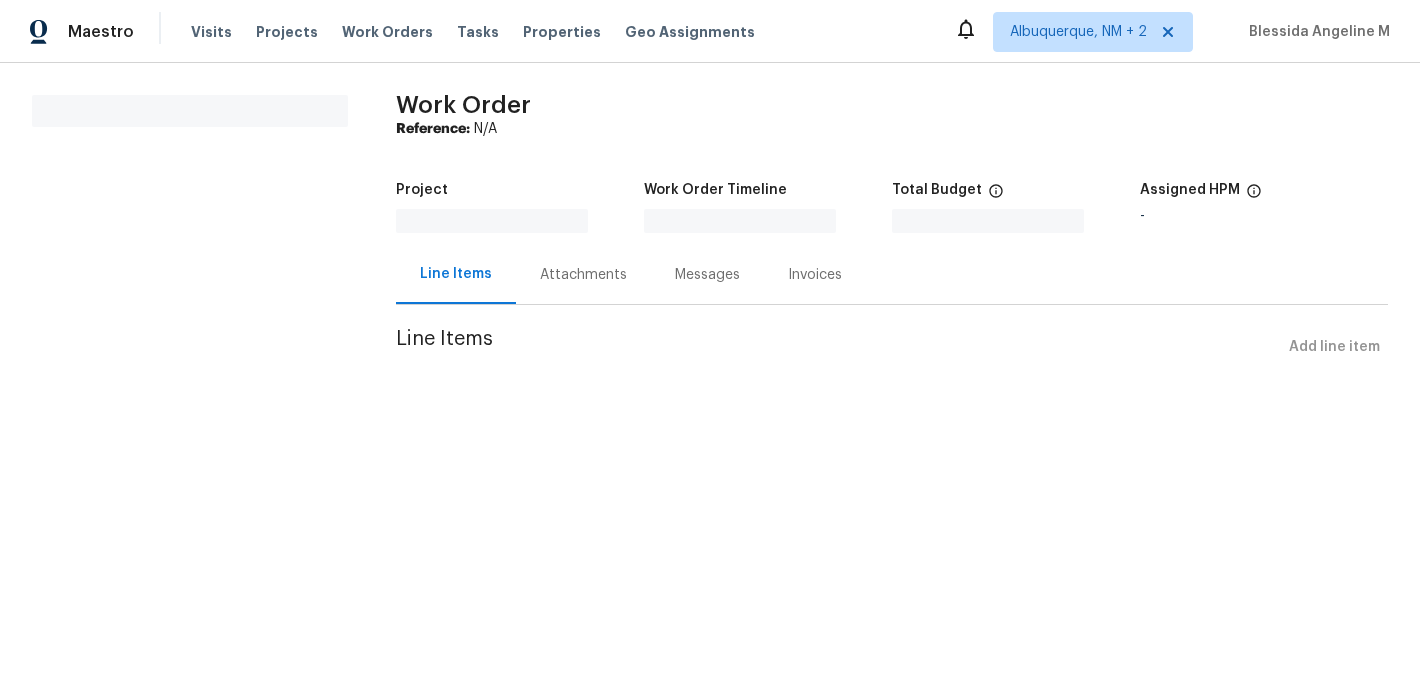 scroll, scrollTop: 0, scrollLeft: 0, axis: both 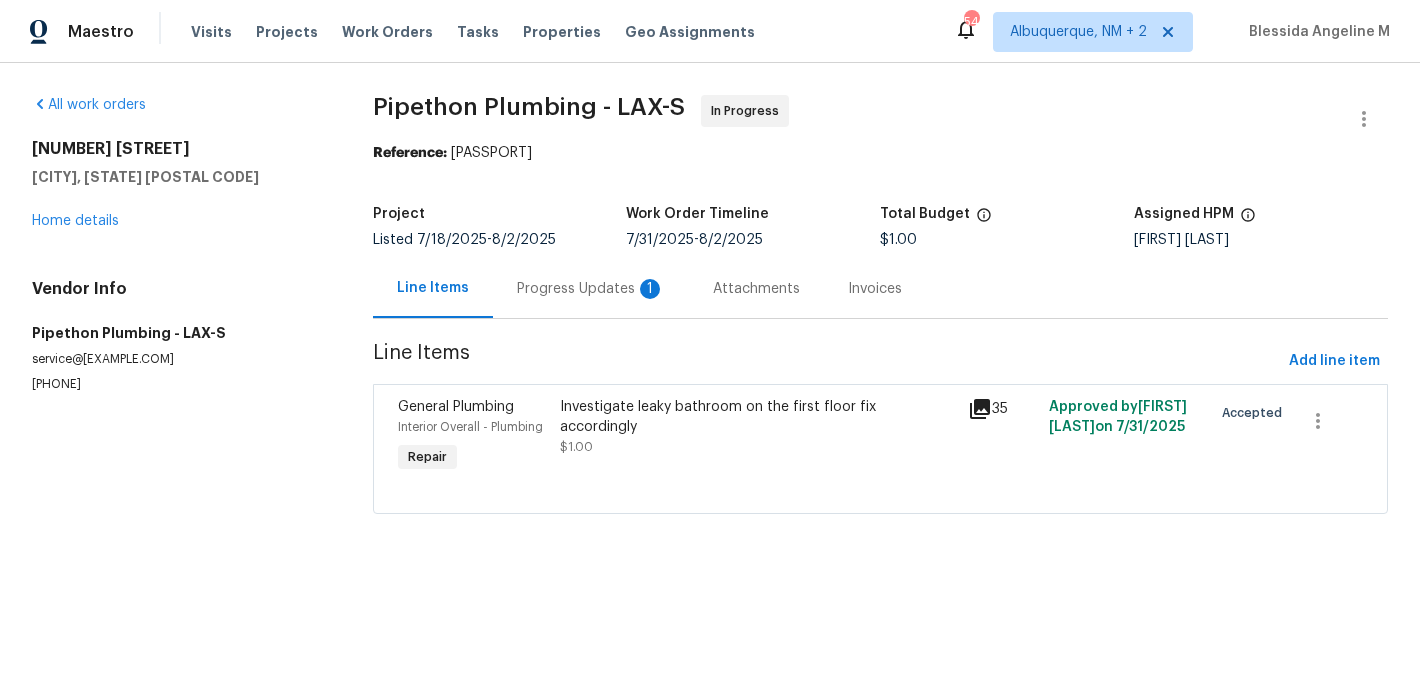 click on "Progress Updates 1" at bounding box center [591, 289] 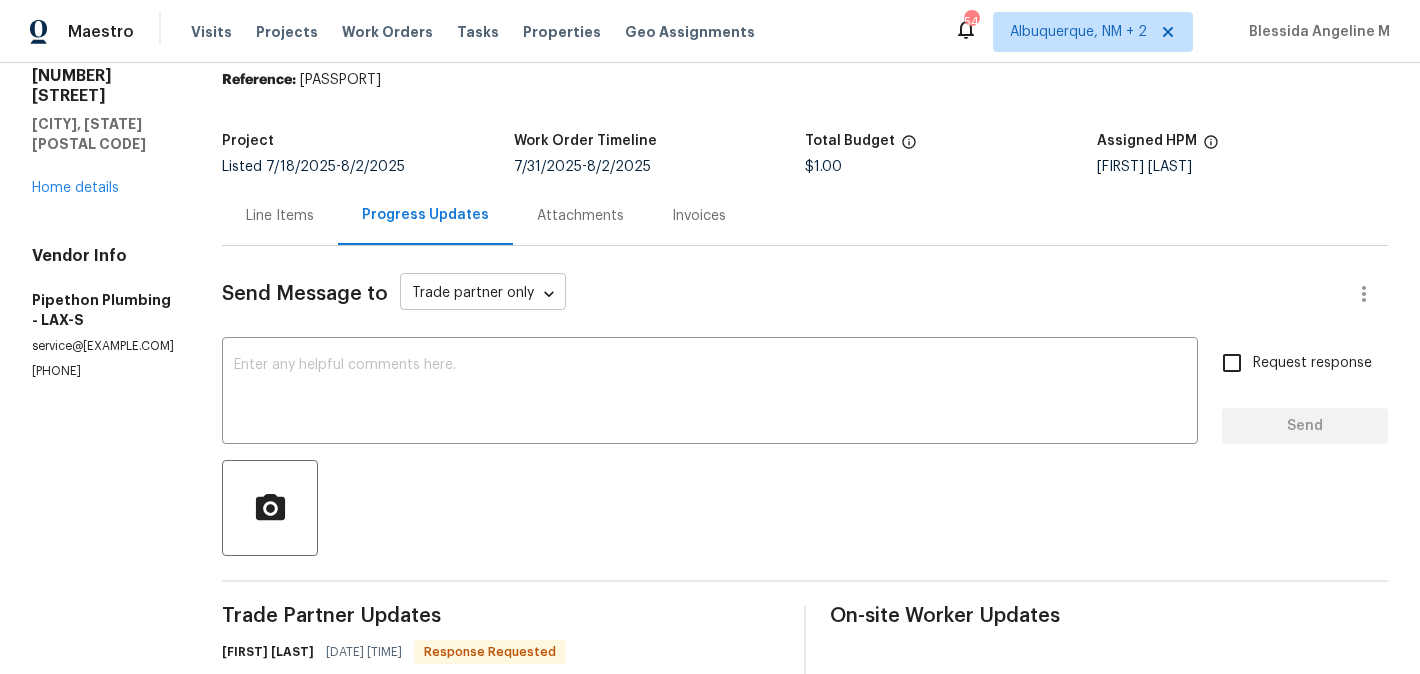 scroll, scrollTop: 479, scrollLeft: 0, axis: vertical 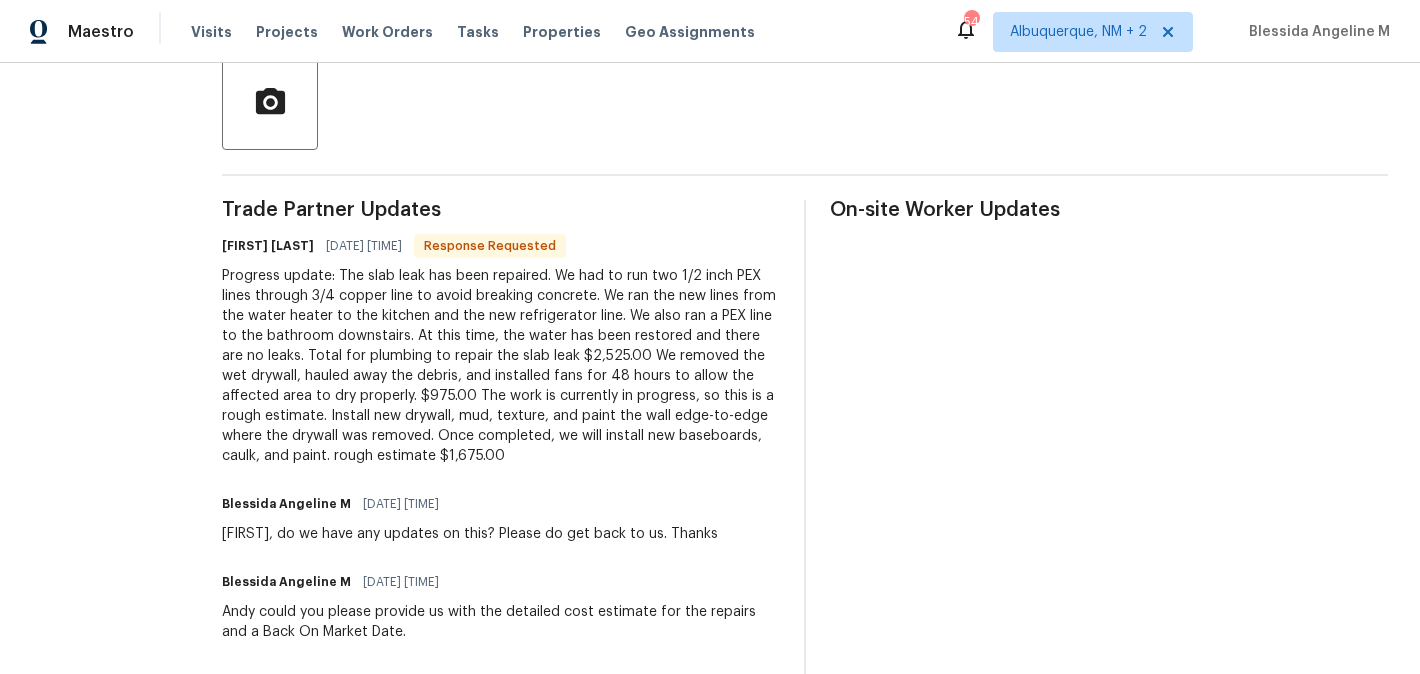 click on "Andy Ramirez" at bounding box center (268, 246) 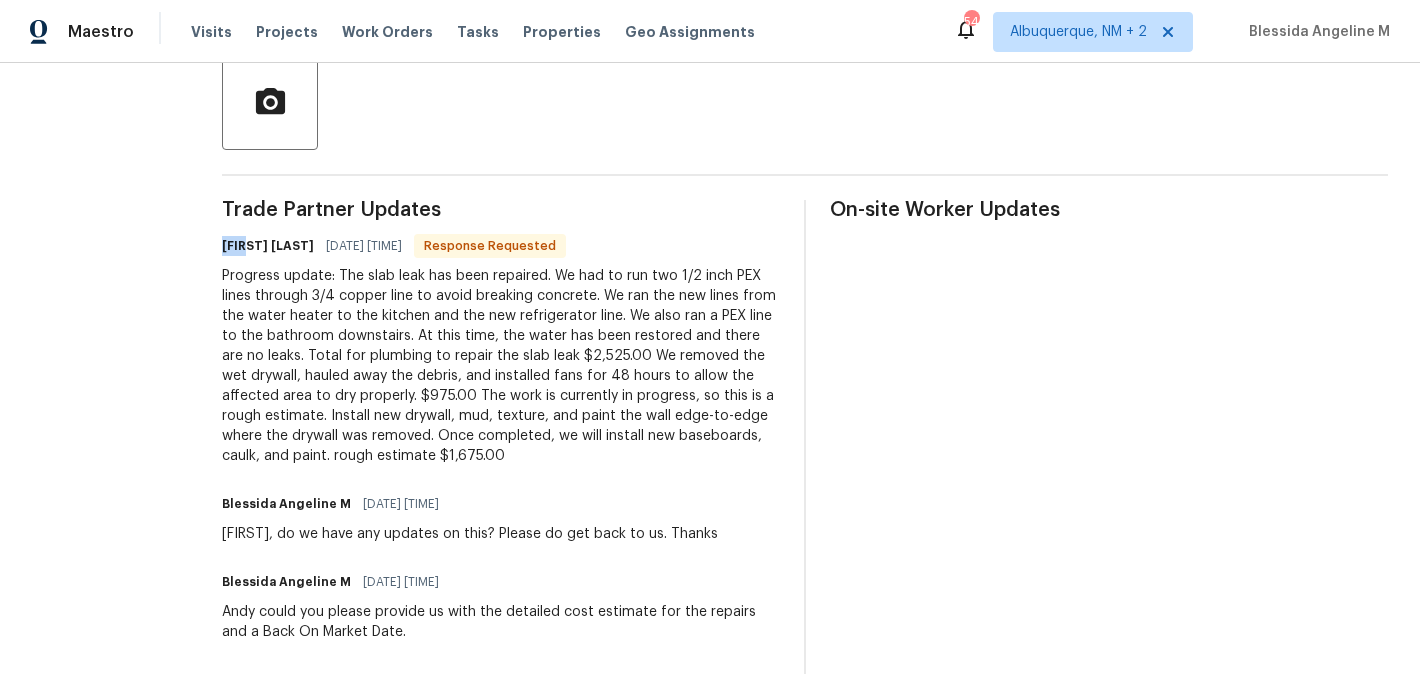 click on "Andy Ramirez" at bounding box center (268, 246) 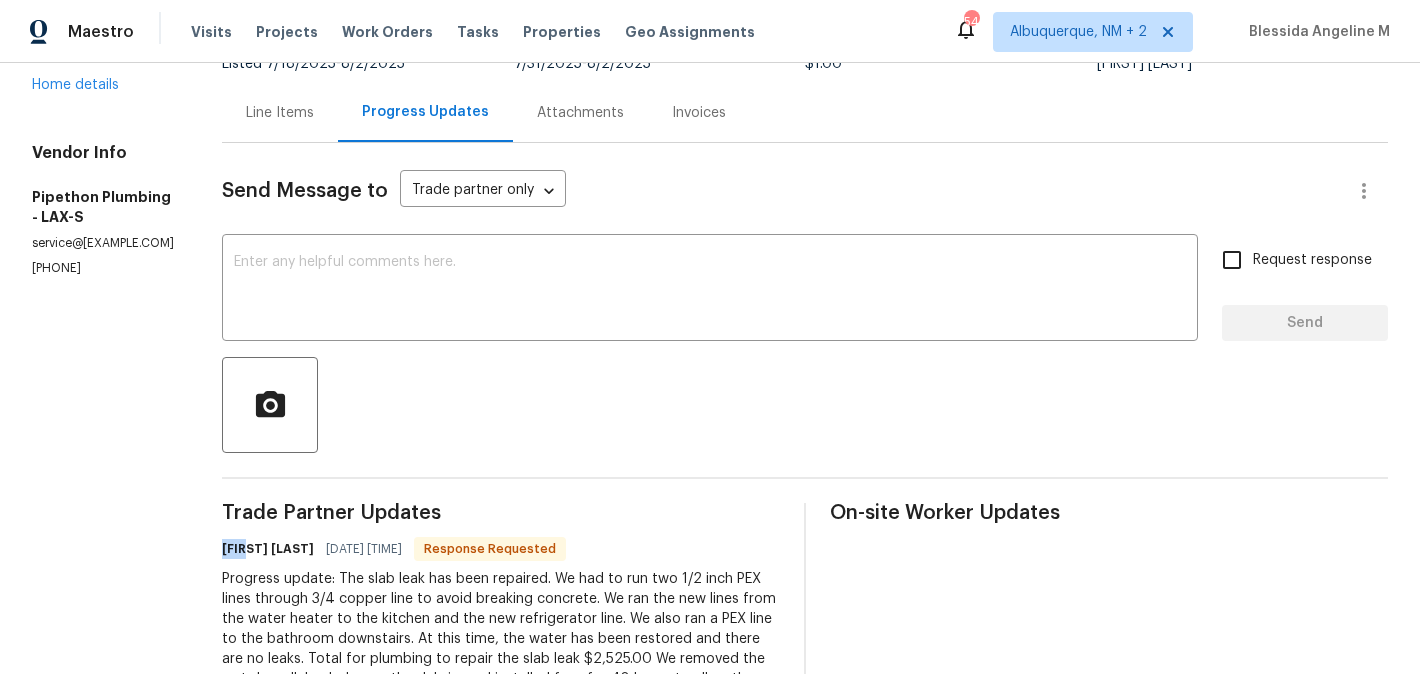 scroll, scrollTop: 0, scrollLeft: 0, axis: both 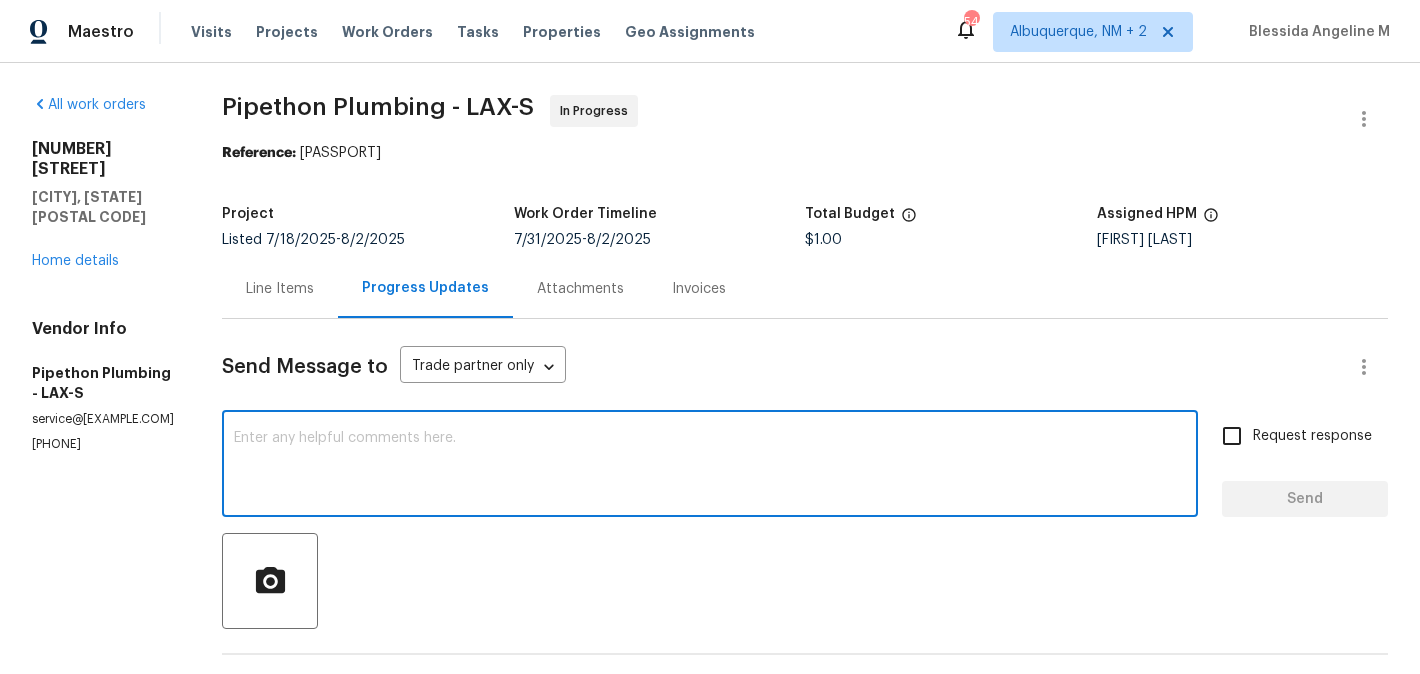click at bounding box center (710, 466) 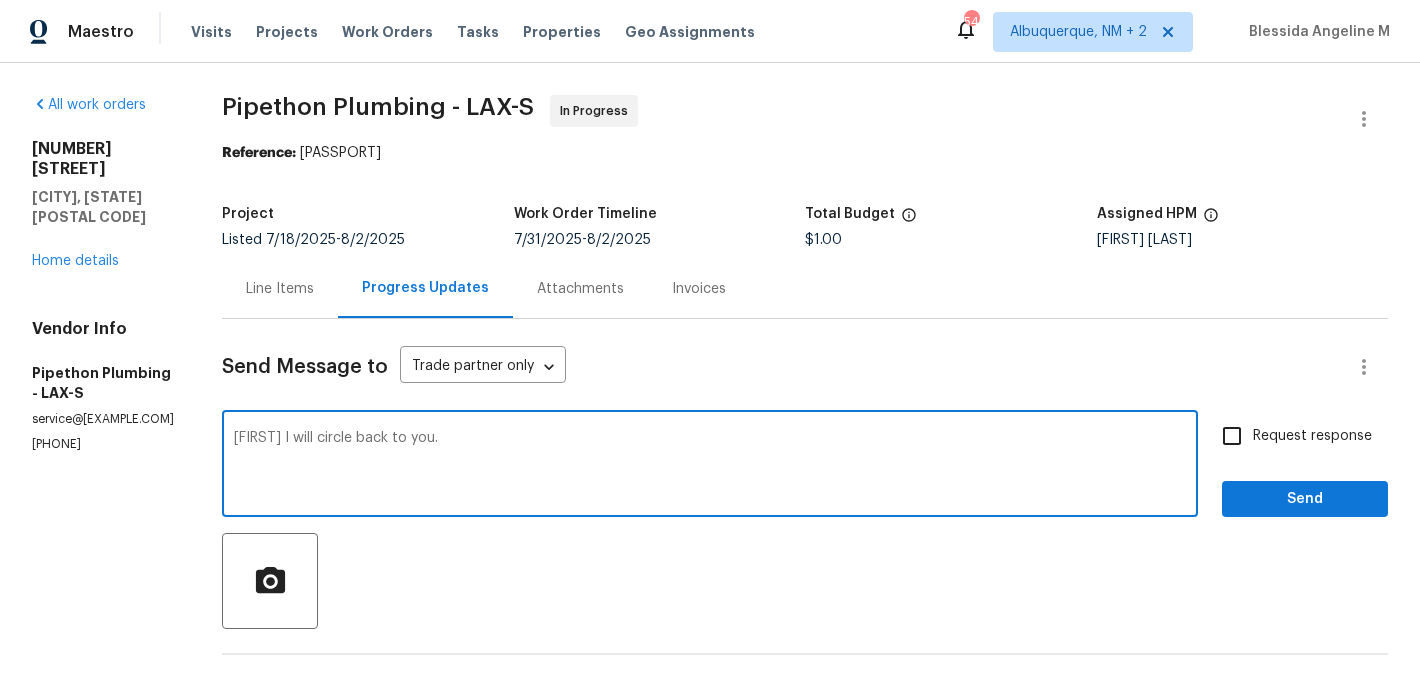 type on "Andy I will circle back to you." 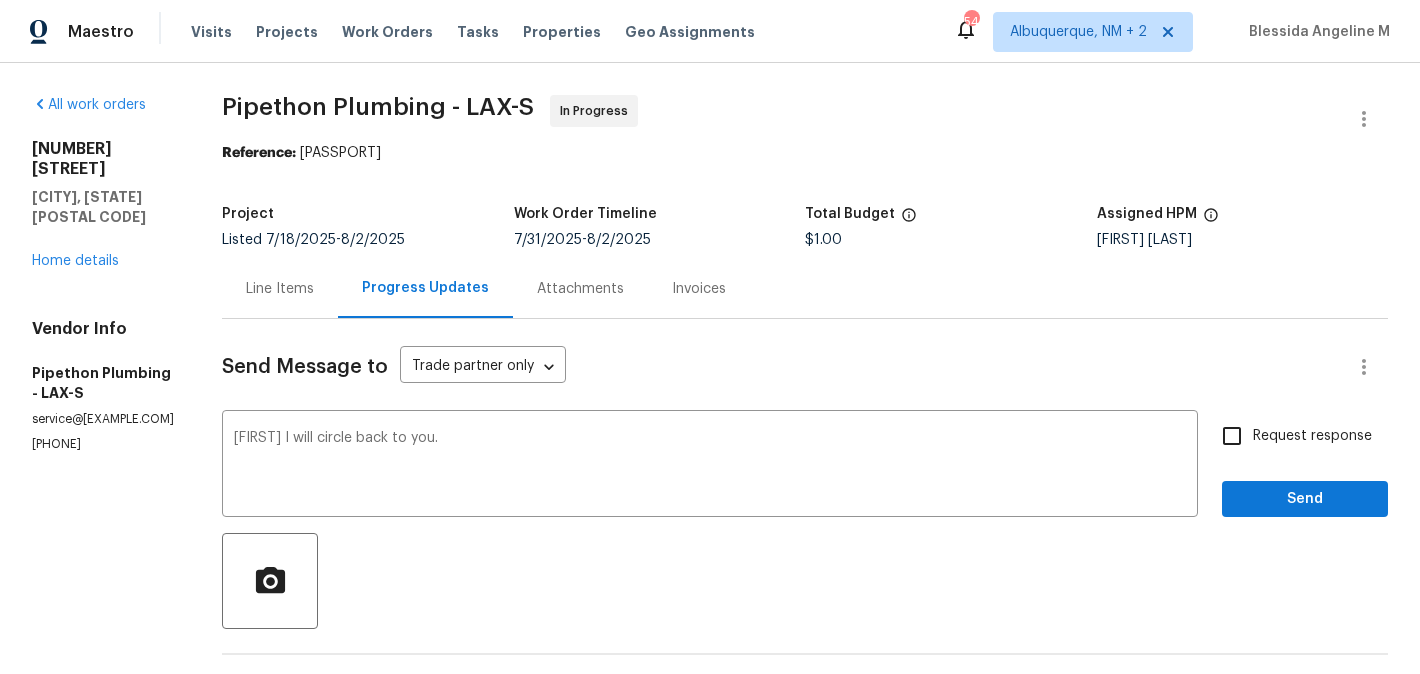 click on "Send Message to Trade partner only Trade partner only ​ Andy I will circle back to you. x ​ Request response Send Trade Partner Updates Andy Ramirez 08/05/2025 12:37 PM Response Requested Progress update:
The slab leak has been repaired. We had to run two 1/2 inch PEX lines through 3/4 copper line to avoid breaking concrete. We ran the new lines from the water heater to the kitchen and the new refrigerator line. We also ran a PEX line to the bathroom downstairs. At this time, the water has been restored and there are no leaks.
Total for plumbing to repair the slab leak $2,525.00
We removed the wet drywall, hauled away the debris, and installed fans for 48 hours to allow the affected area to dry properly. $975.00
The work is currently in progress, so this is a rough estimate. Install new drywall, mud, texture, and paint the wall edge-to-edge where the drywall was removed. Once completed, we will install new baseboards, caulk, and paint. rough estimate $1,675.00 Blessida Angeline M 08/04/2025 10:14 AM" at bounding box center [805, 1115] 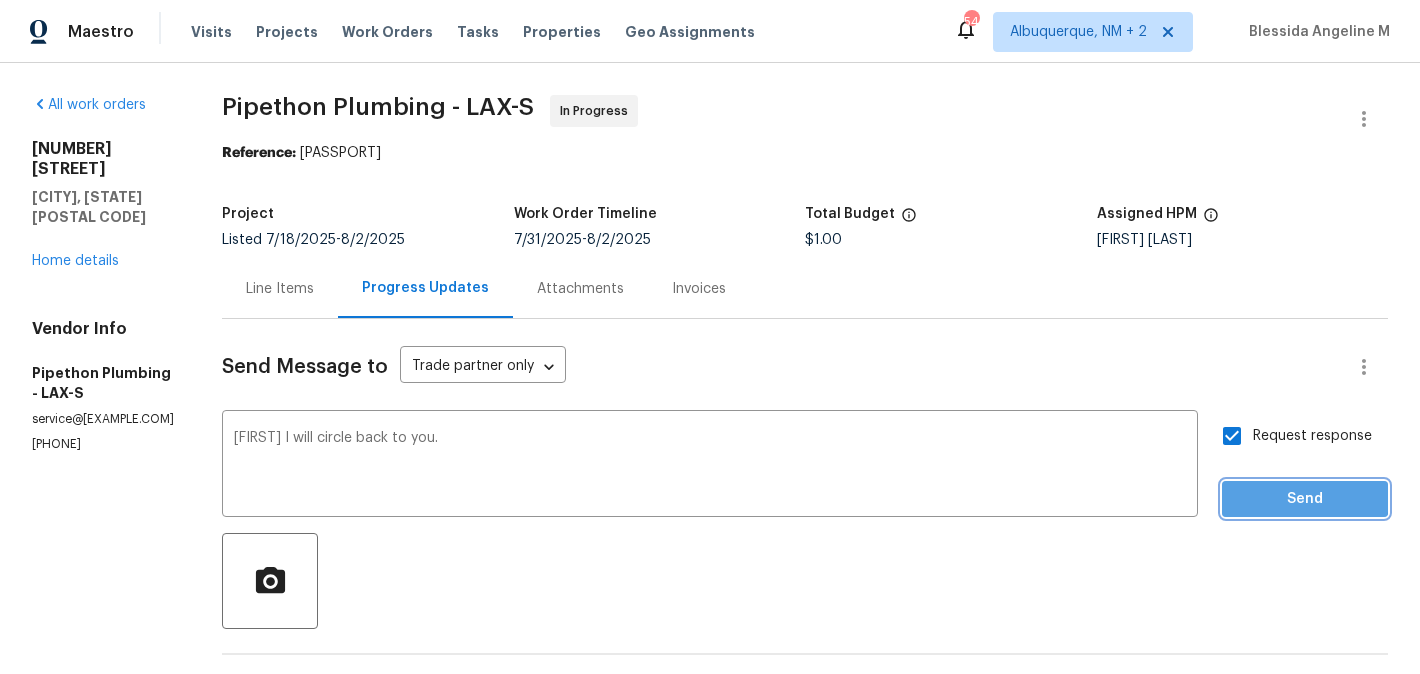 click on "Send" at bounding box center (1305, 499) 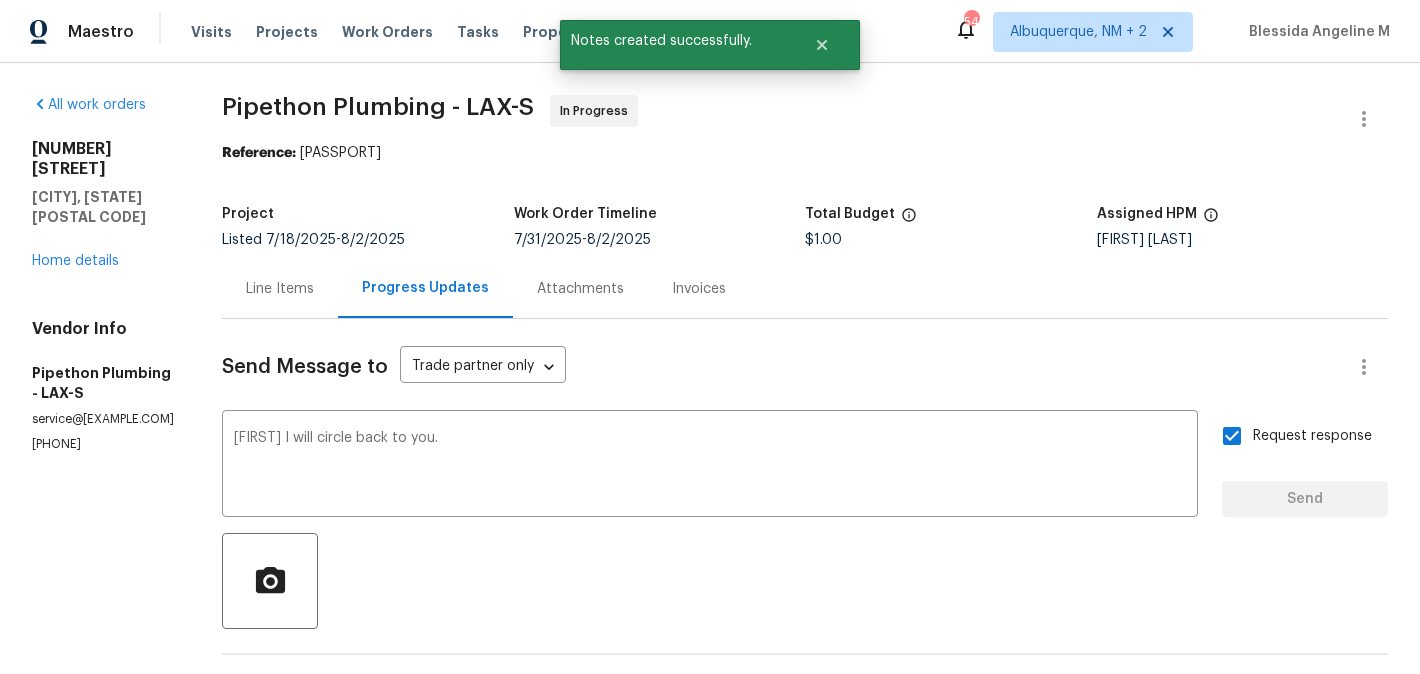 type 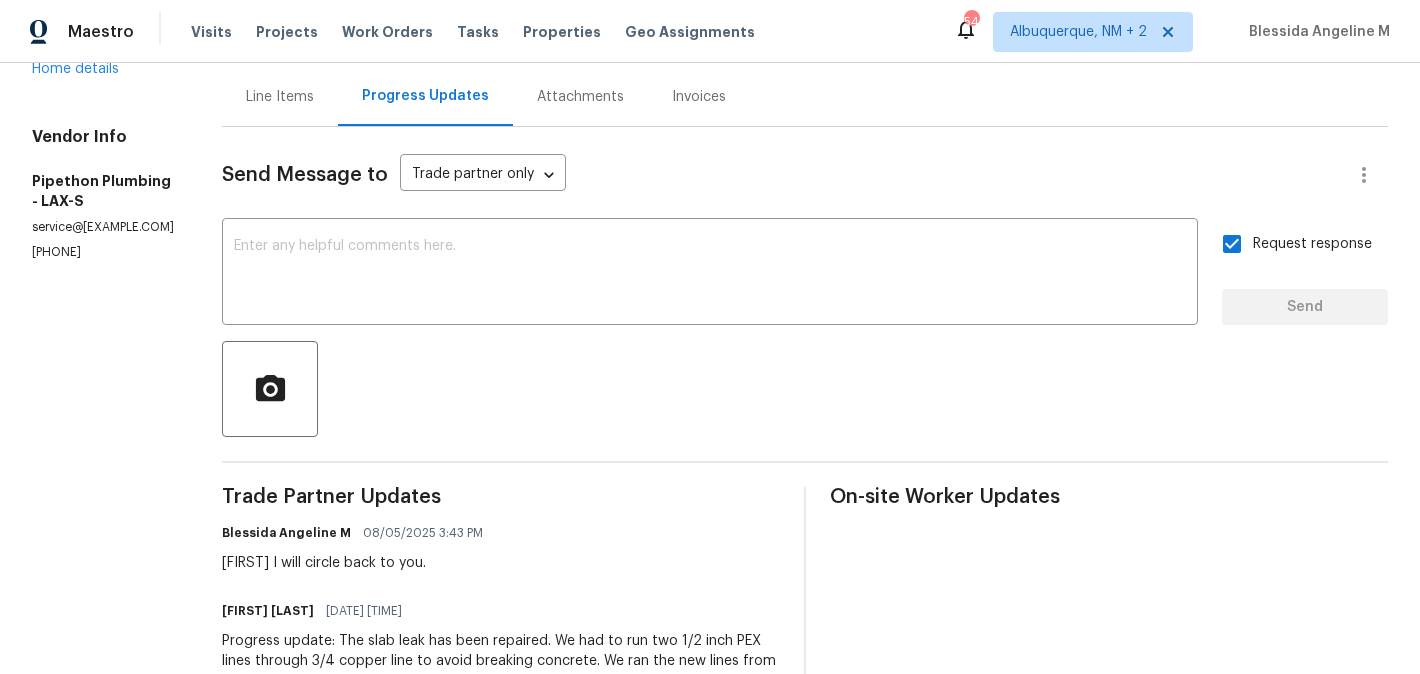 scroll, scrollTop: 637, scrollLeft: 0, axis: vertical 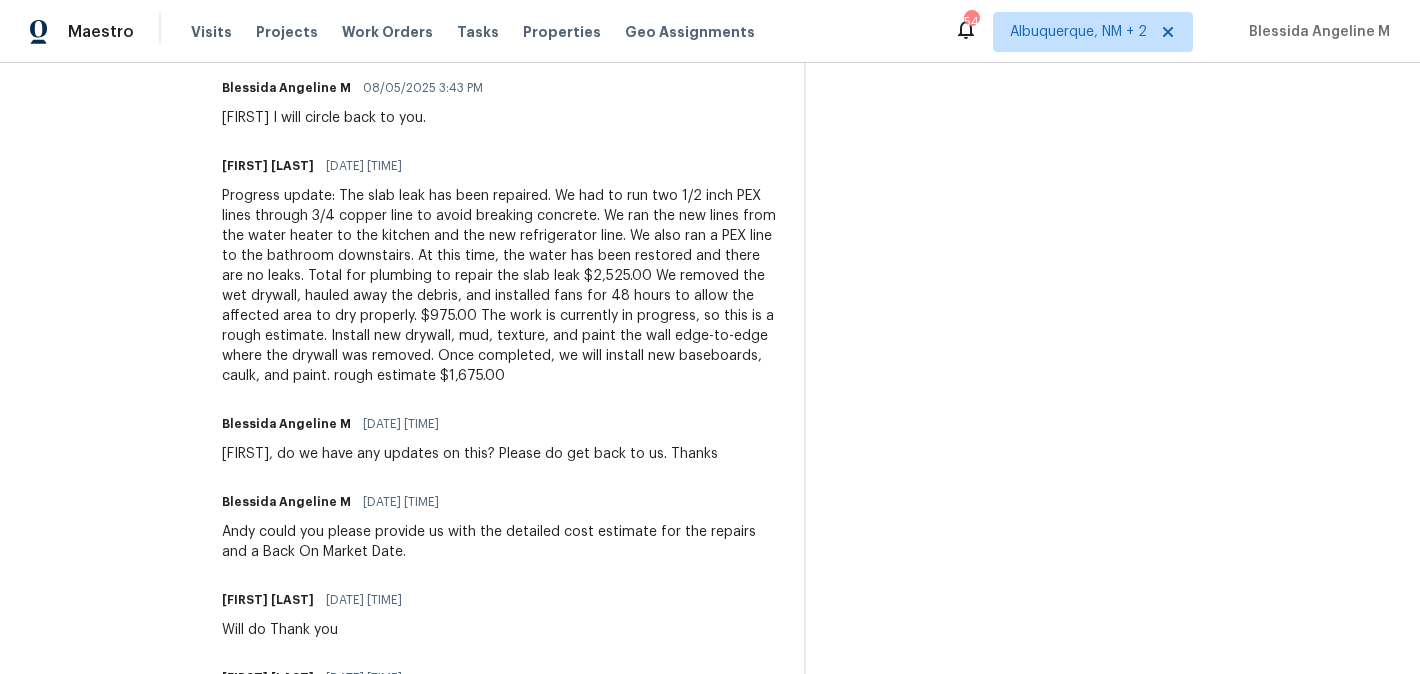 click on "Progress update:
The slab leak has been repaired. We had to run two 1/2 inch PEX lines through 3/4 copper line to avoid breaking concrete. We ran the new lines from the water heater to the kitchen and the new refrigerator line. We also ran a PEX line to the bathroom downstairs. At this time, the water has been restored and there are no leaks.
Total for plumbing to repair the slab leak $2,525.00
We removed the wet drywall, hauled away the debris, and installed fans for 48 hours to allow the affected area to dry properly. $975.00
The work is currently in progress, so this is a rough estimate. Install new drywall, mud, texture, and paint the wall edge-to-edge where the drywall was removed. Once completed, we will install new baseboards, caulk, and paint. rough estimate $1,675.00" at bounding box center [501, 286] 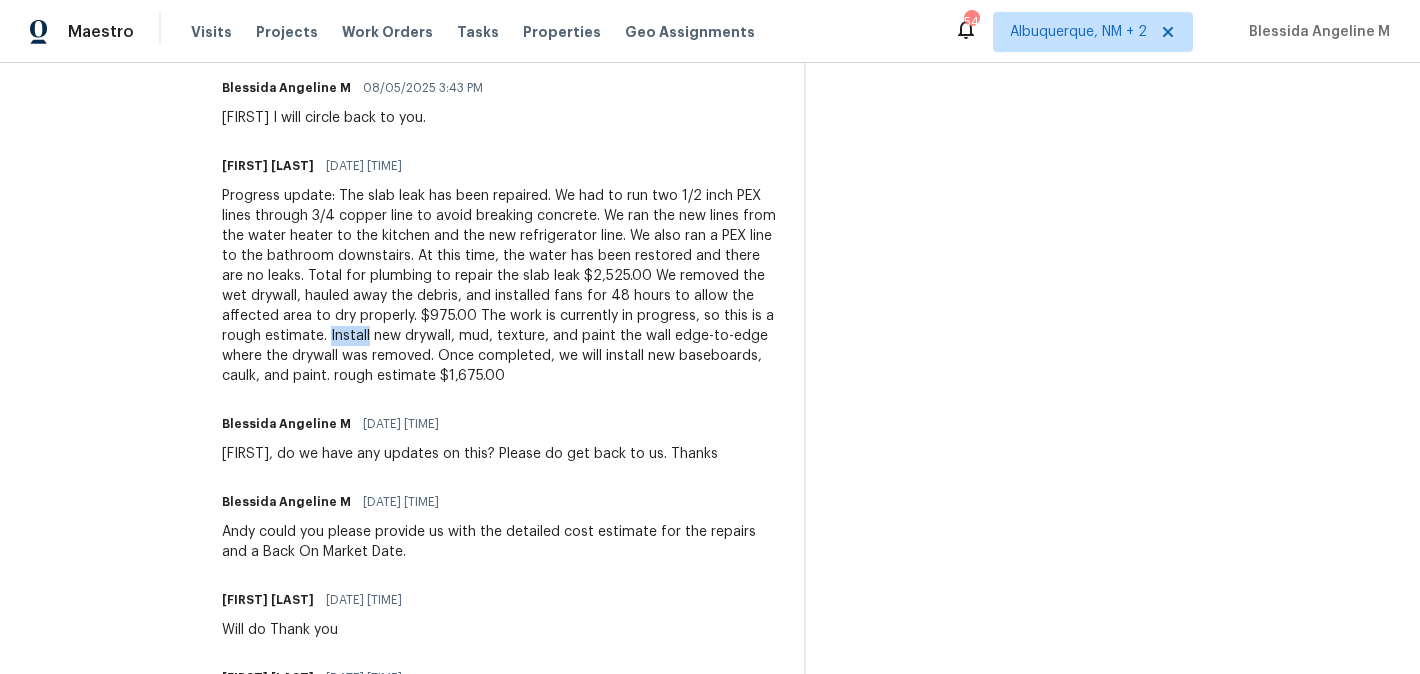 click on "Progress update:
The slab leak has been repaired. We had to run two 1/2 inch PEX lines through 3/4 copper line to avoid breaking concrete. We ran the new lines from the water heater to the kitchen and the new refrigerator line. We also ran a PEX line to the bathroom downstairs. At this time, the water has been restored and there are no leaks.
Total for plumbing to repair the slab leak $2,525.00
We removed the wet drywall, hauled away the debris, and installed fans for 48 hours to allow the affected area to dry properly. $975.00
The work is currently in progress, so this is a rough estimate. Install new drywall, mud, texture, and paint the wall edge-to-edge where the drywall was removed. Once completed, we will install new baseboards, caulk, and paint. rough estimate $1,675.00" at bounding box center (501, 286) 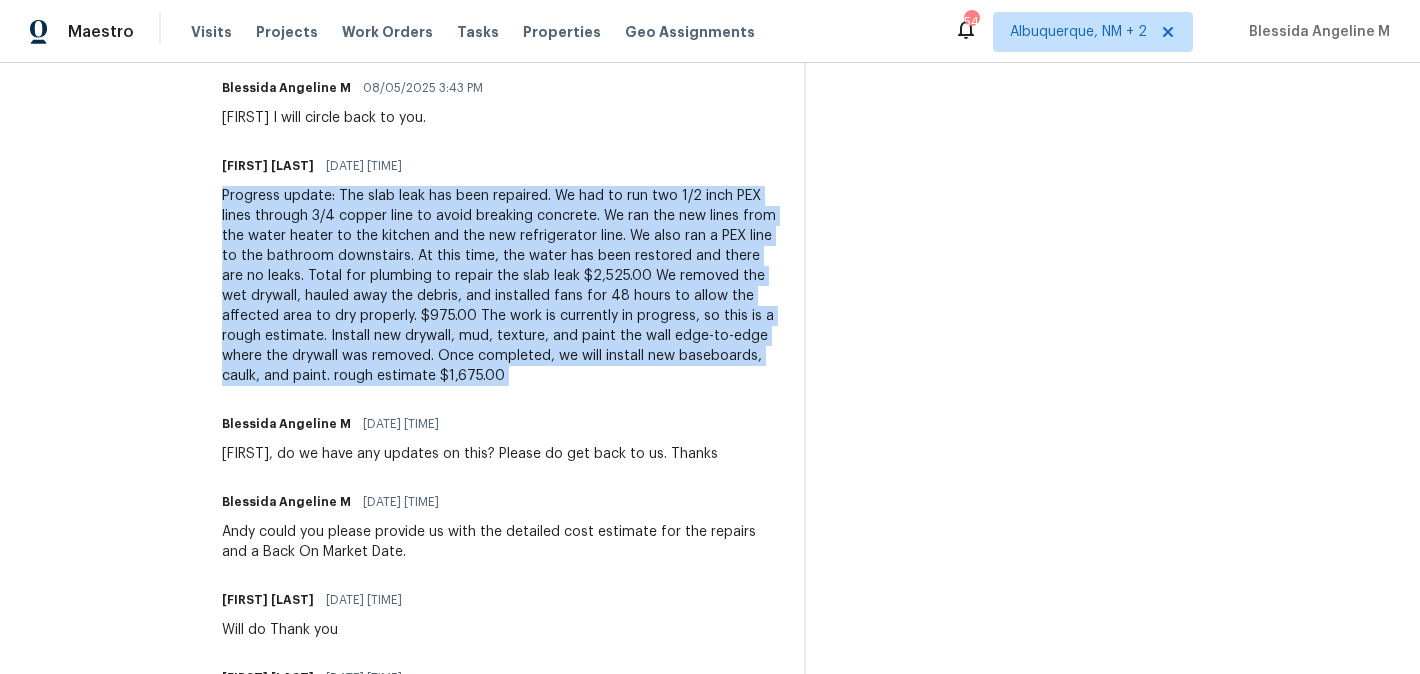click on "Progress update:
The slab leak has been repaired. We had to run two 1/2 inch PEX lines through 3/4 copper line to avoid breaking concrete. We ran the new lines from the water heater to the kitchen and the new refrigerator line. We also ran a PEX line to the bathroom downstairs. At this time, the water has been restored and there are no leaks.
Total for plumbing to repair the slab leak $2,525.00
We removed the wet drywall, hauled away the debris, and installed fans for 48 hours to allow the affected area to dry properly. $975.00
The work is currently in progress, so this is a rough estimate. Install new drywall, mud, texture, and paint the wall edge-to-edge where the drywall was removed. Once completed, we will install new baseboards, caulk, and paint. rough estimate $1,675.00" at bounding box center (501, 286) 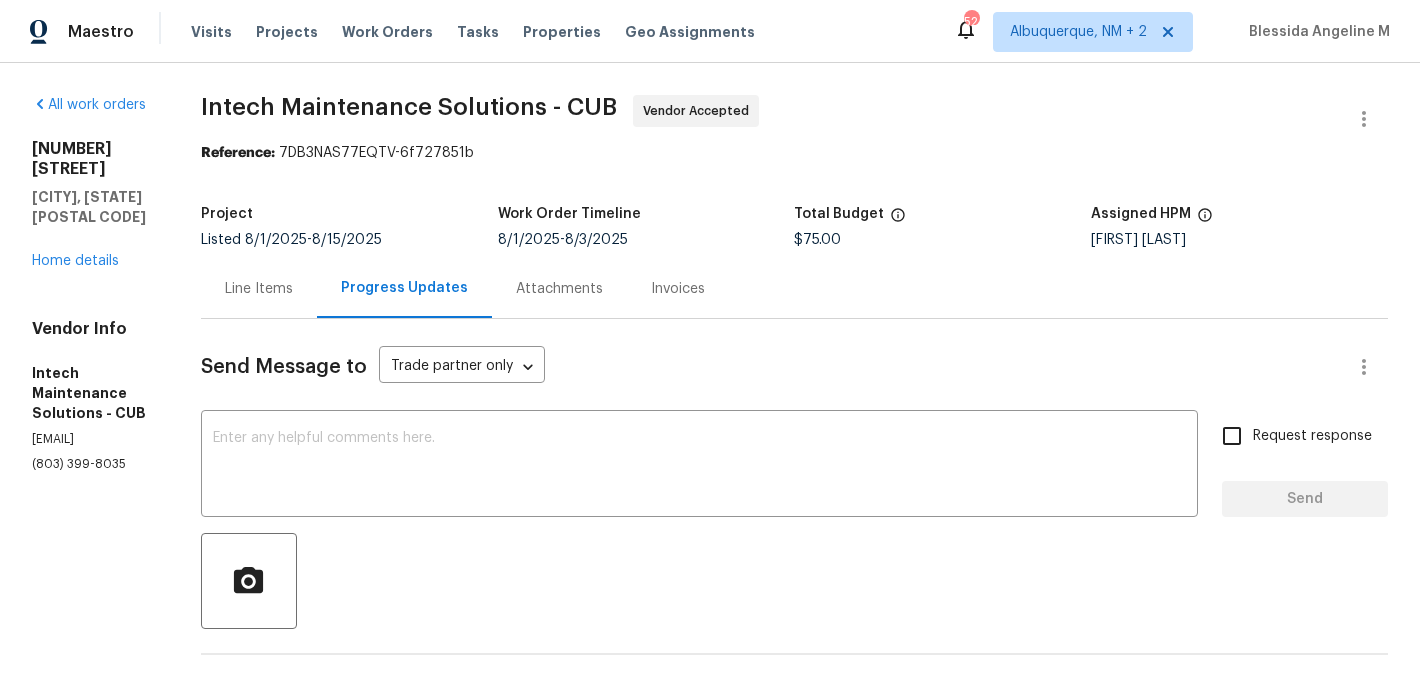 scroll, scrollTop: 0, scrollLeft: 0, axis: both 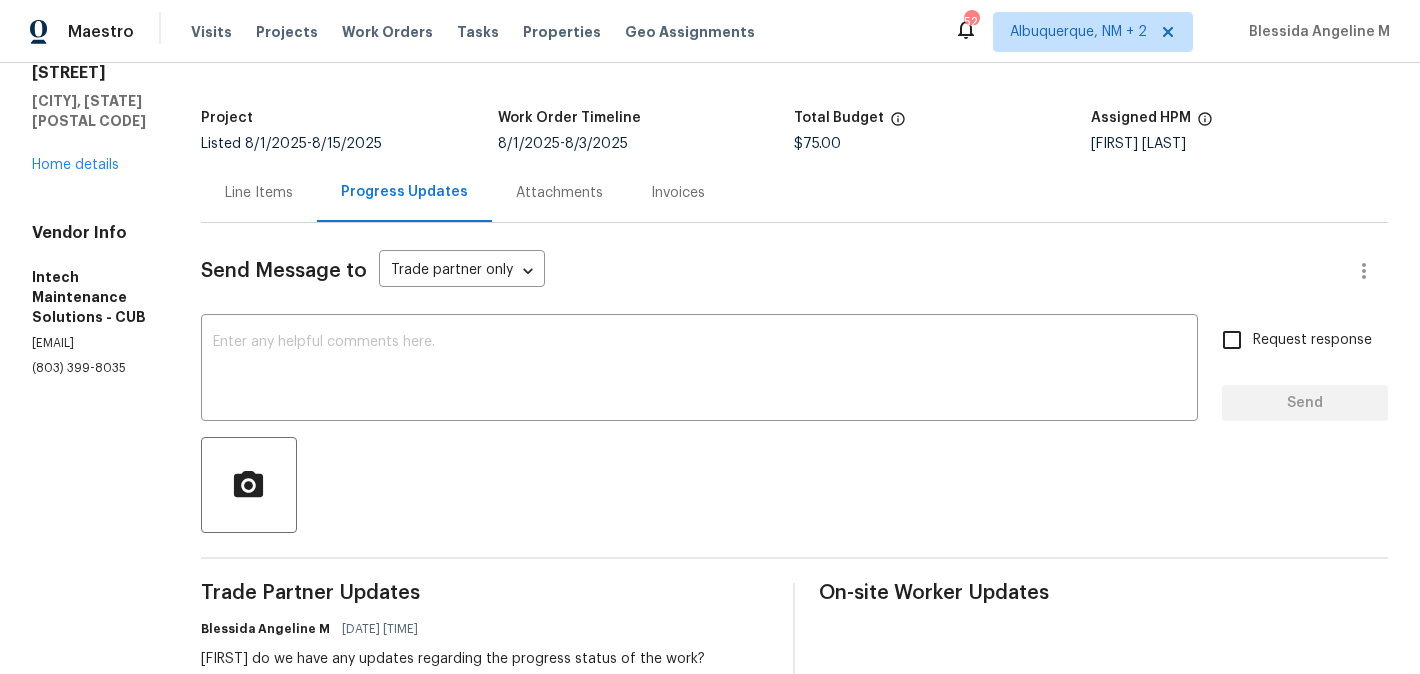click on "All work orders [NUMBER] [STREET] [CITY], [STATE] [POSTAL CODE] Home details Vendor Info Intech Maintenance Solutions - CUB [EMAIL] ([PHONE])" at bounding box center (92, 533) 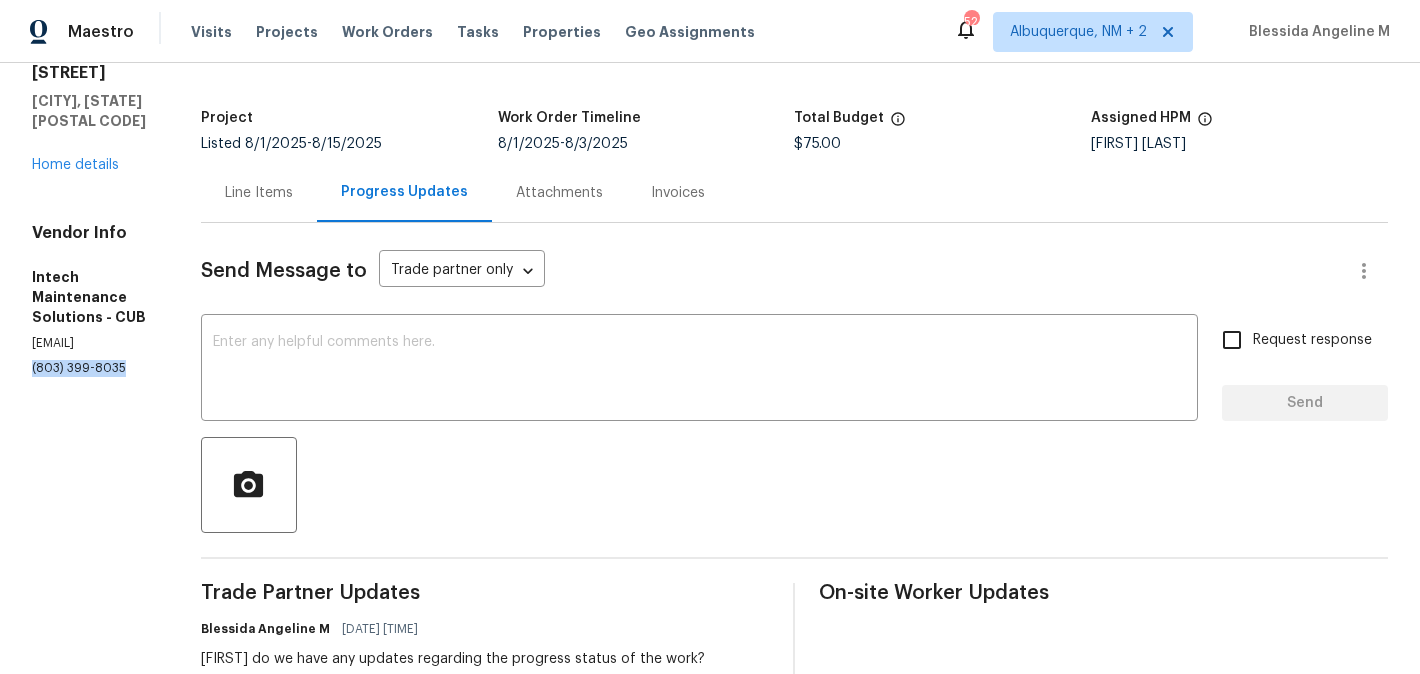 click on "All work orders 1003 Watson Dr Elgin, SC 29045 Home details Vendor Info Intech Maintenance Solutions - CUB ellen@intechms.com (803) 399-8035" at bounding box center [92, 533] 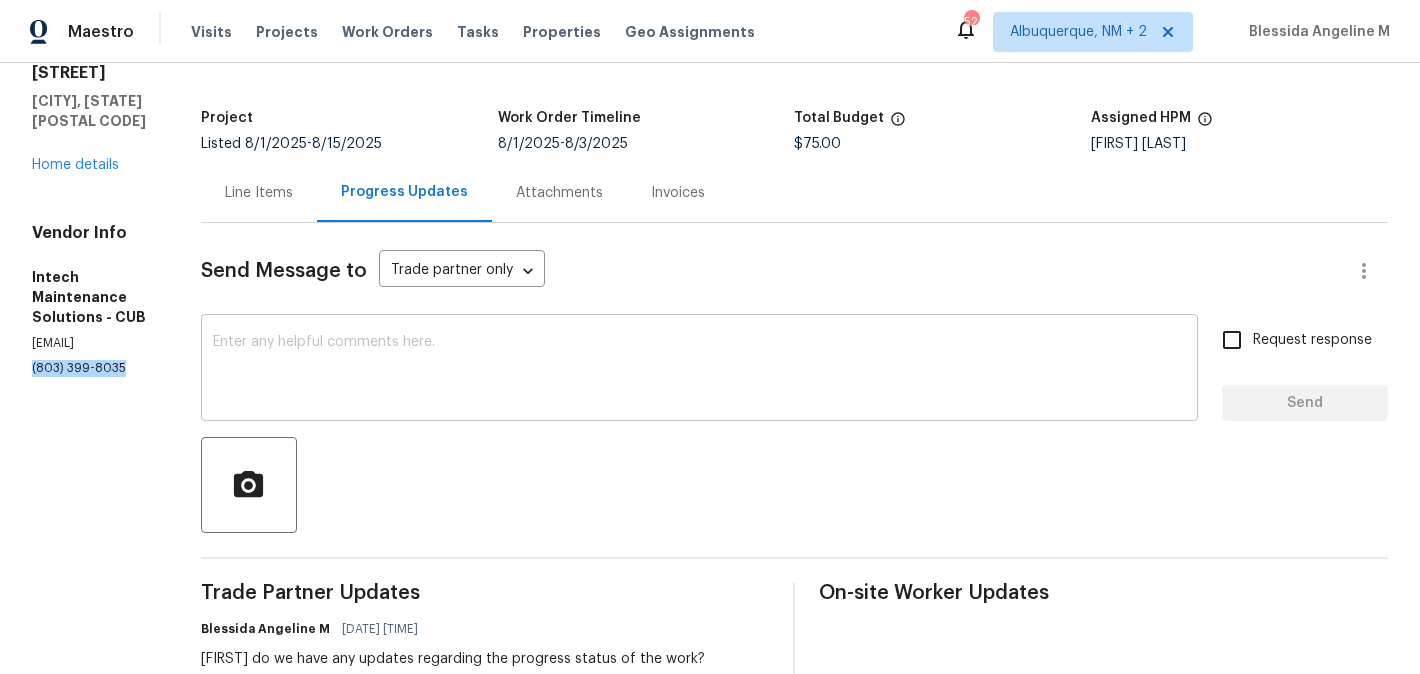 scroll, scrollTop: 0, scrollLeft: 0, axis: both 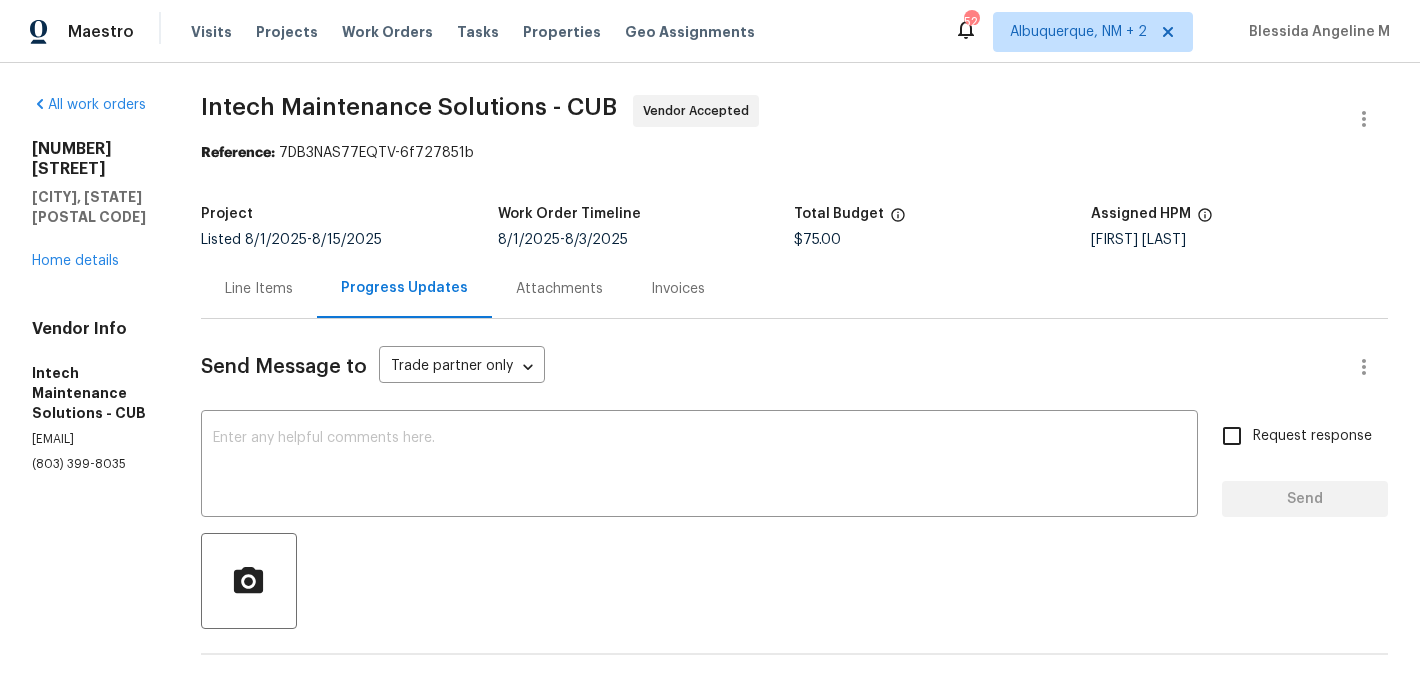 click on "Line Items" at bounding box center (259, 289) 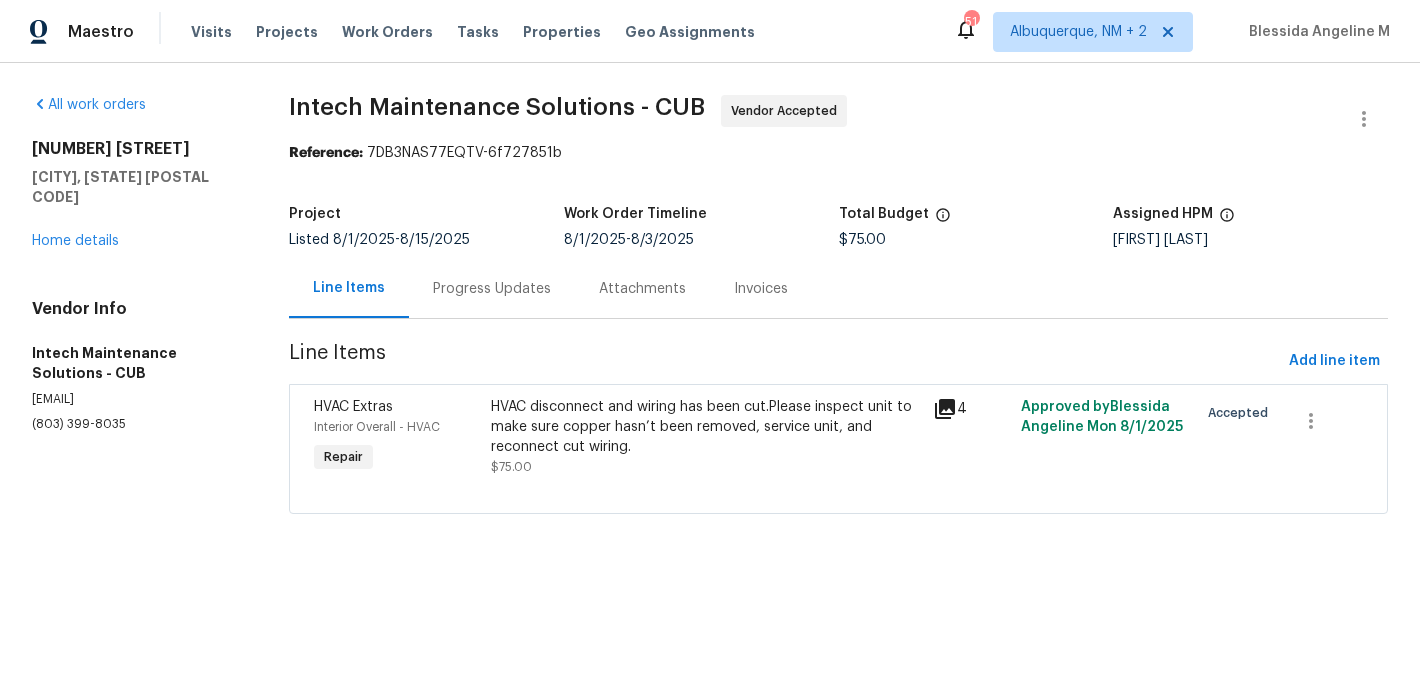 click on "(803) 399-8035" at bounding box center [136, 424] 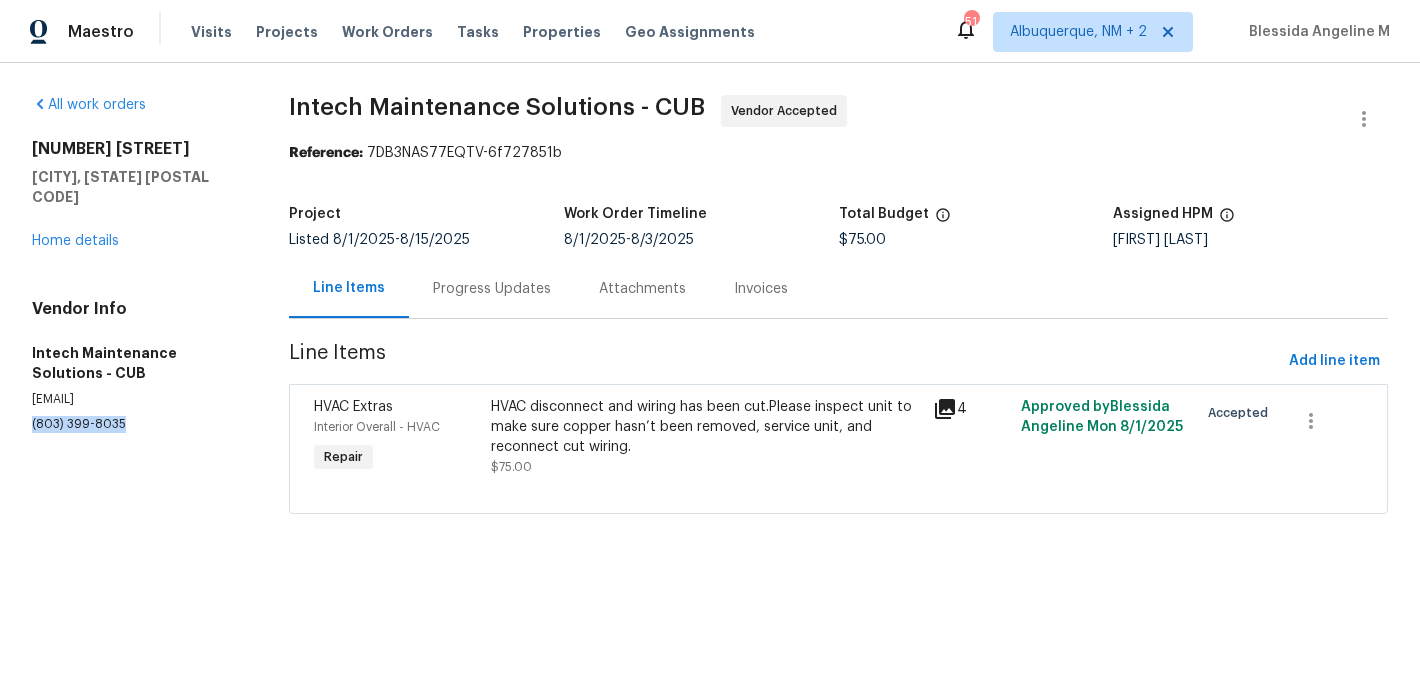 click on "(803) 399-8035" at bounding box center [136, 424] 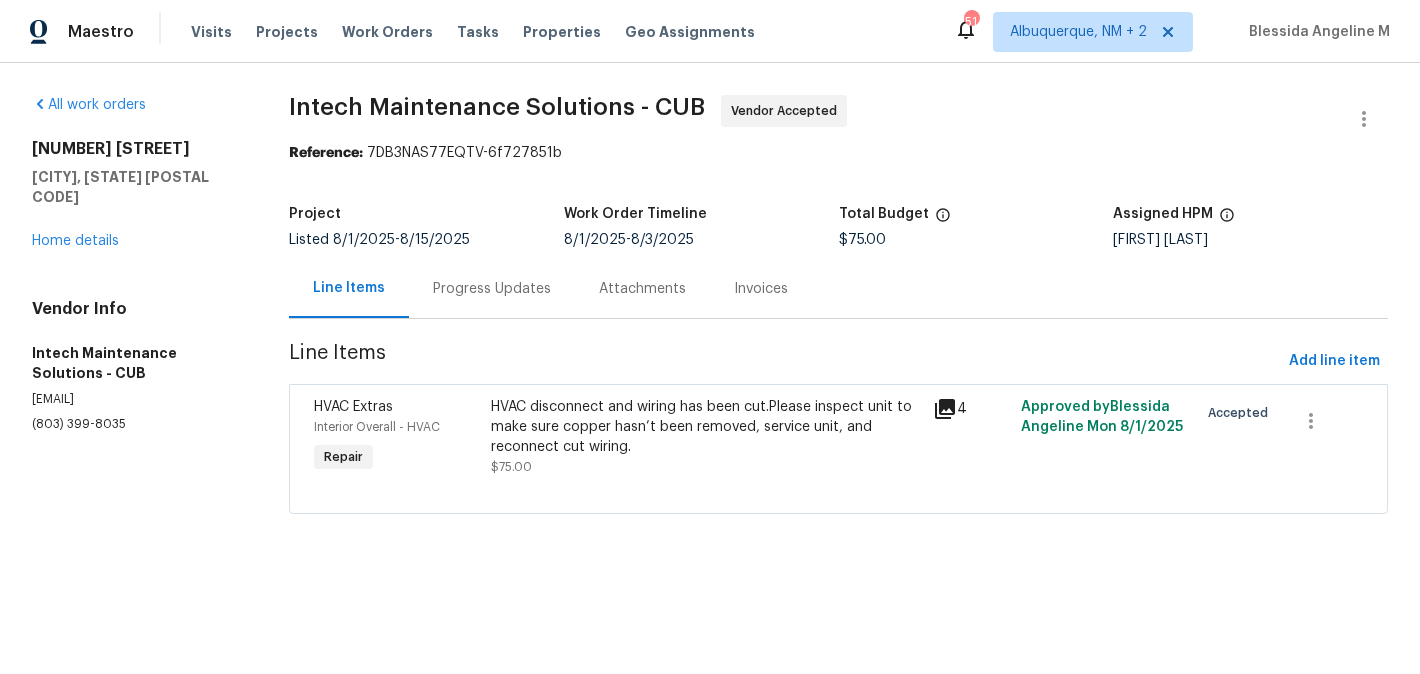 click on "Progress Updates" at bounding box center (492, 288) 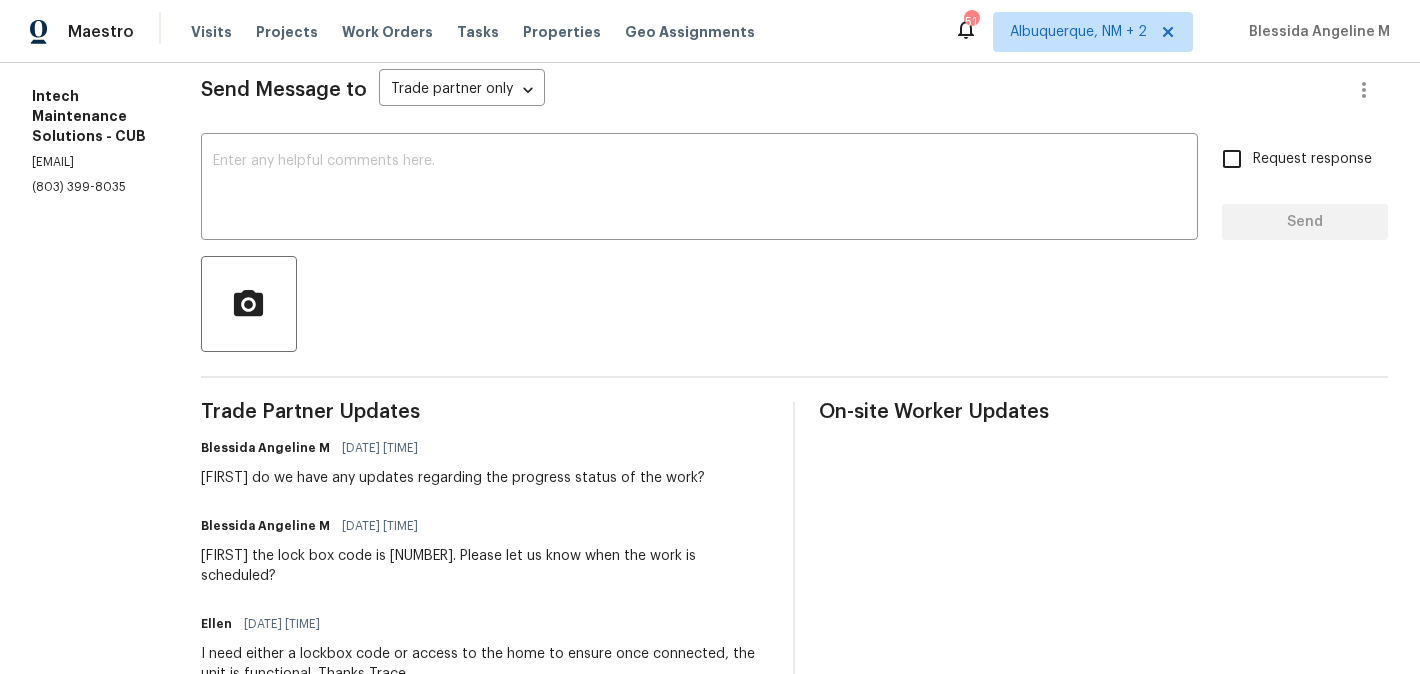 scroll, scrollTop: 301, scrollLeft: 0, axis: vertical 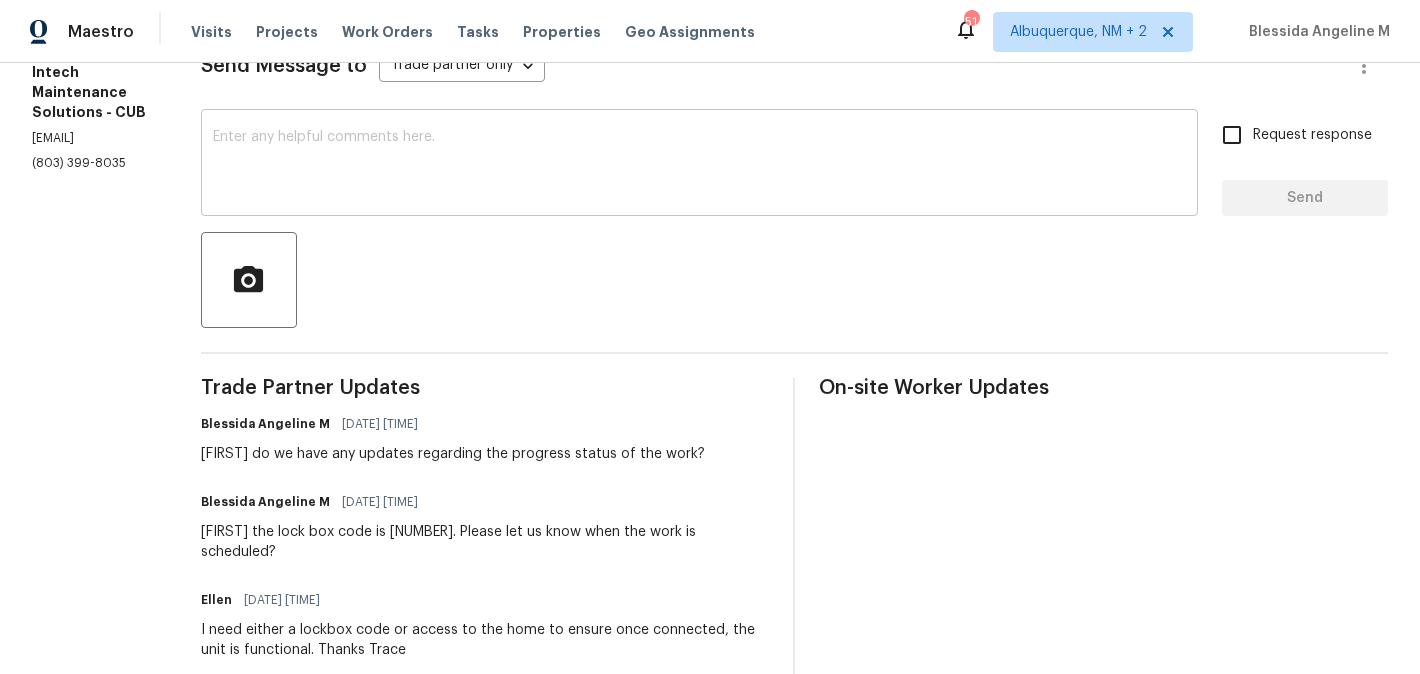 click at bounding box center [699, 165] 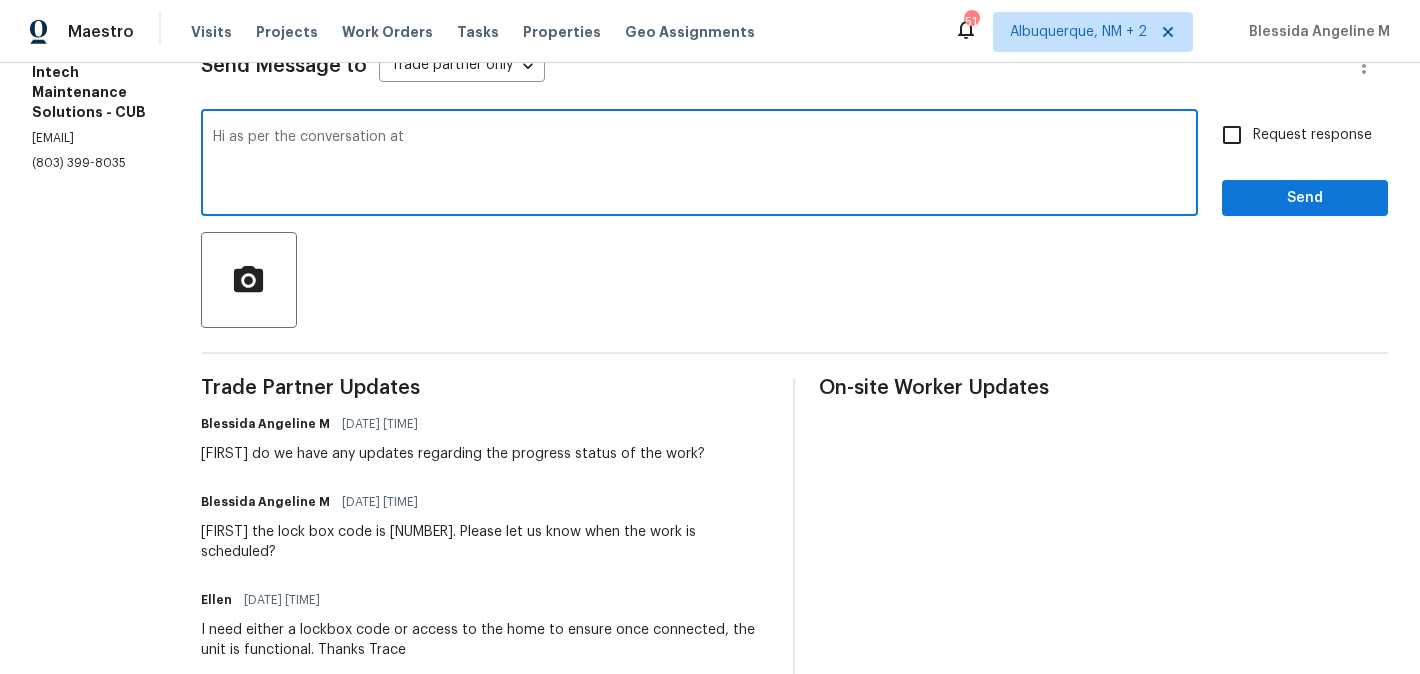 paste on "(803) 399-8035" 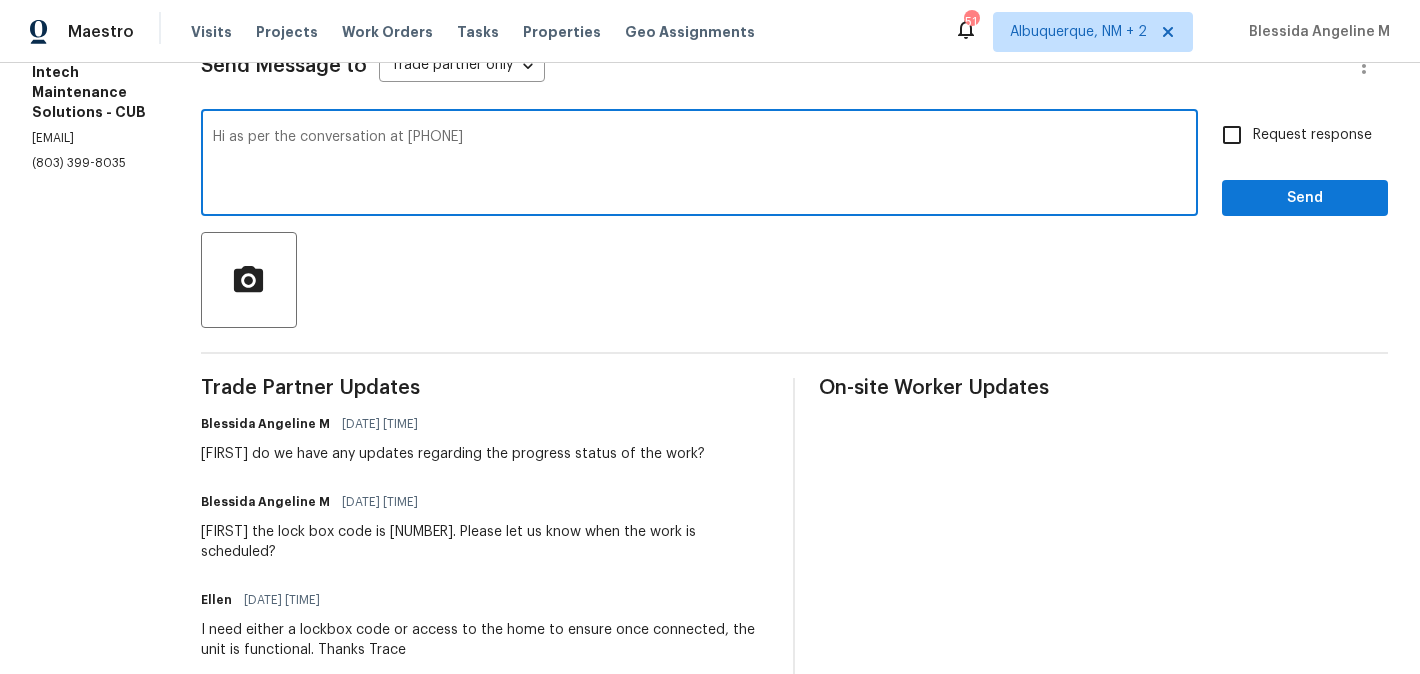 click on "Hi as per the conversation at (803) 399-8035" at bounding box center [699, 165] 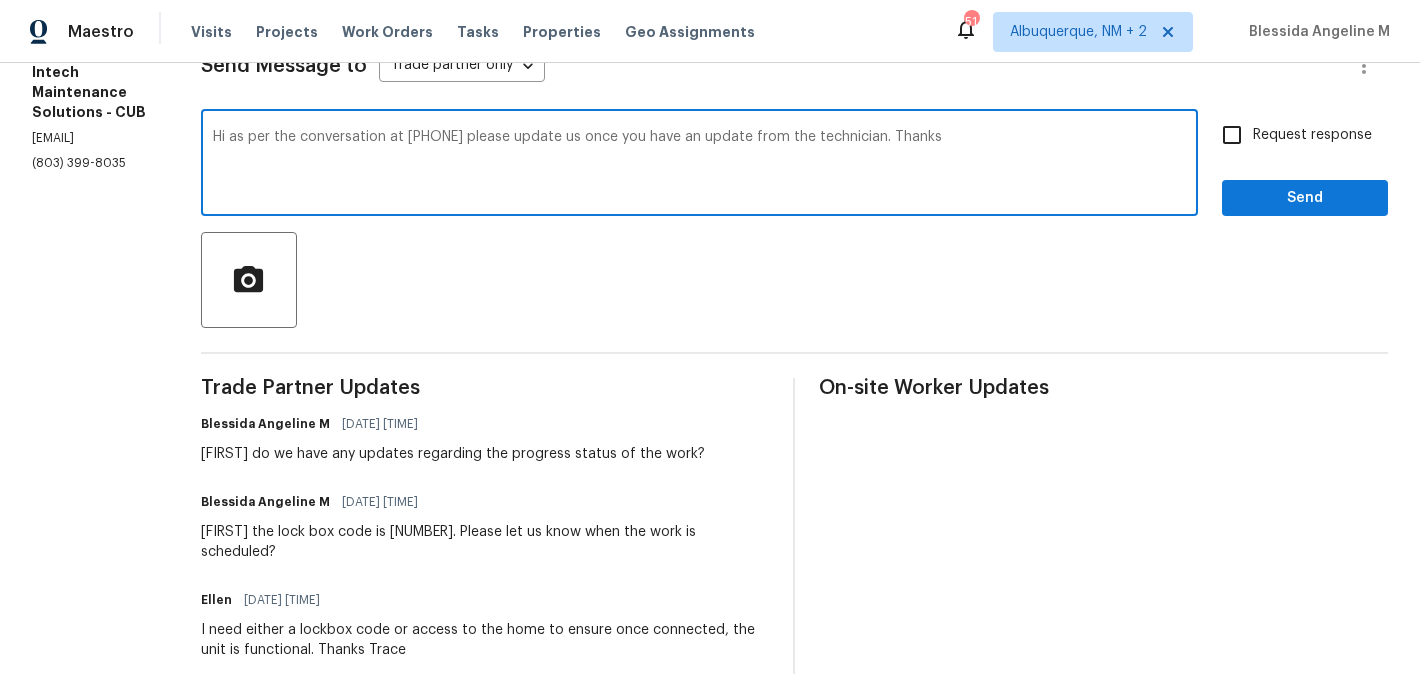 type on "Hi as per the conversation at (803) 399-8035 please update us once you have an update from the technician. Thanks" 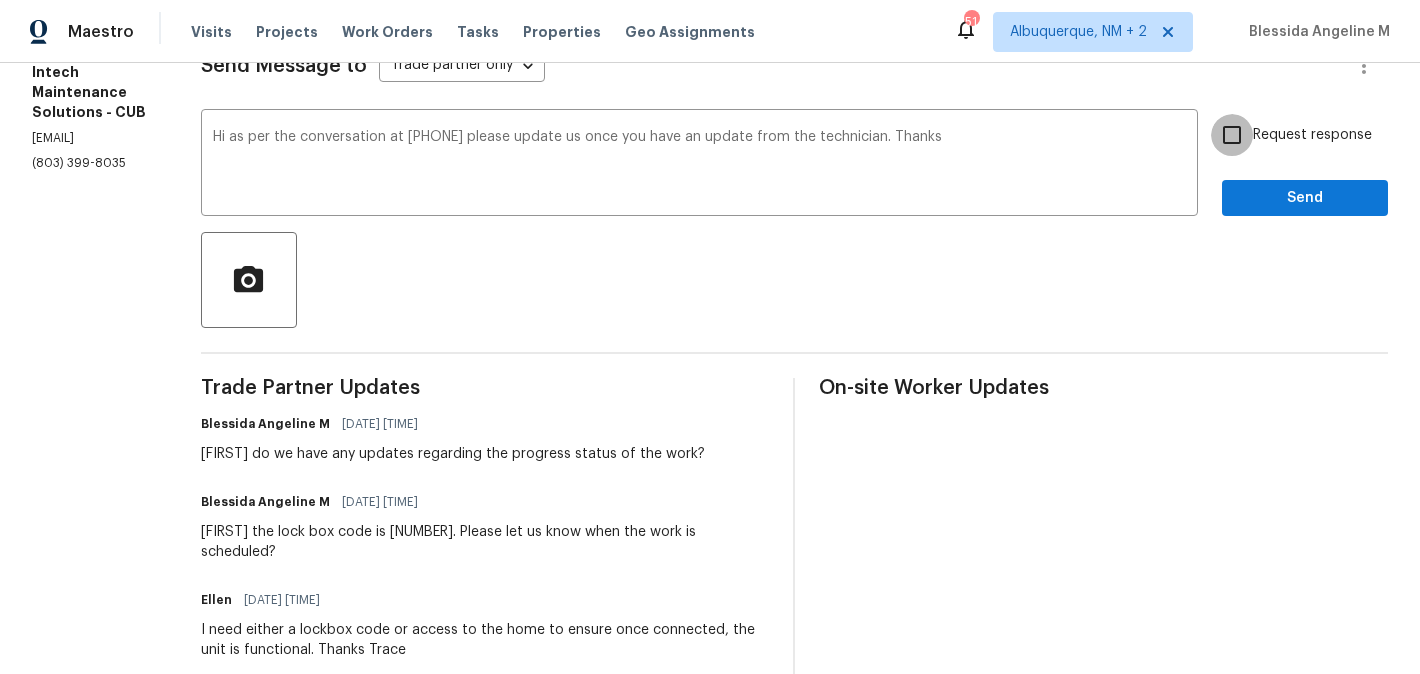 click on "Request response" at bounding box center (1232, 135) 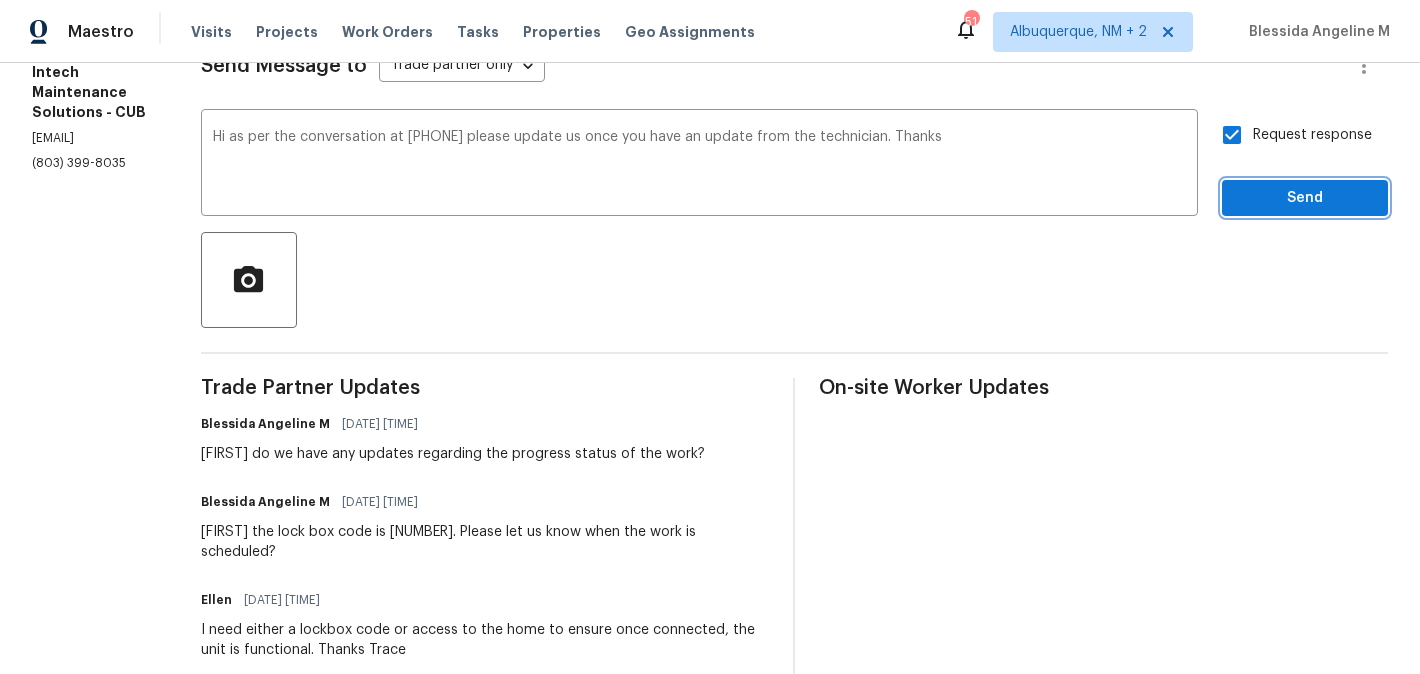 click on "Send" at bounding box center [1305, 198] 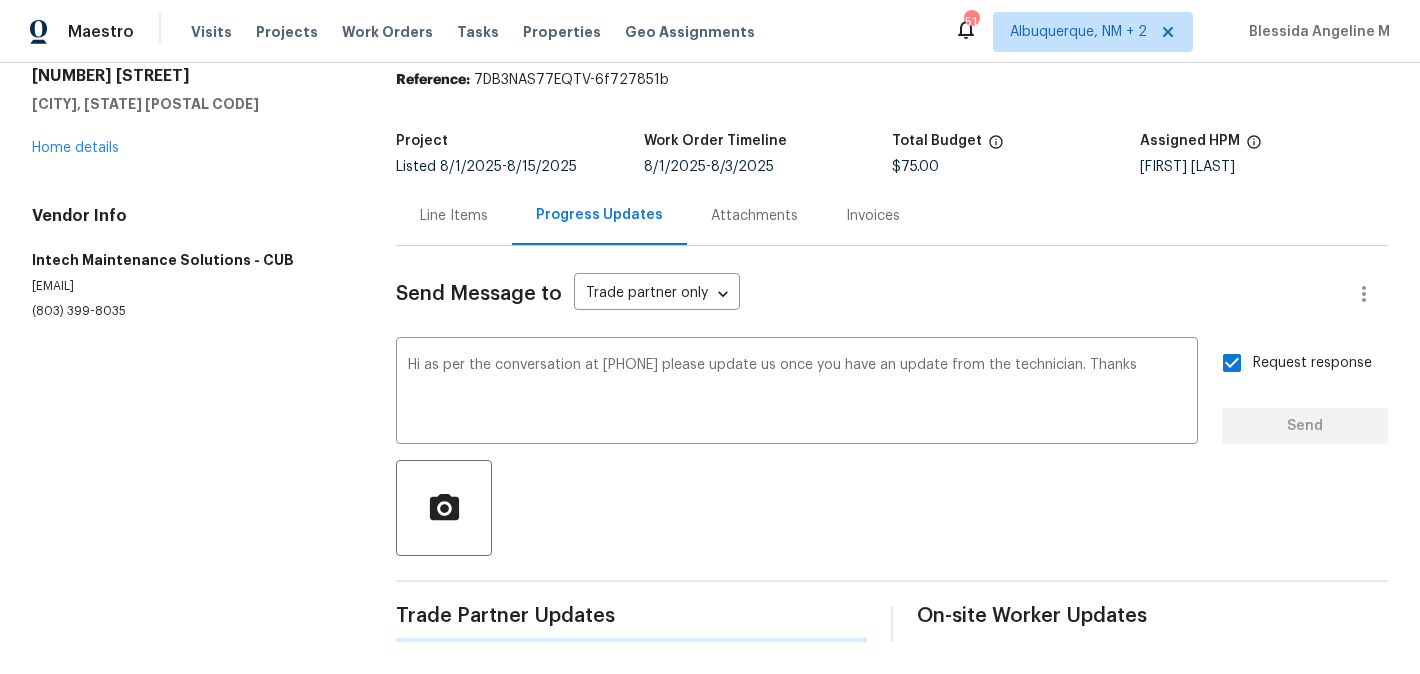 type 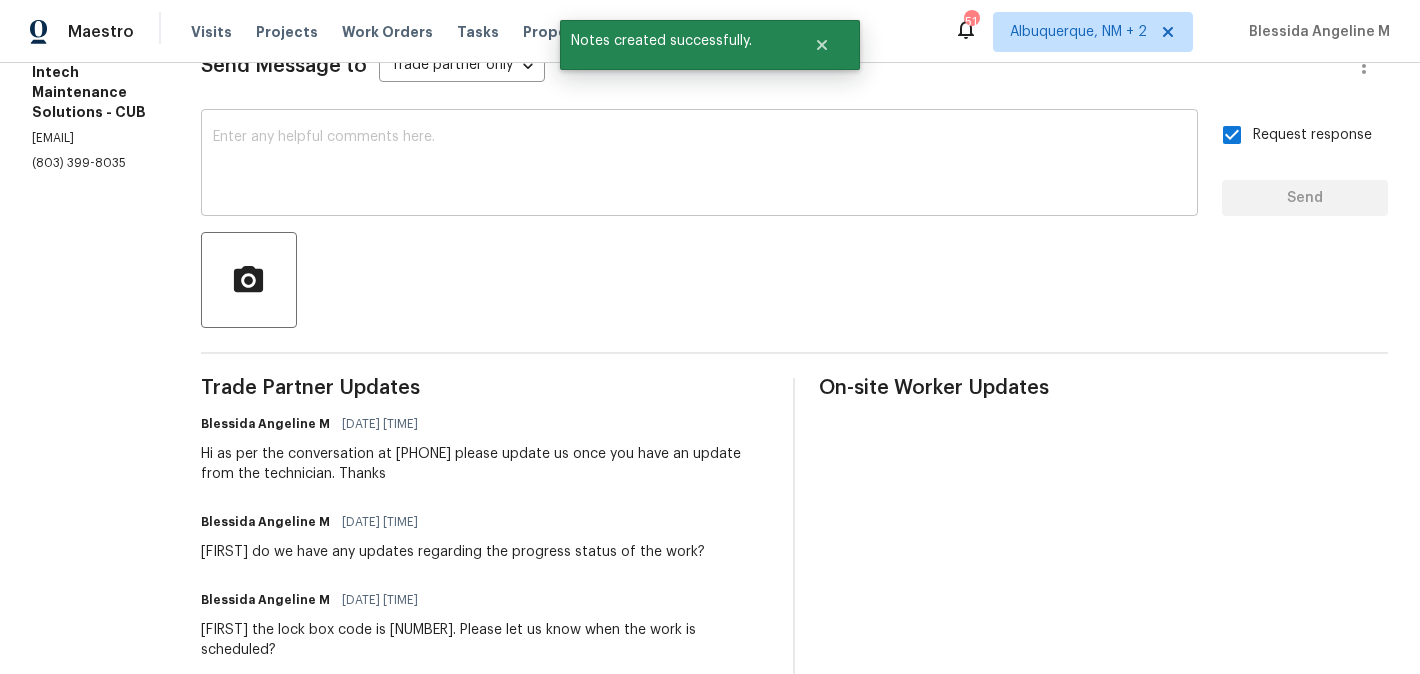 scroll, scrollTop: 0, scrollLeft: 0, axis: both 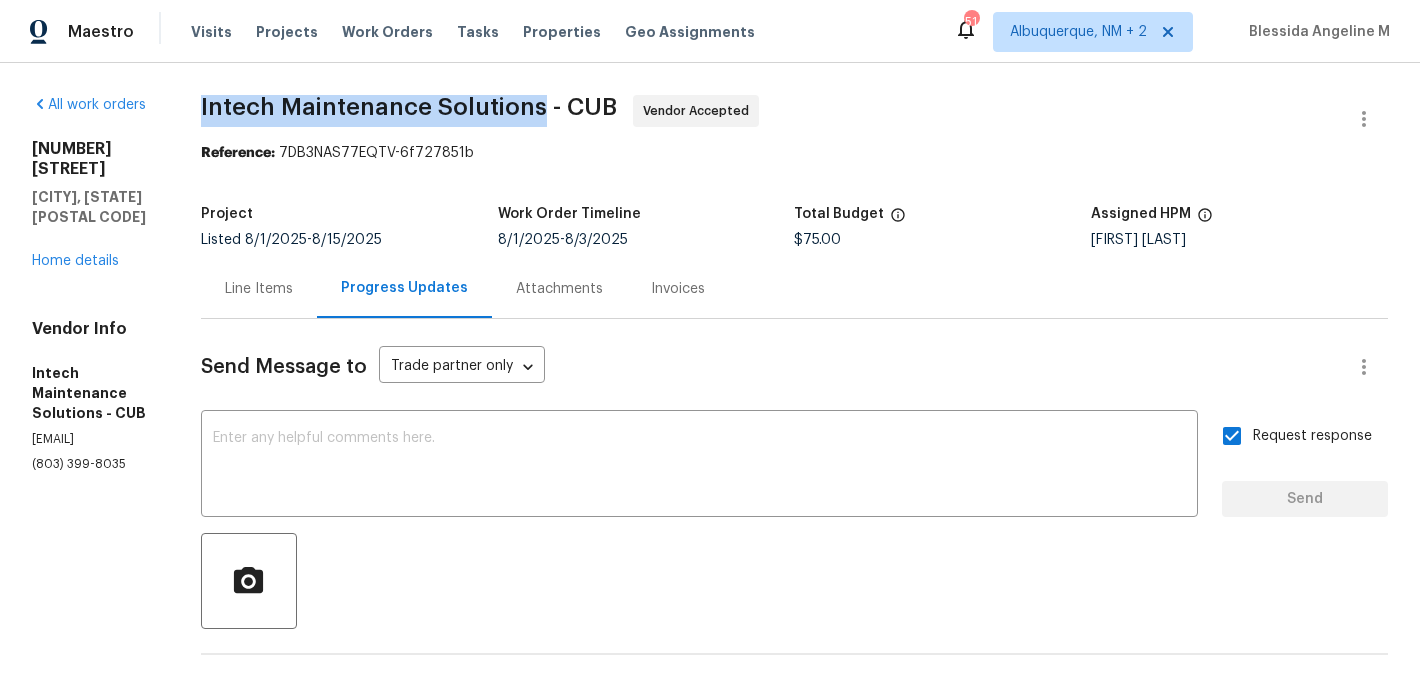 drag, startPoint x: 201, startPoint y: 109, endPoint x: 544, endPoint y: 95, distance: 343.28558 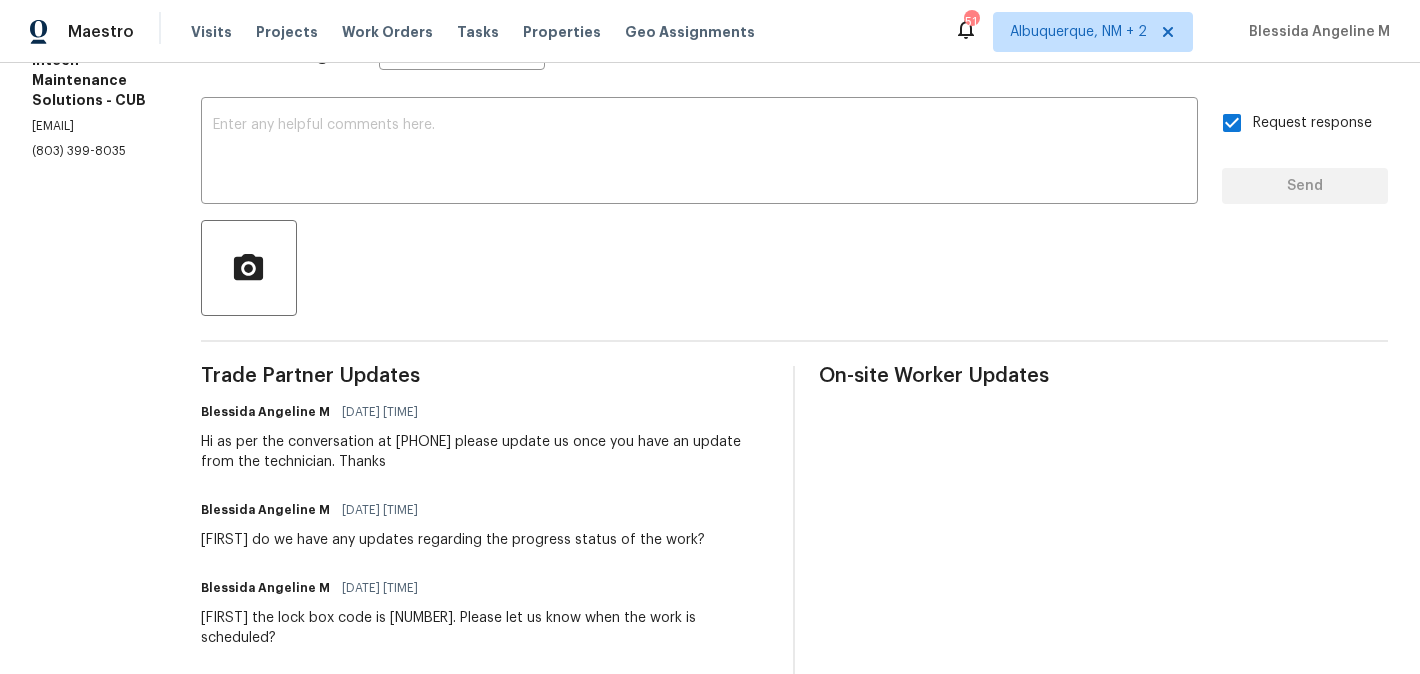 scroll, scrollTop: 0, scrollLeft: 0, axis: both 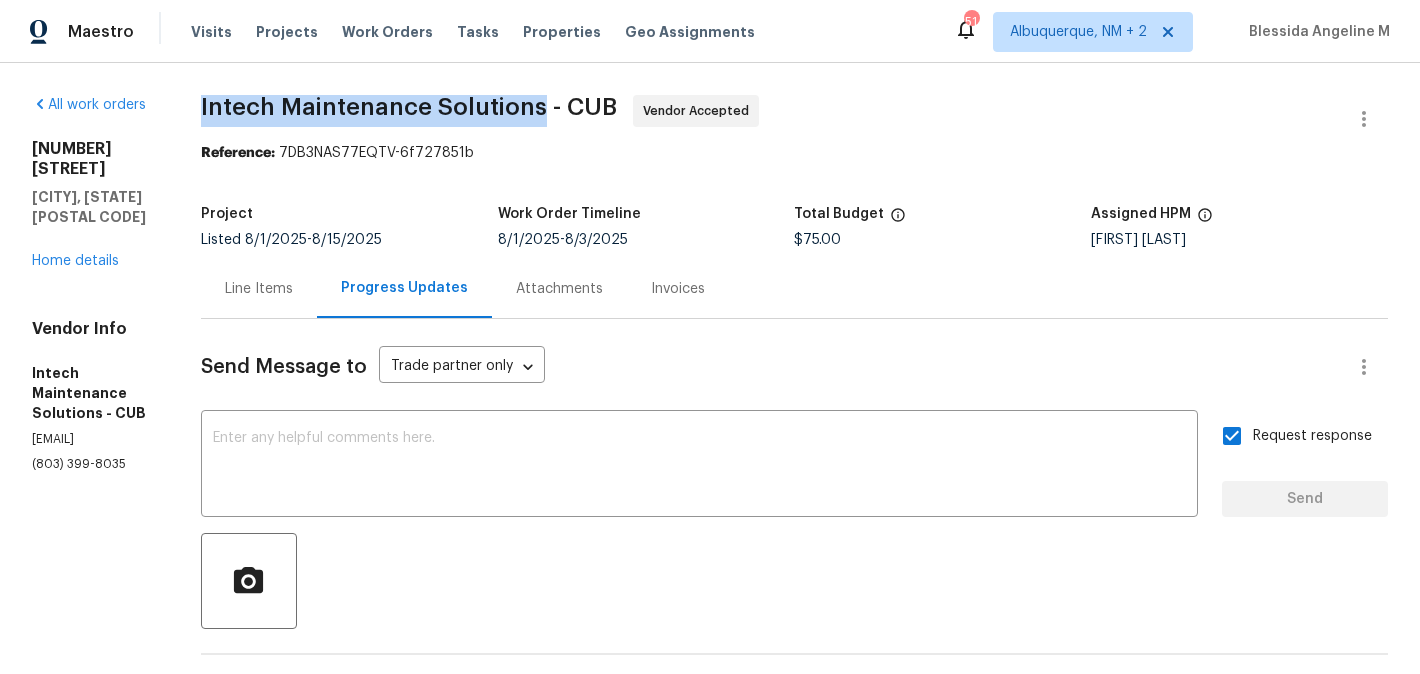 copy on "Intech Maintenance Solutions" 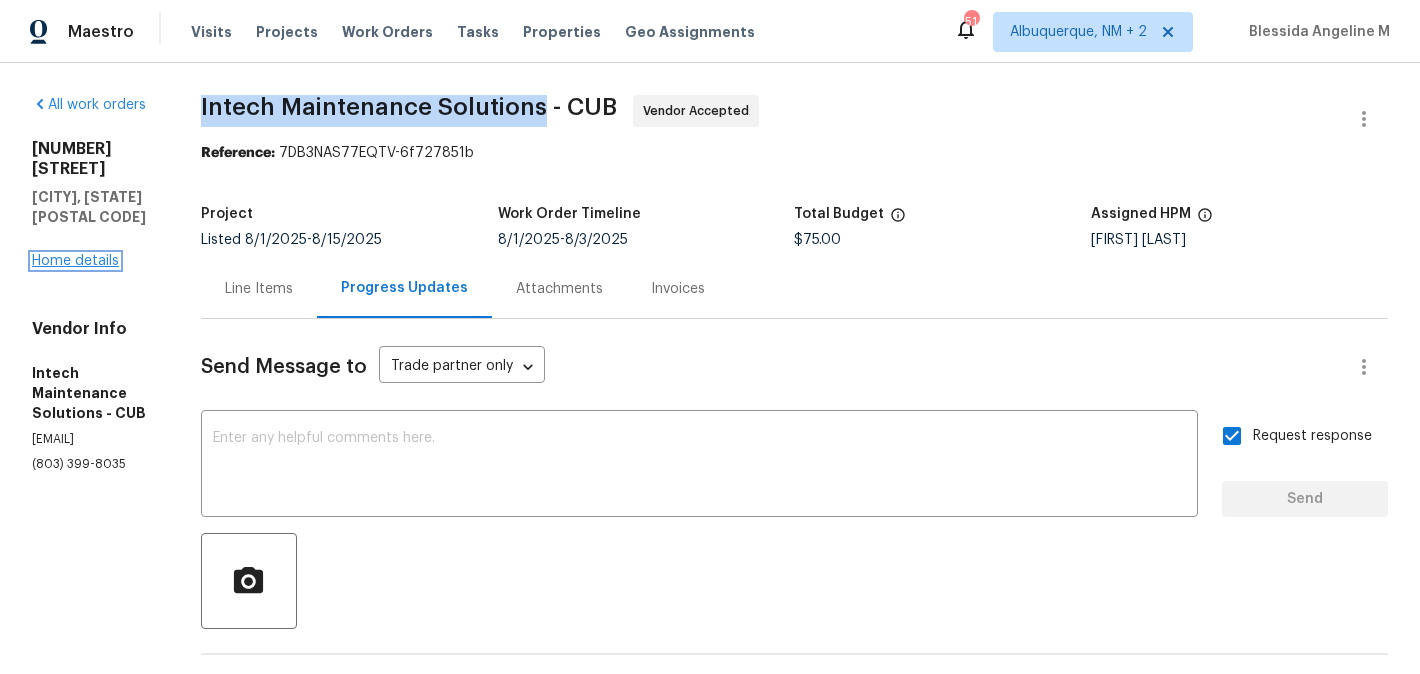 click on "Home details" at bounding box center [75, 261] 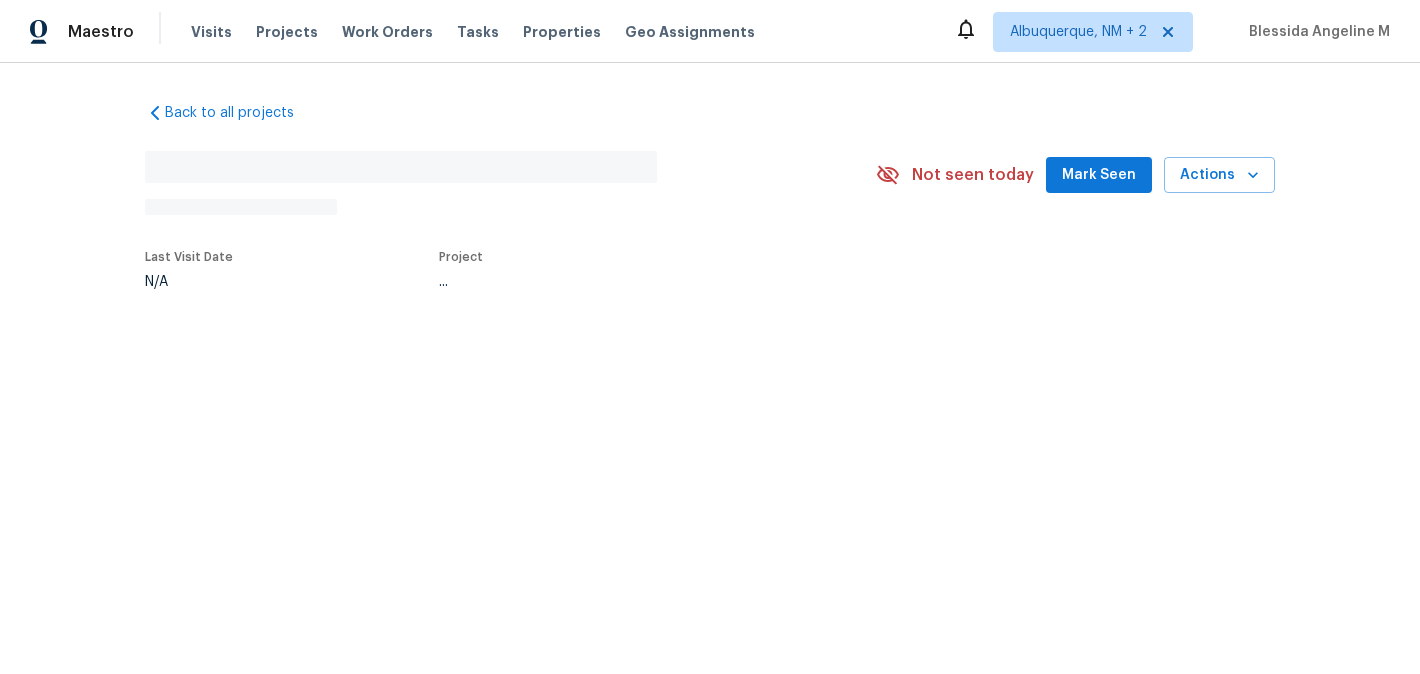 scroll, scrollTop: 0, scrollLeft: 0, axis: both 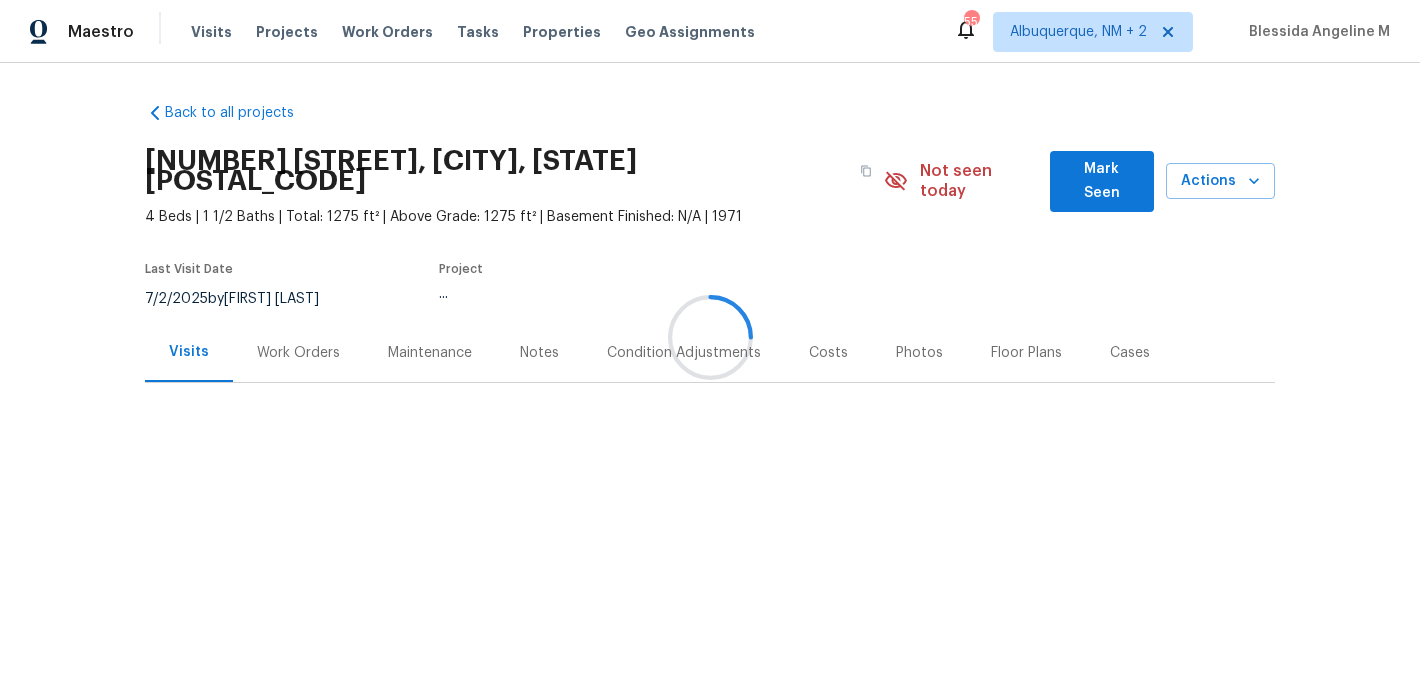 click on "Work Orders" at bounding box center (298, 353) 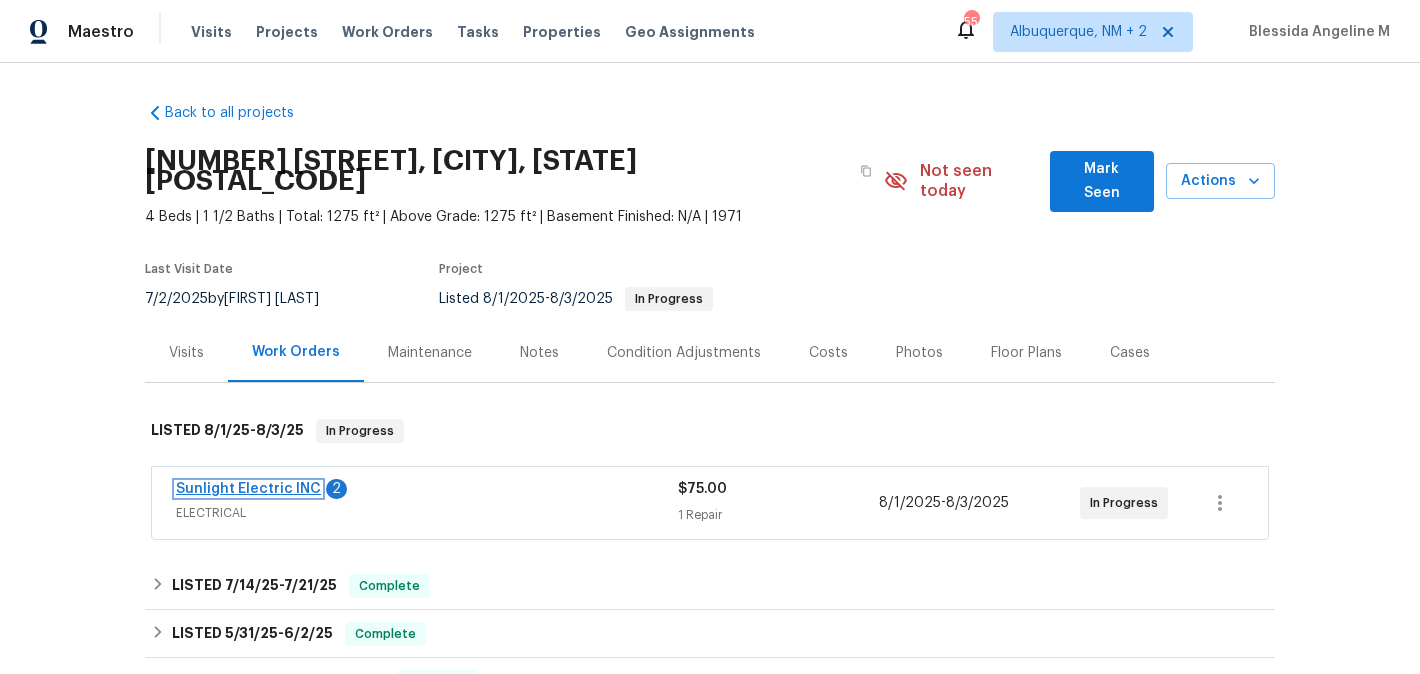 click on "Sunlight Electric INC" at bounding box center (248, 489) 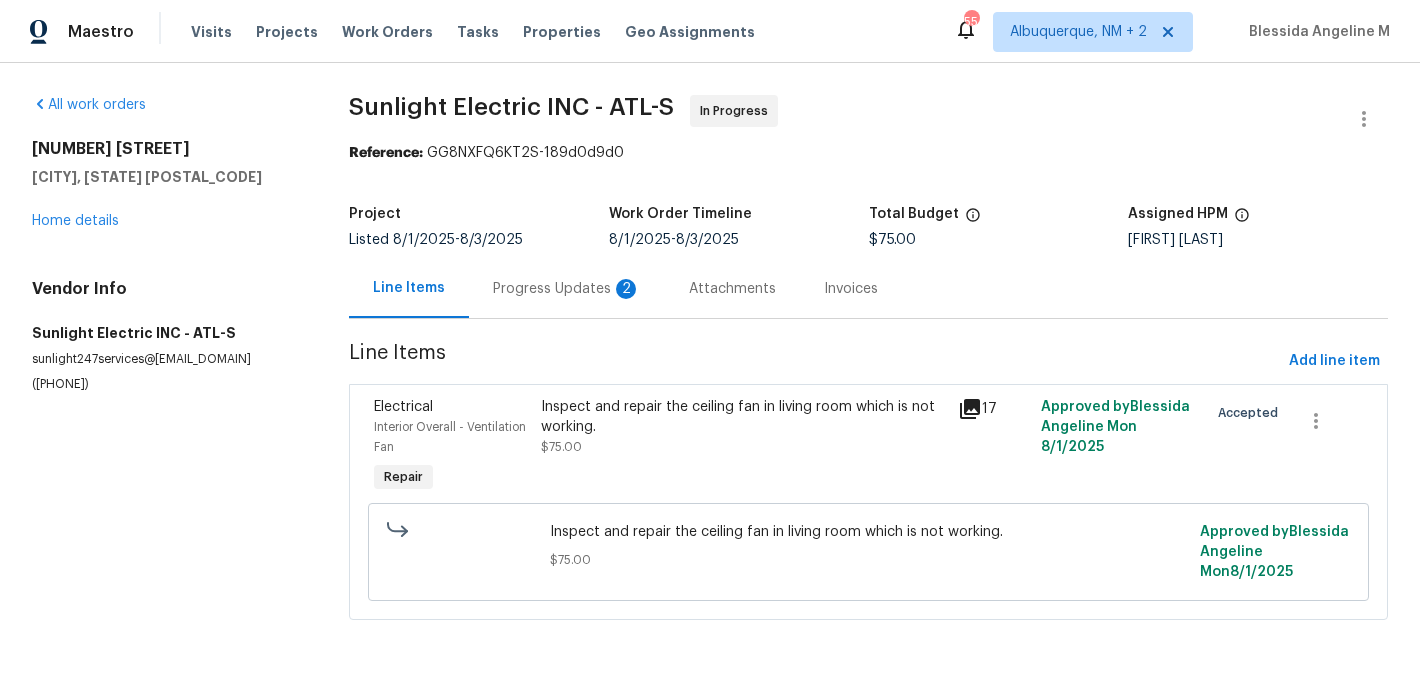click on "Progress Updates 2" at bounding box center (567, 288) 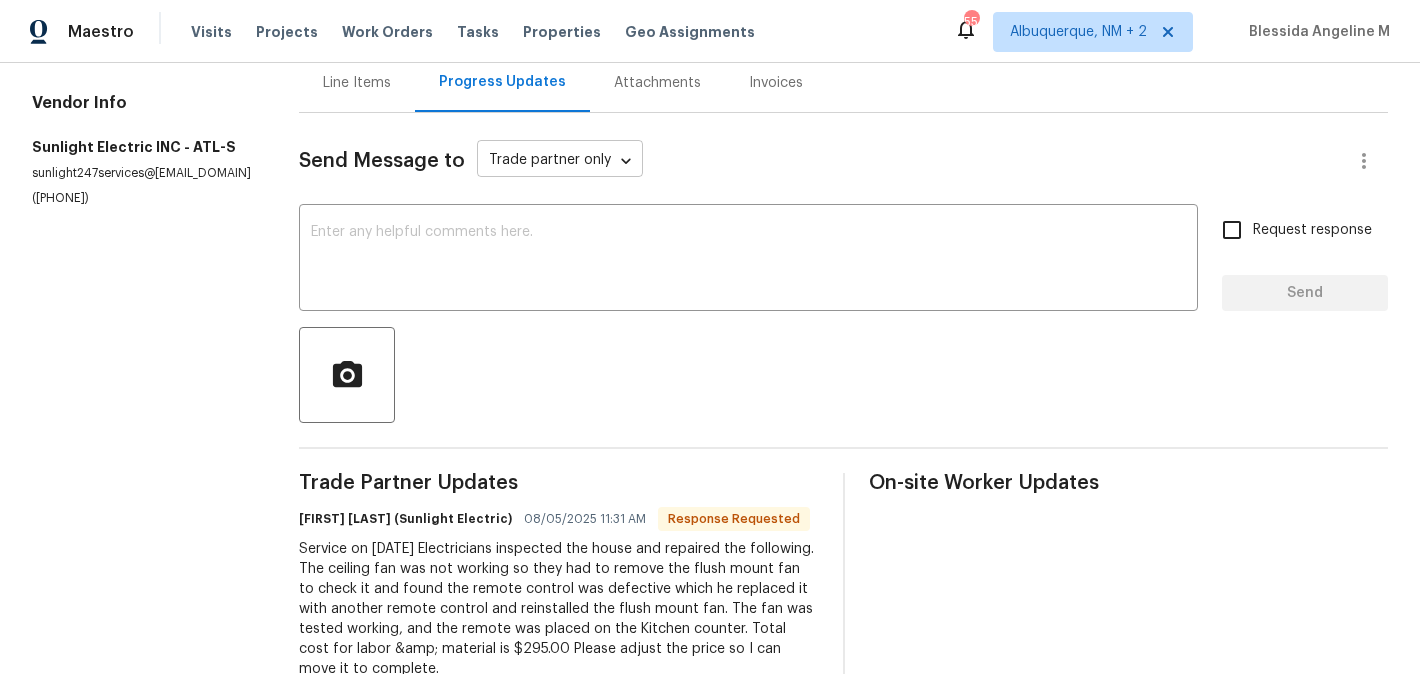 scroll, scrollTop: 0, scrollLeft: 0, axis: both 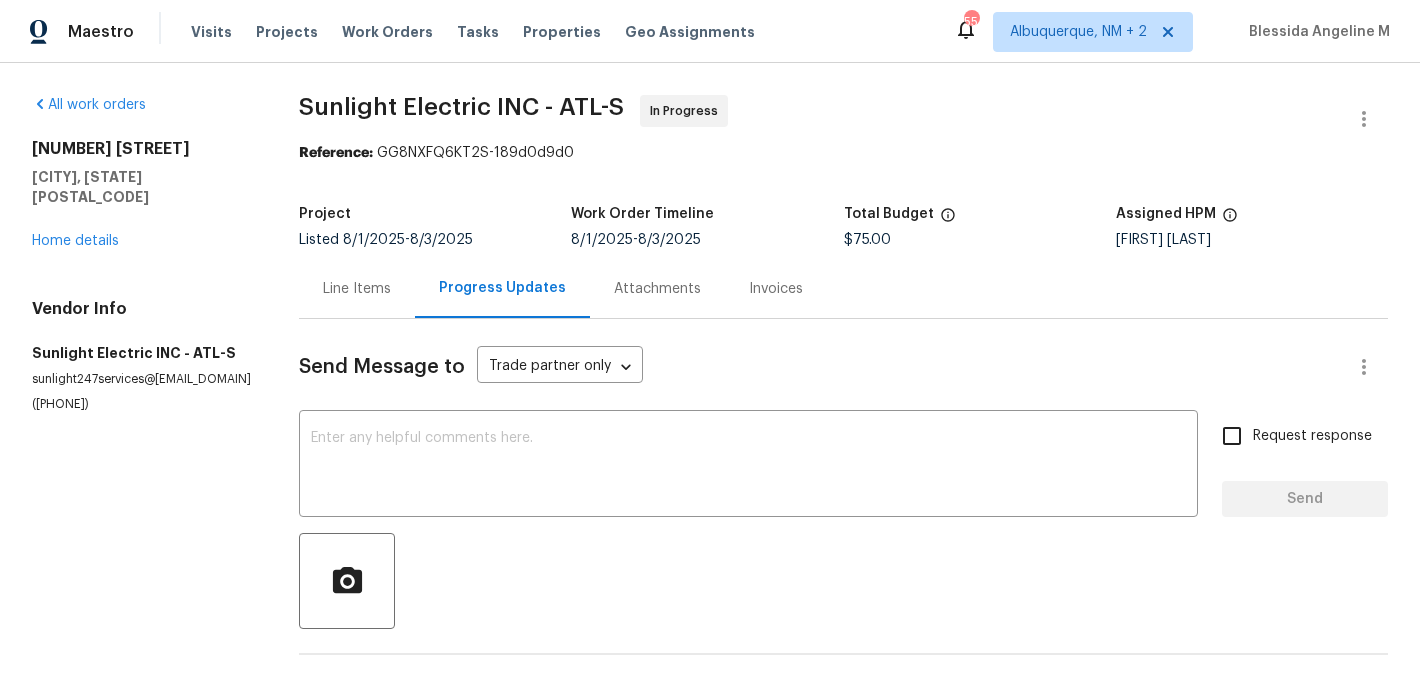 click on "Line Items" at bounding box center (357, 288) 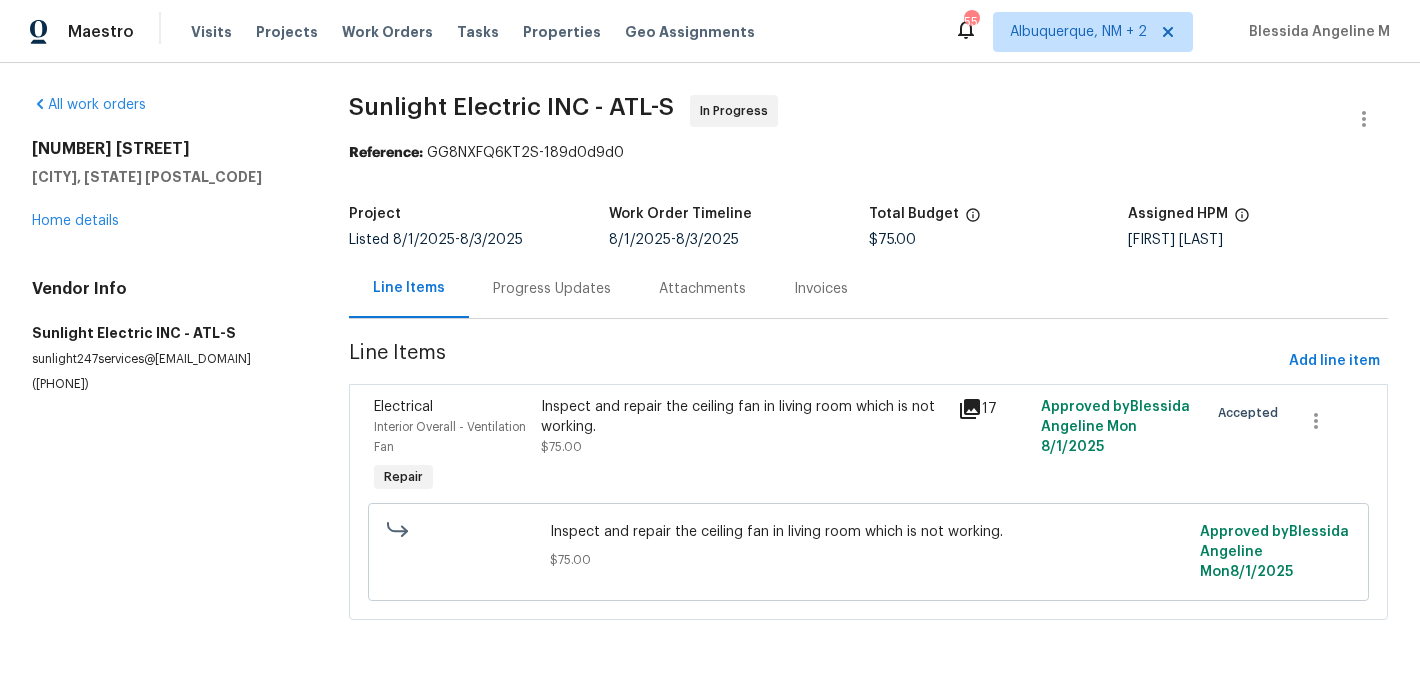 click on "Inspect and repair the ceiling fan in living room which is not working." at bounding box center (743, 417) 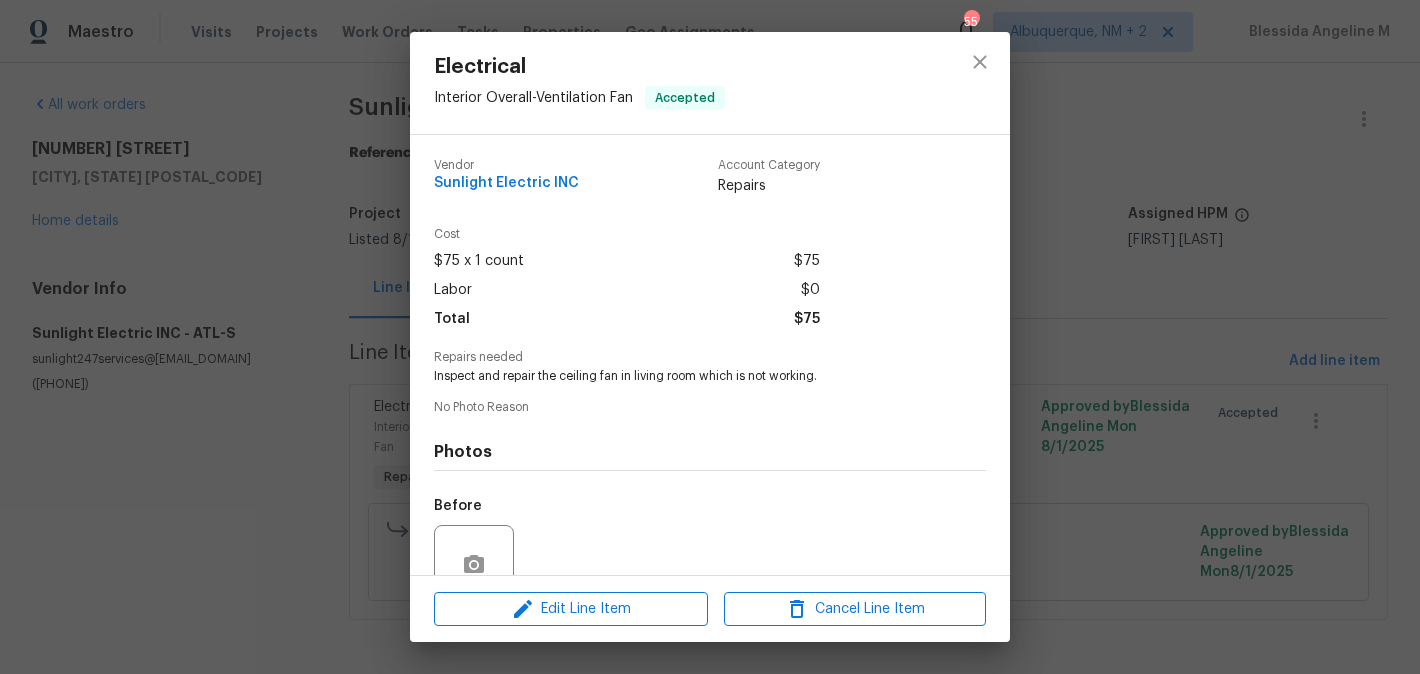 scroll, scrollTop: 179, scrollLeft: 0, axis: vertical 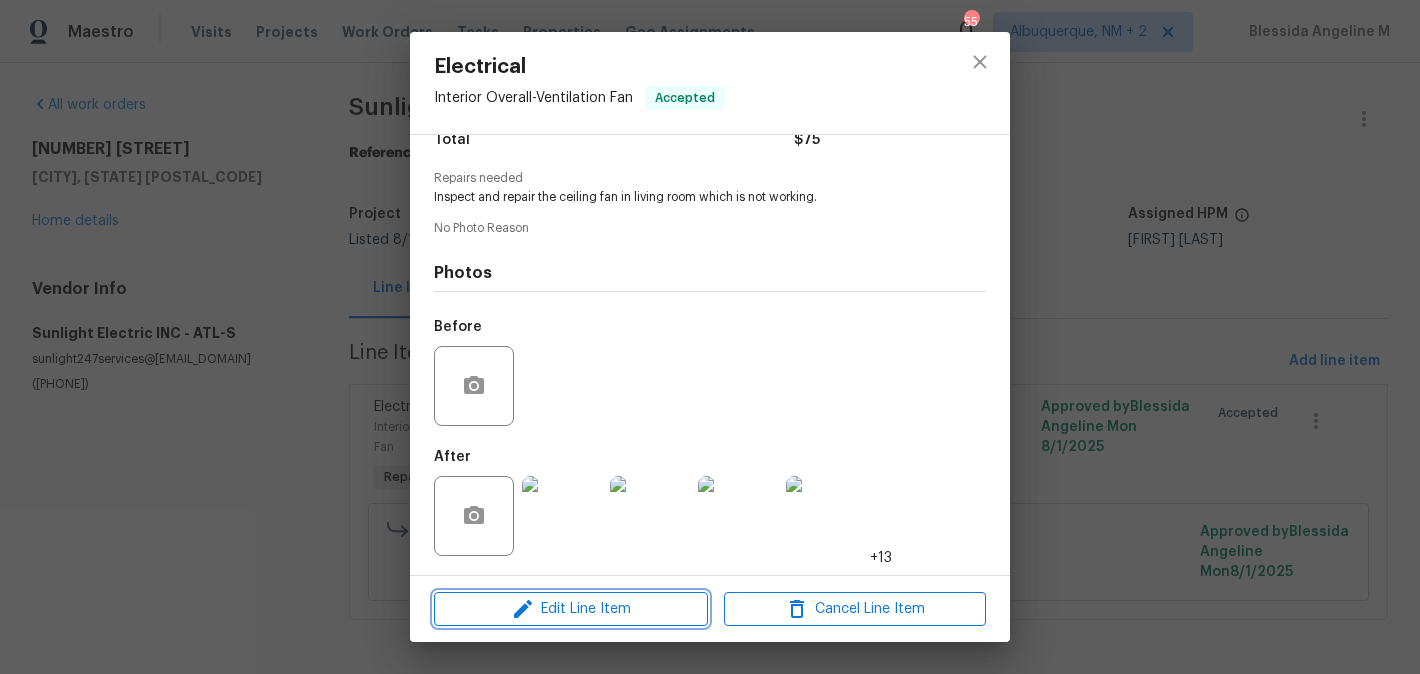 click on "Edit Line Item" at bounding box center [571, 609] 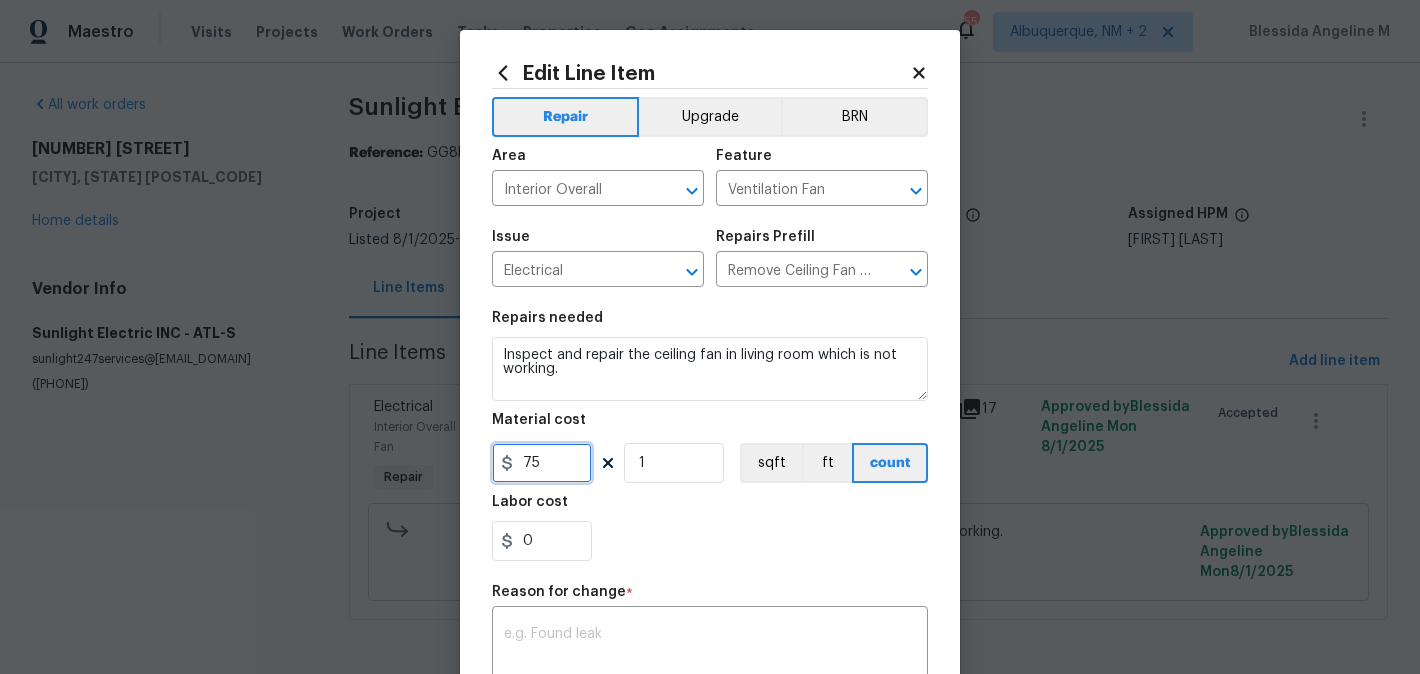click on "75" at bounding box center [542, 463] 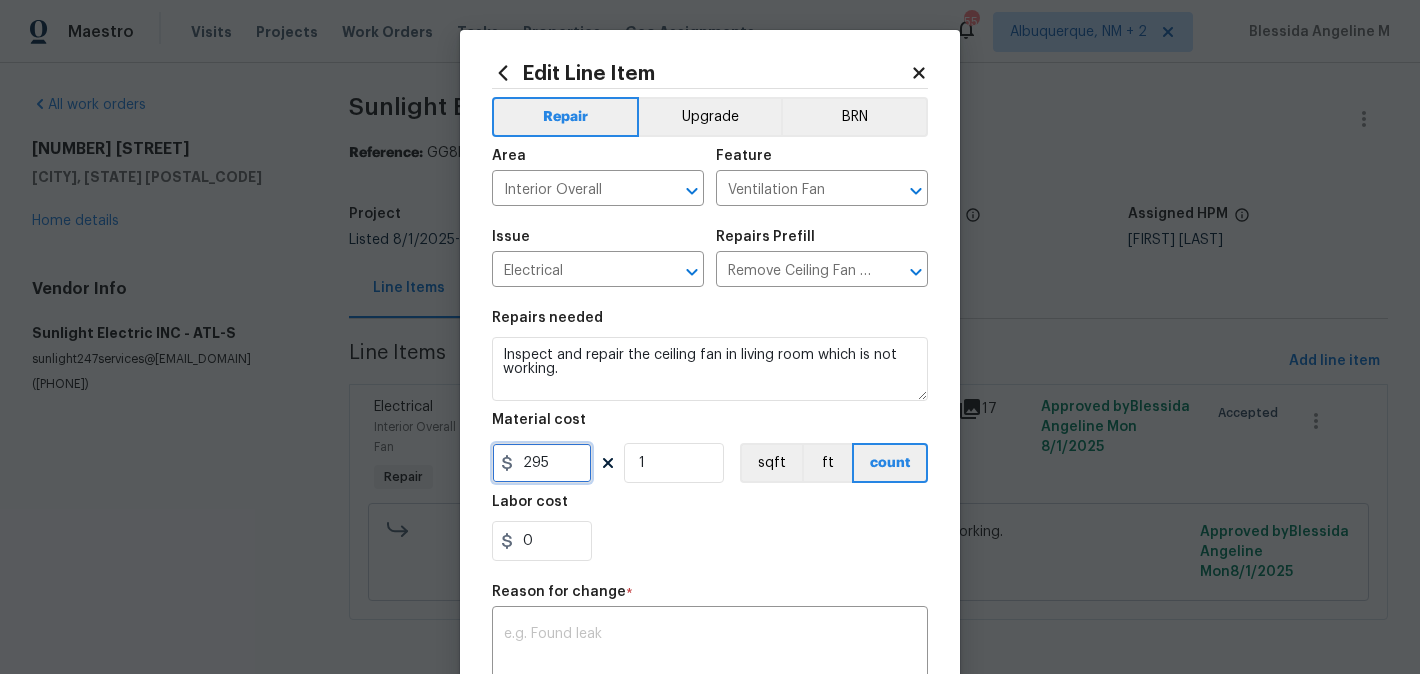 type on "295" 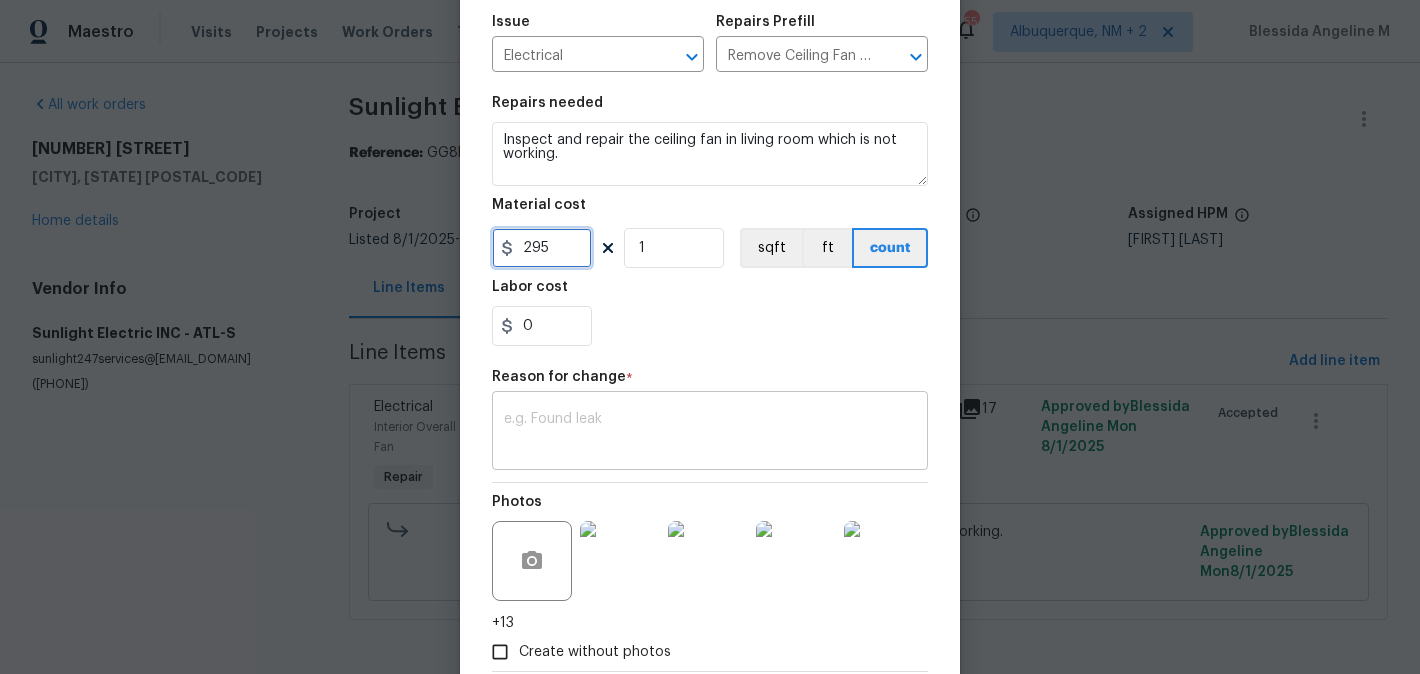 scroll, scrollTop: 216, scrollLeft: 0, axis: vertical 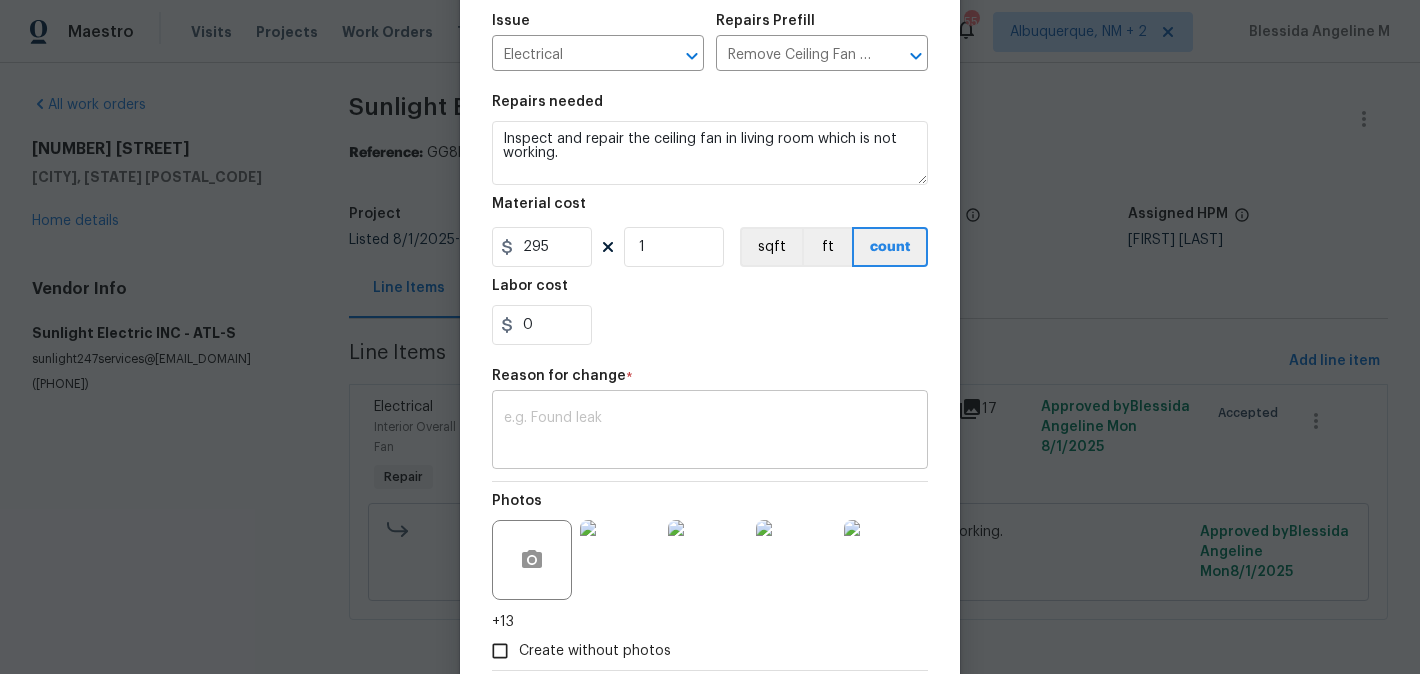 click at bounding box center (710, 432) 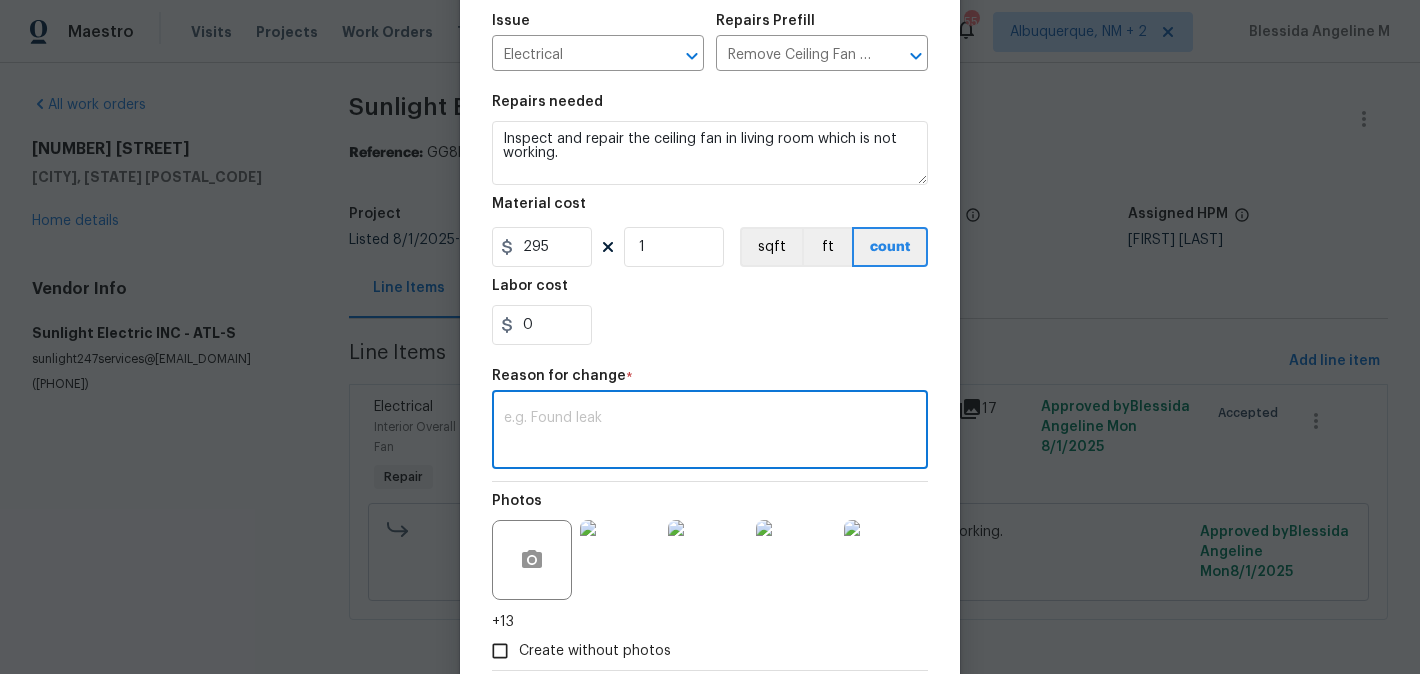 paste on "(BA) Updated per vendor’s final cost." 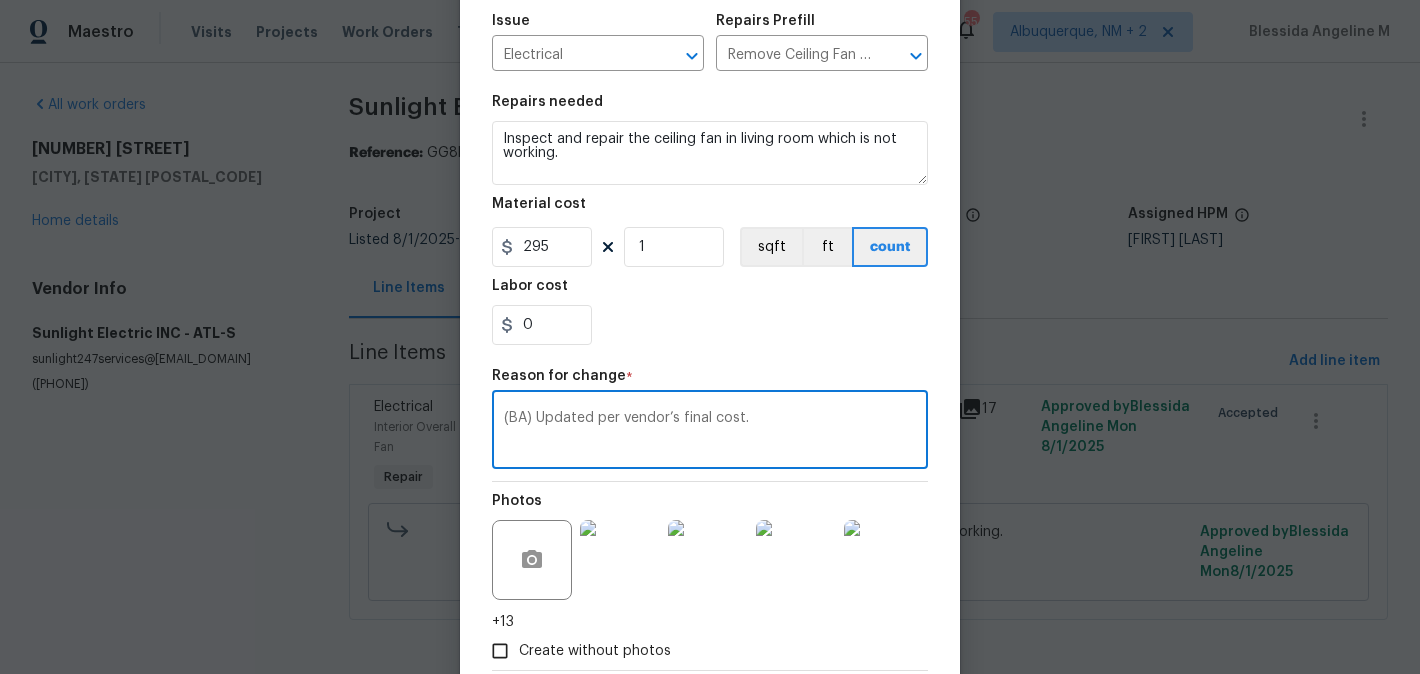 scroll, scrollTop: 332, scrollLeft: 0, axis: vertical 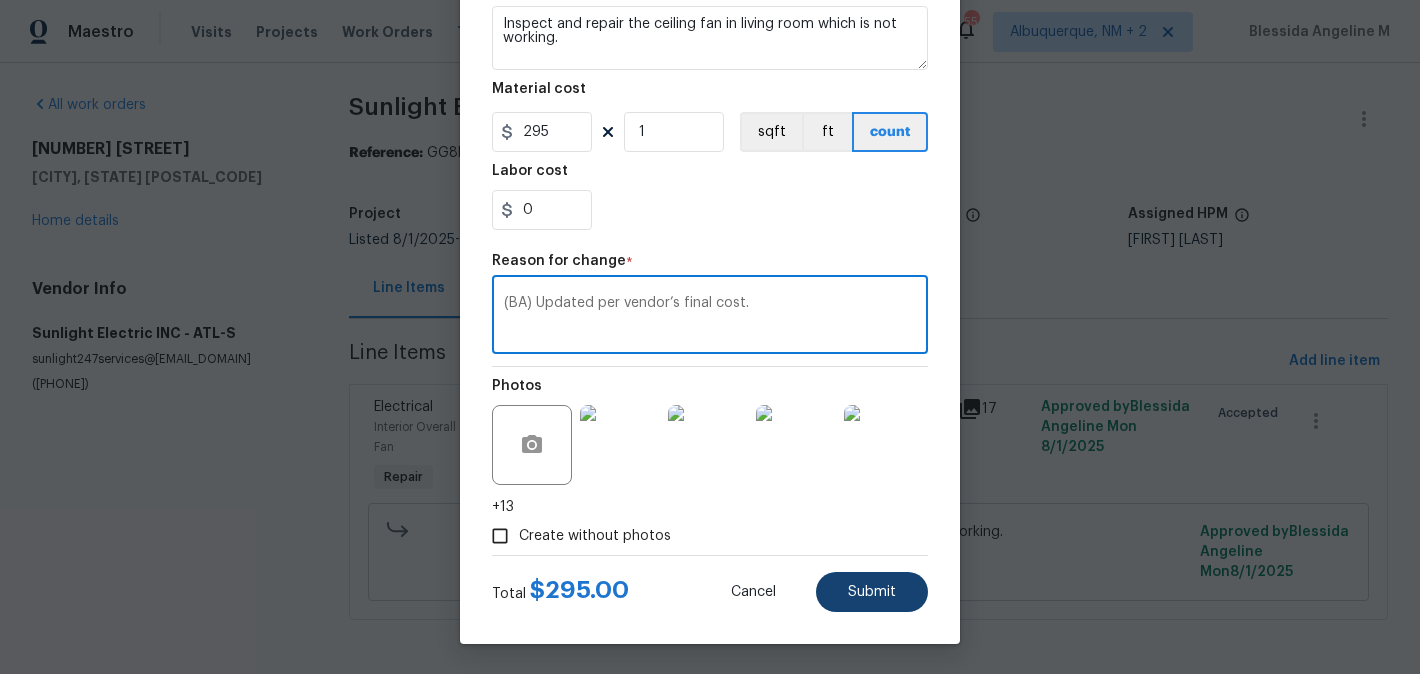 type on "(BA) Updated per vendor’s final cost." 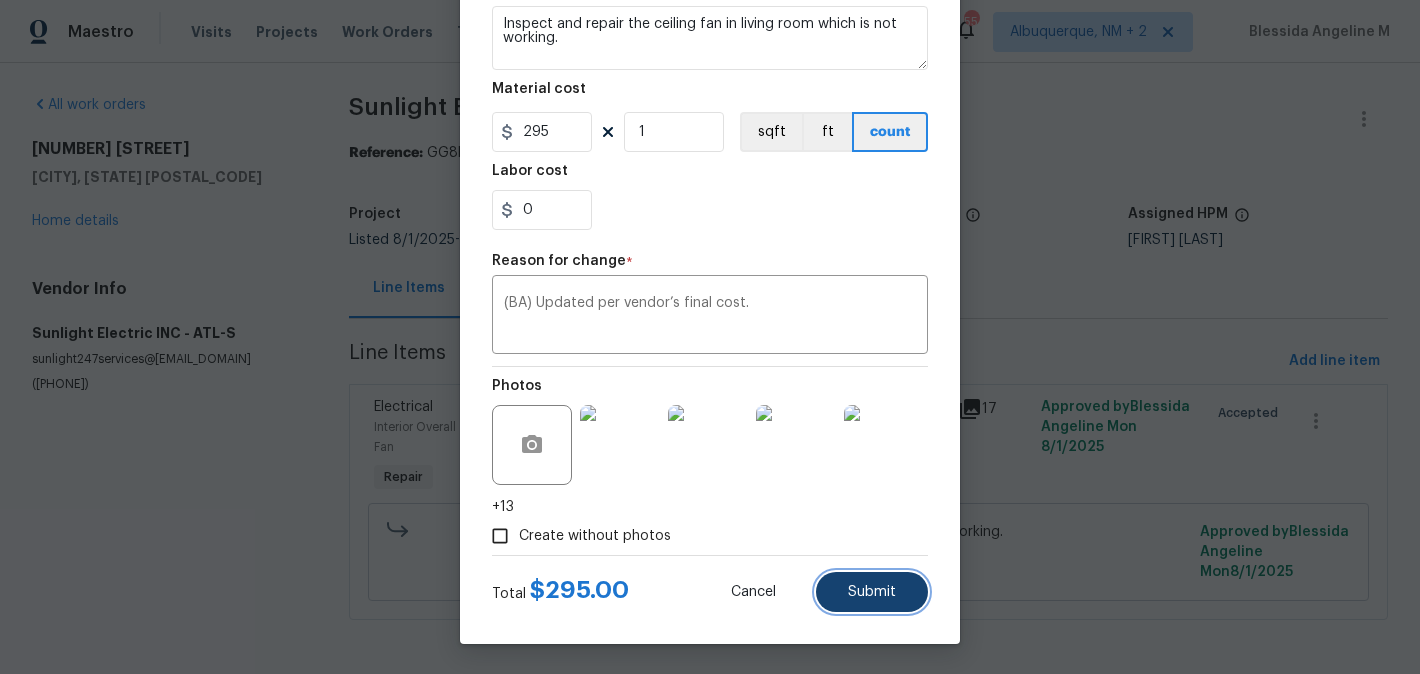 click on "Submit" at bounding box center (872, 592) 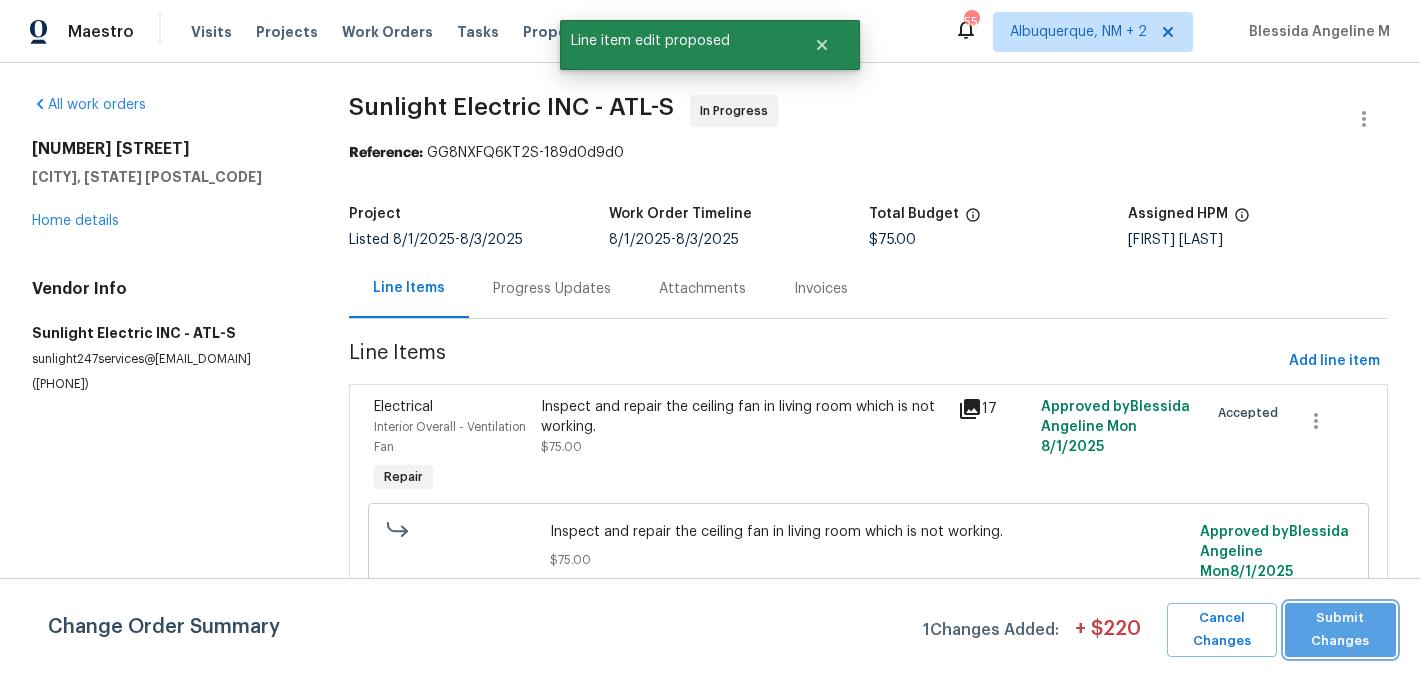 scroll, scrollTop: 0, scrollLeft: 0, axis: both 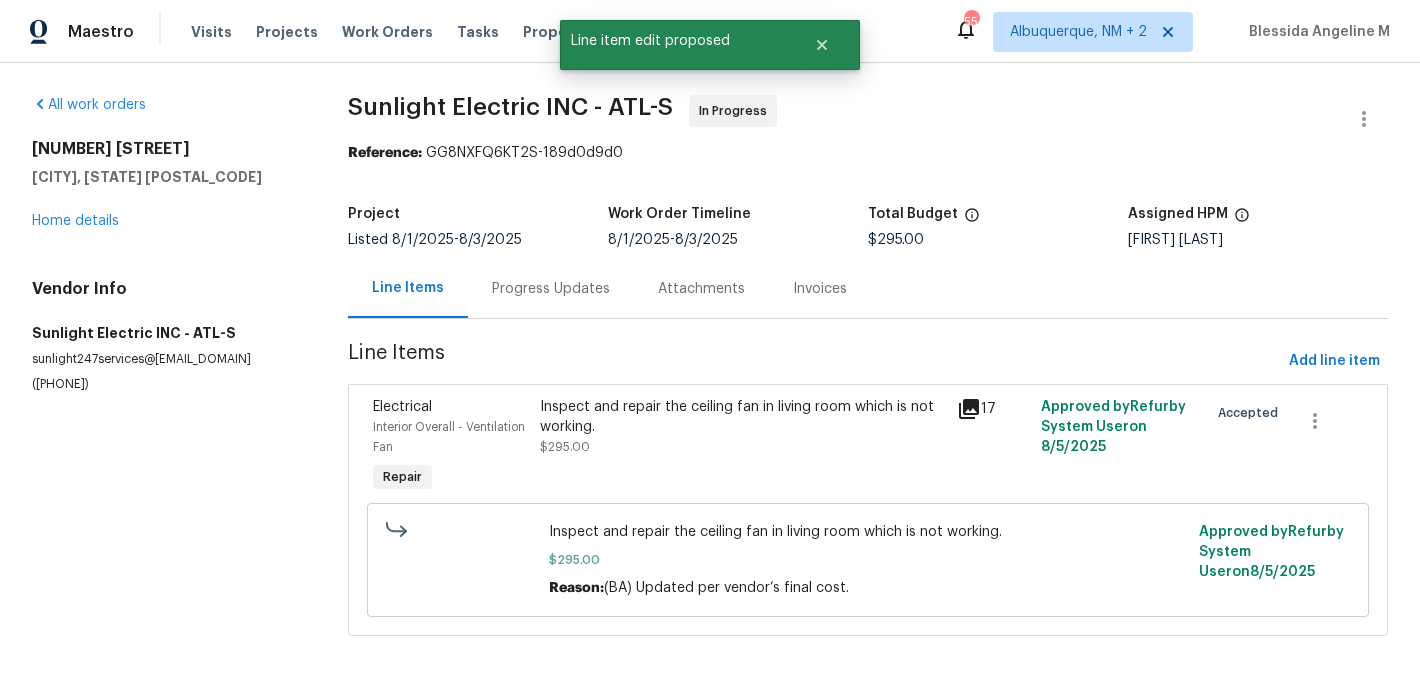 click on "Progress Updates" at bounding box center [551, 289] 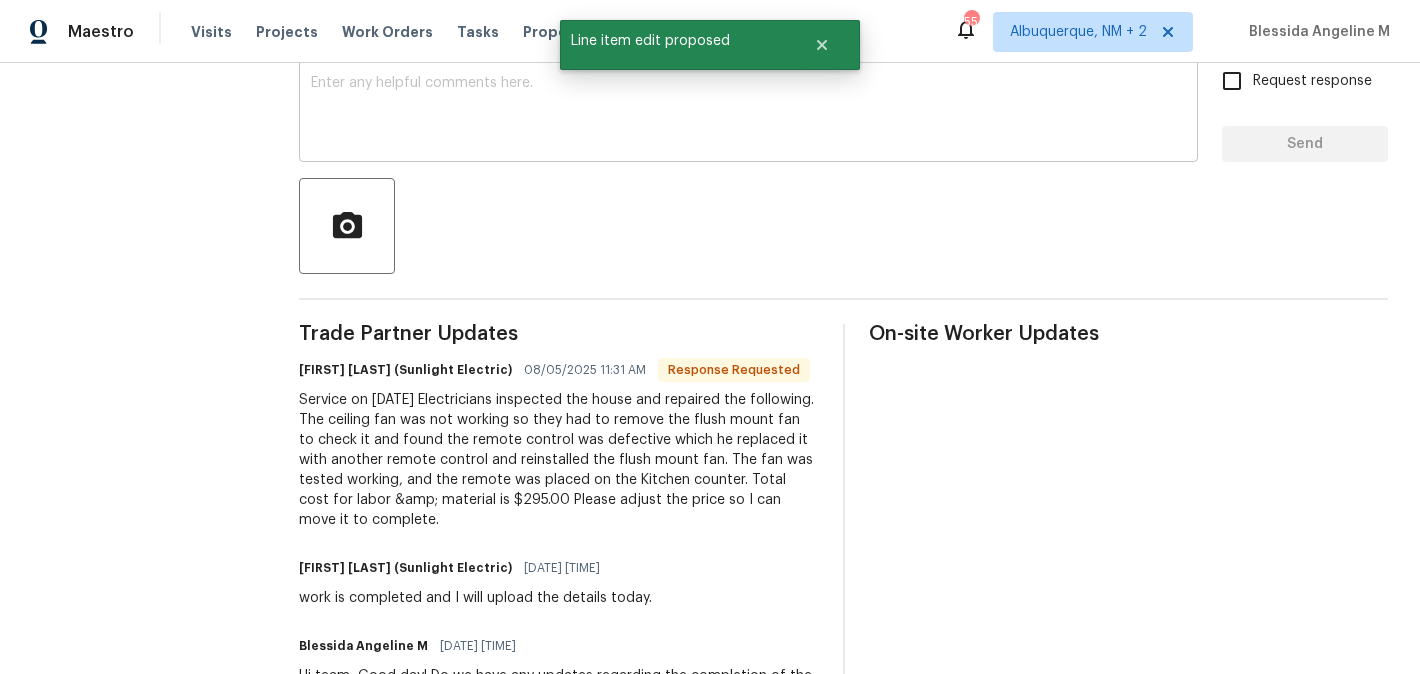 scroll, scrollTop: 390, scrollLeft: 0, axis: vertical 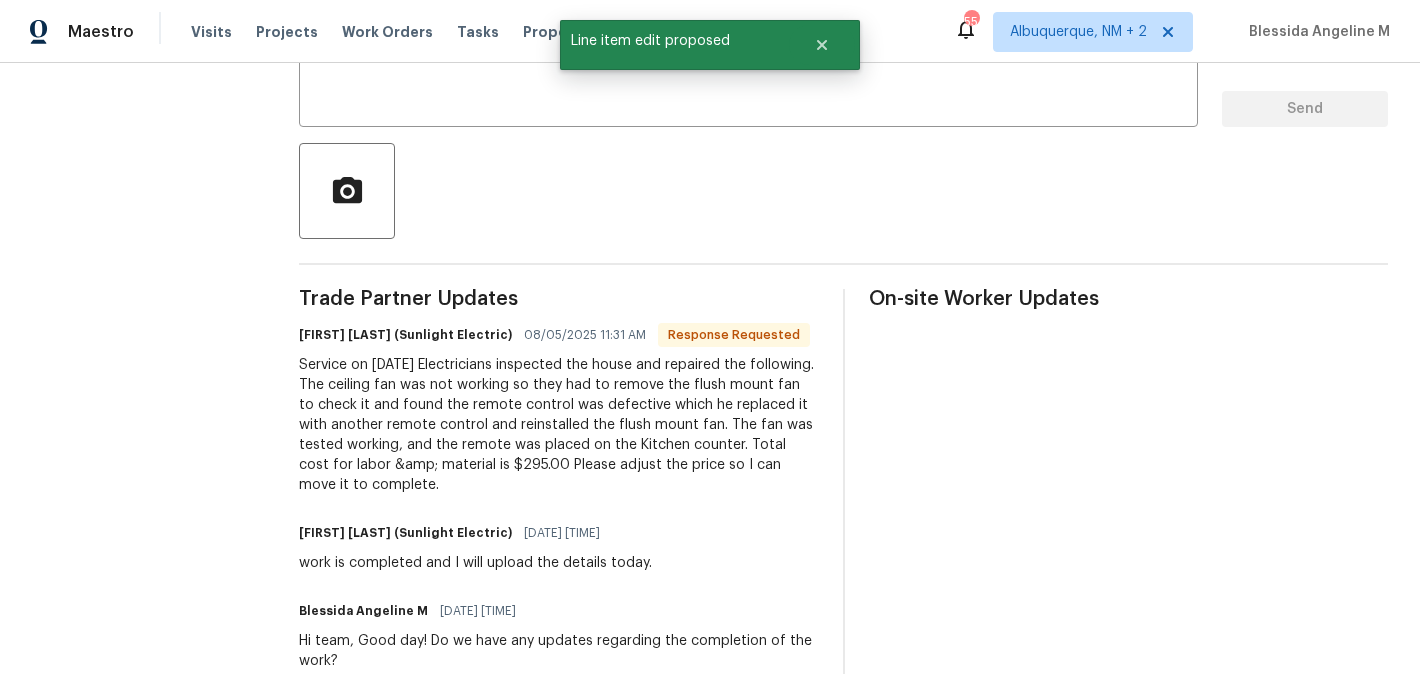 click on "John Badiei (Sunlight Electric)" at bounding box center [405, 335] 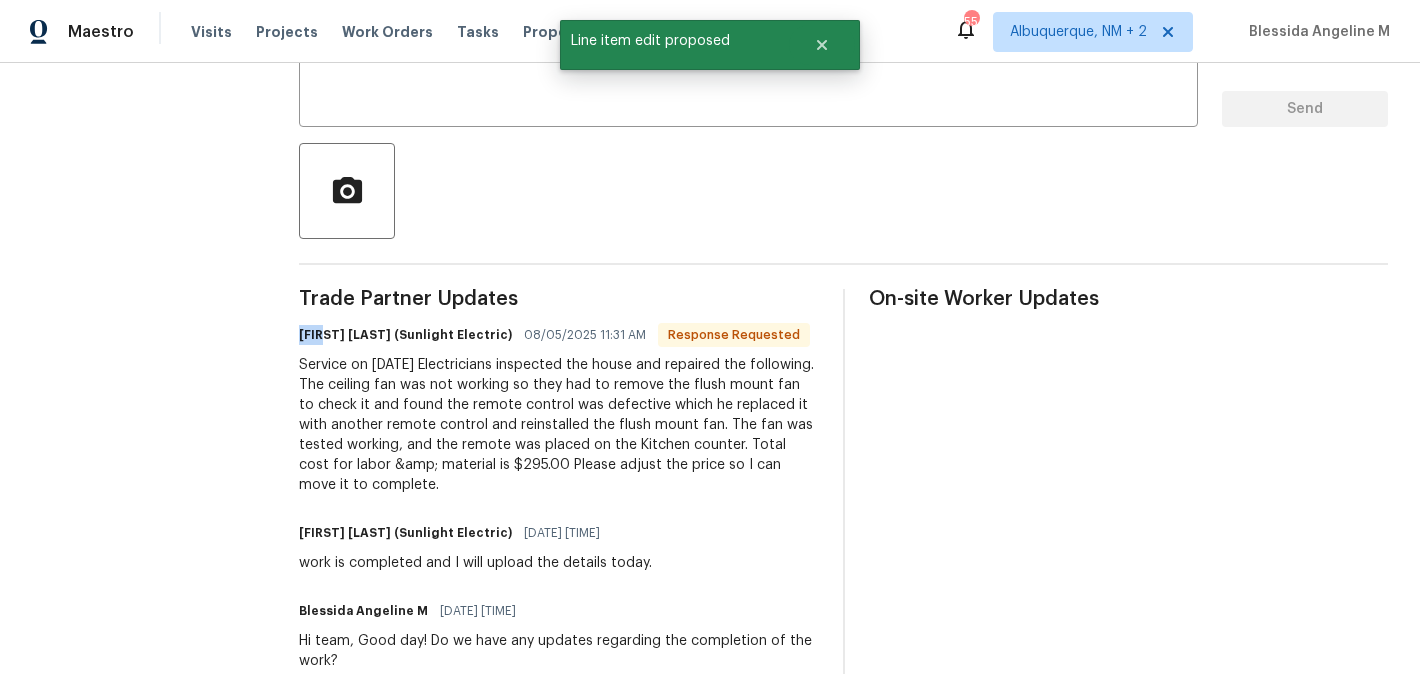 click on "John Badiei (Sunlight Electric)" at bounding box center [405, 335] 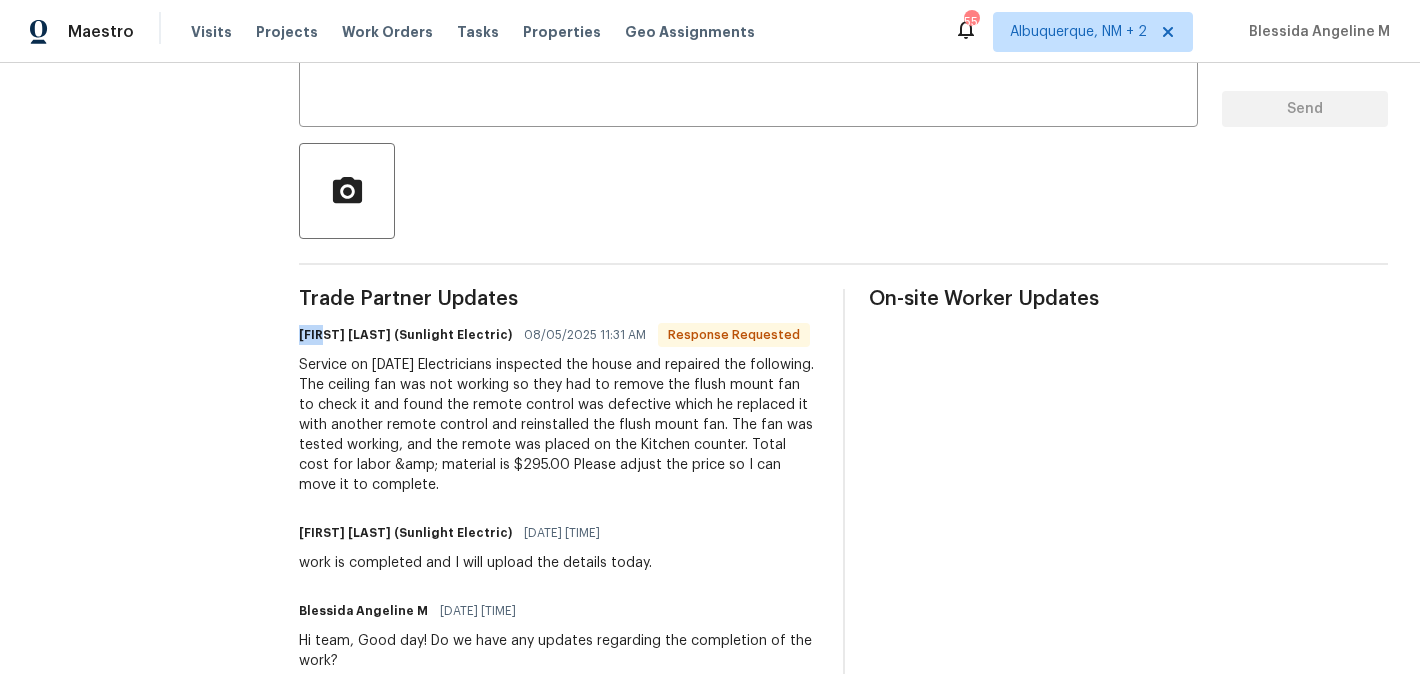 copy on "John" 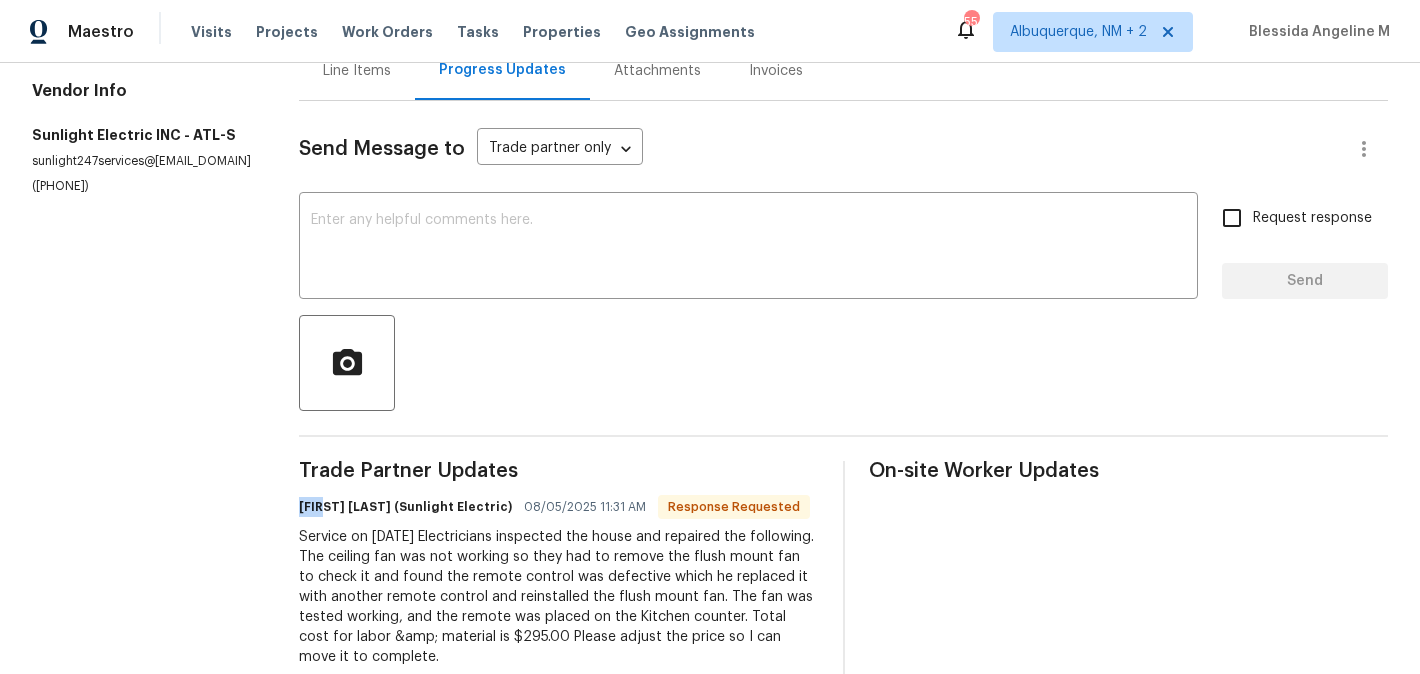 scroll, scrollTop: 92, scrollLeft: 0, axis: vertical 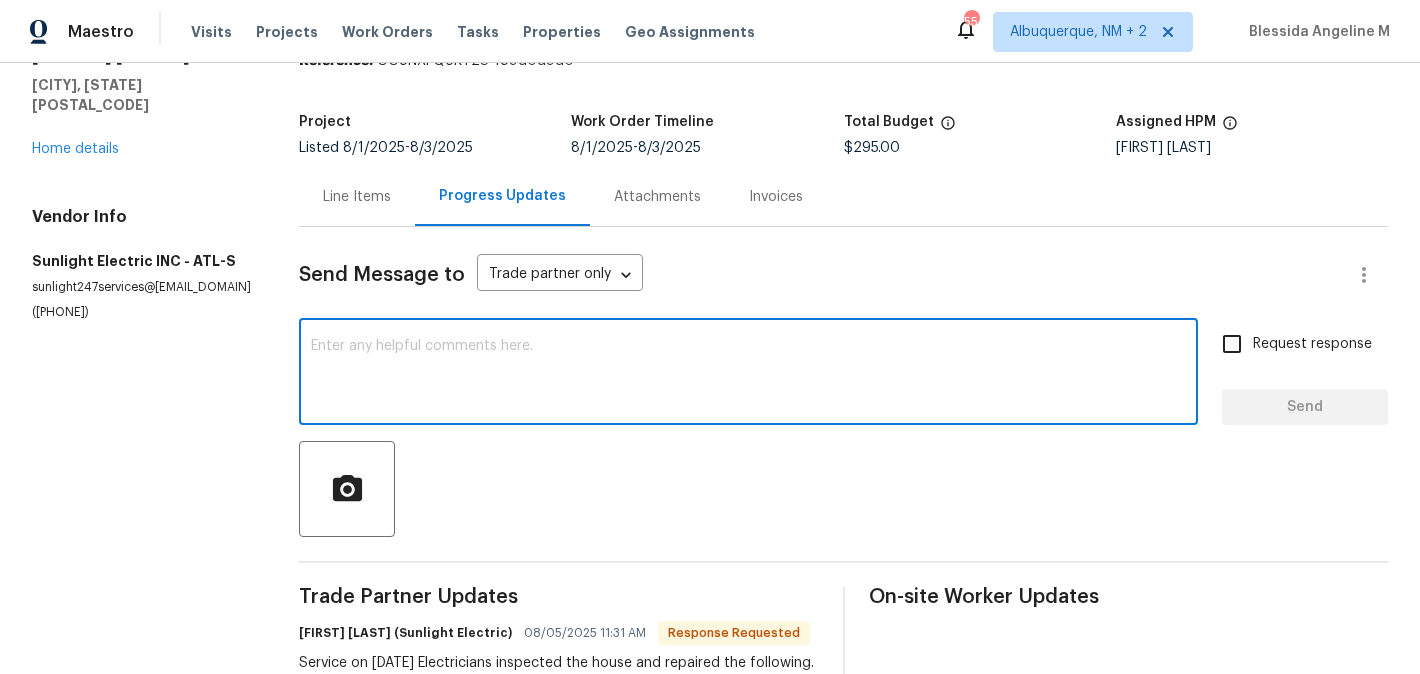 click at bounding box center (748, 374) 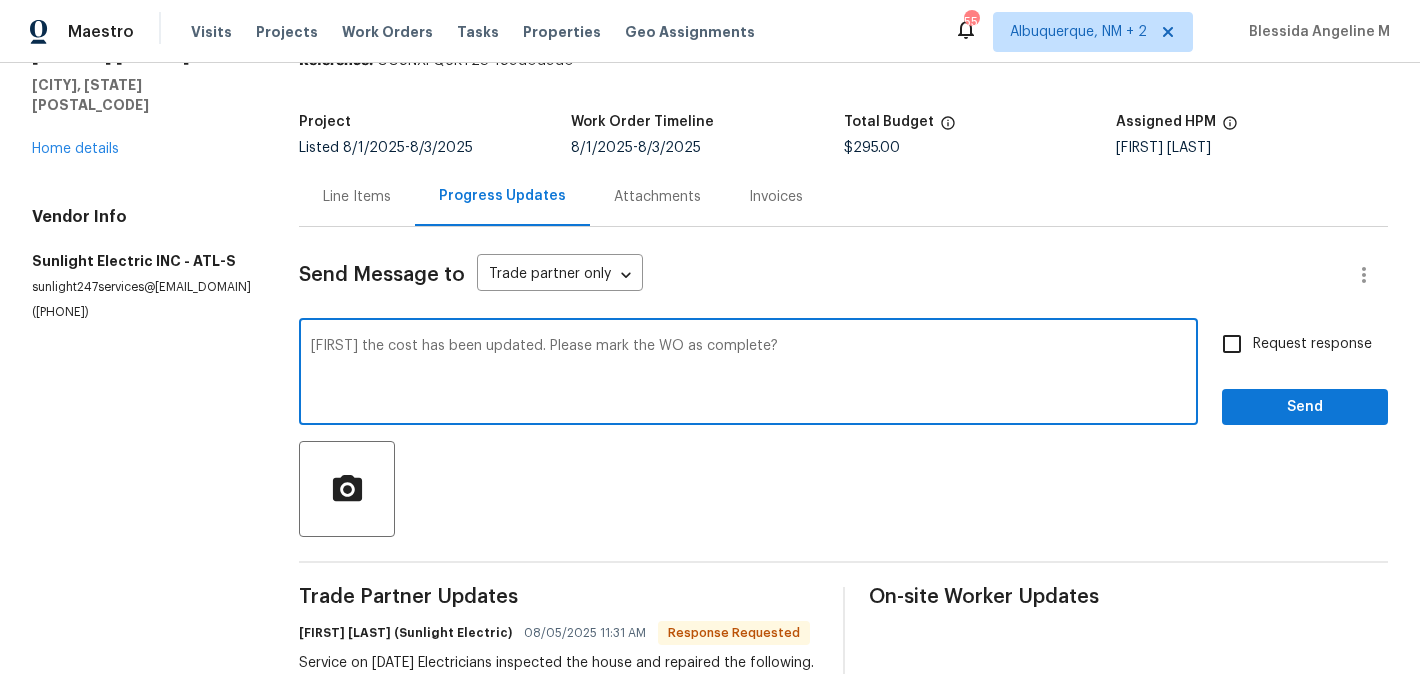 click on "The" at bounding box center [0, 0] 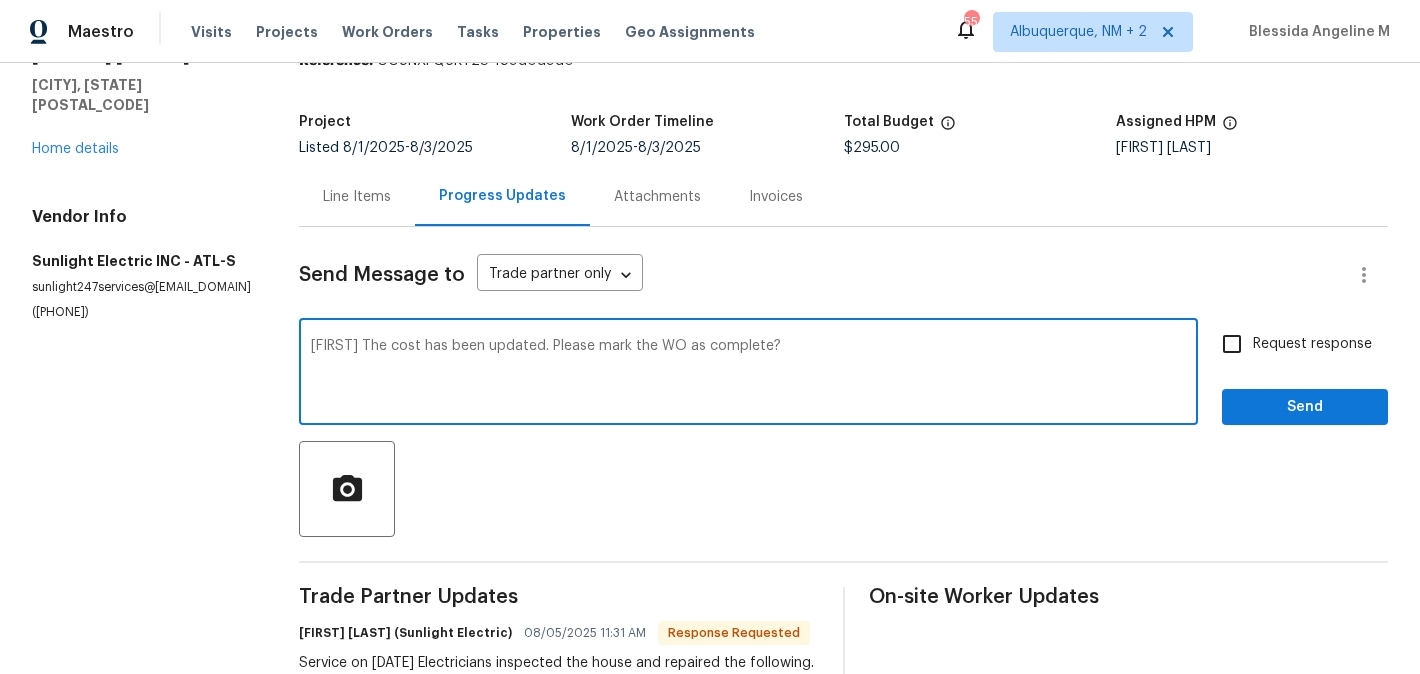type on "John The cost has been updated. Please mark the WO as complete?" 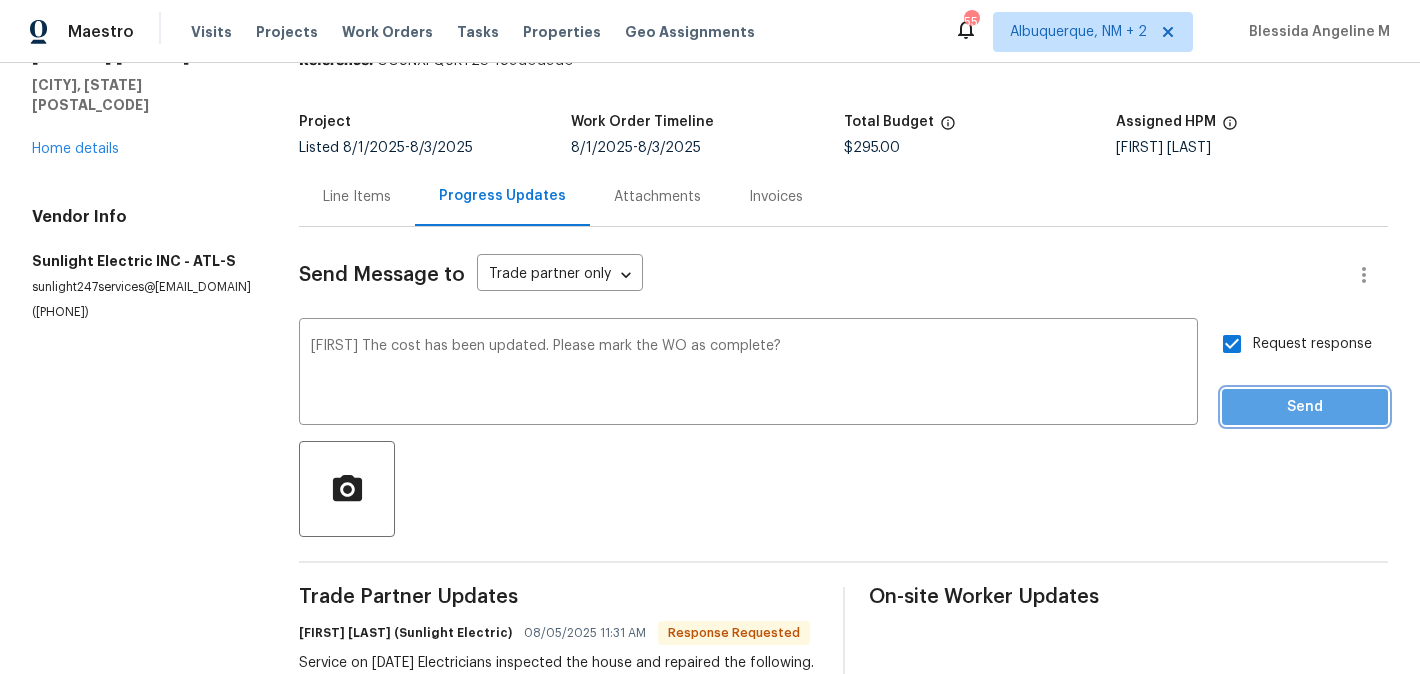 click on "Send" at bounding box center (1305, 407) 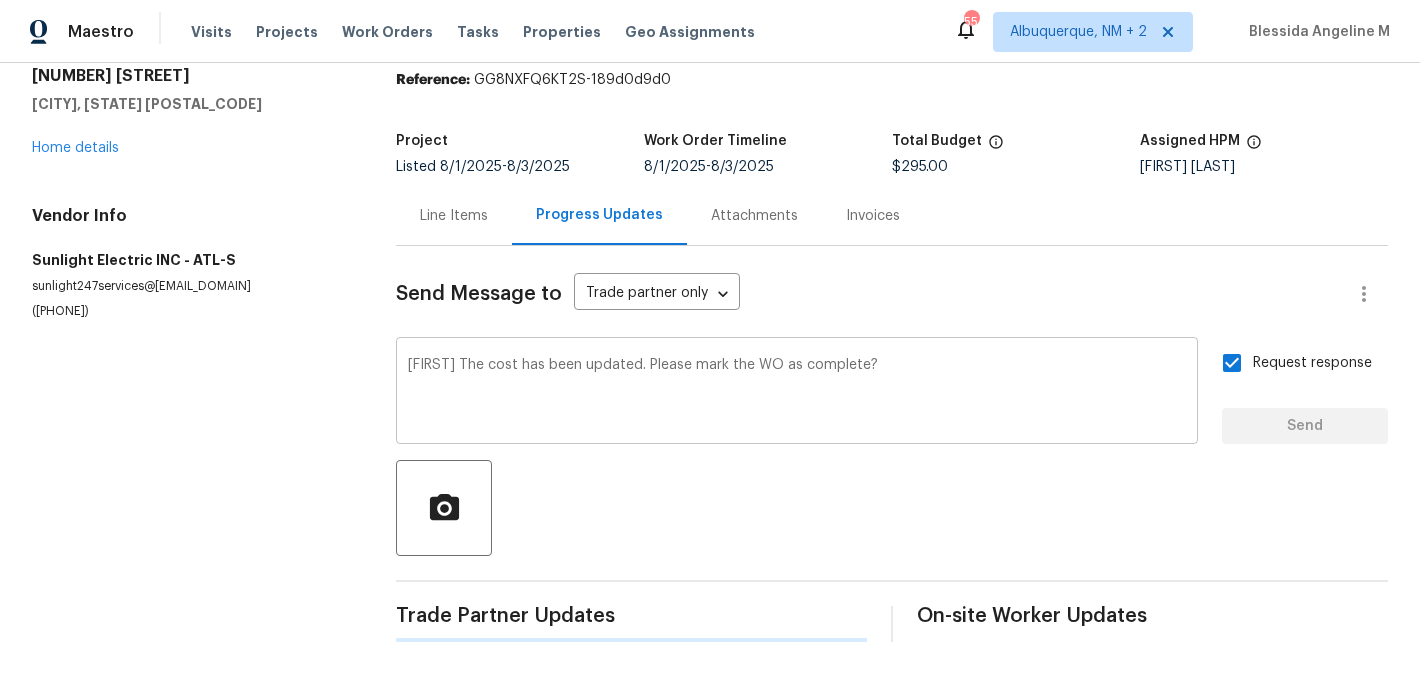 type 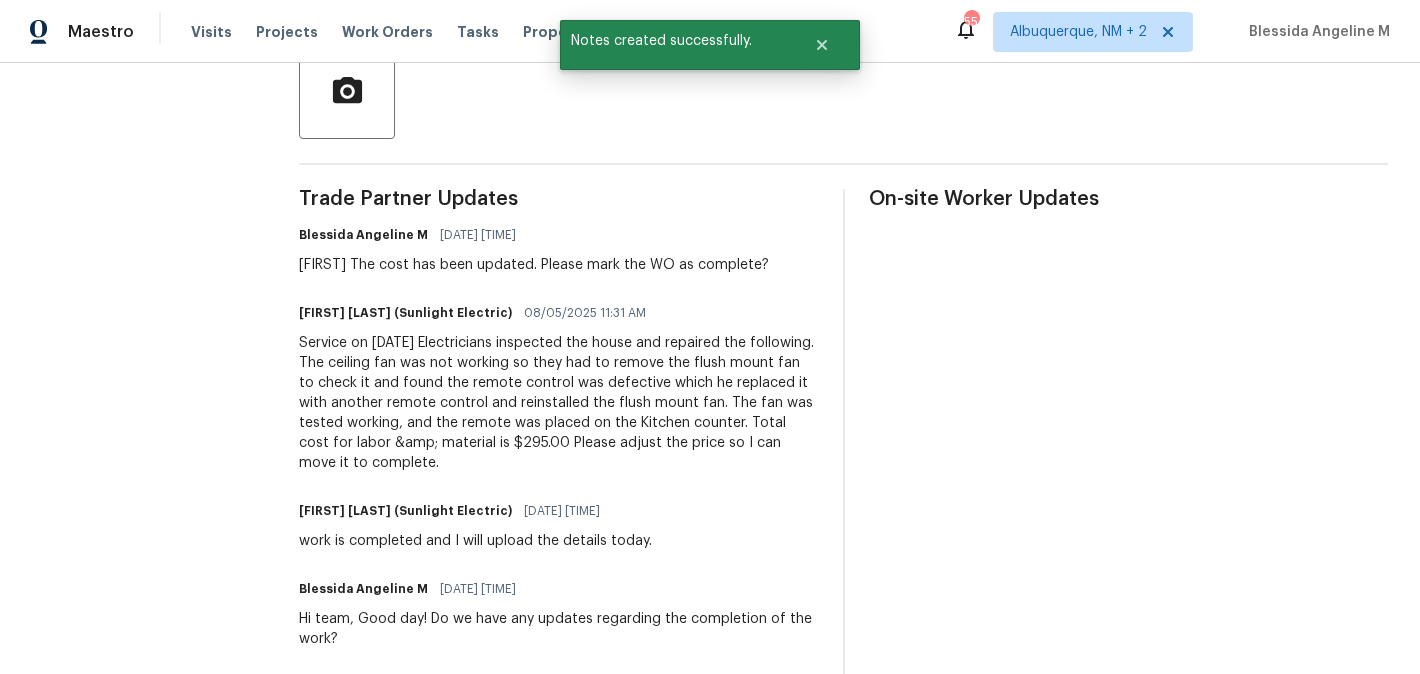 scroll, scrollTop: 493, scrollLeft: 0, axis: vertical 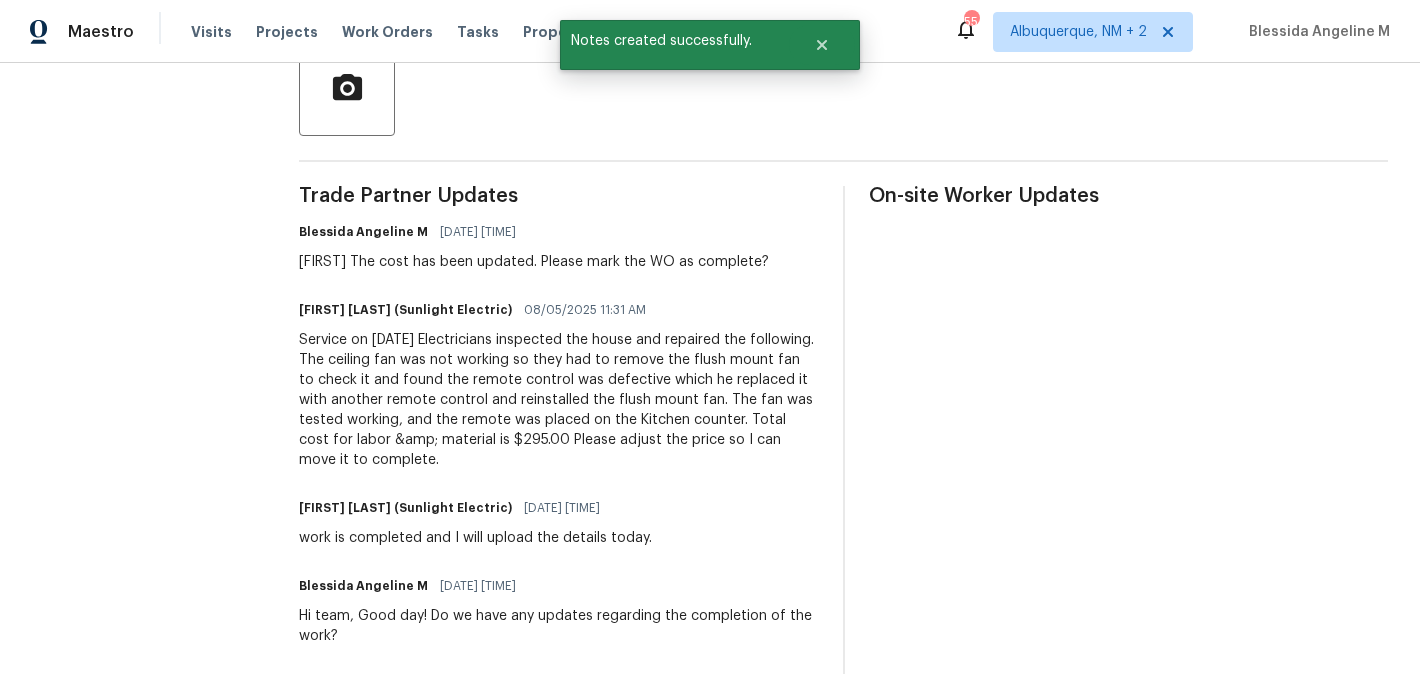 click on "Service on 08/04/2025
Electricians inspected the house and repaired the following.
The ceiling fan was not working so they had to remove the flush mount fan to check it and found the remote control was defective which he replaced it with another remote control and reinstalled the flush mount fan.
The fan was tested working, and the remote was placed on the Kitchen counter.
Total cost for labor &amp; material is $295.00
Please adjust the price so I can move it to complete." at bounding box center [559, 400] 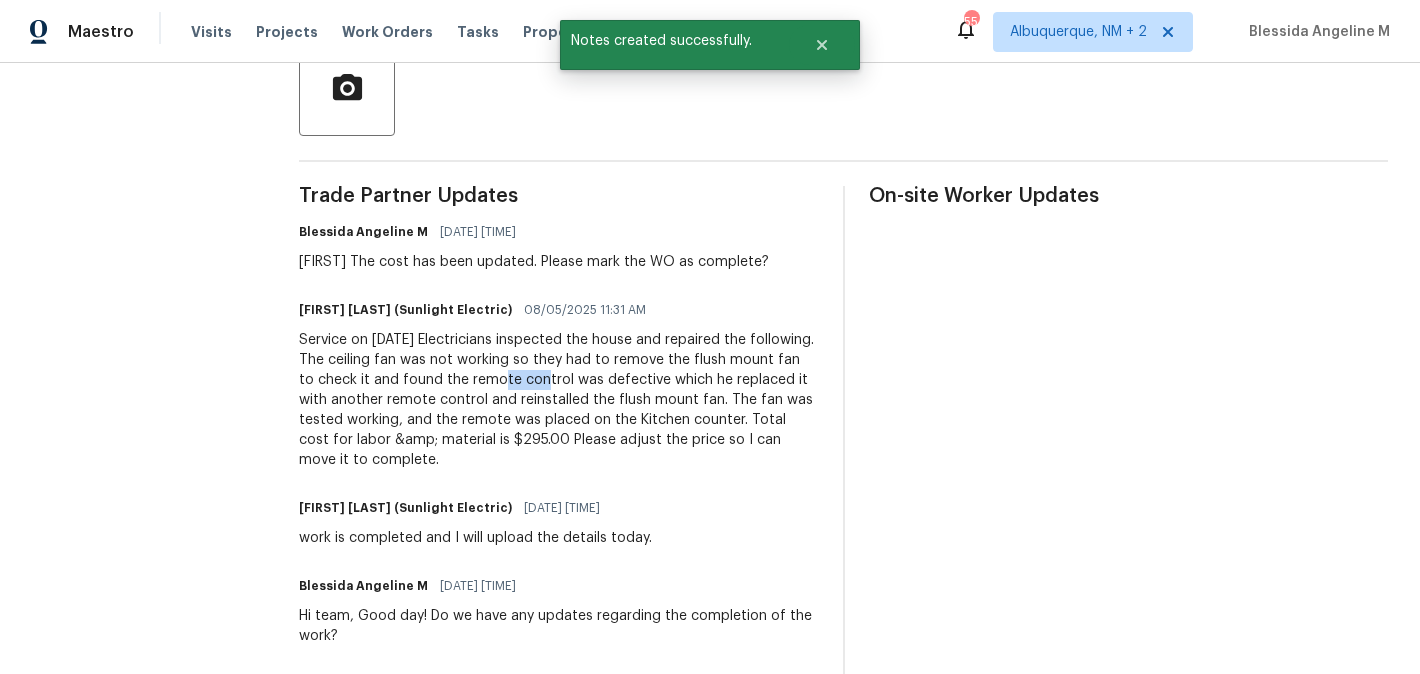 click on "Service on 08/04/2025
Electricians inspected the house and repaired the following.
The ceiling fan was not working so they had to remove the flush mount fan to check it and found the remote control was defective which he replaced it with another remote control and reinstalled the flush mount fan.
The fan was tested working, and the remote was placed on the Kitchen counter.
Total cost for labor &amp; material is $295.00
Please adjust the price so I can move it to complete." at bounding box center (559, 400) 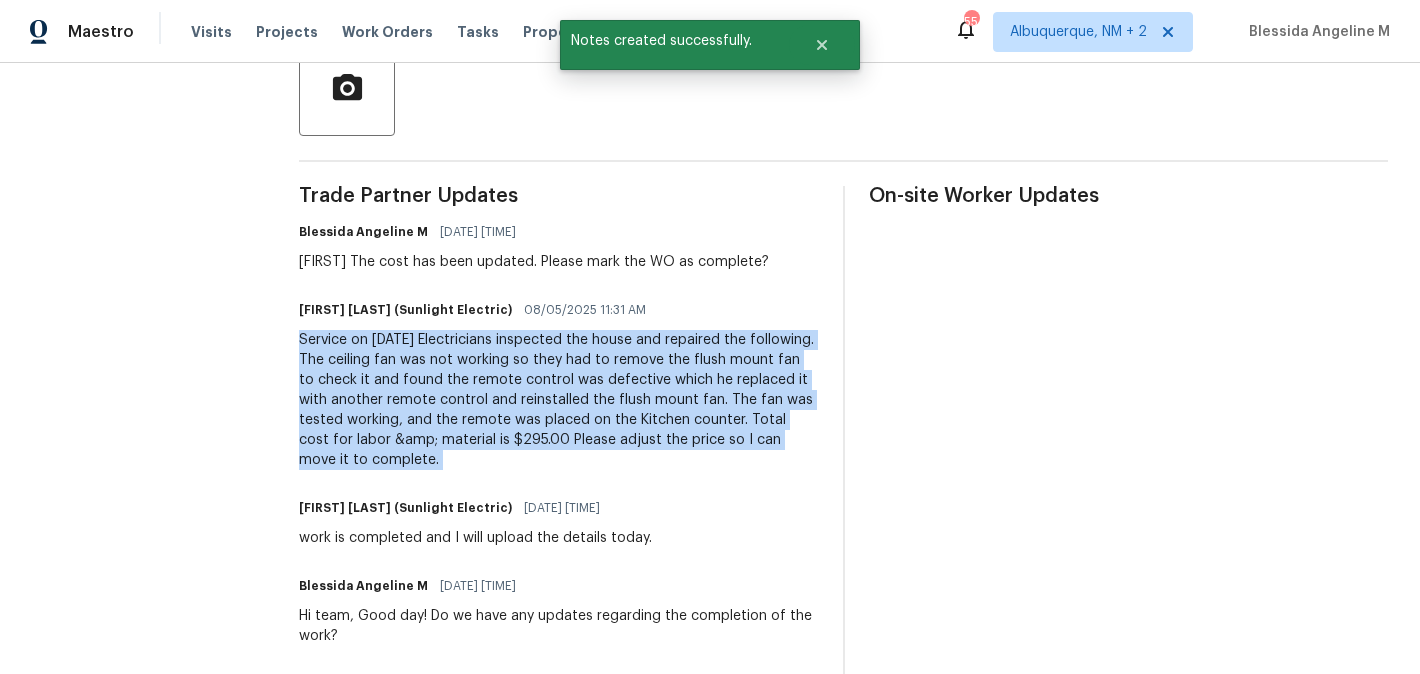 click on "Service on 08/04/2025
Electricians inspected the house and repaired the following.
The ceiling fan was not working so they had to remove the flush mount fan to check it and found the remote control was defective which he replaced it with another remote control and reinstalled the flush mount fan.
The fan was tested working, and the remote was placed on the Kitchen counter.
Total cost for labor &amp; material is $295.00
Please adjust the price so I can move it to complete." at bounding box center (559, 400) 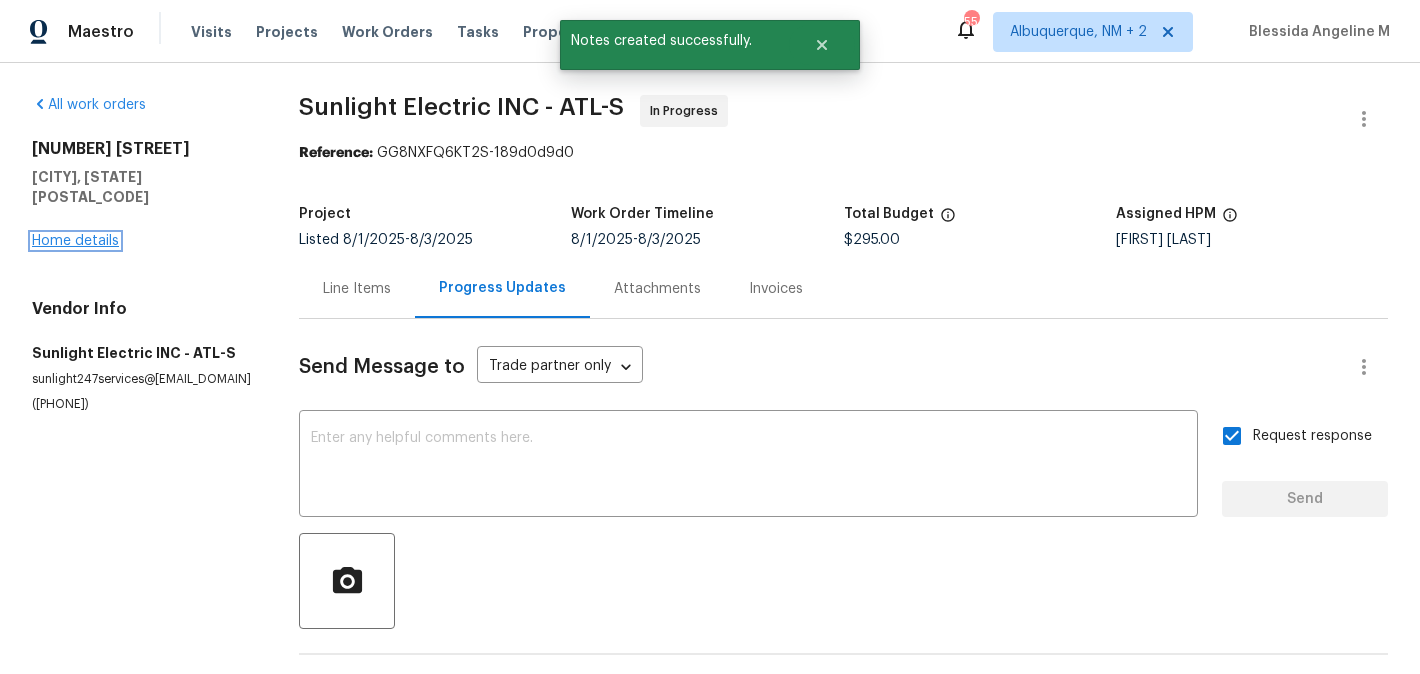 click on "Home details" at bounding box center (75, 241) 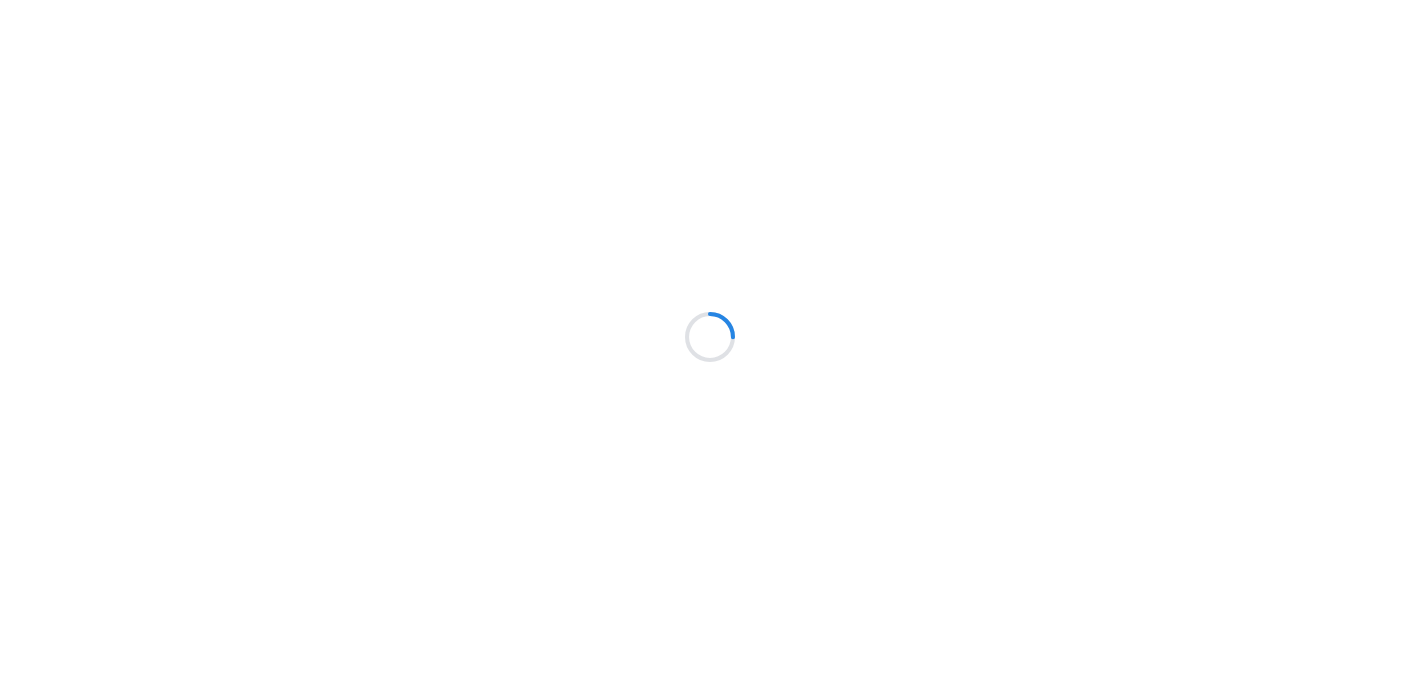scroll, scrollTop: 0, scrollLeft: 0, axis: both 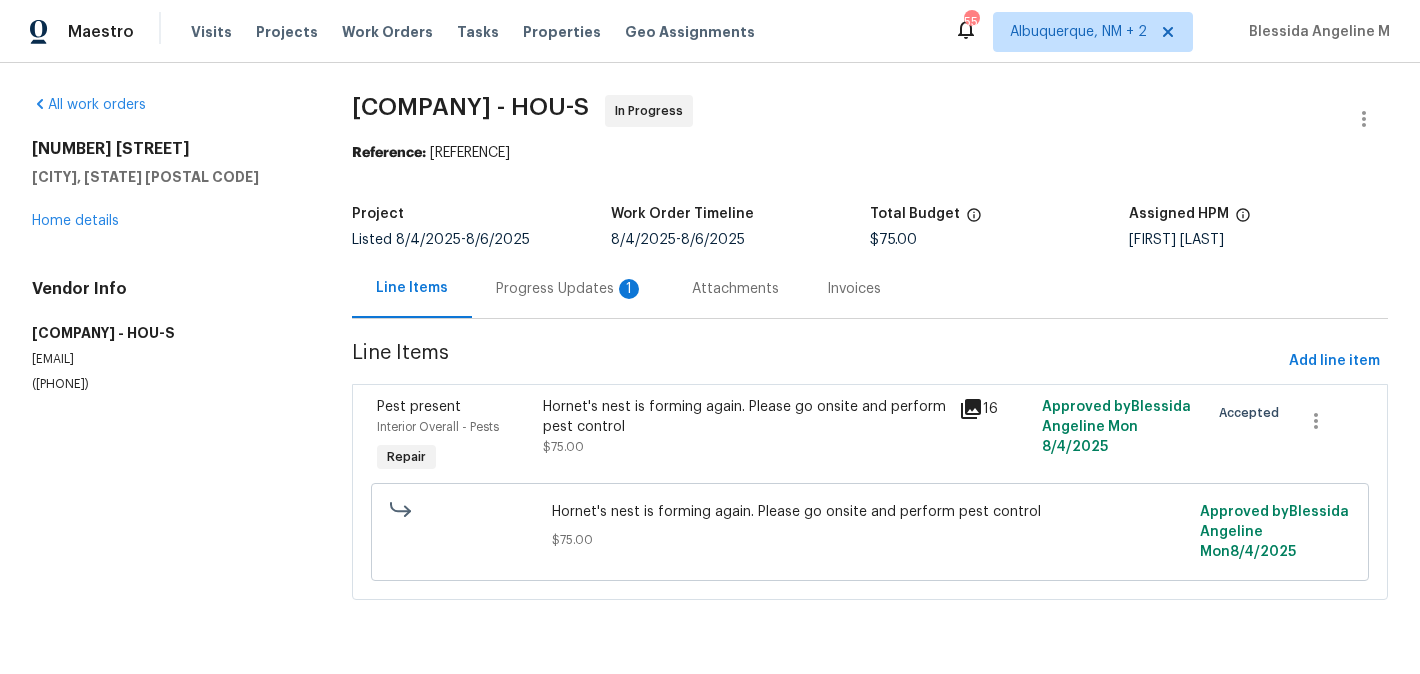 click on "Progress Updates 1" at bounding box center [570, 289] 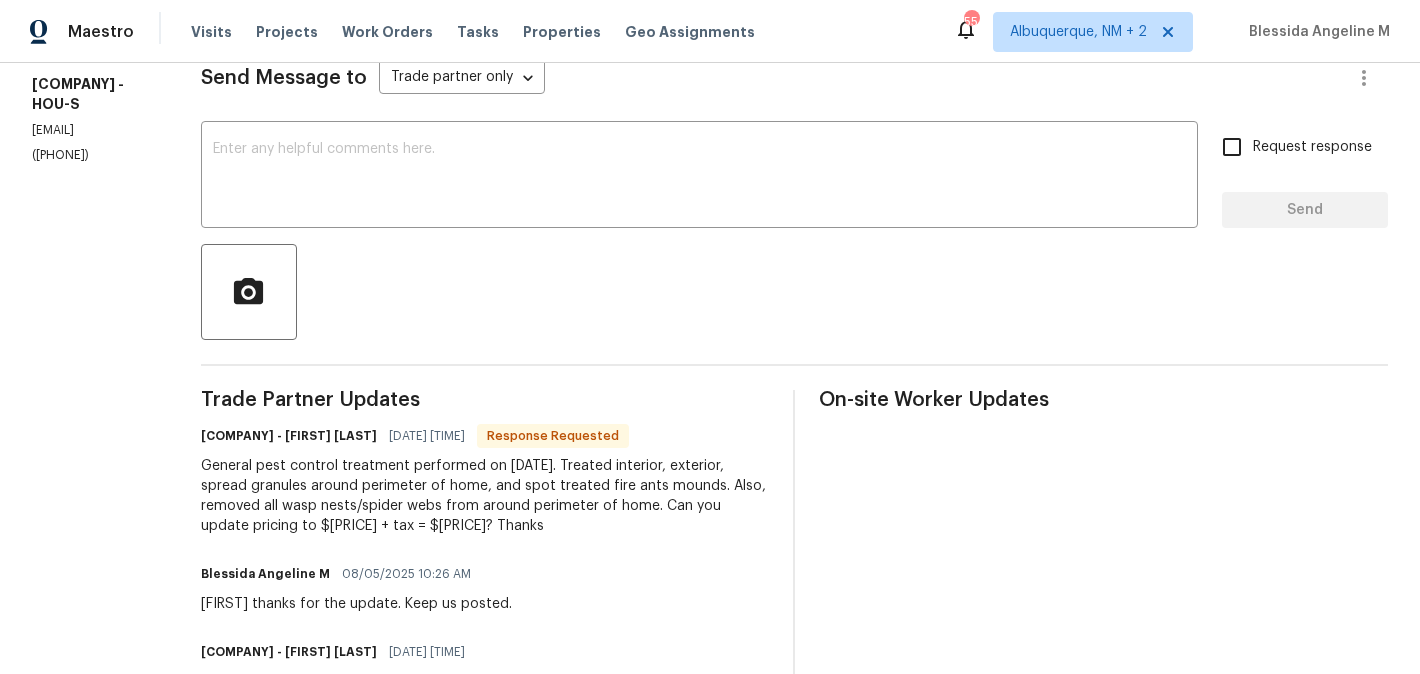 scroll, scrollTop: 0, scrollLeft: 0, axis: both 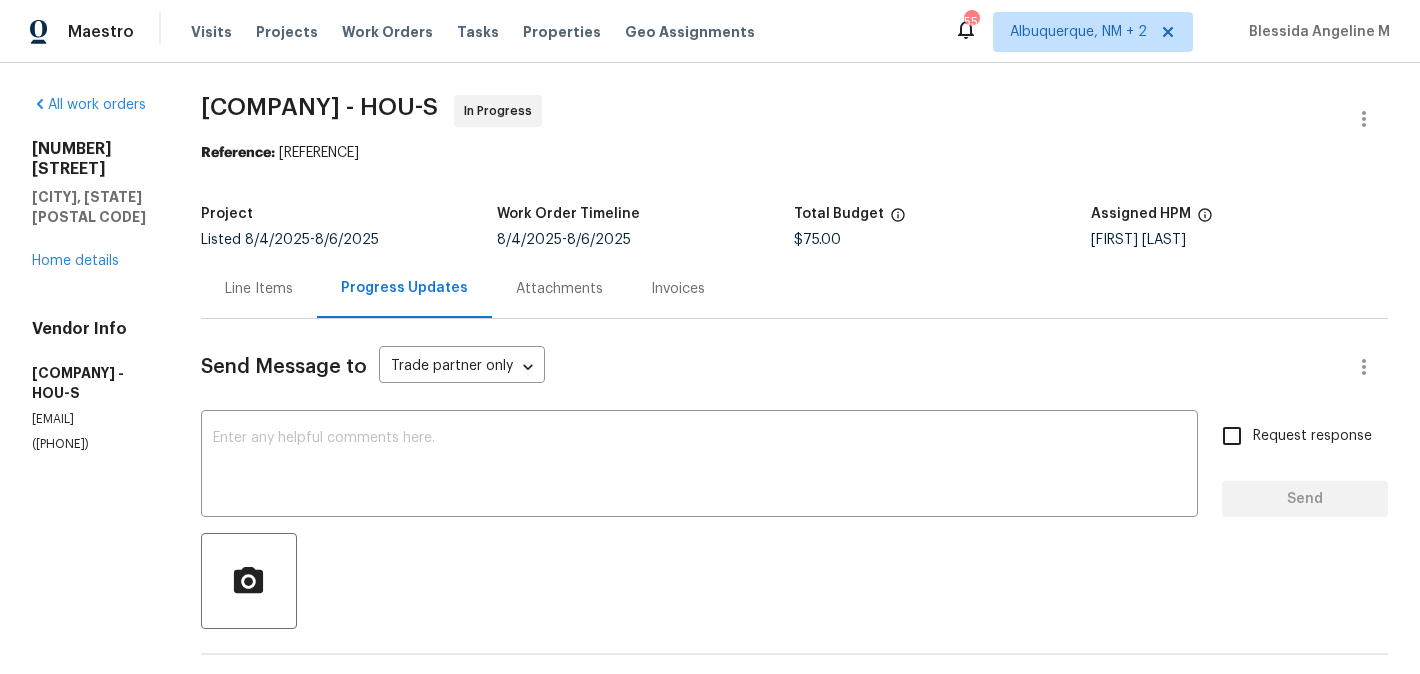 click on "Line Items" at bounding box center [259, 288] 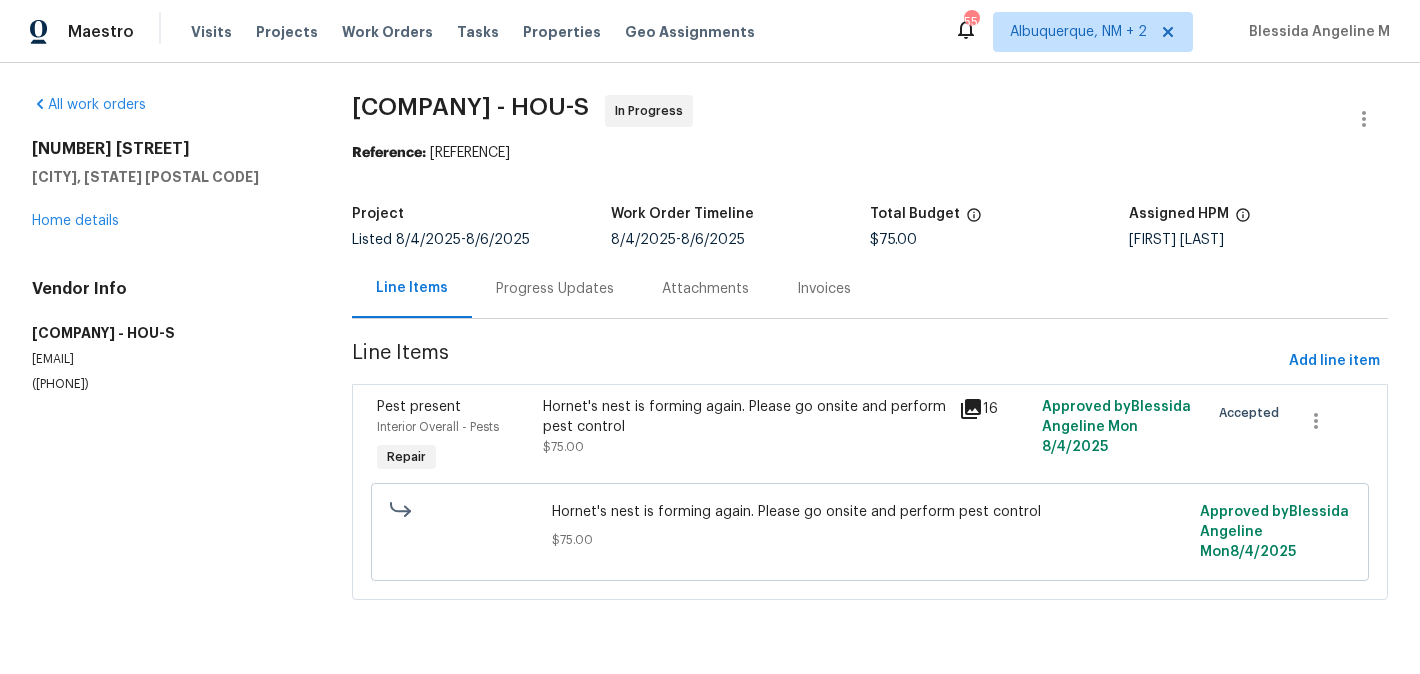 click on "Hornet's nest is forming again. Please go onsite and perform pest control $75.00" at bounding box center [745, 427] 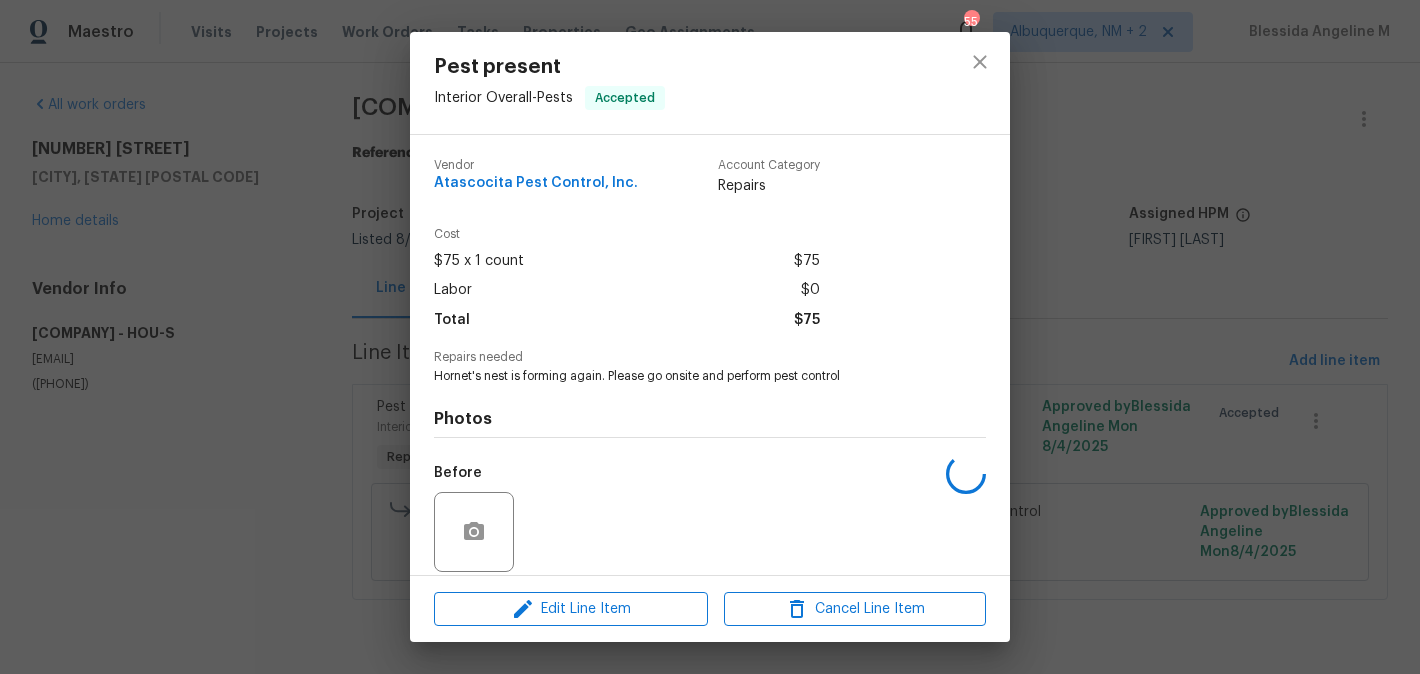 scroll, scrollTop: 146, scrollLeft: 0, axis: vertical 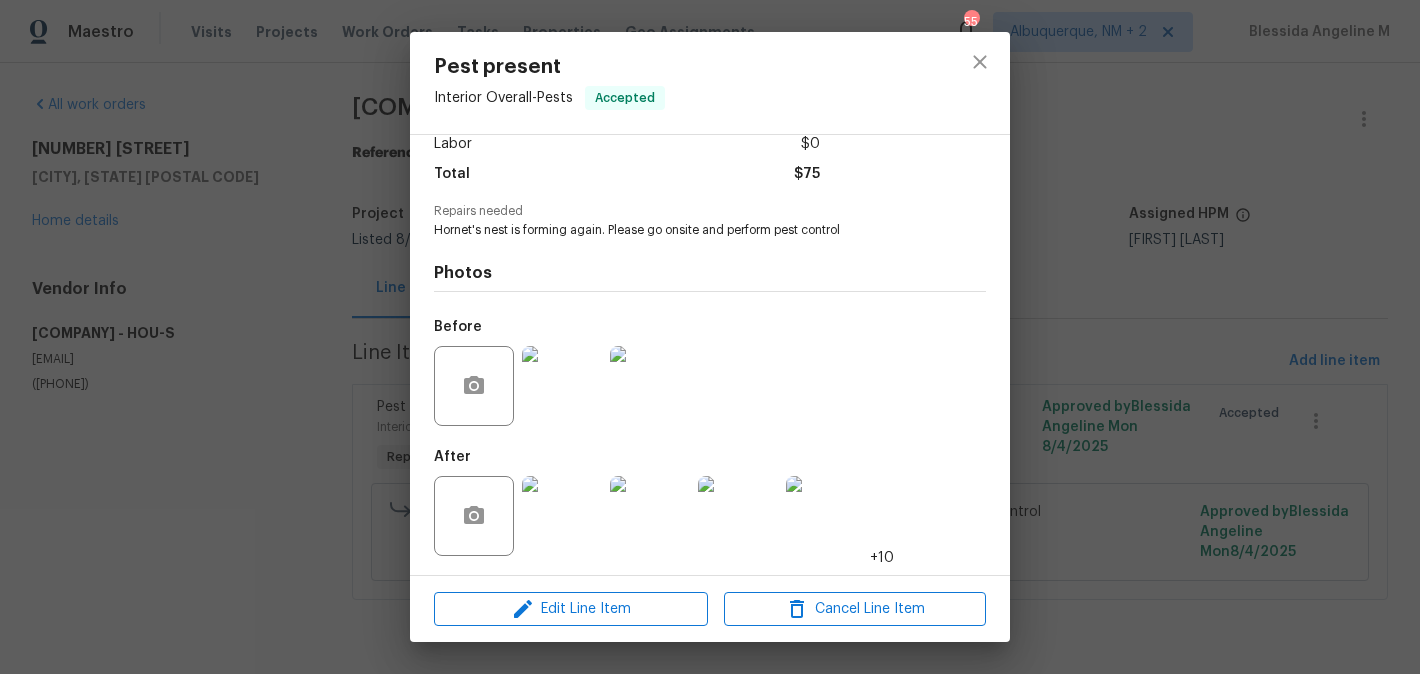 click on "Pest present Interior Overall  -  Pests Accepted Vendor Atascocita Pest Control, Inc. Account Category Repairs Cost $75 x 1 count $75 Labor $0 Total $75 Repairs needed Hornet's nest is forming again. Please go onsite and perform pest control Photos Before After  +10  Edit Line Item  Cancel Line Item" at bounding box center [710, 337] 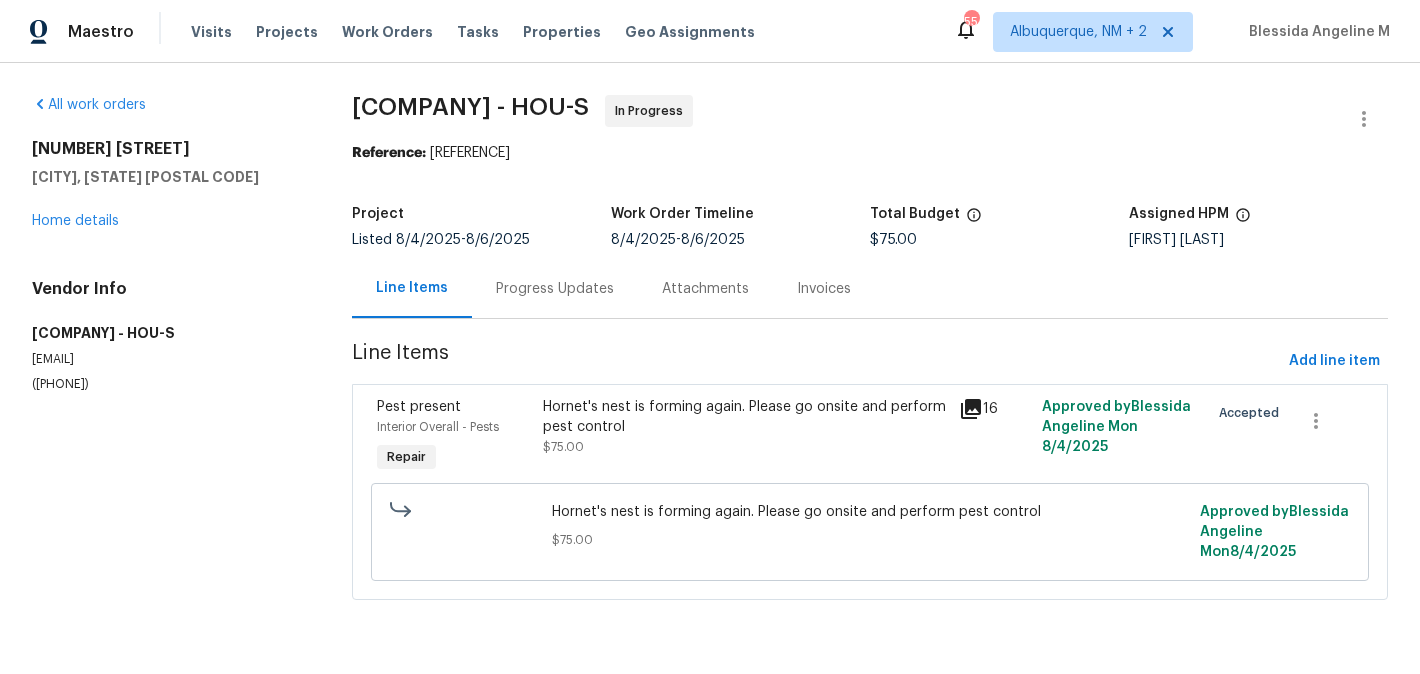 click on "Progress Updates" at bounding box center (555, 288) 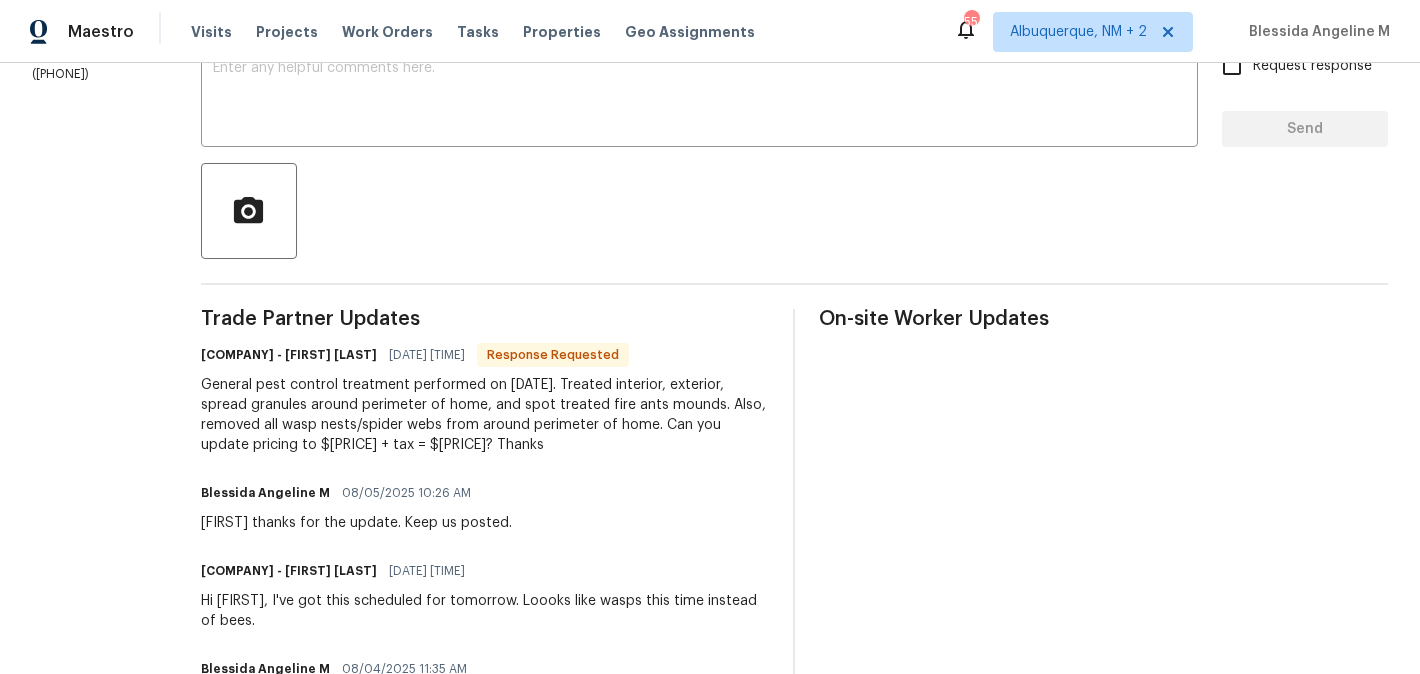 scroll, scrollTop: 0, scrollLeft: 0, axis: both 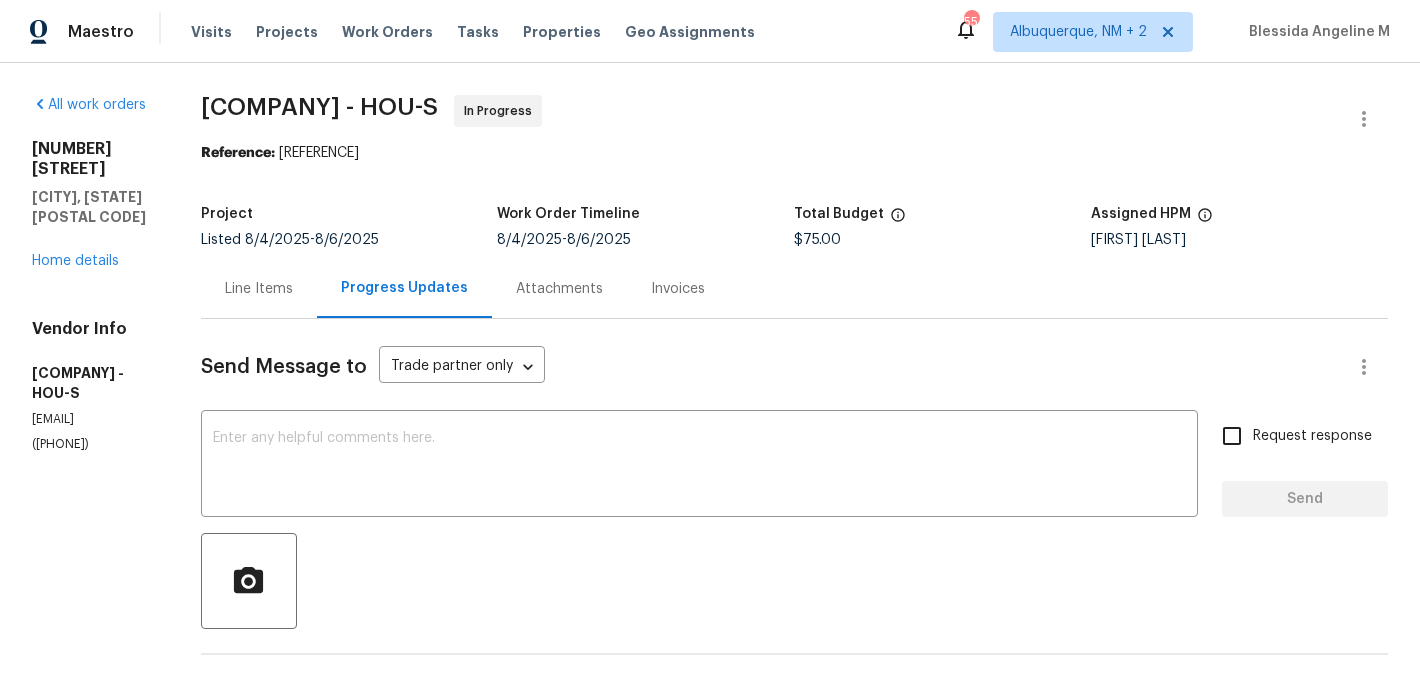 click on "Line Items" at bounding box center [259, 289] 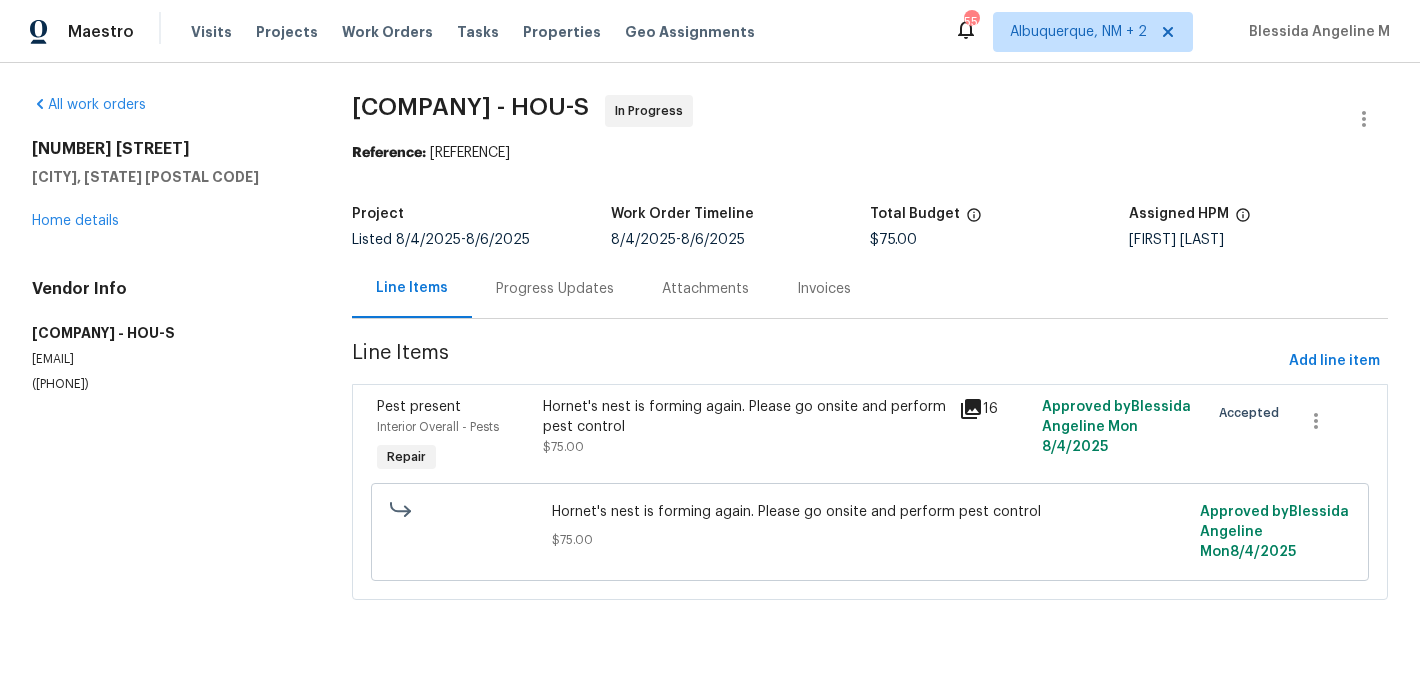 click on "Hornet's nest is forming again. Please go onsite and perform pest control $75.00" at bounding box center (745, 437) 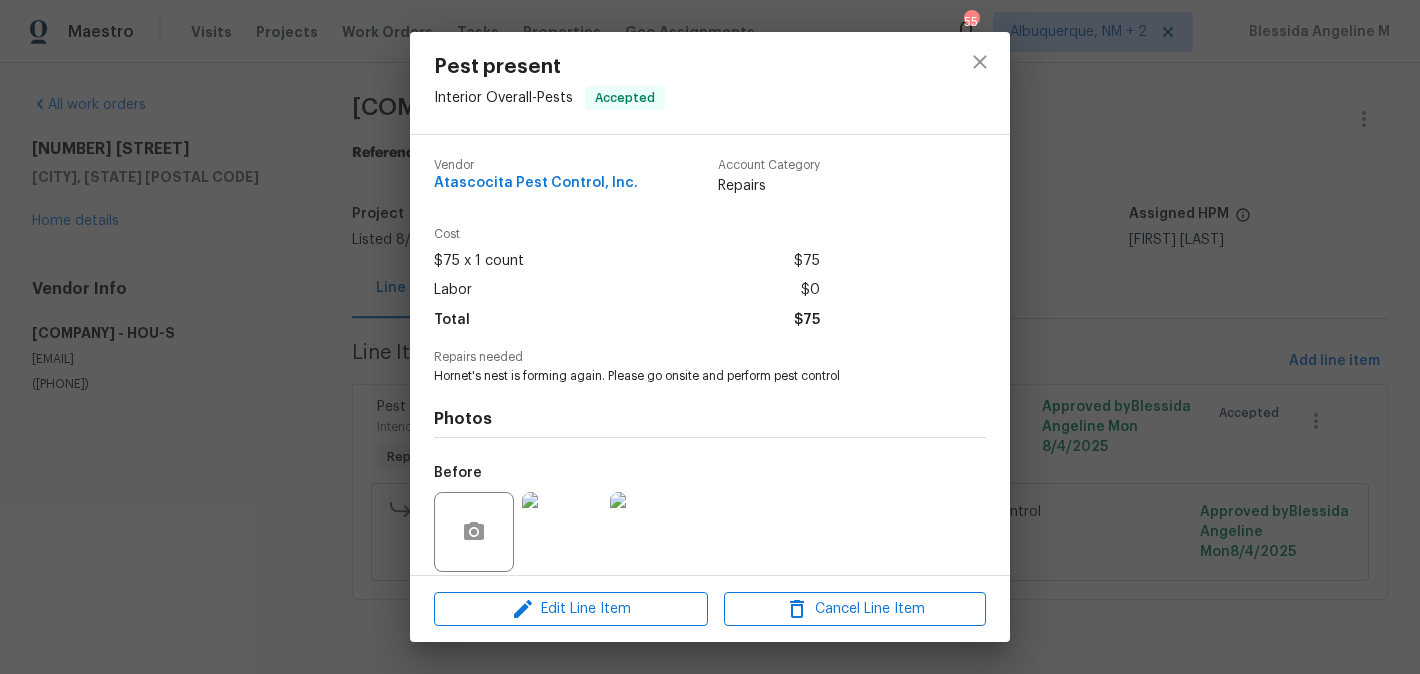 scroll, scrollTop: 146, scrollLeft: 0, axis: vertical 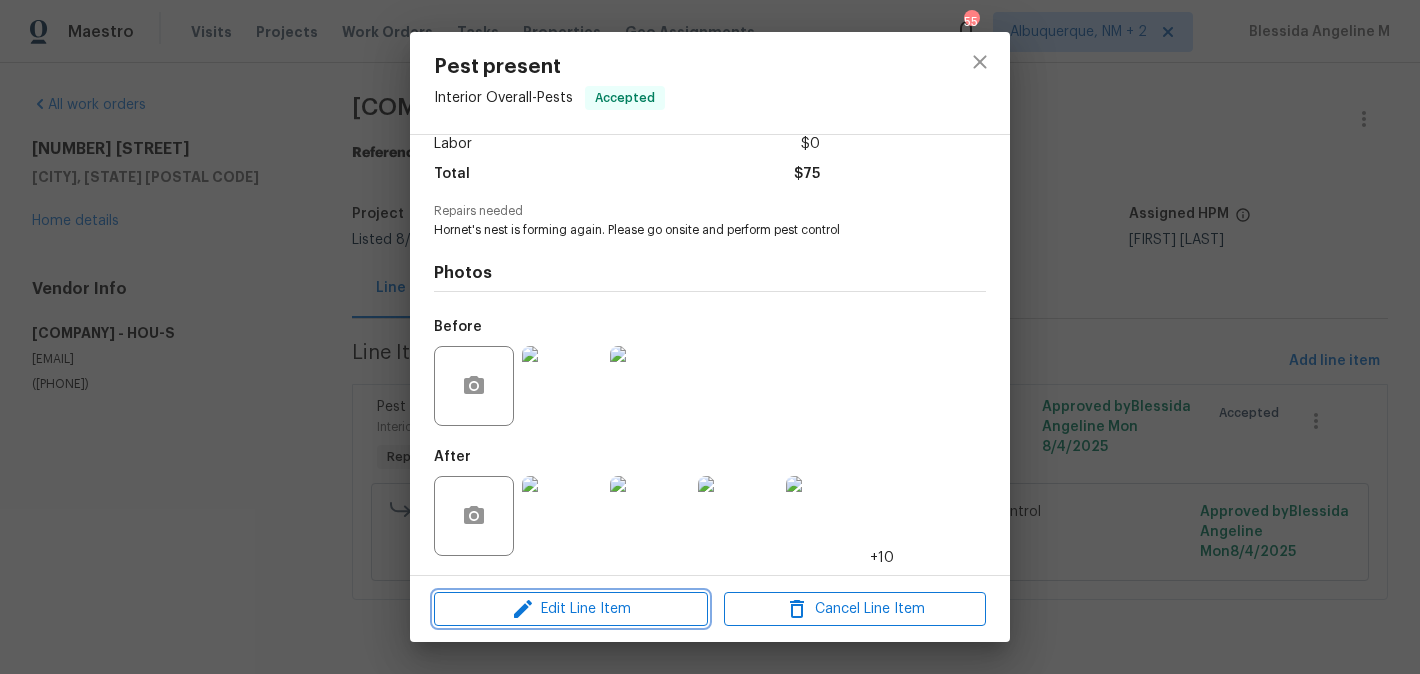 click on "Edit Line Item" at bounding box center (571, 609) 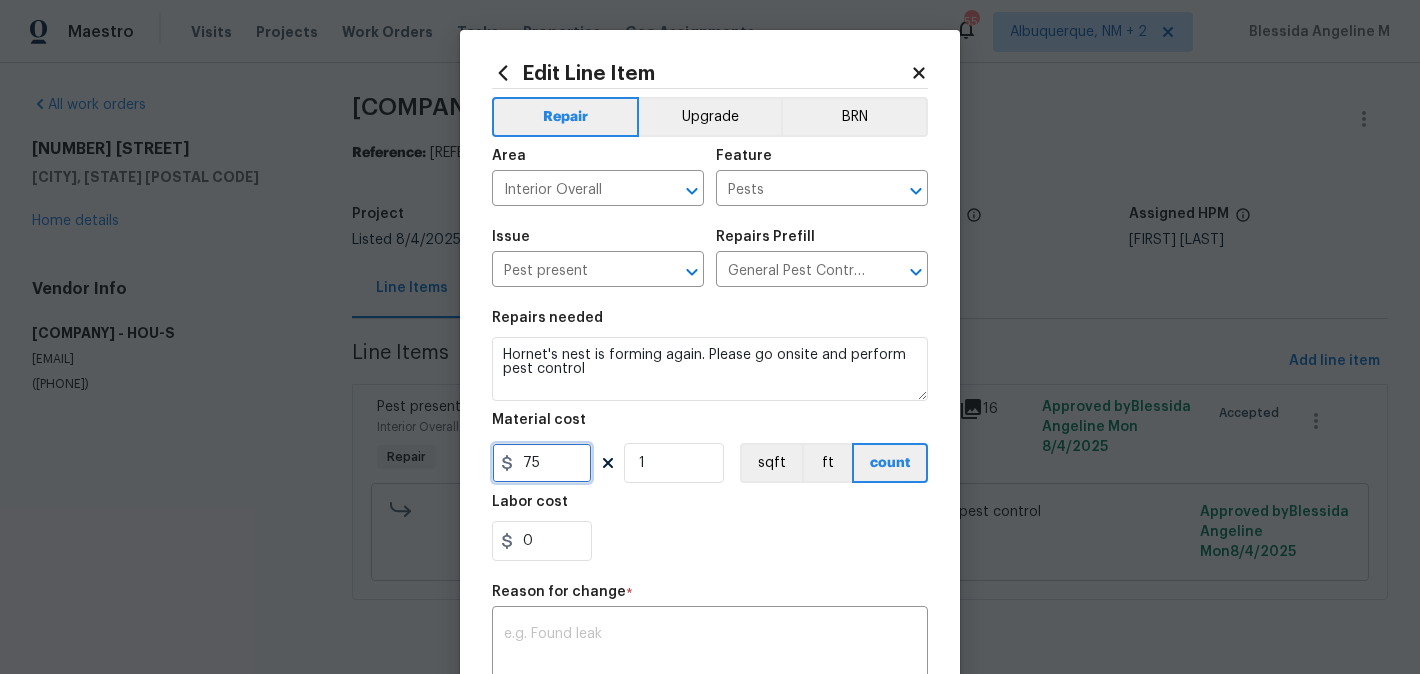 click on "75" at bounding box center (542, 463) 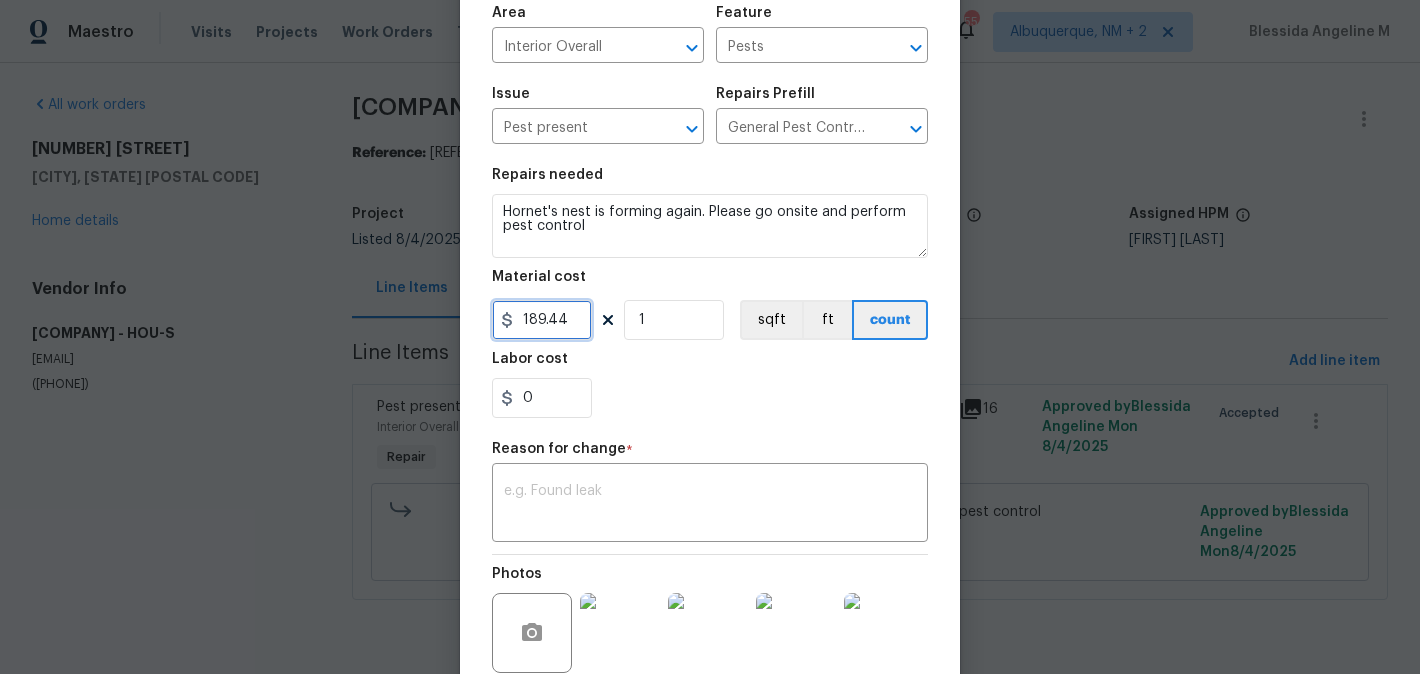 scroll, scrollTop: 145, scrollLeft: 0, axis: vertical 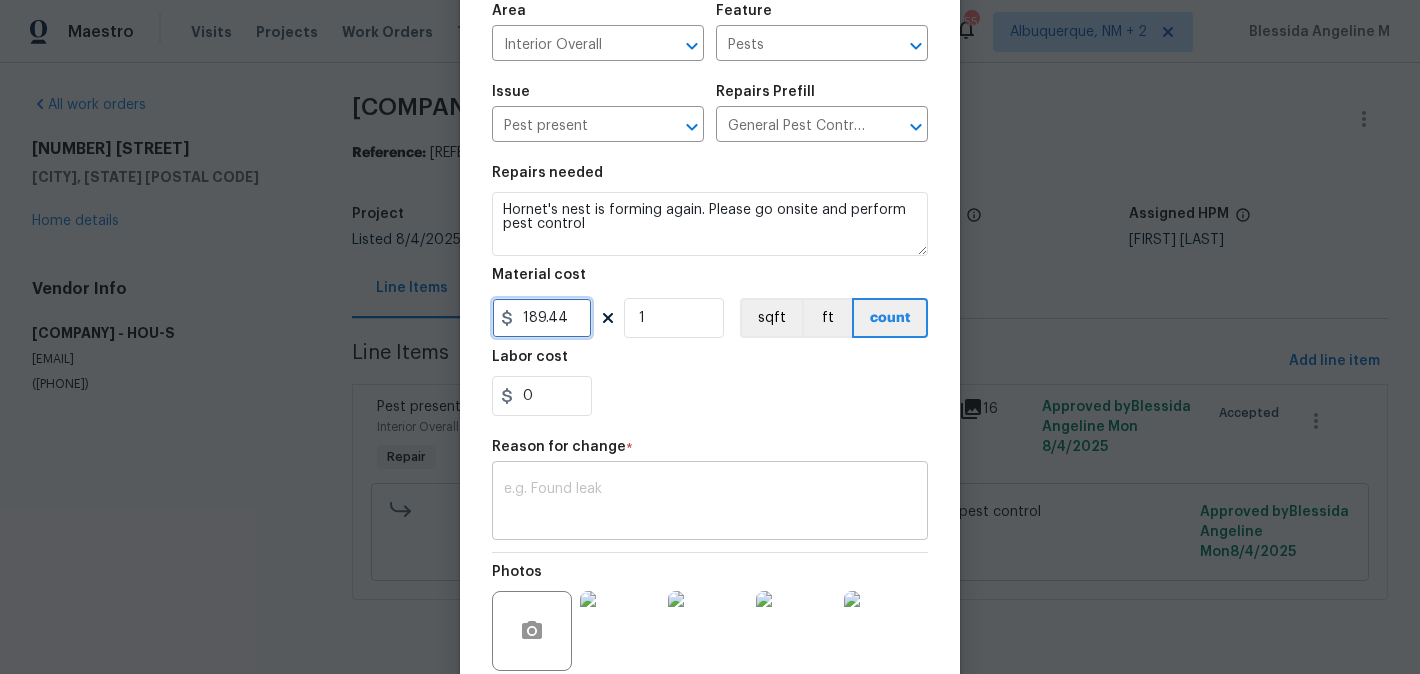 type on "189.44" 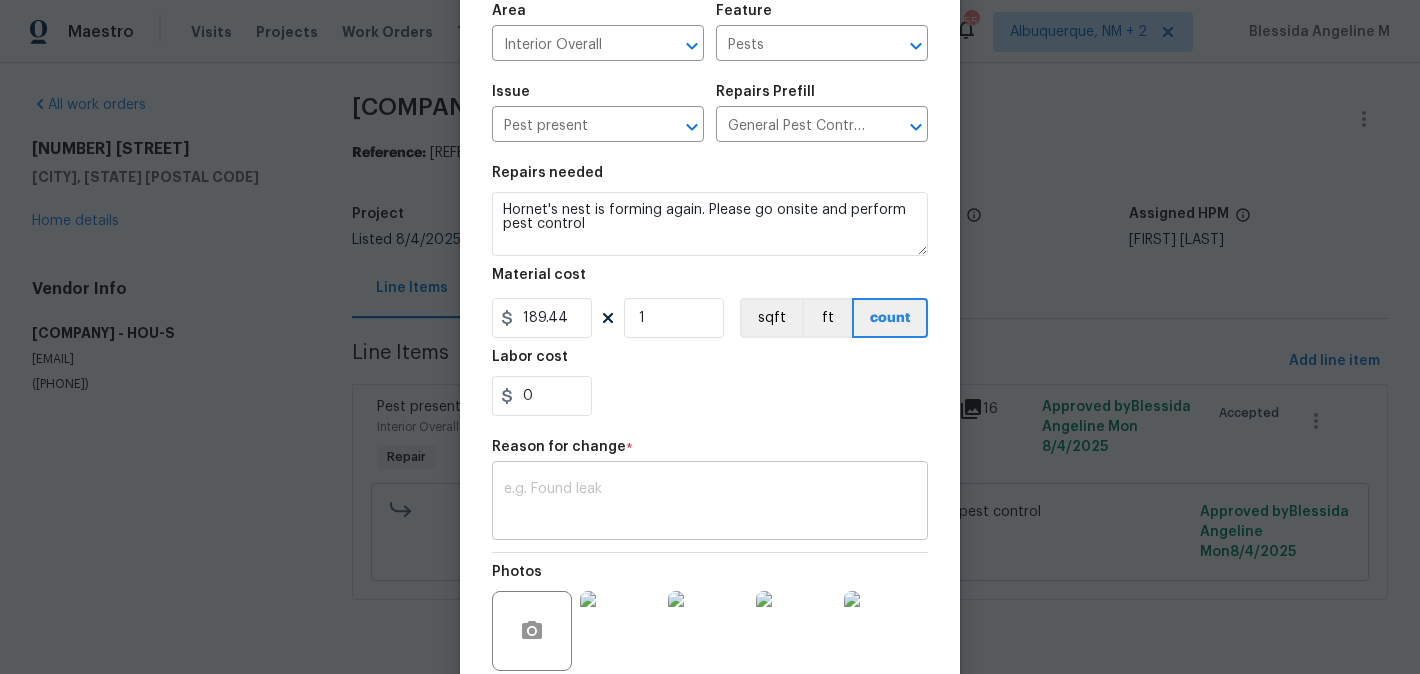 click at bounding box center (710, 503) 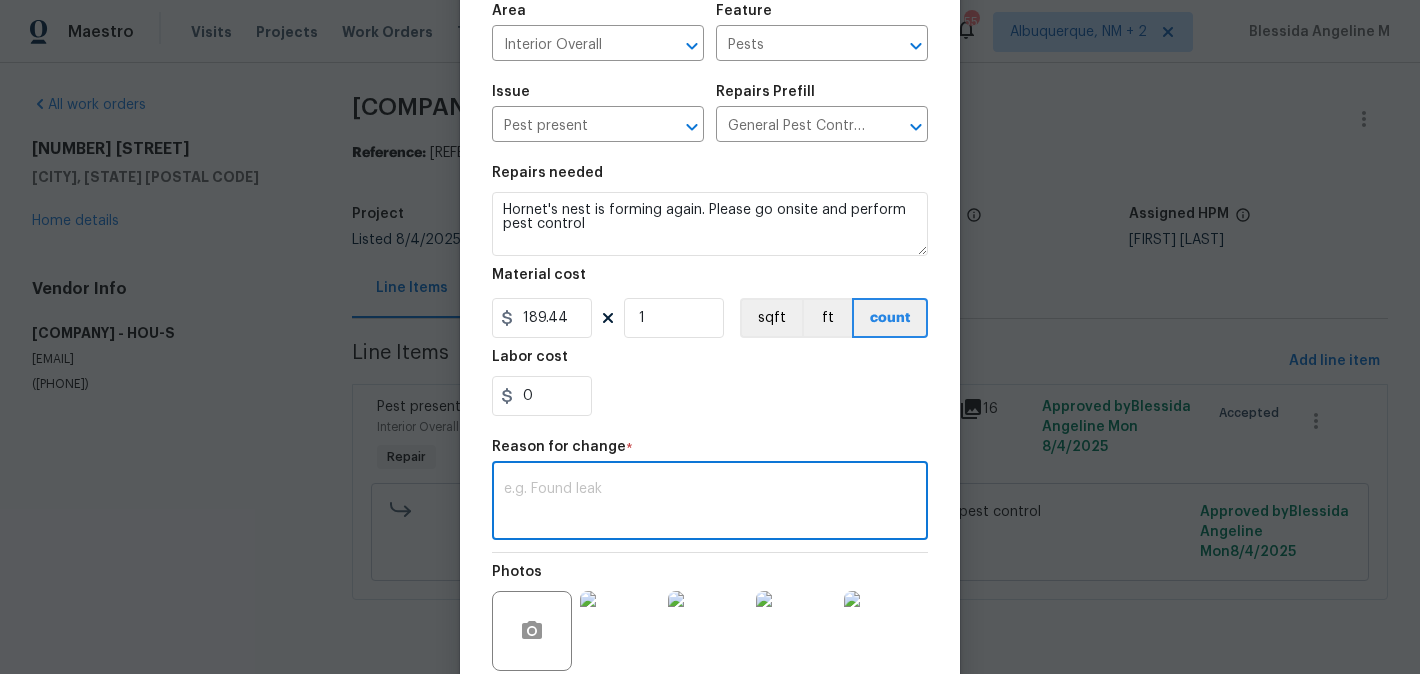 paste on "(BA) Updated per vendor’s final cost." 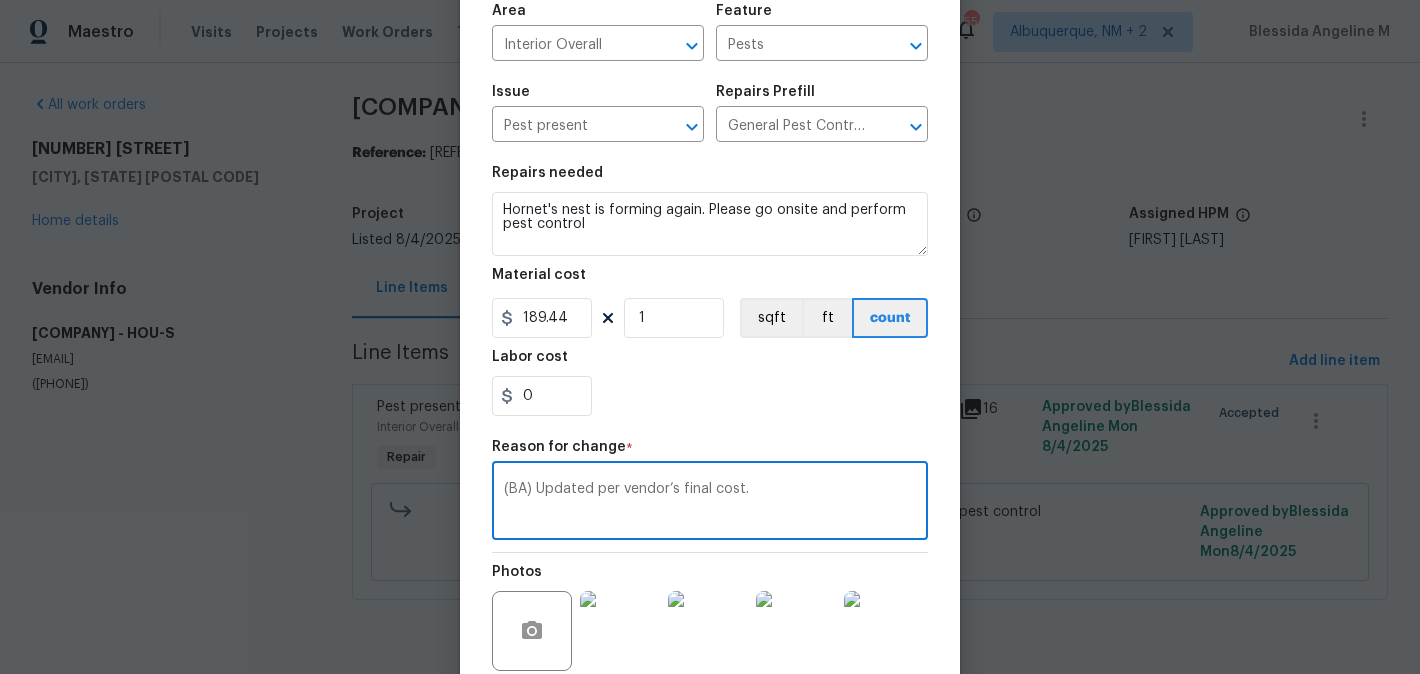scroll, scrollTop: 332, scrollLeft: 0, axis: vertical 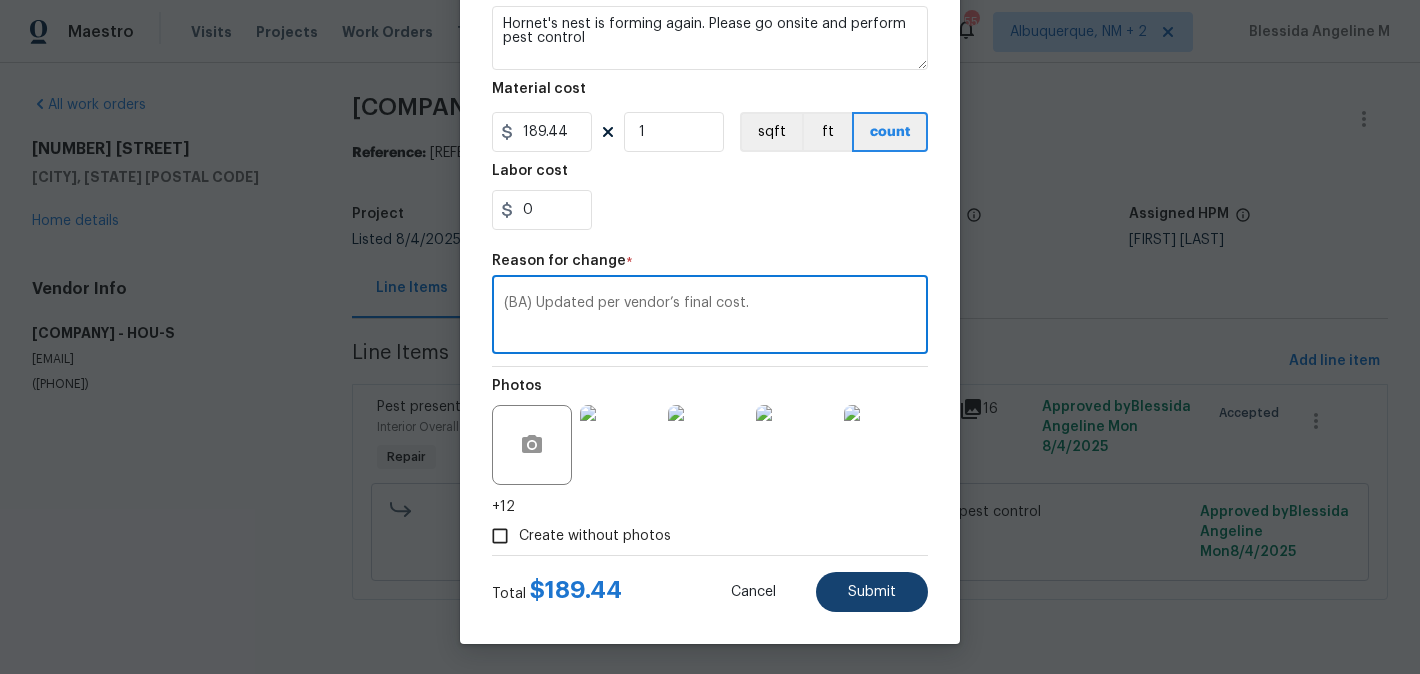 type on "(BA) Updated per vendor’s final cost." 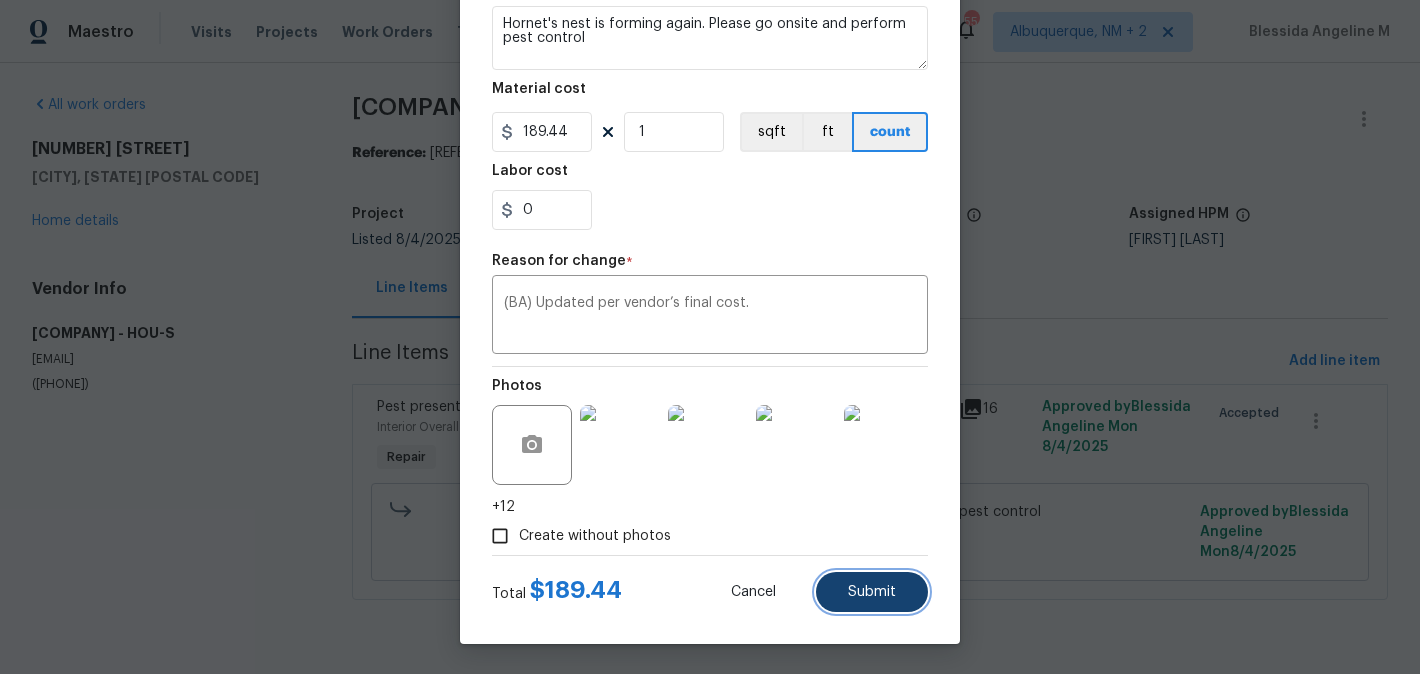 click on "Submit" at bounding box center (872, 592) 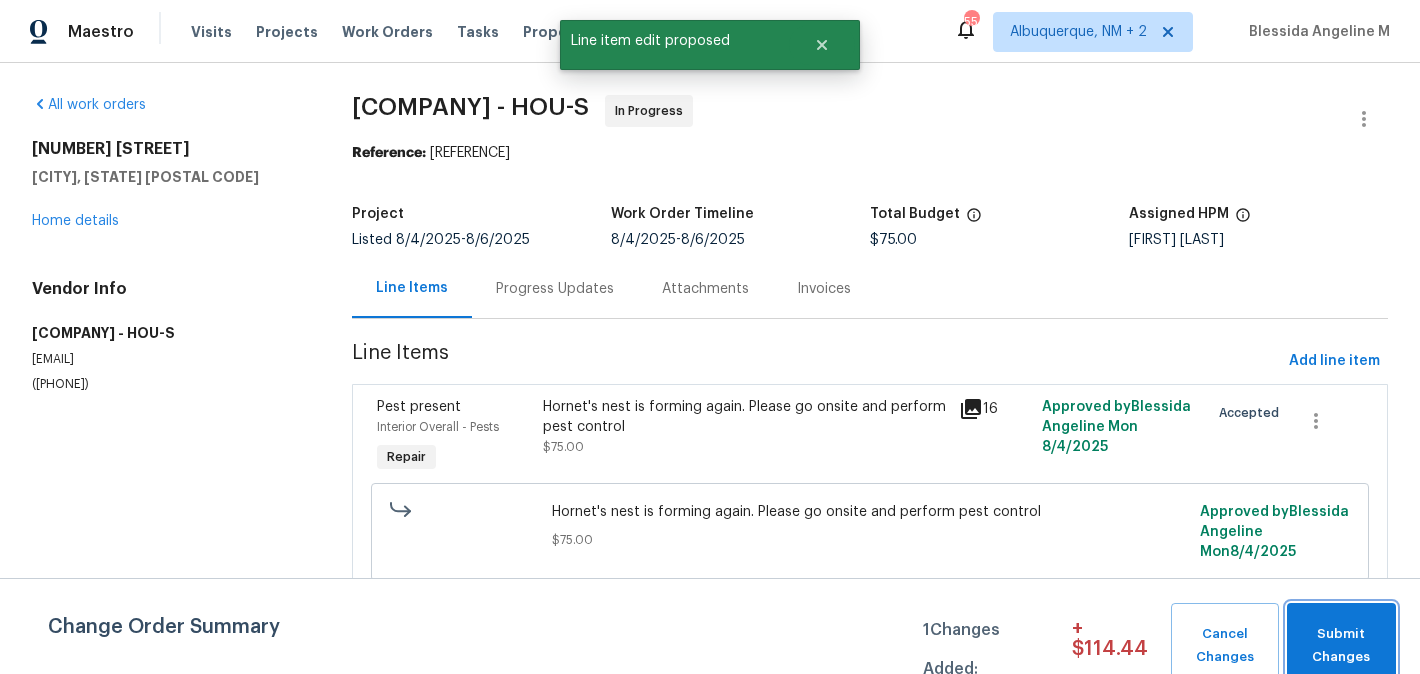 click on "Submit Changes" at bounding box center (1341, 646) 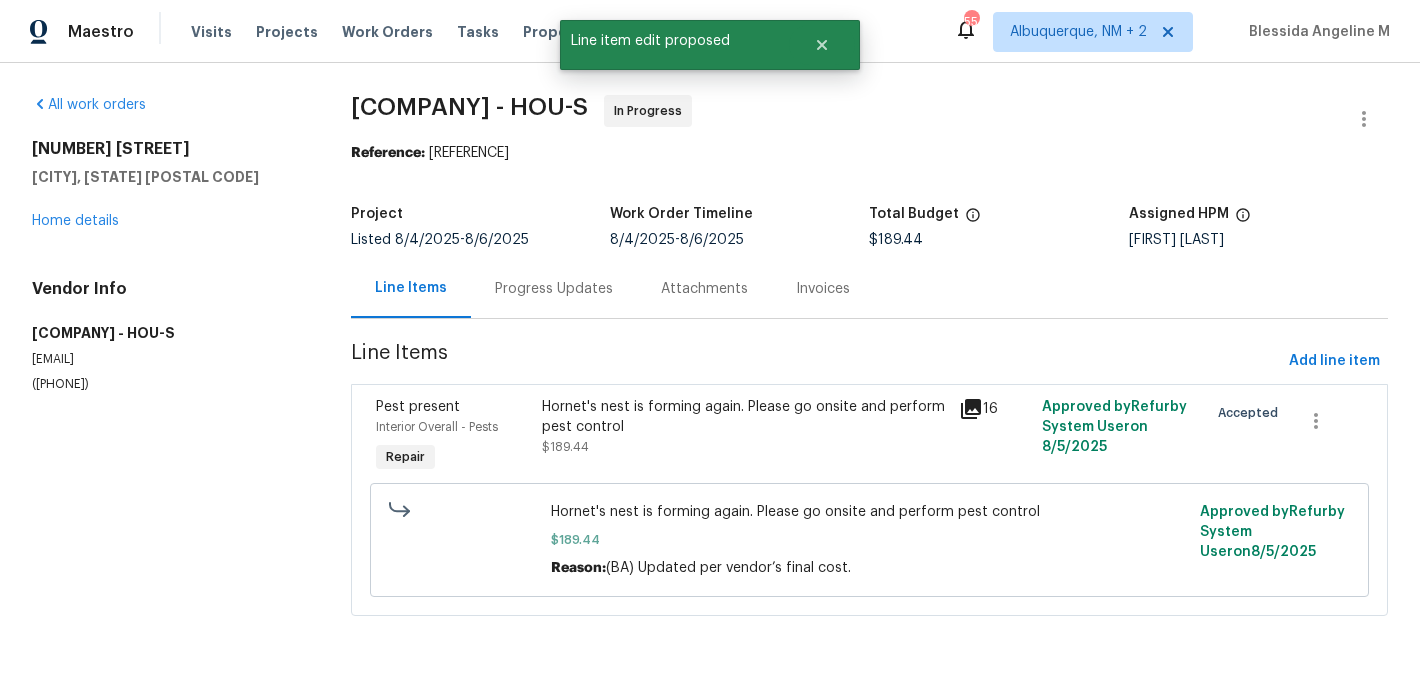 click on "Progress Updates" at bounding box center [554, 289] 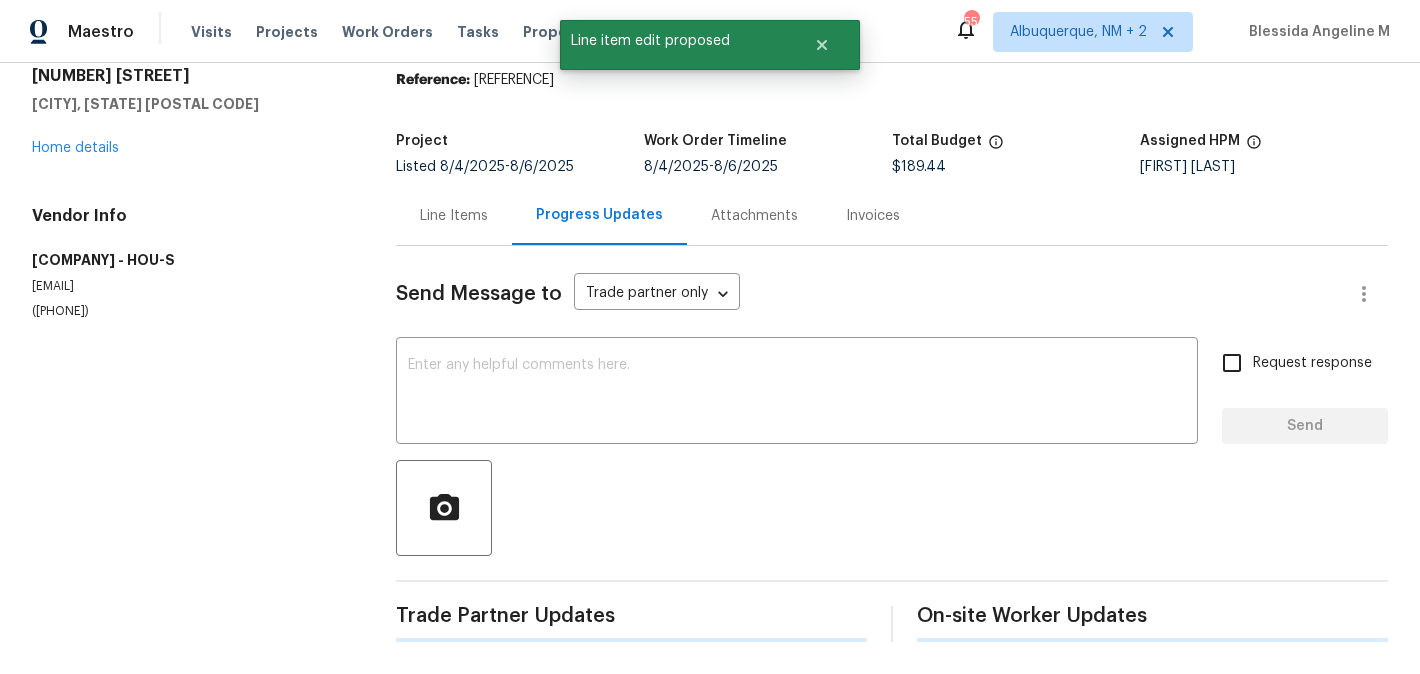 scroll, scrollTop: 118, scrollLeft: 0, axis: vertical 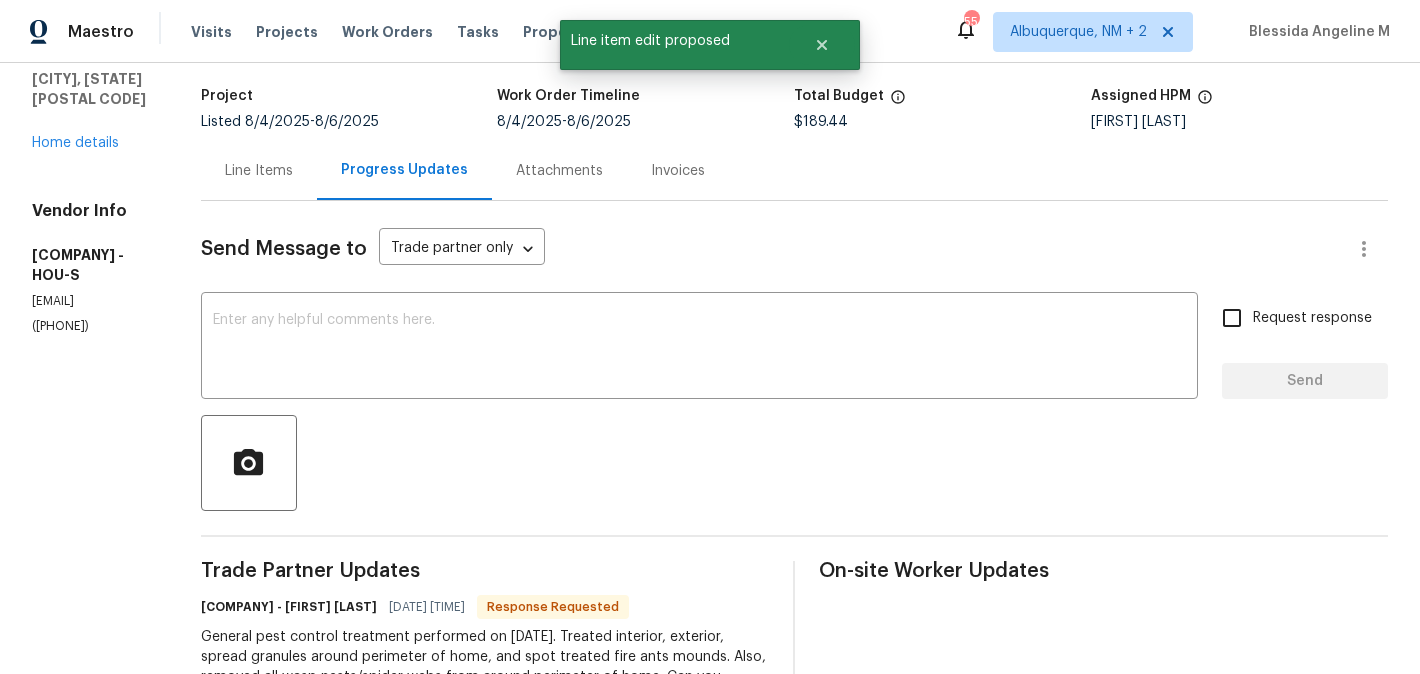 click on "Atascocita Pest Control - Reginald Williams" at bounding box center (289, 607) 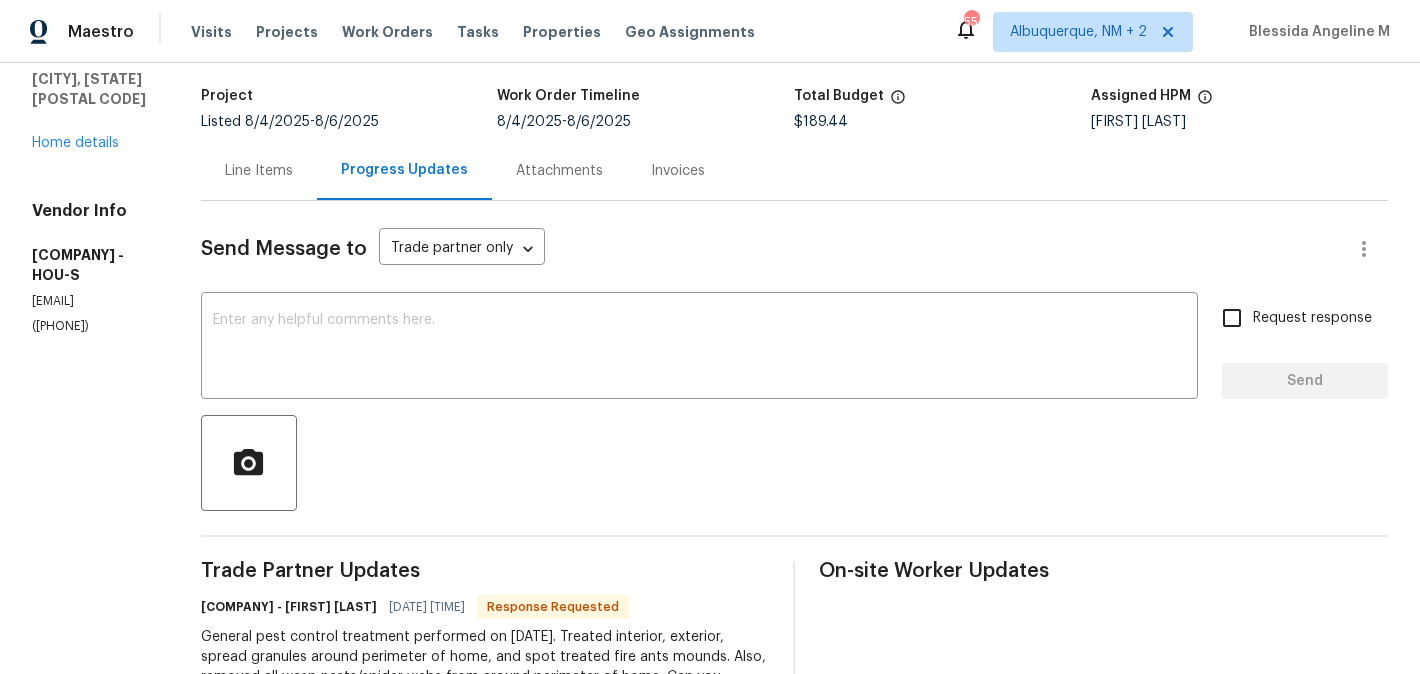 click on "Atascocita Pest Control - Reginald Williams" at bounding box center (289, 607) 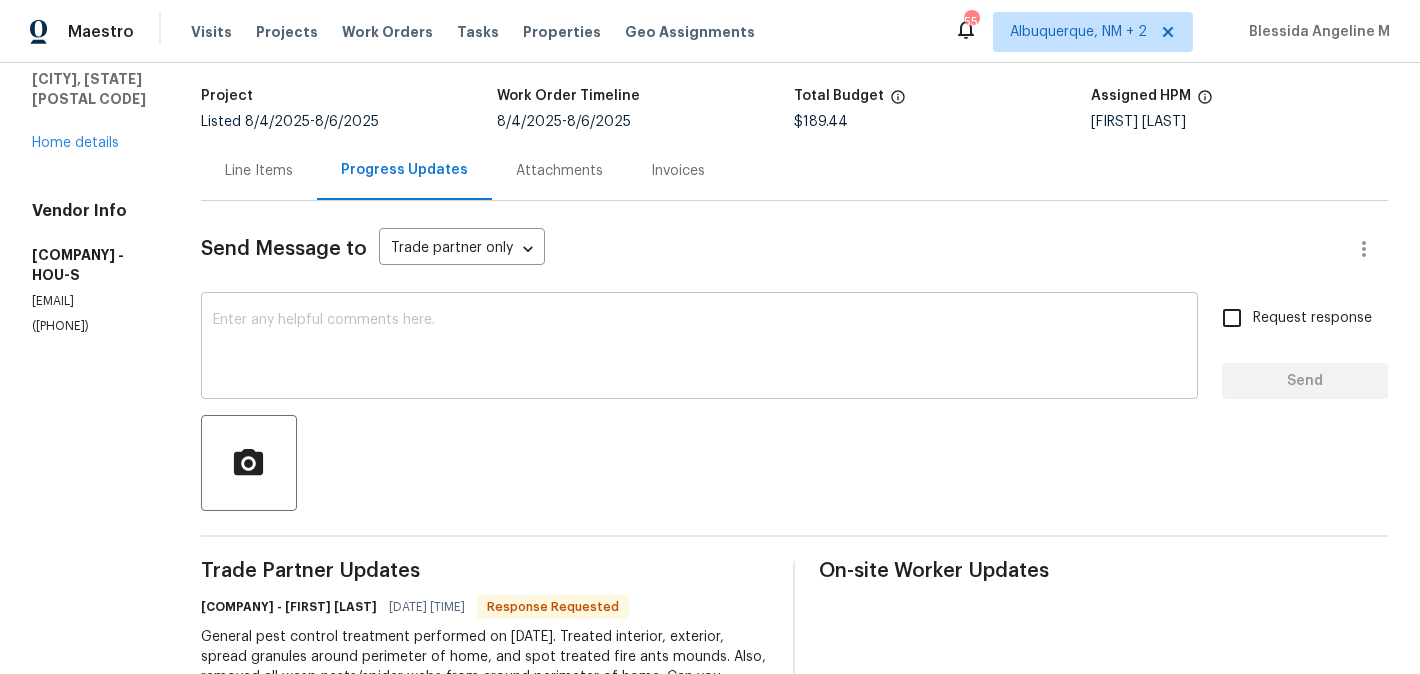 click at bounding box center (699, 348) 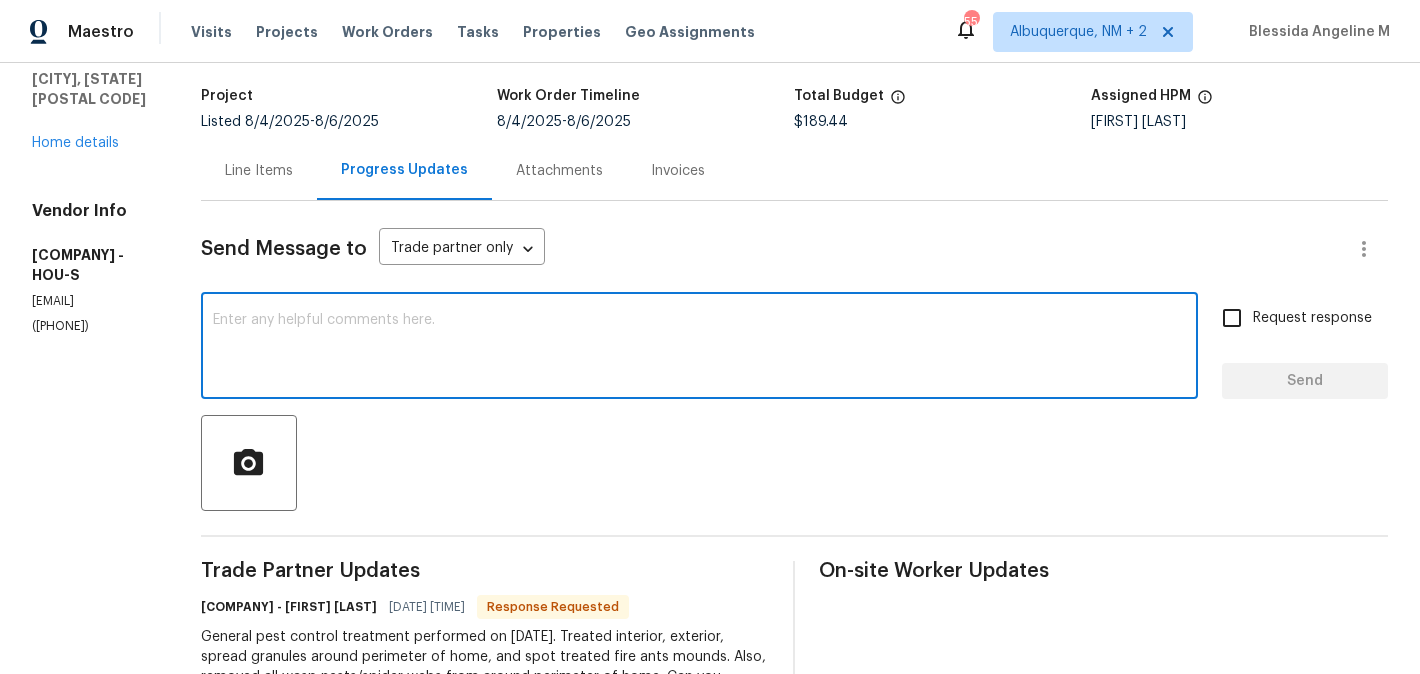 paste on "Reginald" 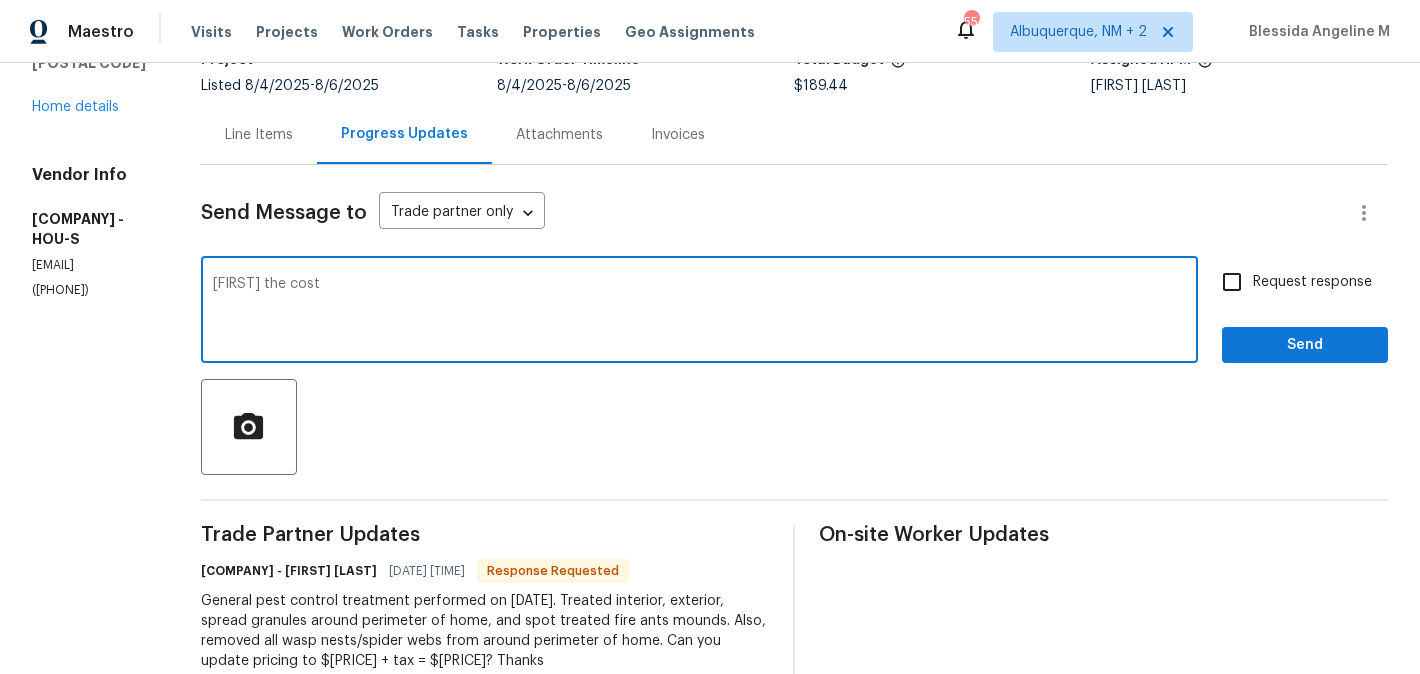 scroll, scrollTop: 153, scrollLeft: 0, axis: vertical 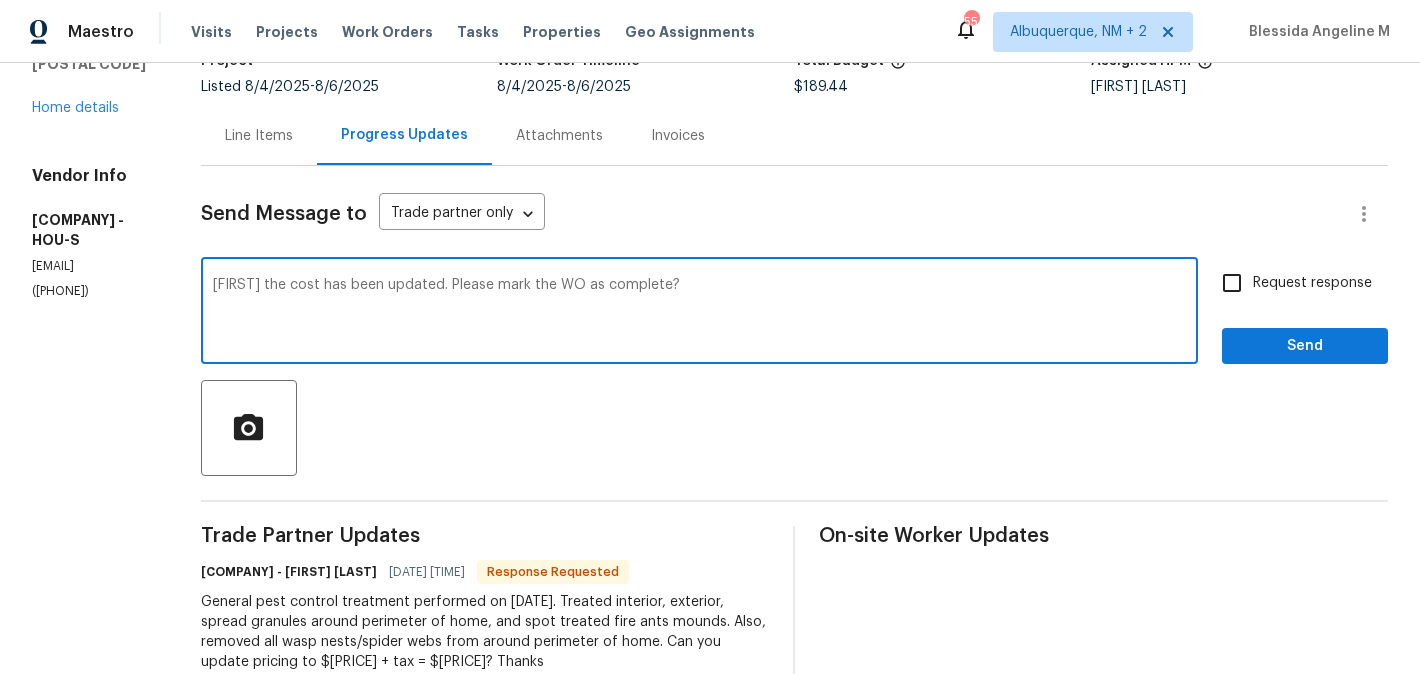 type on "Reginald the cost has been updated. Please mark the WO as complete?" 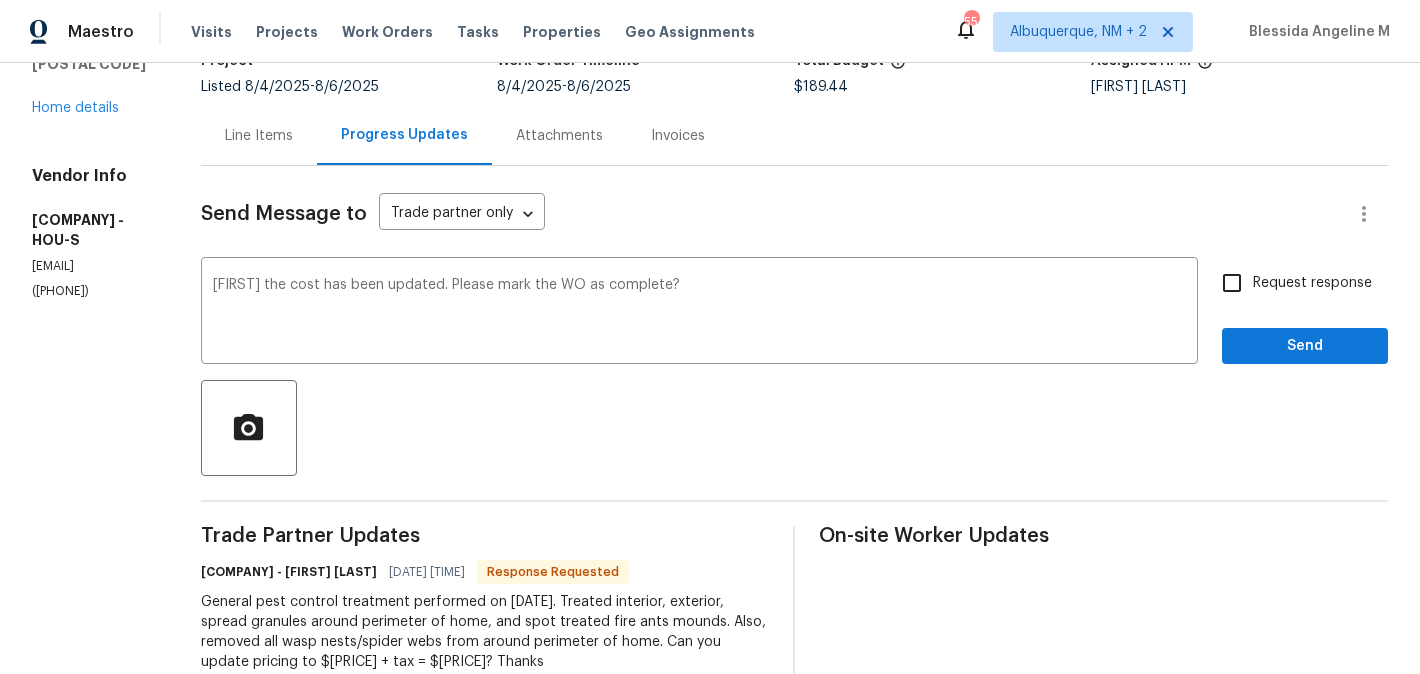 click on "Request response" at bounding box center (1312, 283) 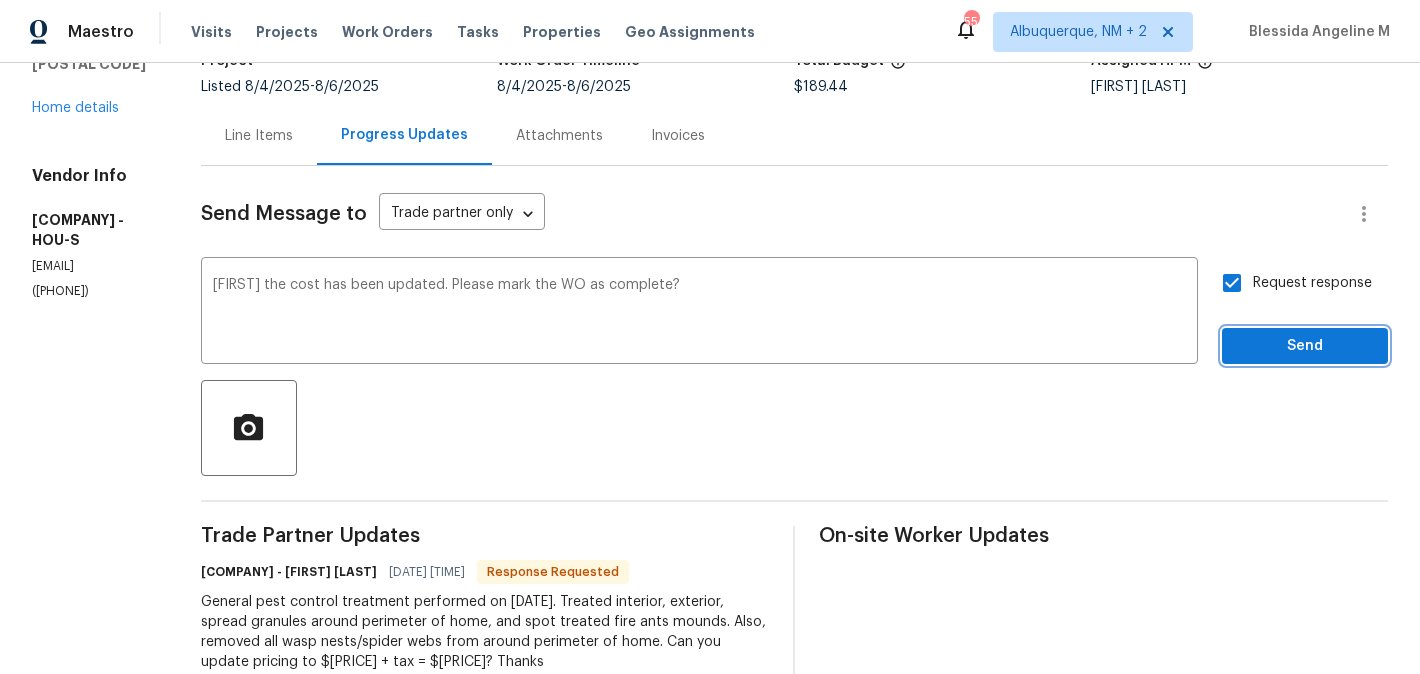 click on "Send" at bounding box center (1305, 346) 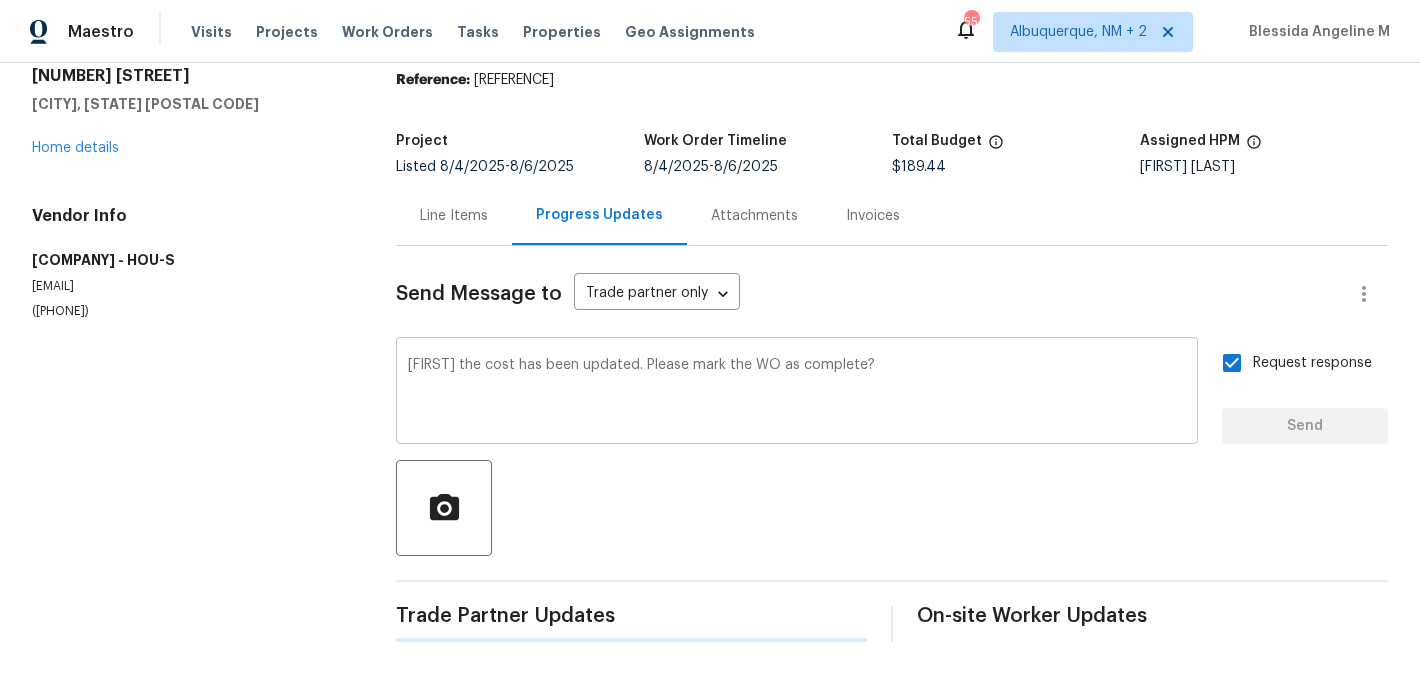 type 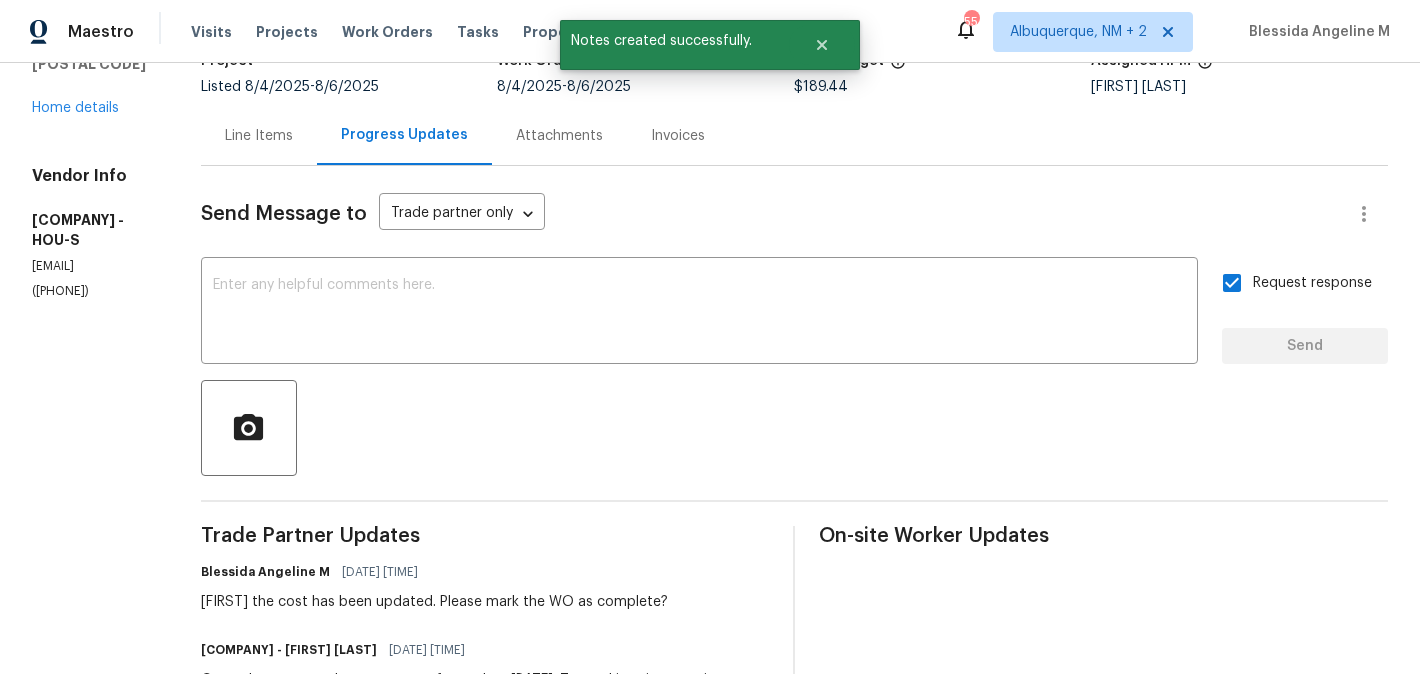 scroll, scrollTop: 0, scrollLeft: 0, axis: both 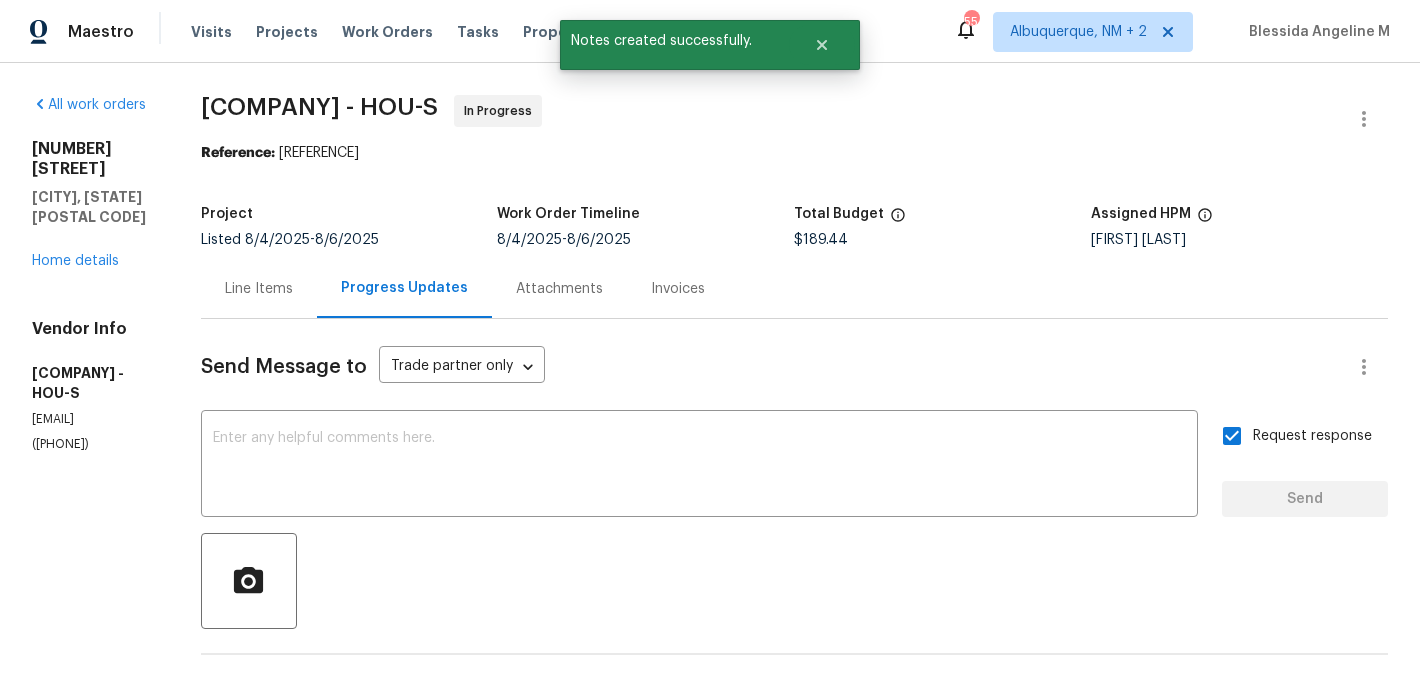 drag, startPoint x: 220, startPoint y: 108, endPoint x: 489, endPoint y: 105, distance: 269.01672 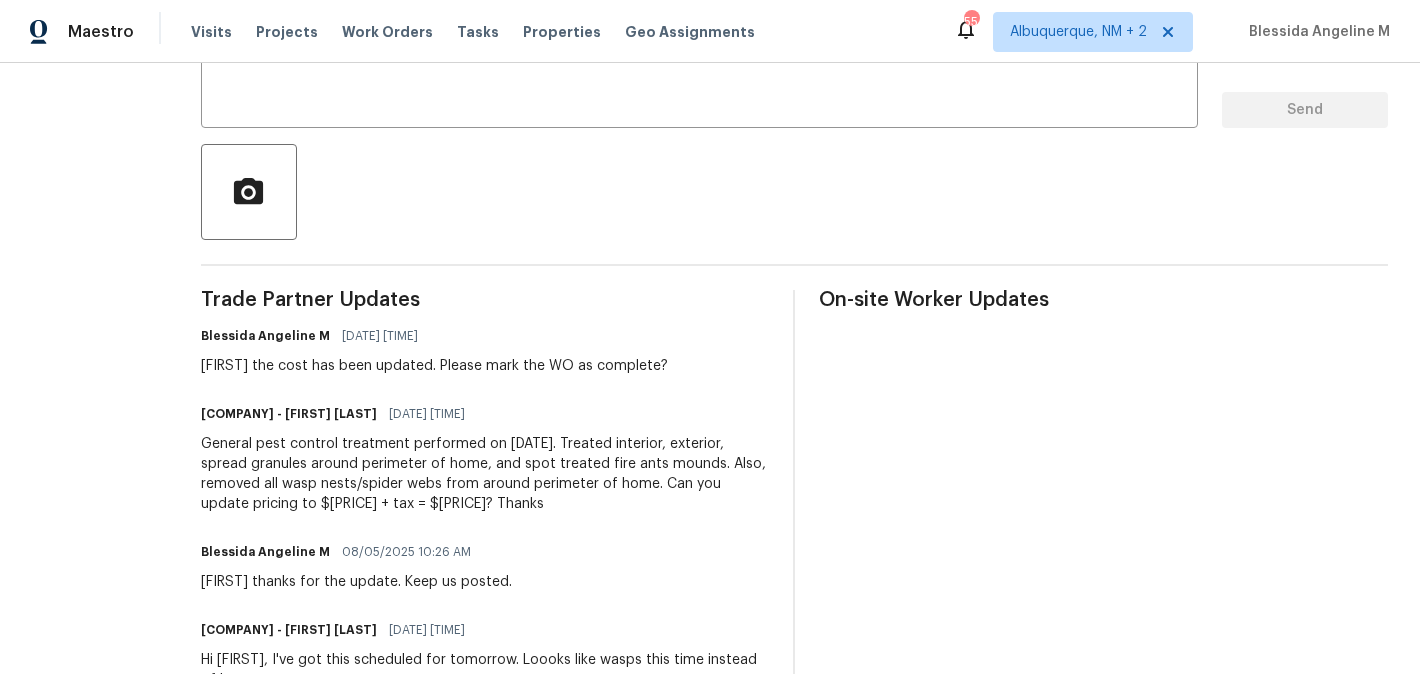 scroll, scrollTop: 403, scrollLeft: 0, axis: vertical 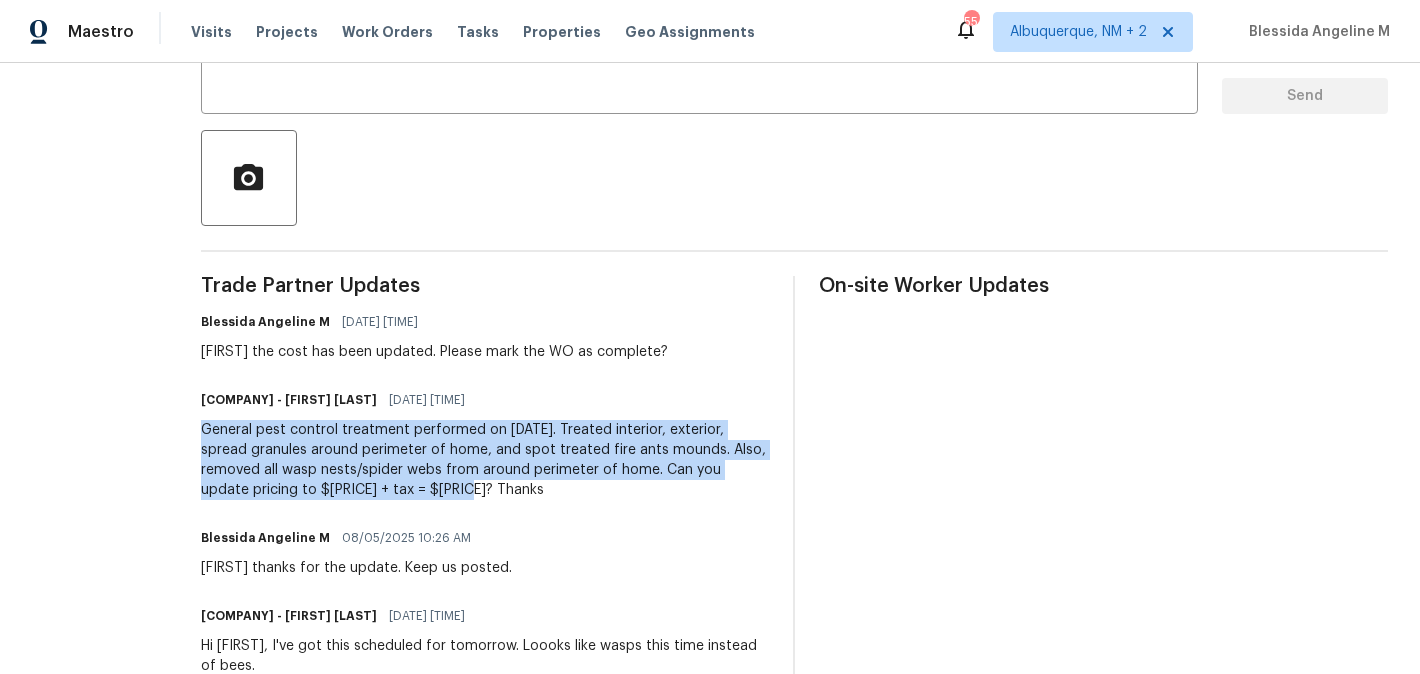 drag, startPoint x: 224, startPoint y: 435, endPoint x: 470, endPoint y: 491, distance: 252.29347 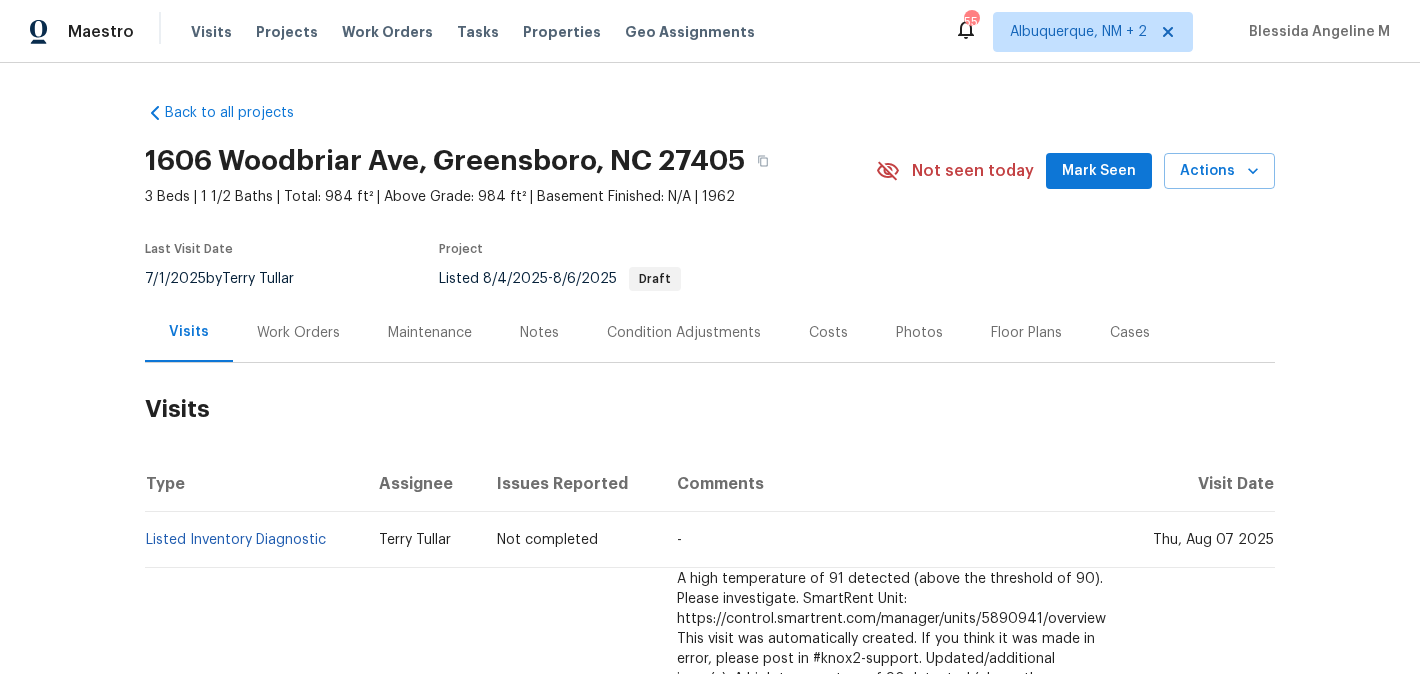 scroll, scrollTop: 0, scrollLeft: 0, axis: both 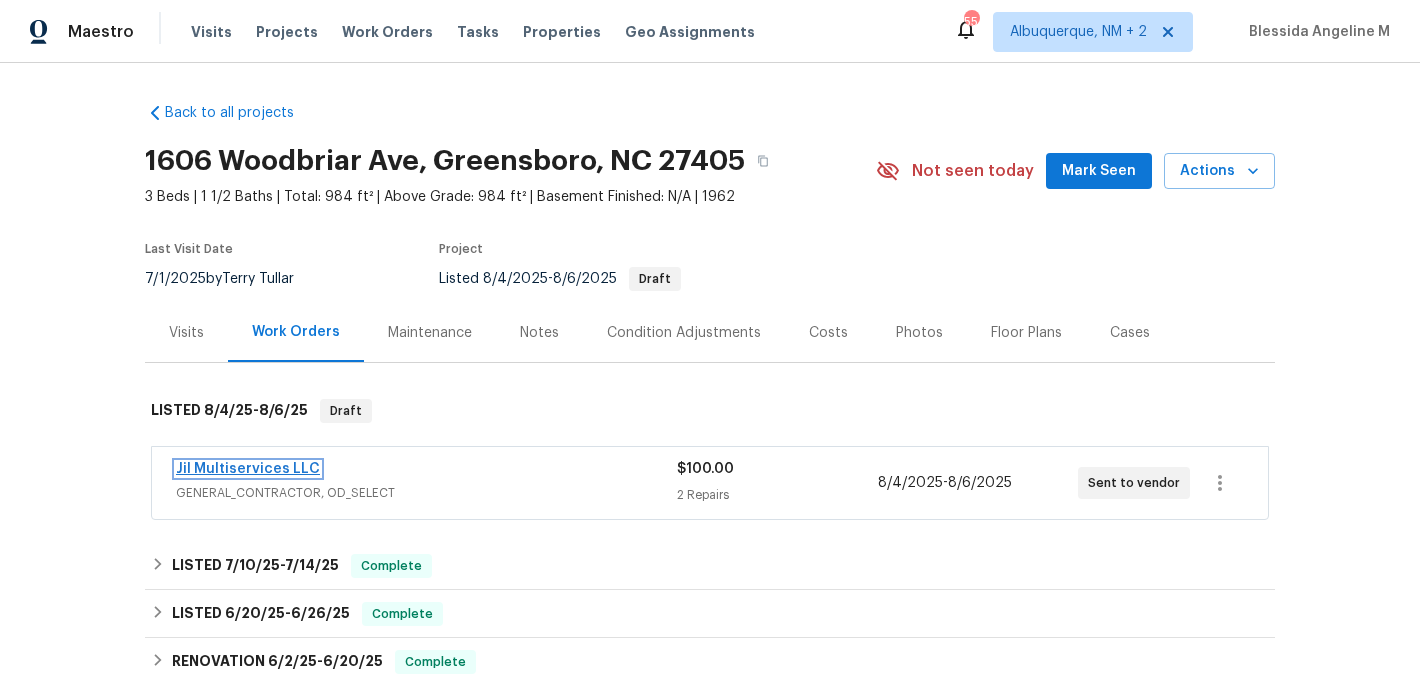 click on "Jil Multiservices LLC" at bounding box center (248, 469) 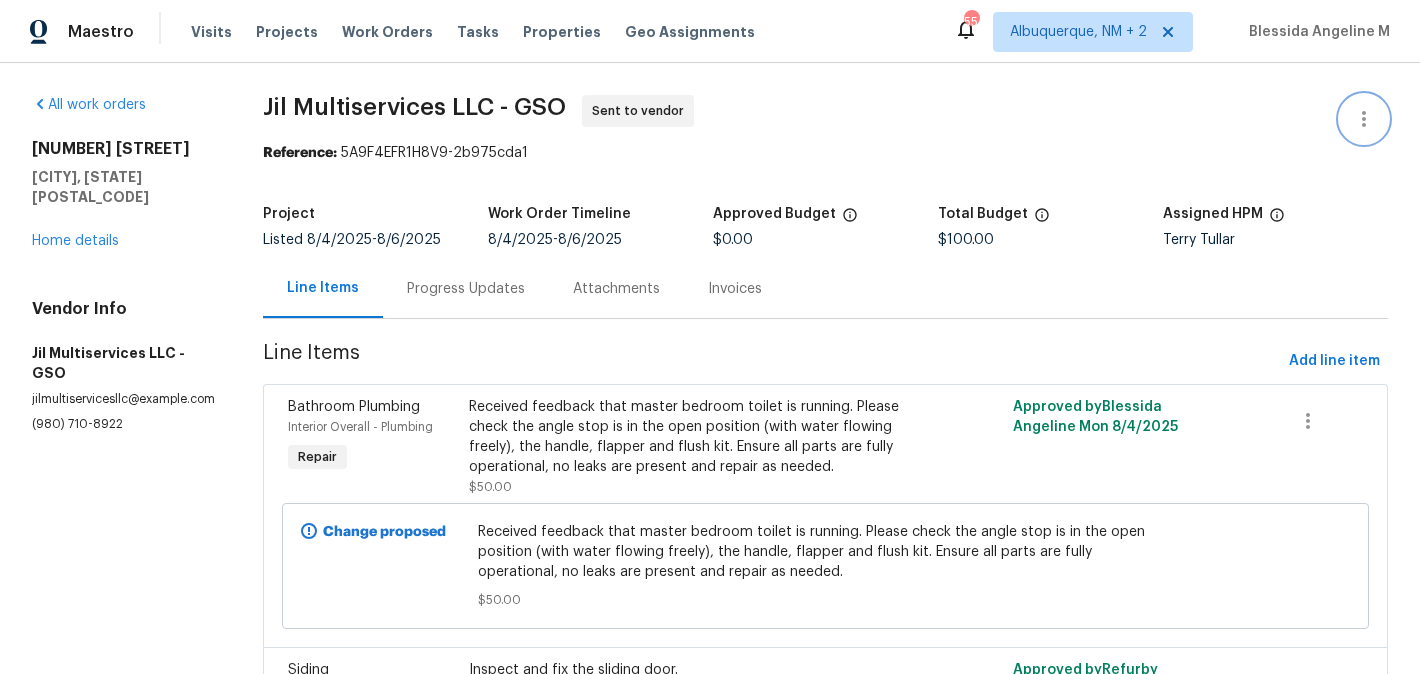 click 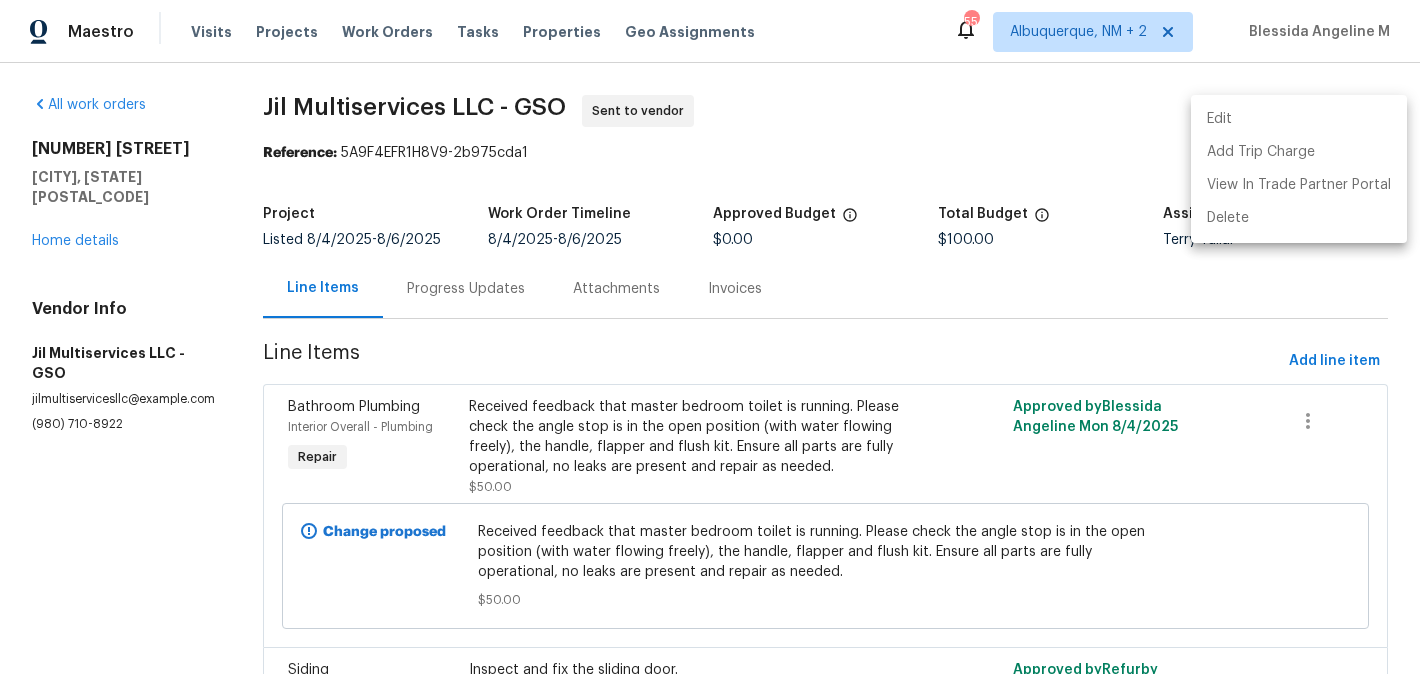 click on "Edit" at bounding box center (1299, 119) 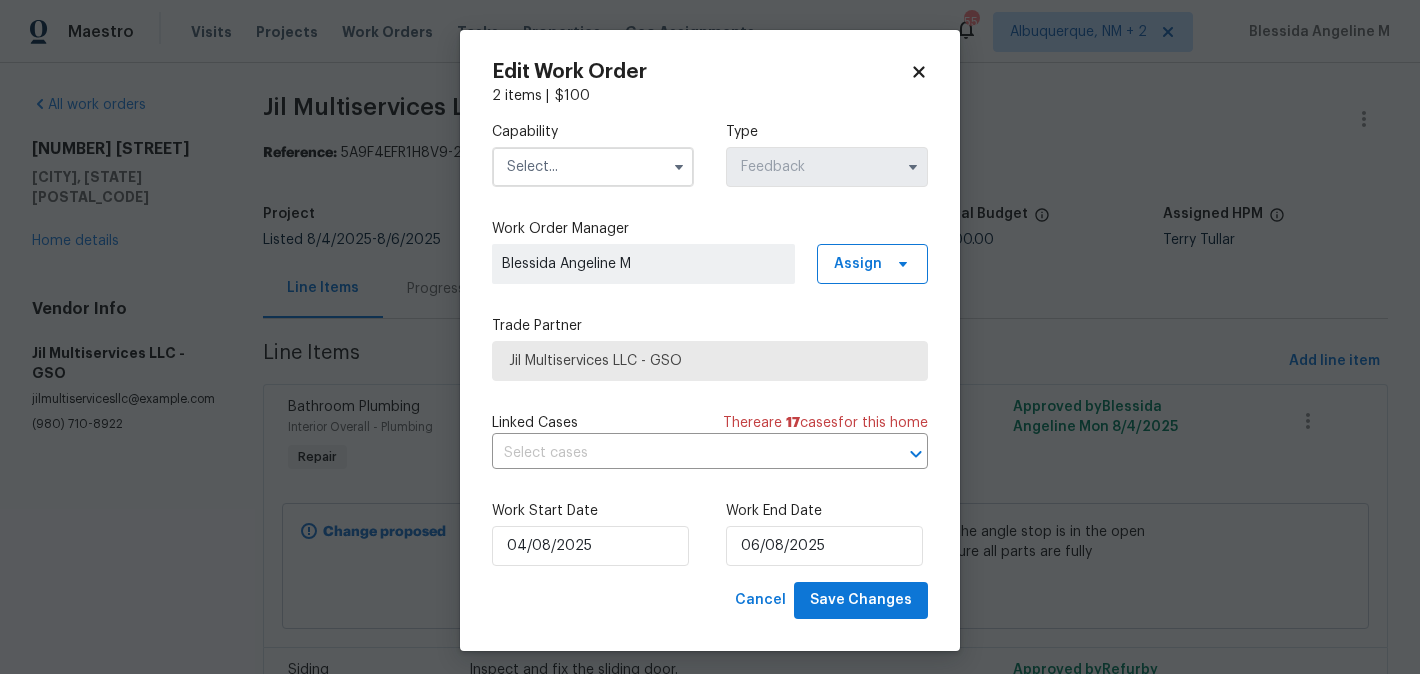 click at bounding box center [593, 167] 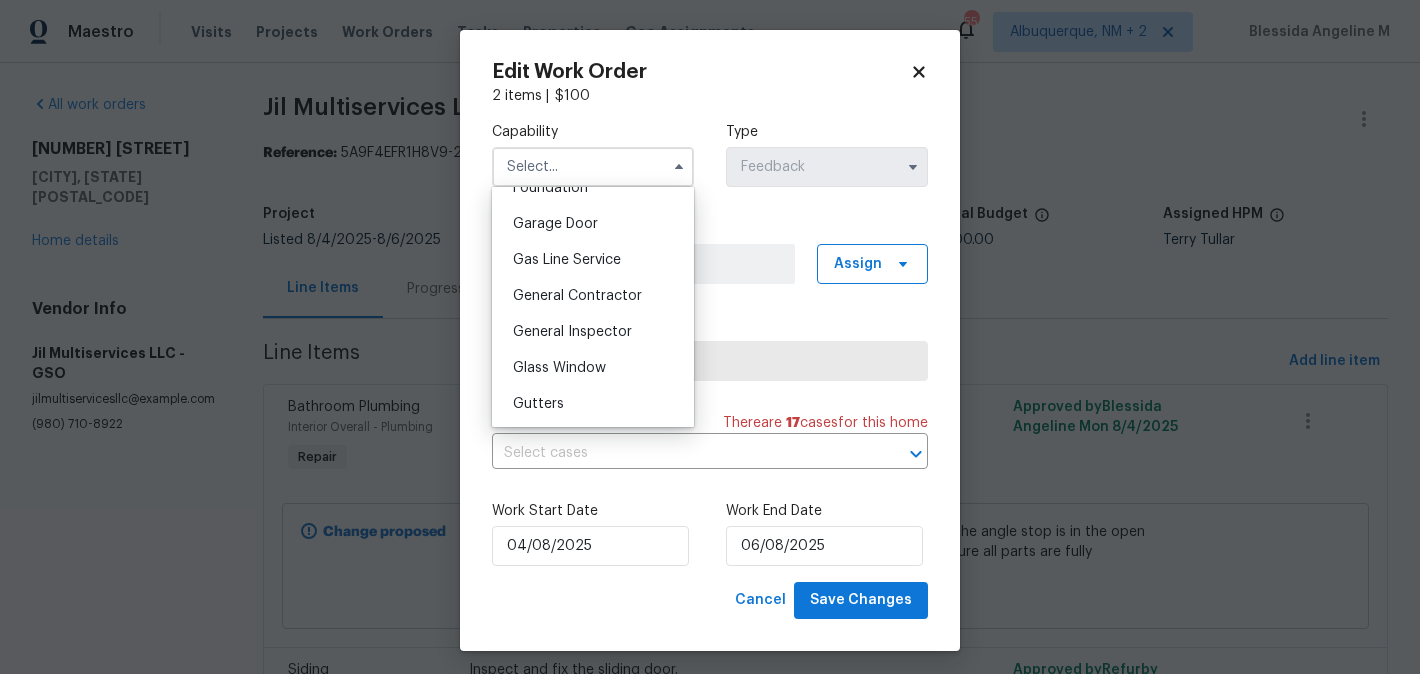 scroll, scrollTop: 883, scrollLeft: 0, axis: vertical 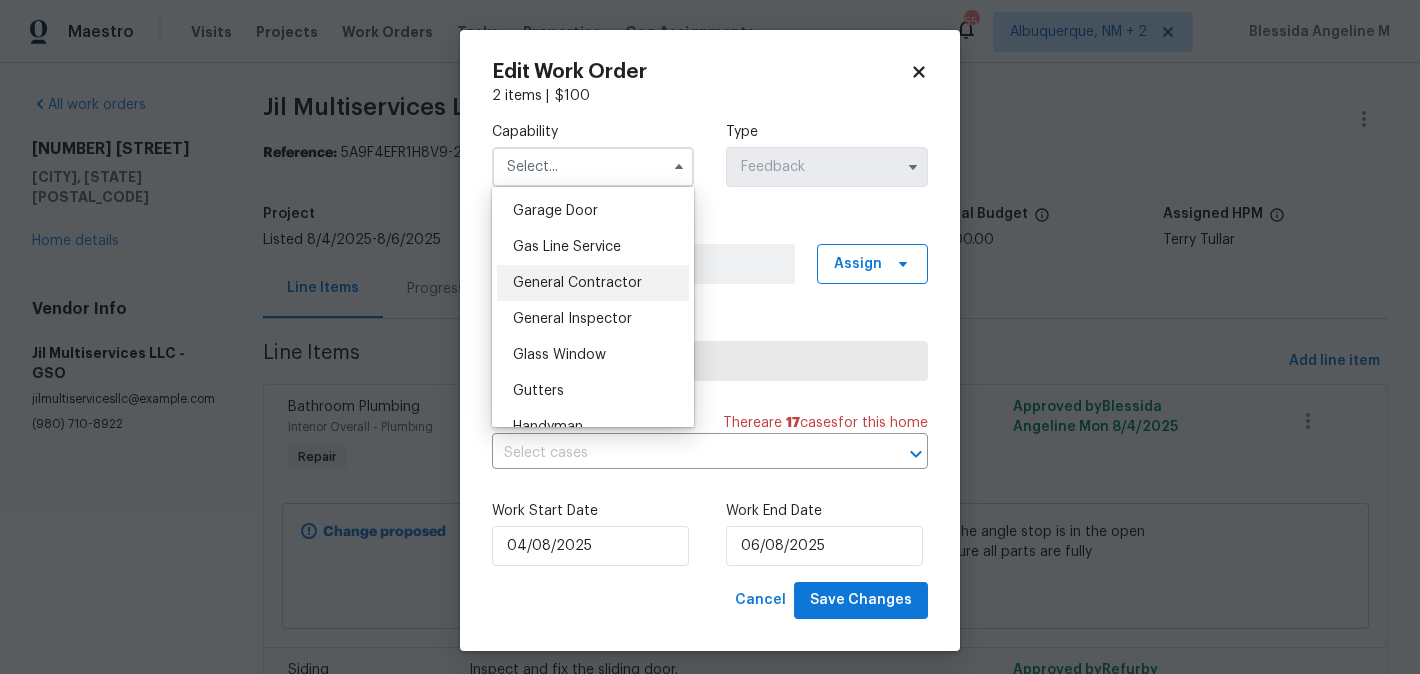click on "General Contractor" at bounding box center [577, 283] 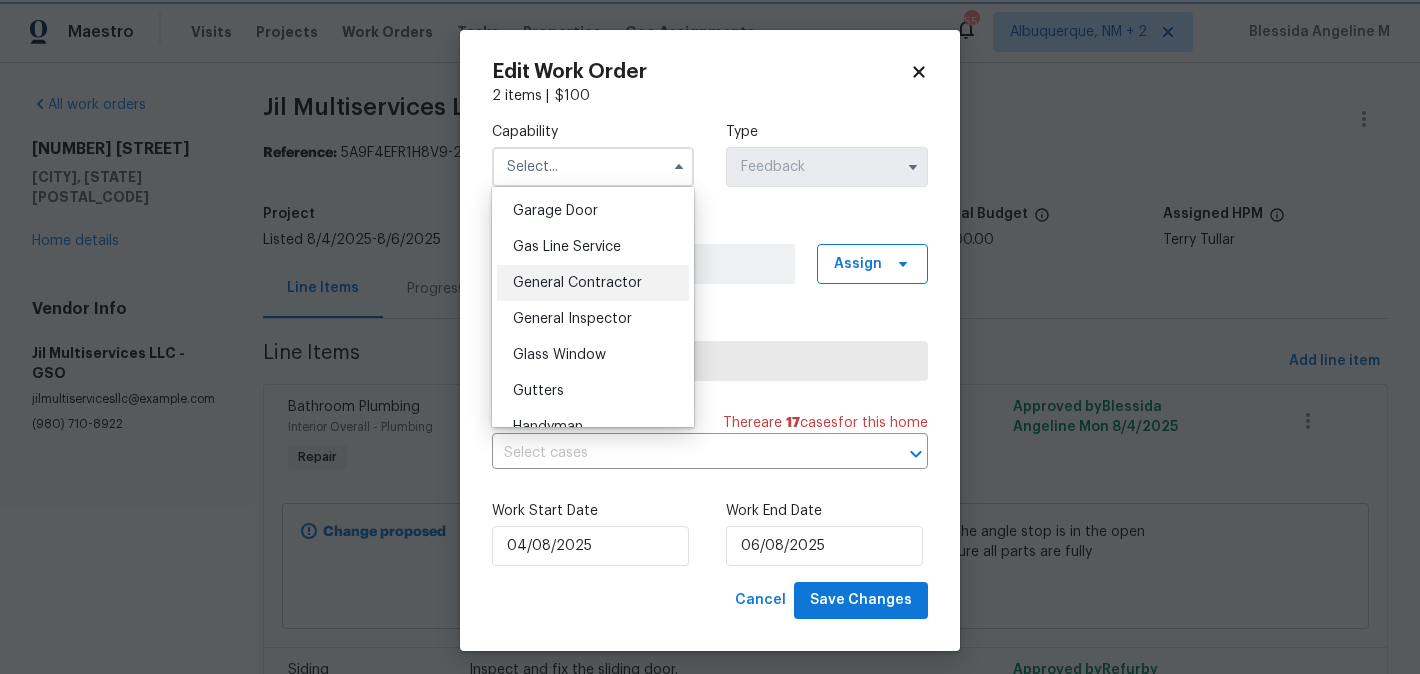 type on "General Contractor" 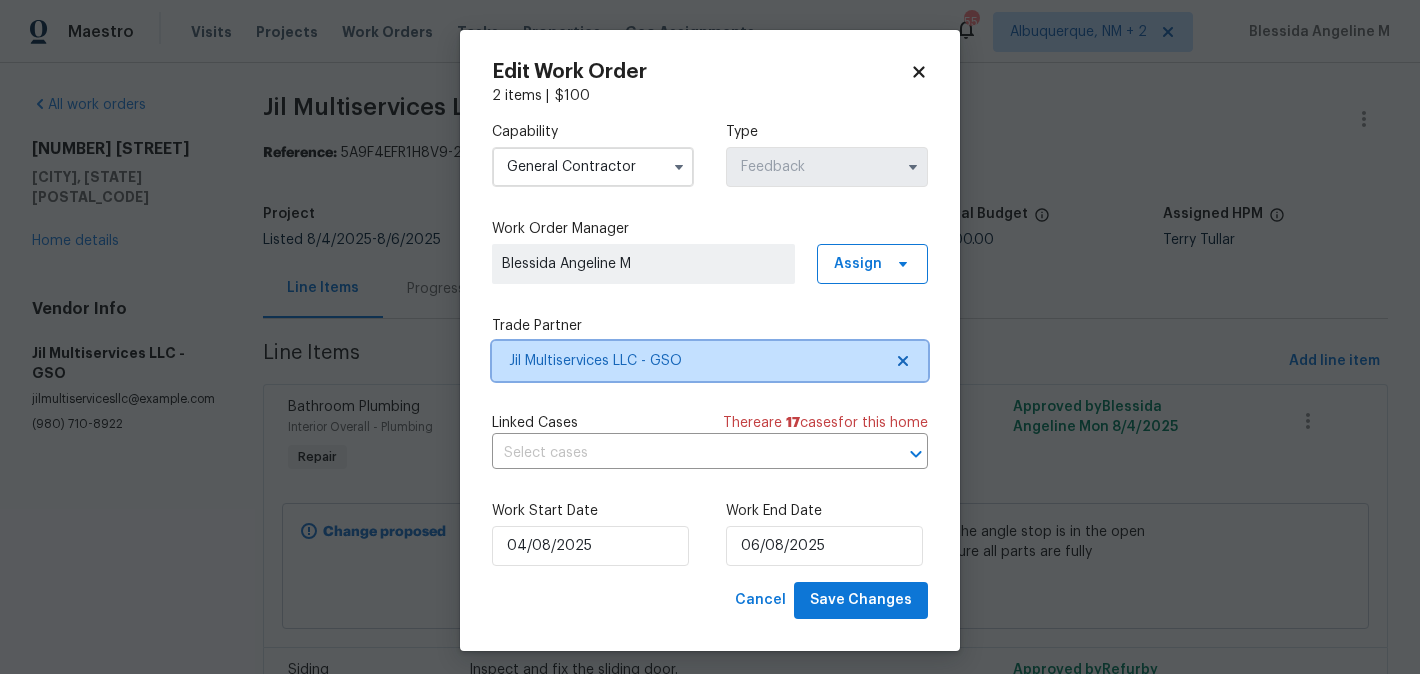 click on "Jil Multiservices LLC - GSO" at bounding box center [695, 361] 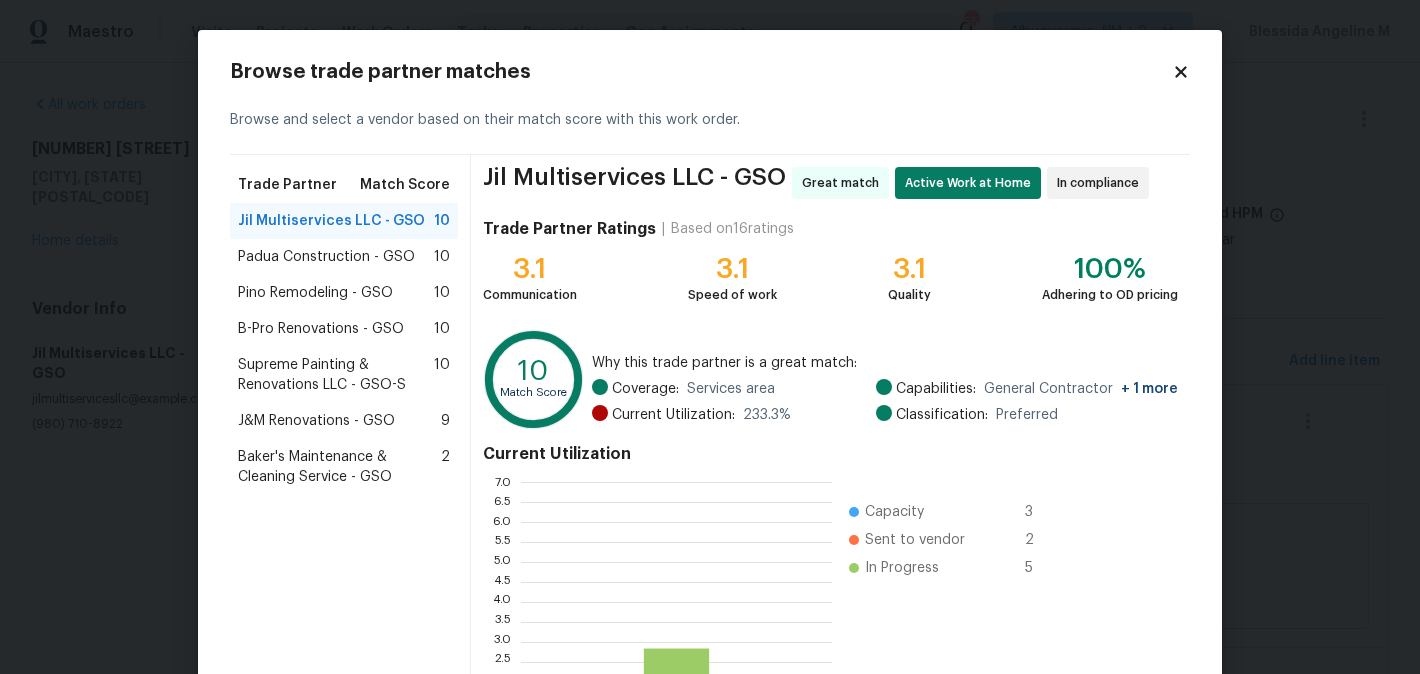 scroll, scrollTop: 2, scrollLeft: 1, axis: both 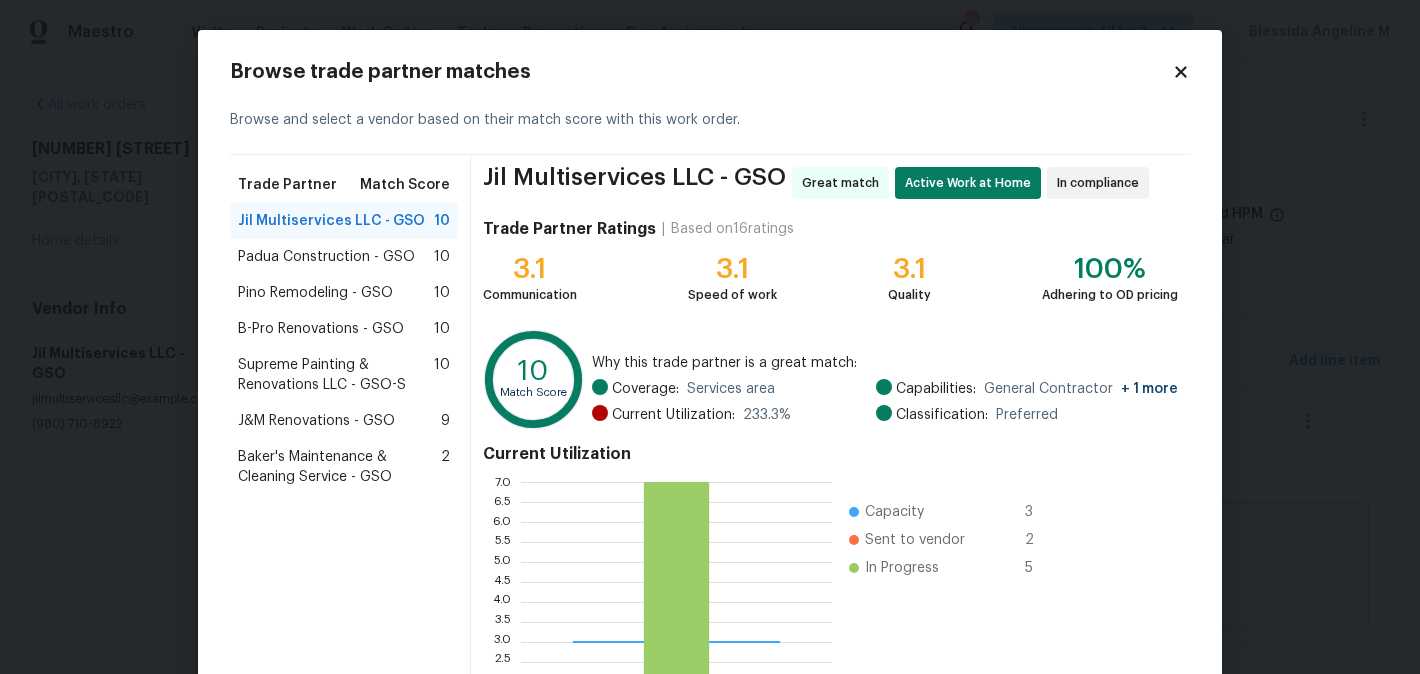click on "Pino Remodeling - GSO" at bounding box center (315, 293) 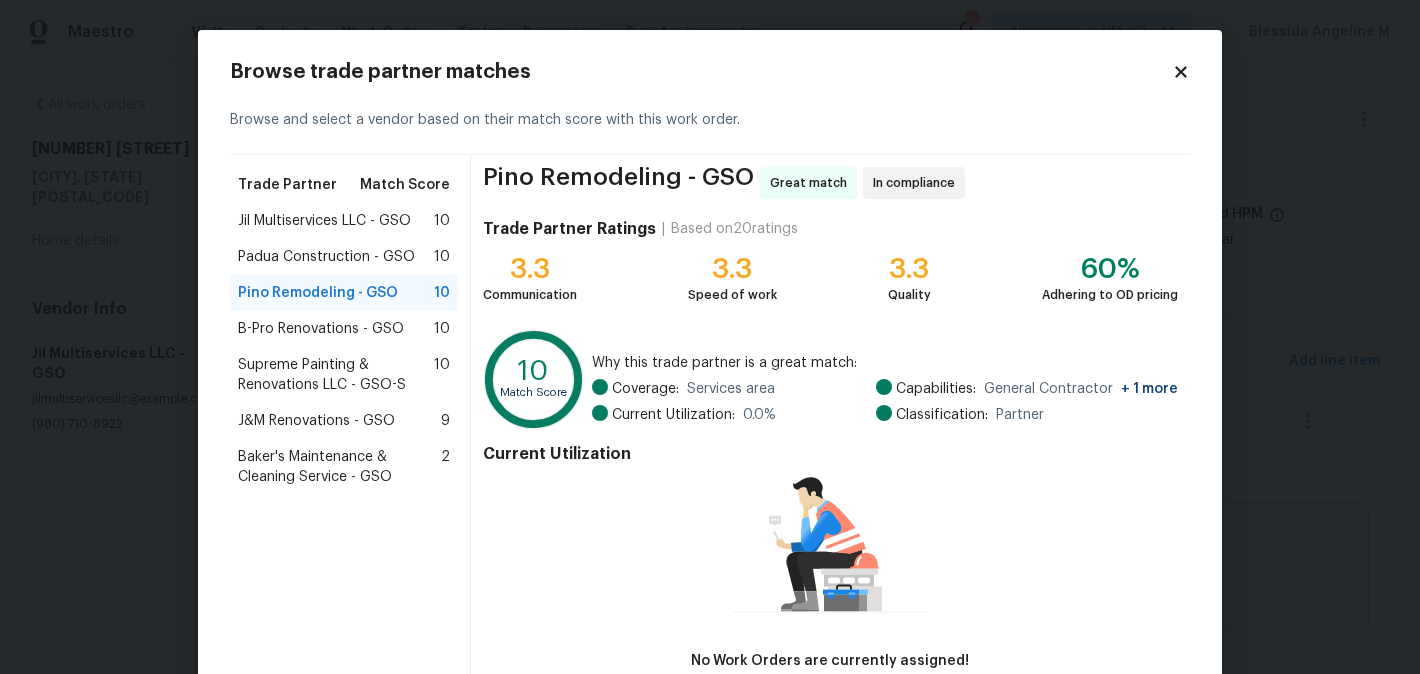 scroll, scrollTop: 126, scrollLeft: 0, axis: vertical 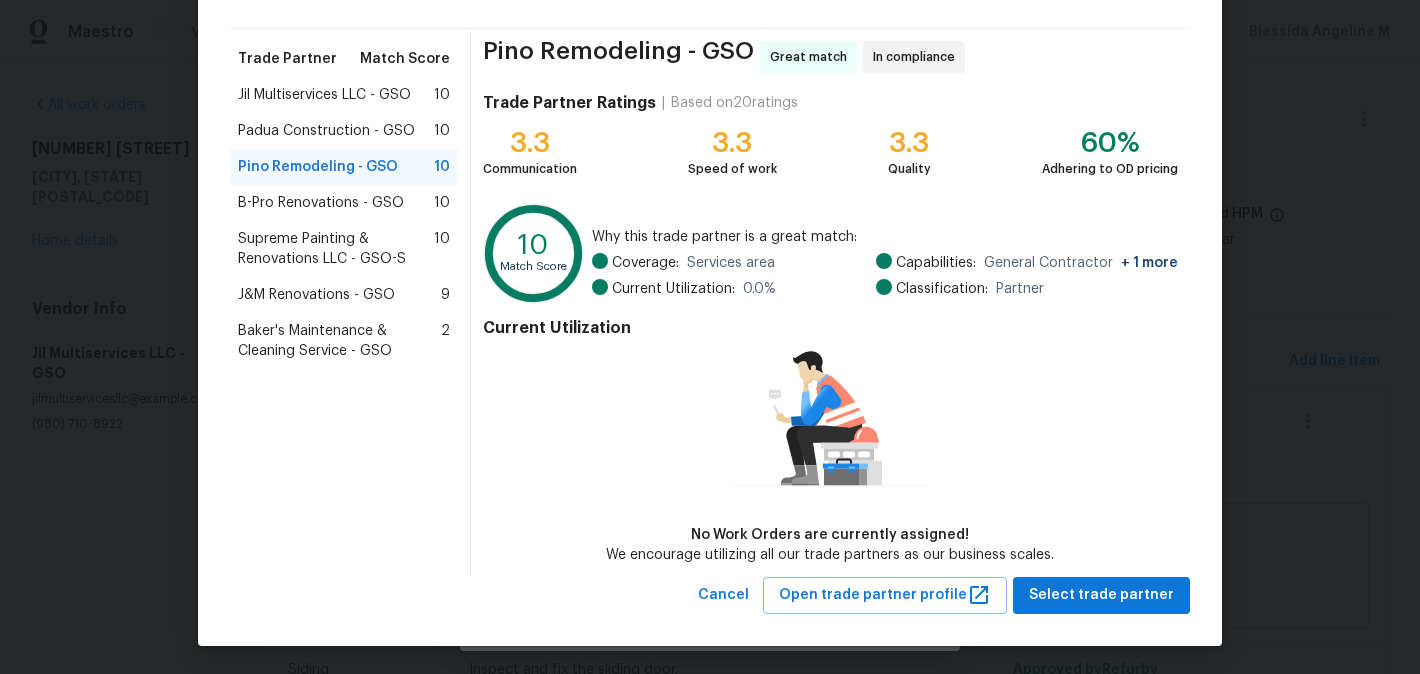 click on "B-Pro Renovations - GSO 10" at bounding box center (344, 203) 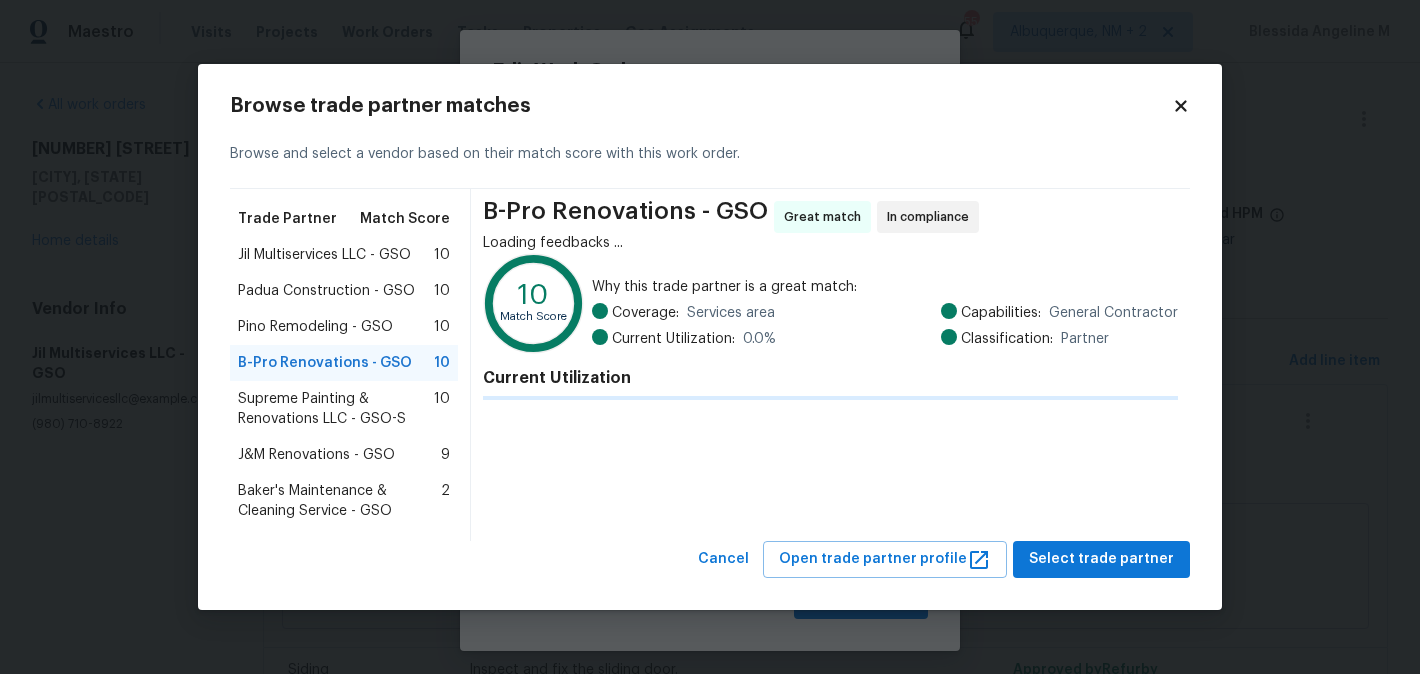scroll, scrollTop: 0, scrollLeft: 0, axis: both 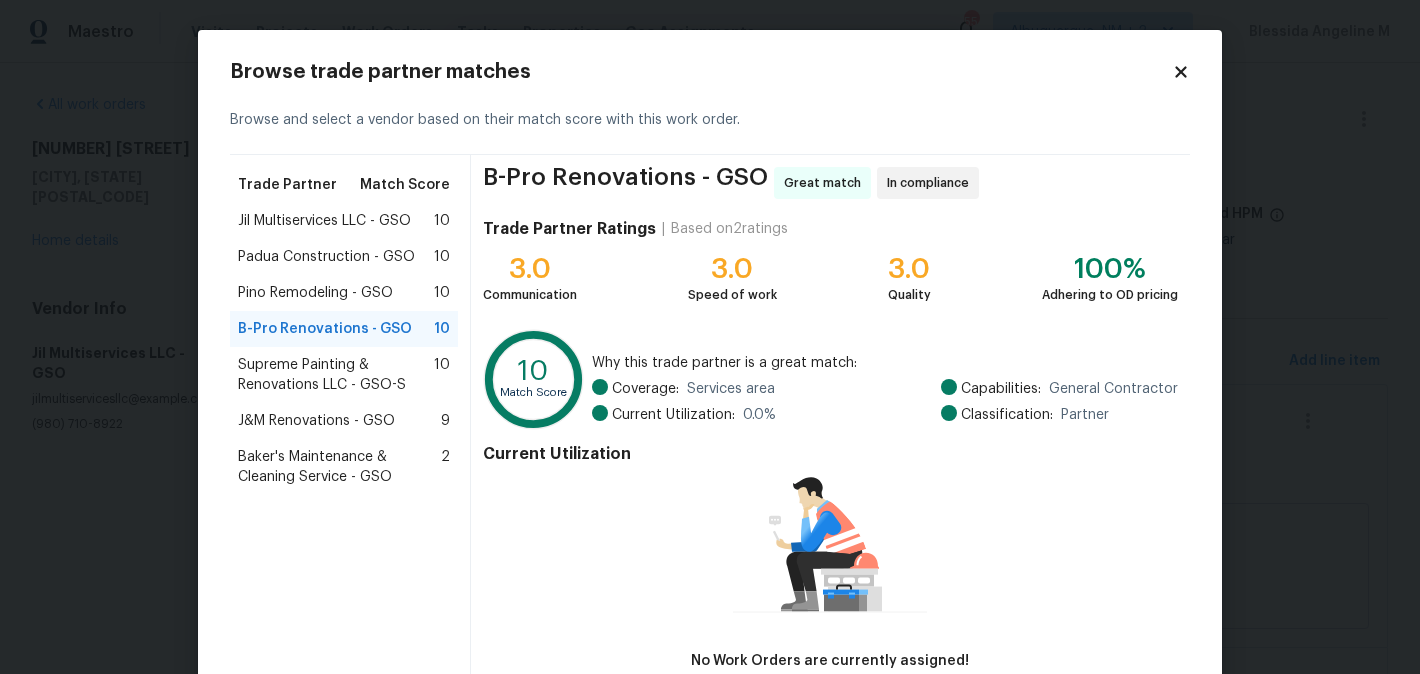 click on "Supreme Painting & Renovations LLC - GSO-S 10" at bounding box center (344, 375) 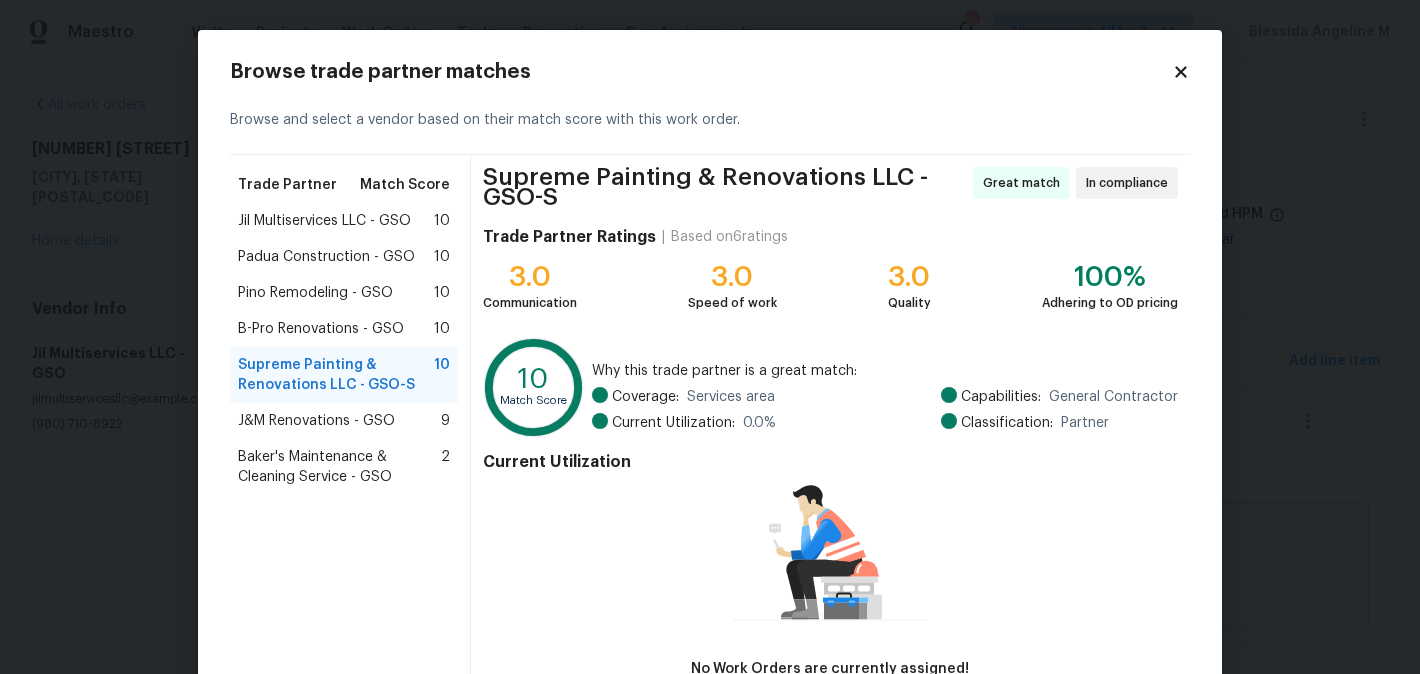 click on "J&M Renovations - GSO 9" at bounding box center (344, 421) 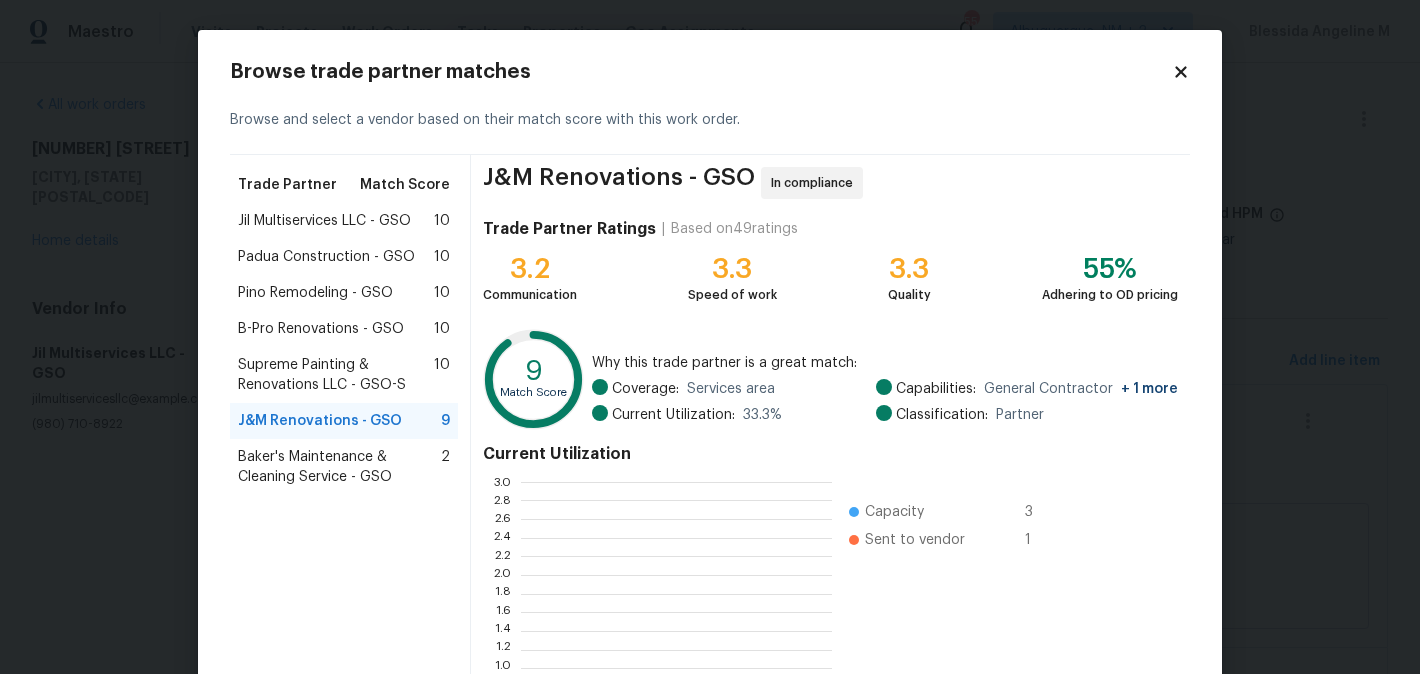 scroll, scrollTop: 2, scrollLeft: 1, axis: both 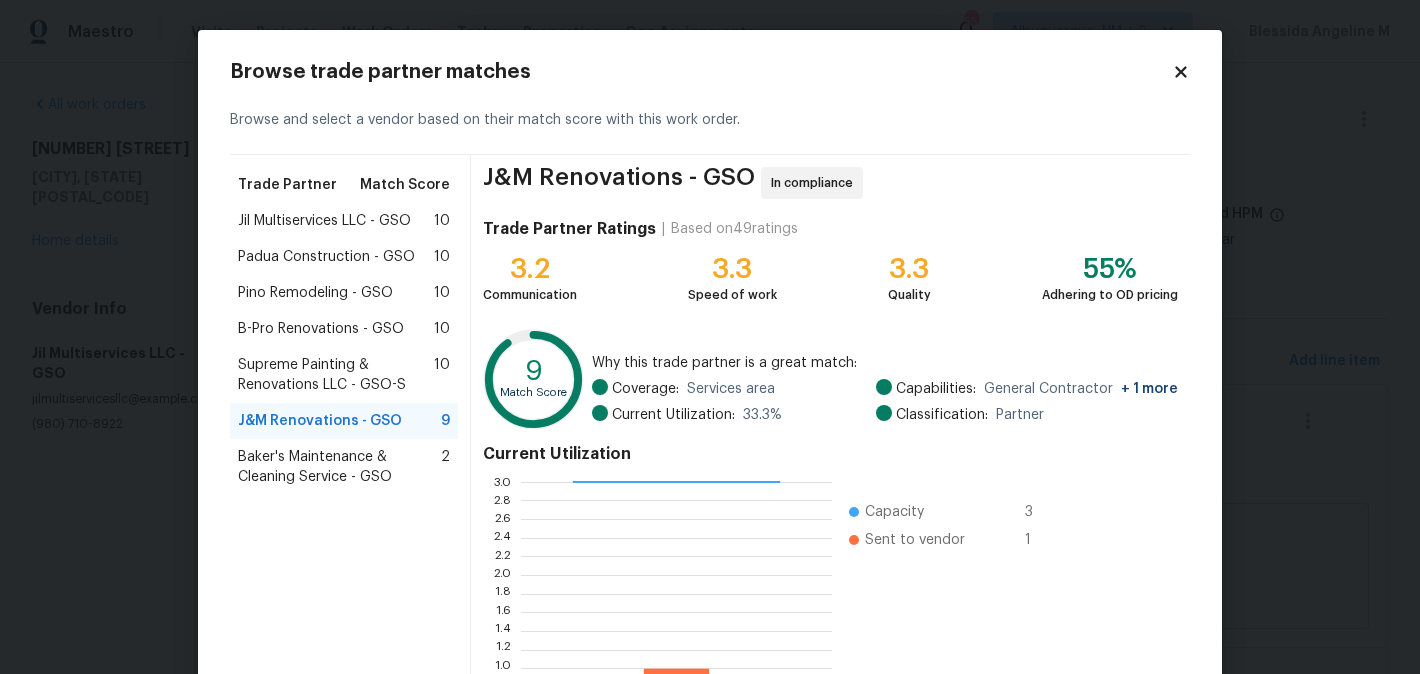 click on "Baker's Maintenance & Cleaning Service - GSO" at bounding box center (339, 467) 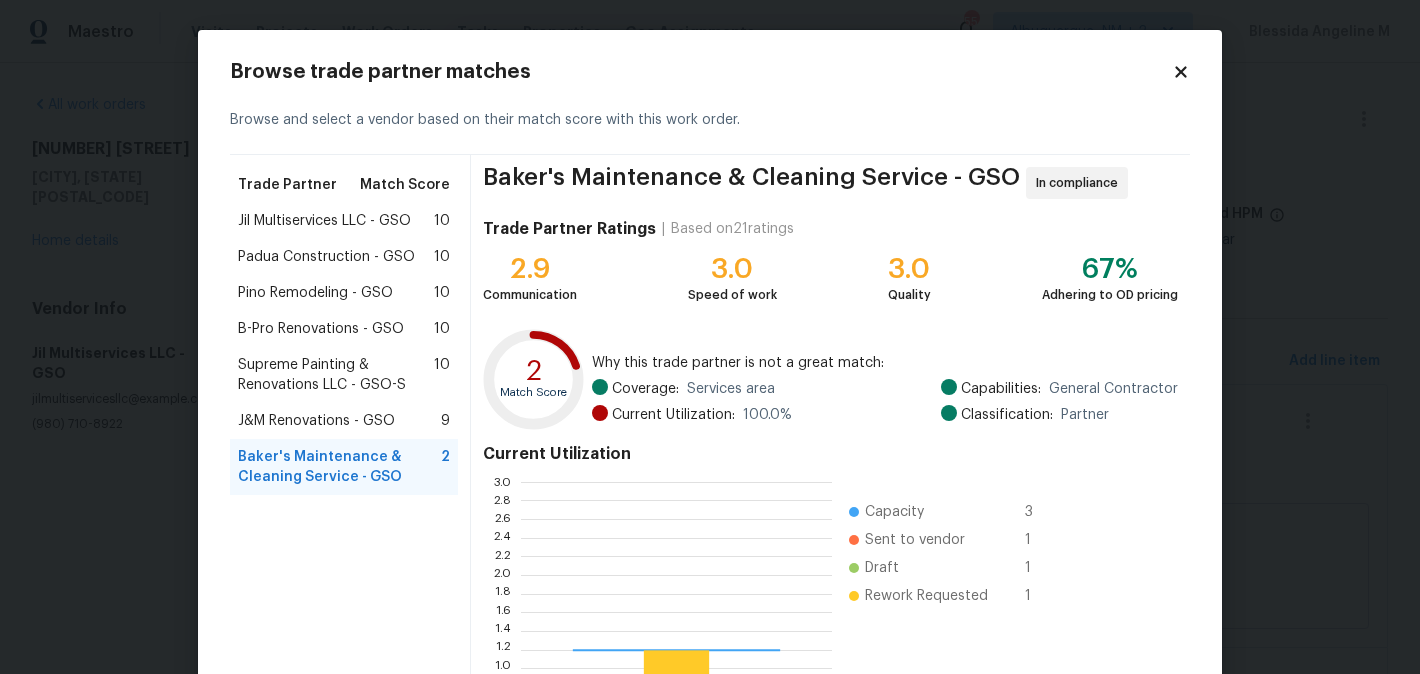 scroll, scrollTop: 2, scrollLeft: 1, axis: both 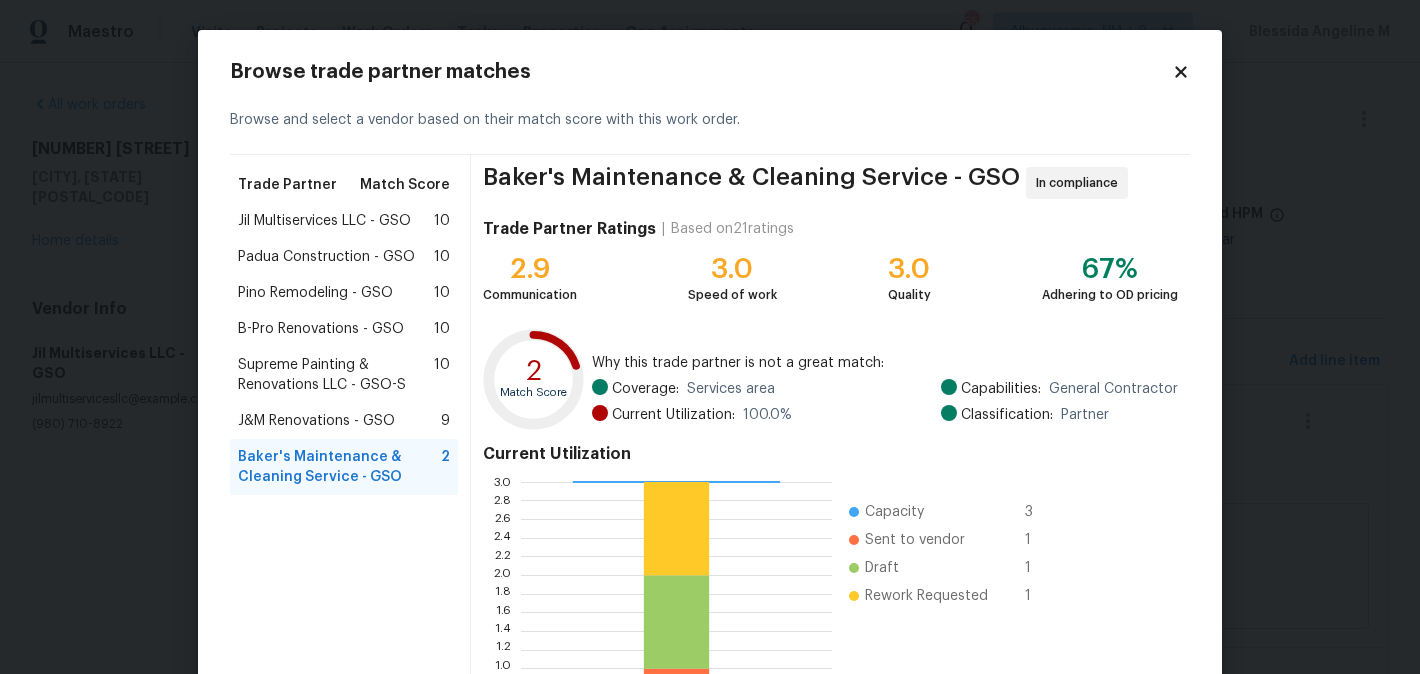 click on "J&M Renovations - GSO" at bounding box center (316, 421) 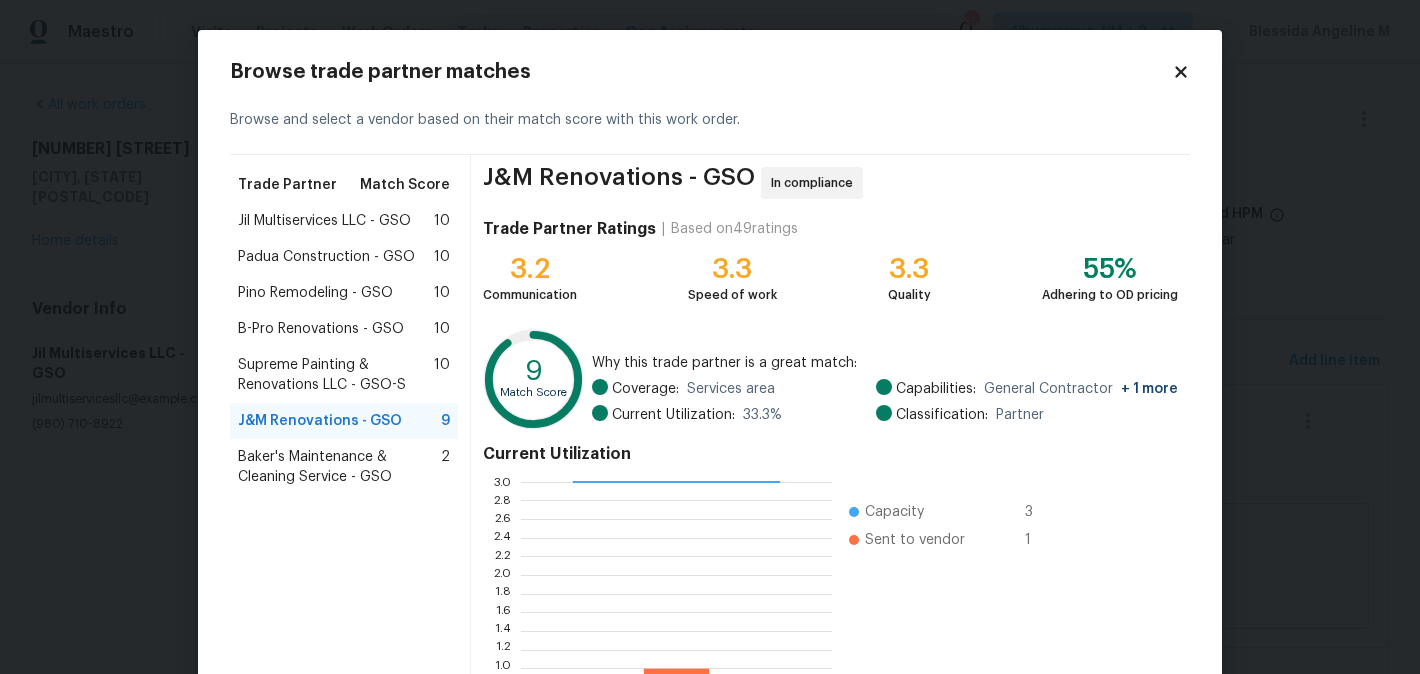 click on "Supreme Painting & Renovations LLC - GSO-S" at bounding box center [336, 375] 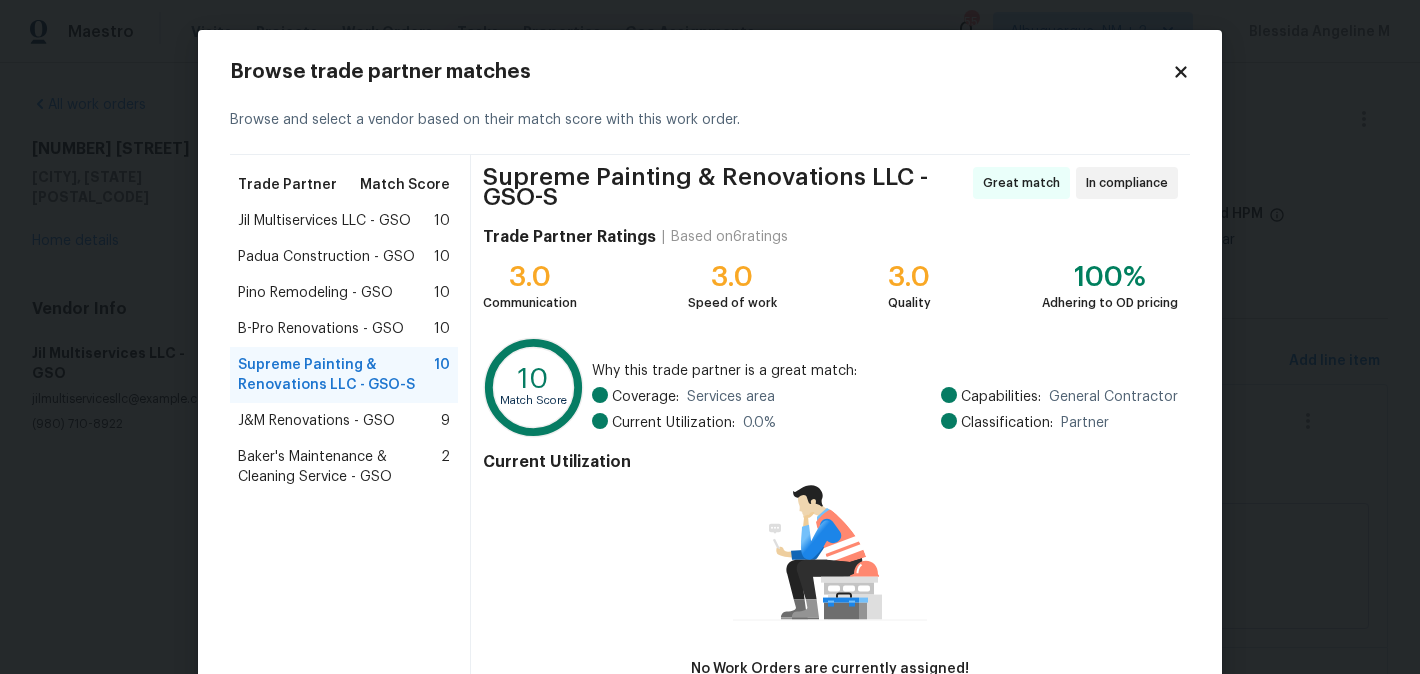 click on "Padua Construction - GSO" at bounding box center [326, 257] 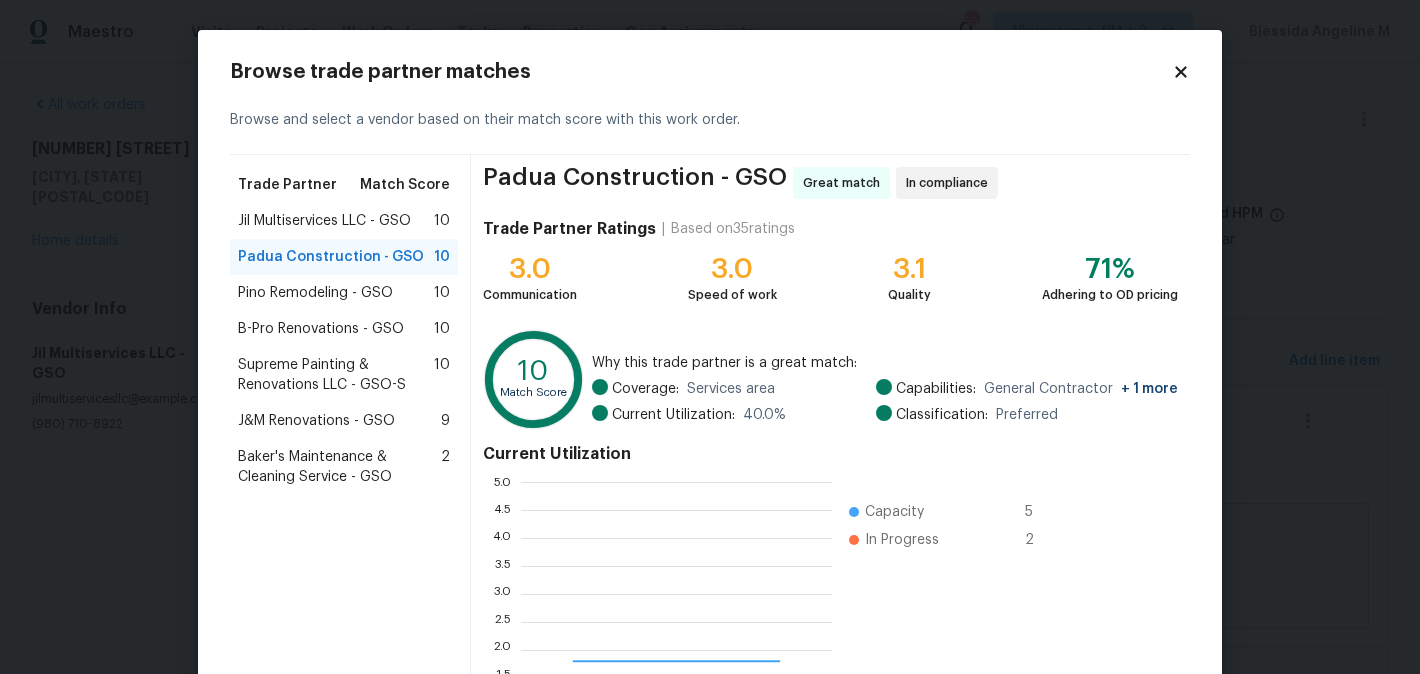 scroll, scrollTop: 2, scrollLeft: 1, axis: both 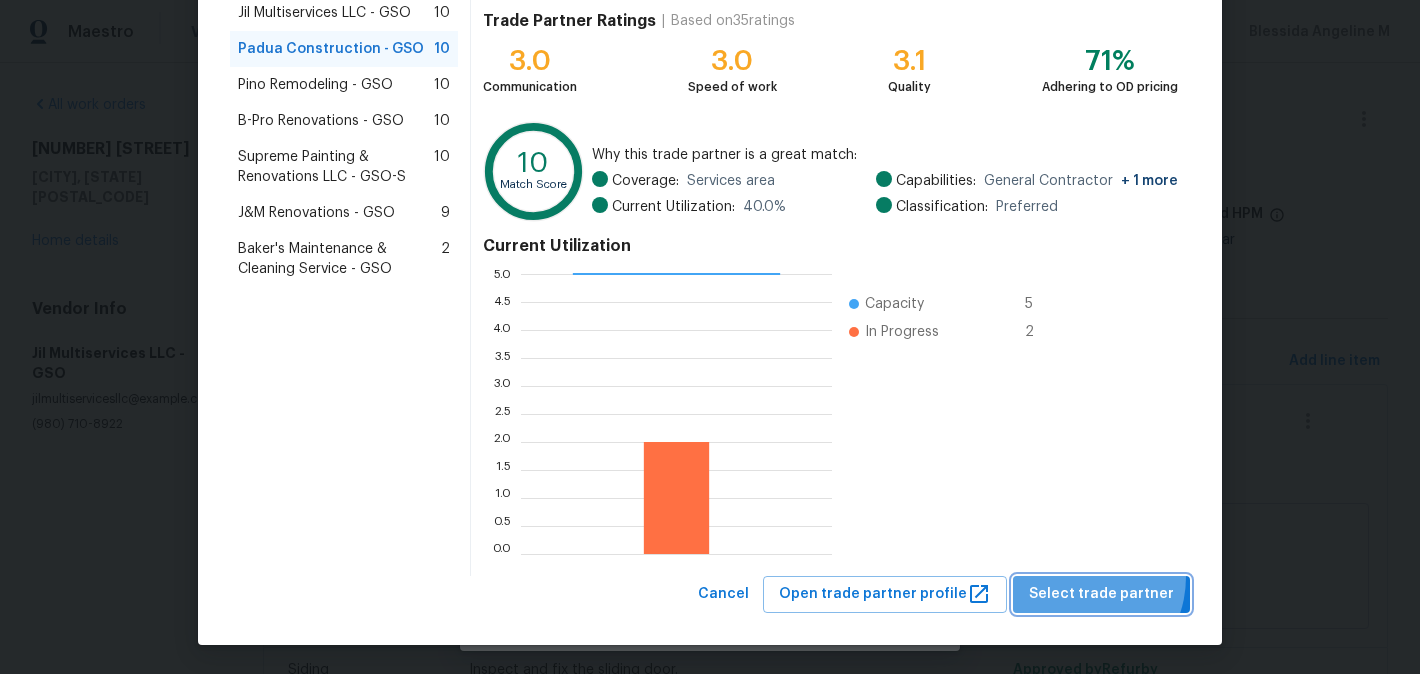 click on "Select trade partner" at bounding box center (1101, 594) 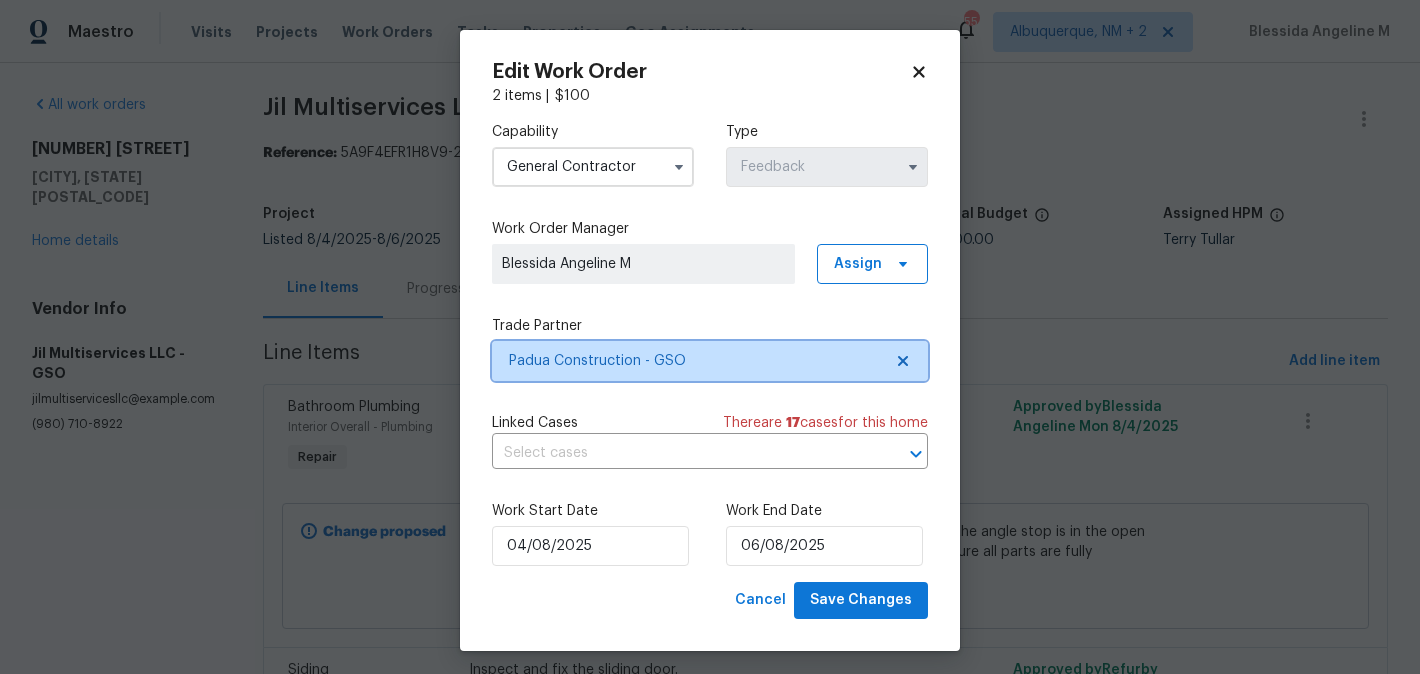 scroll, scrollTop: 0, scrollLeft: 0, axis: both 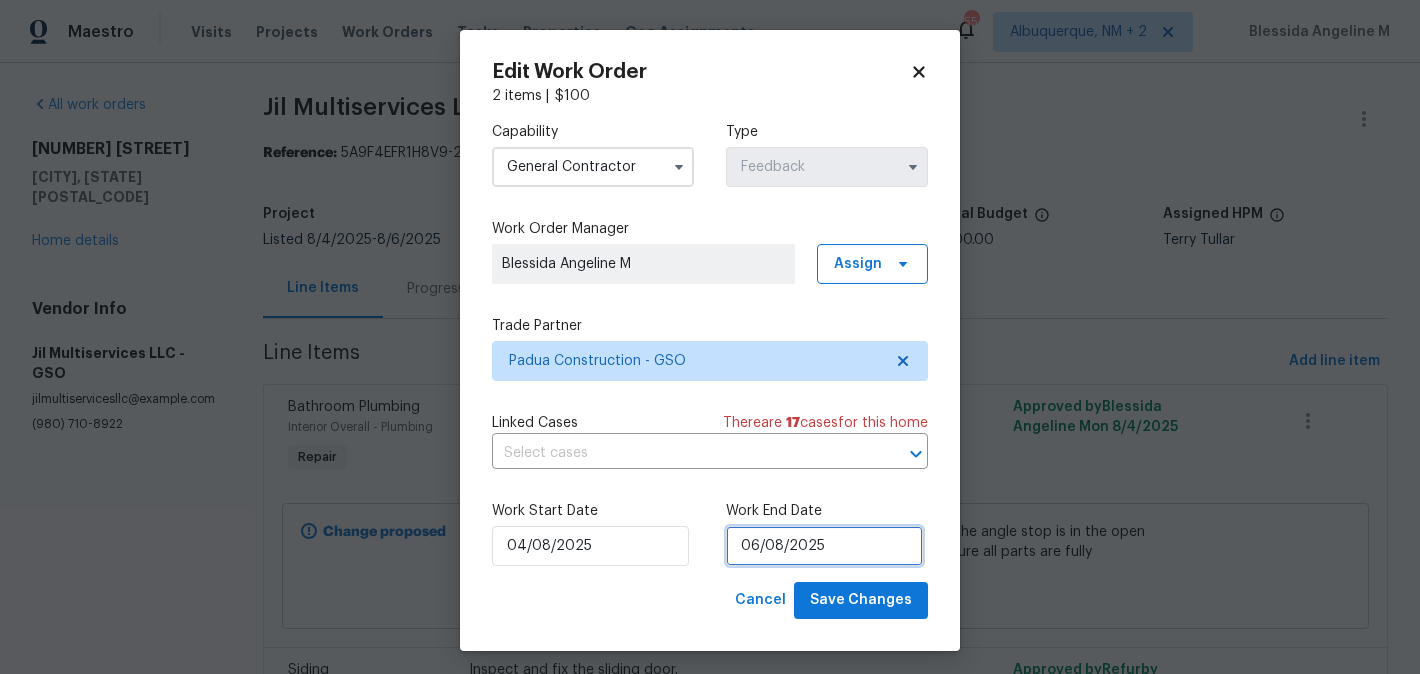 click on "06/08/2025" at bounding box center [824, 546] 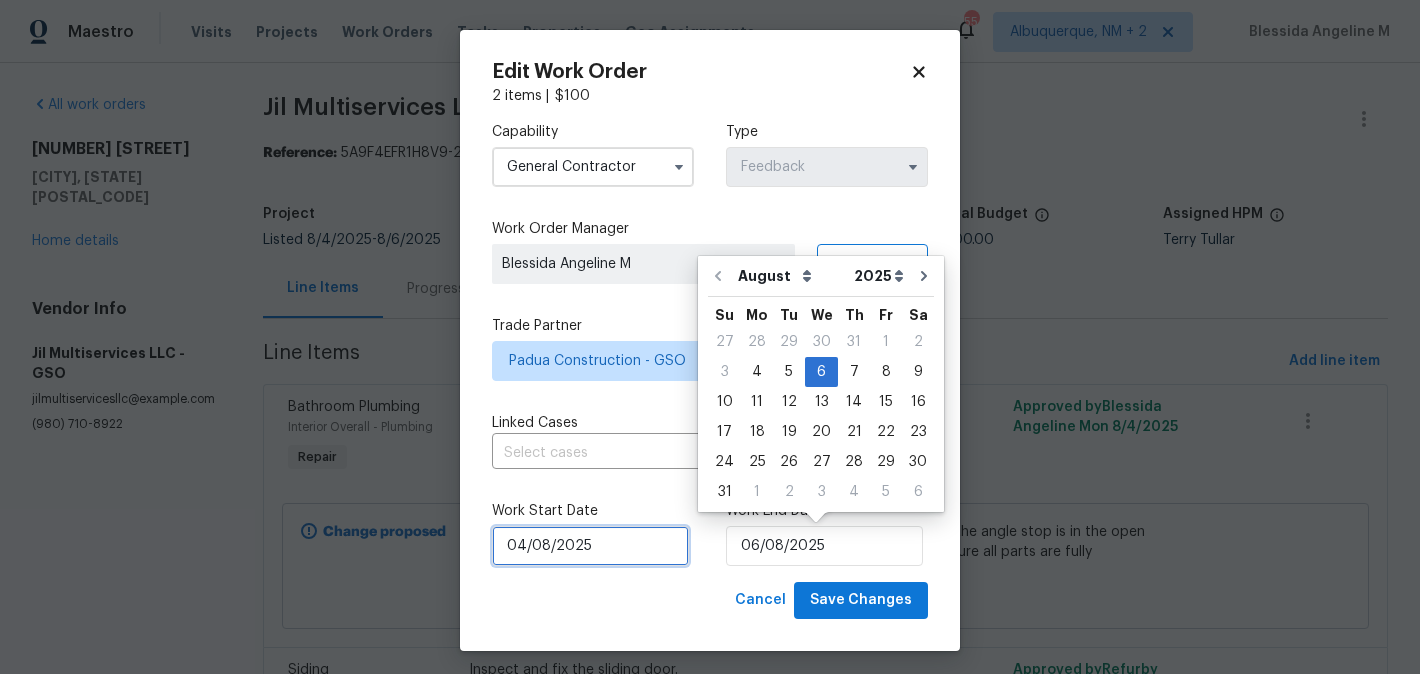 click on "04/08/2025" at bounding box center (590, 546) 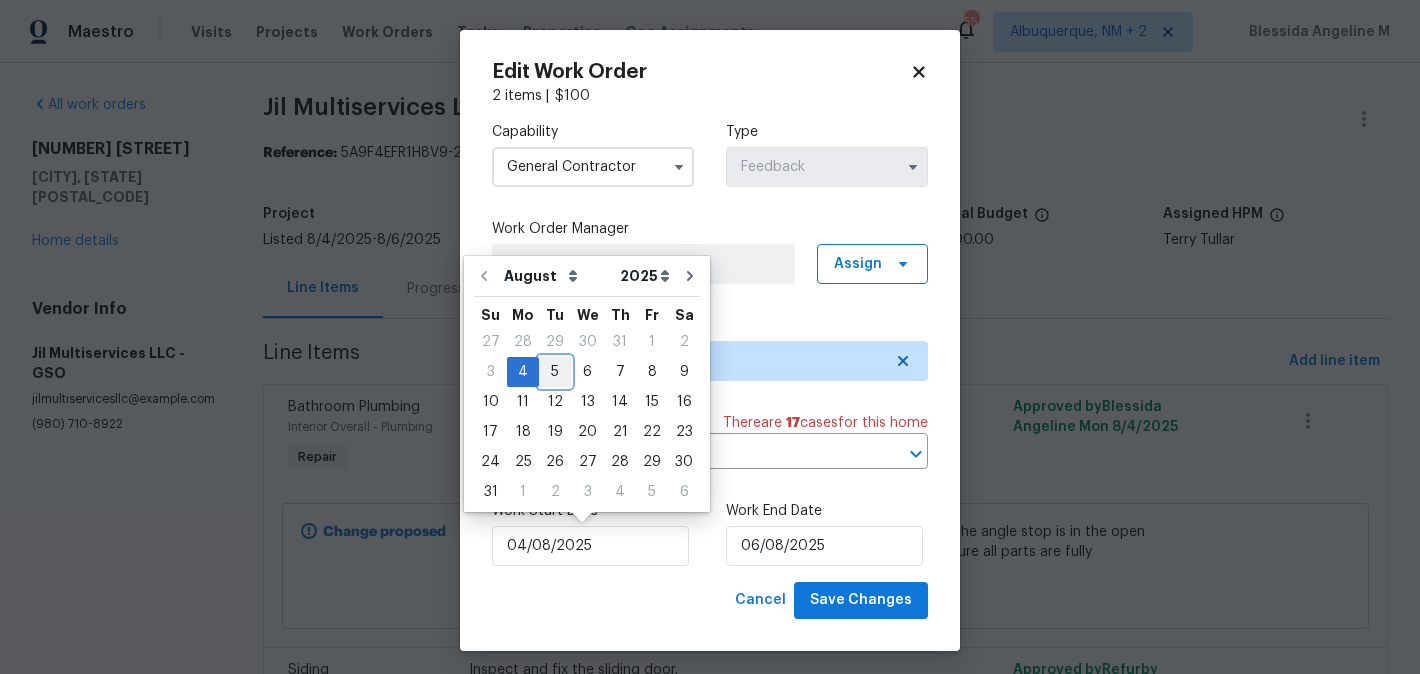 click on "5" at bounding box center [555, 372] 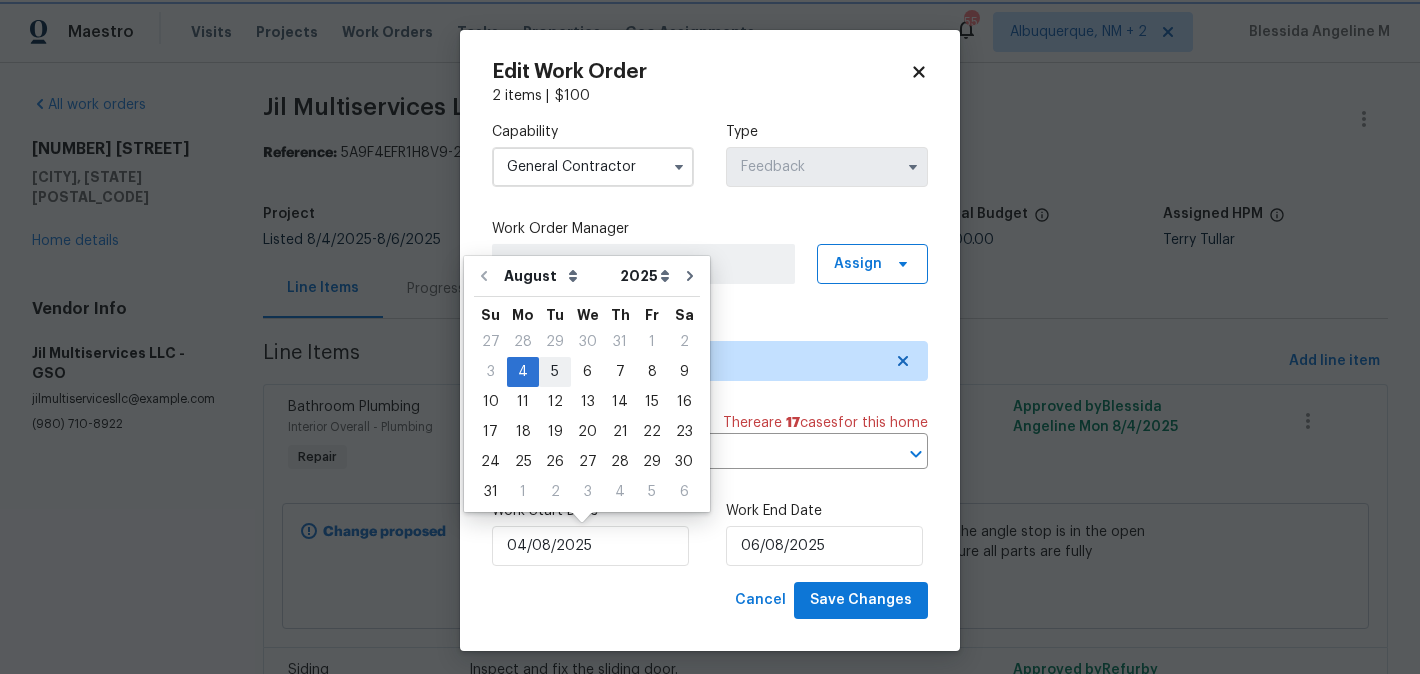 type on "05/08/2025" 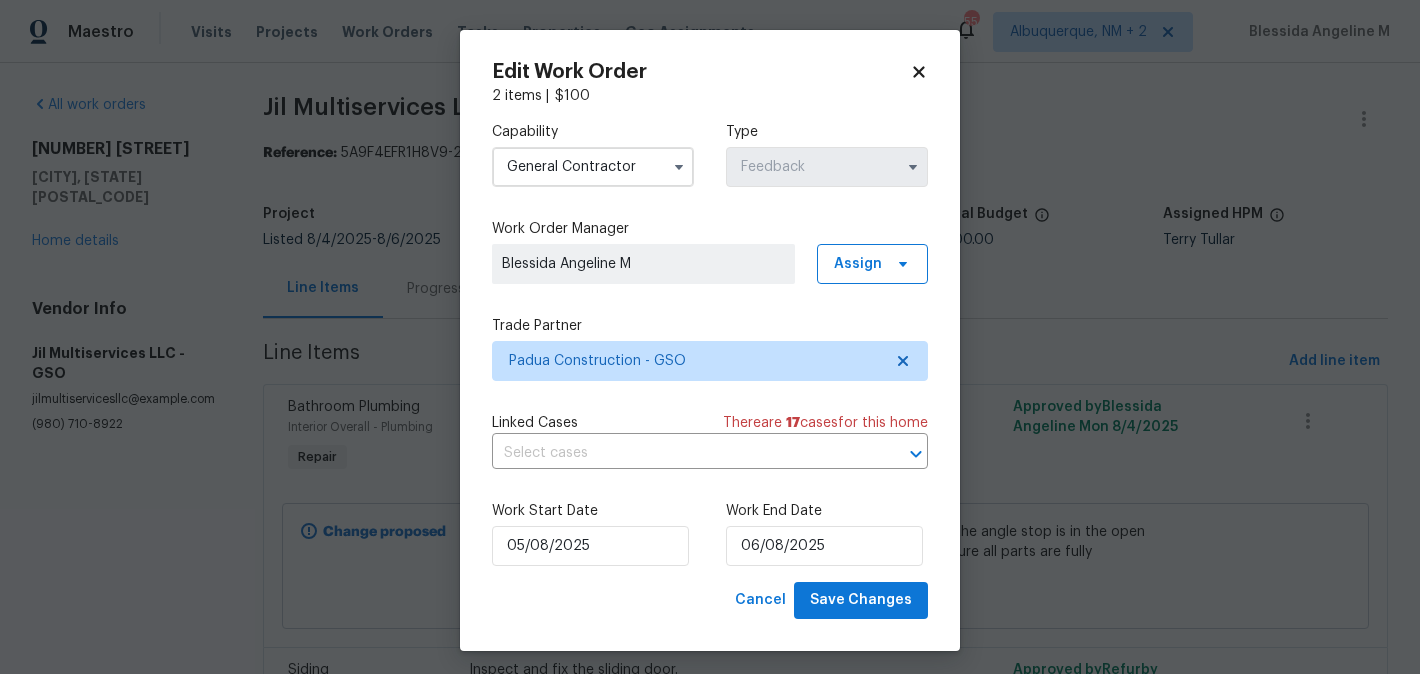 click on "Work Start Date   05/08/2025 Work End Date   06/08/2025" at bounding box center [710, 533] 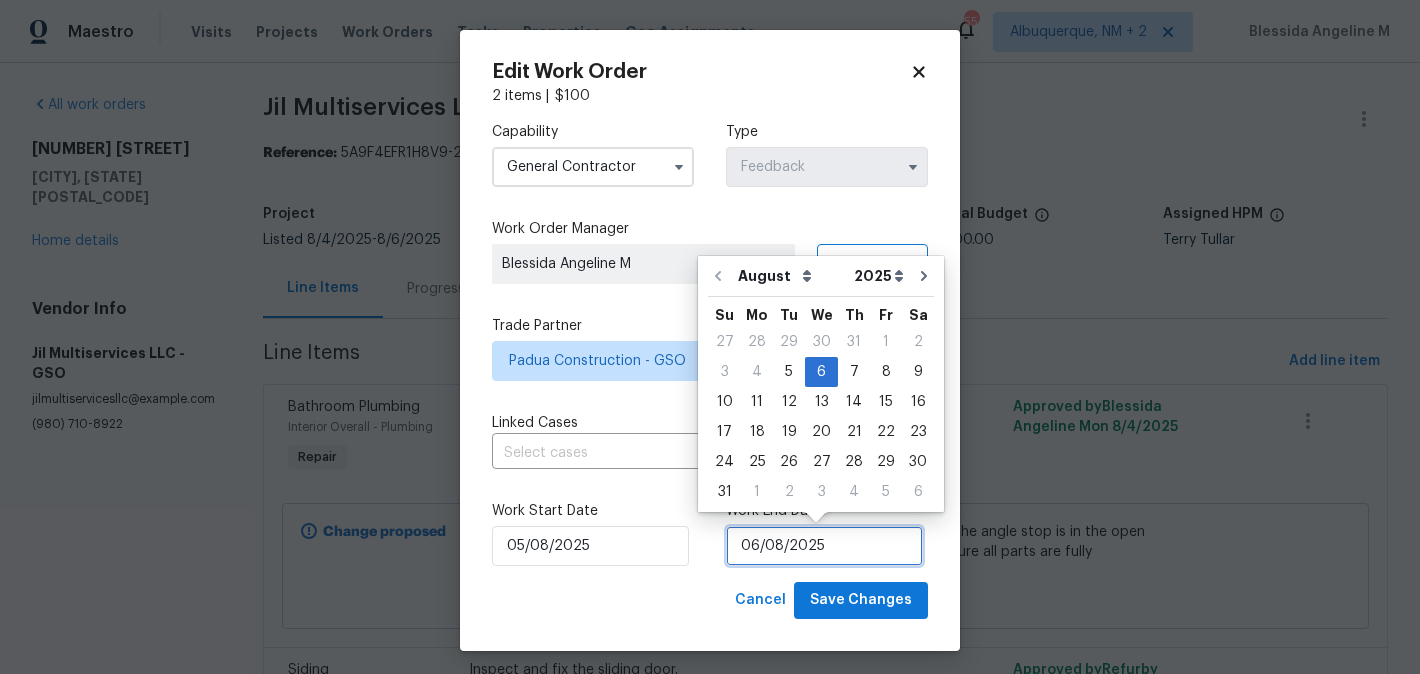 click on "06/08/2025" at bounding box center (824, 546) 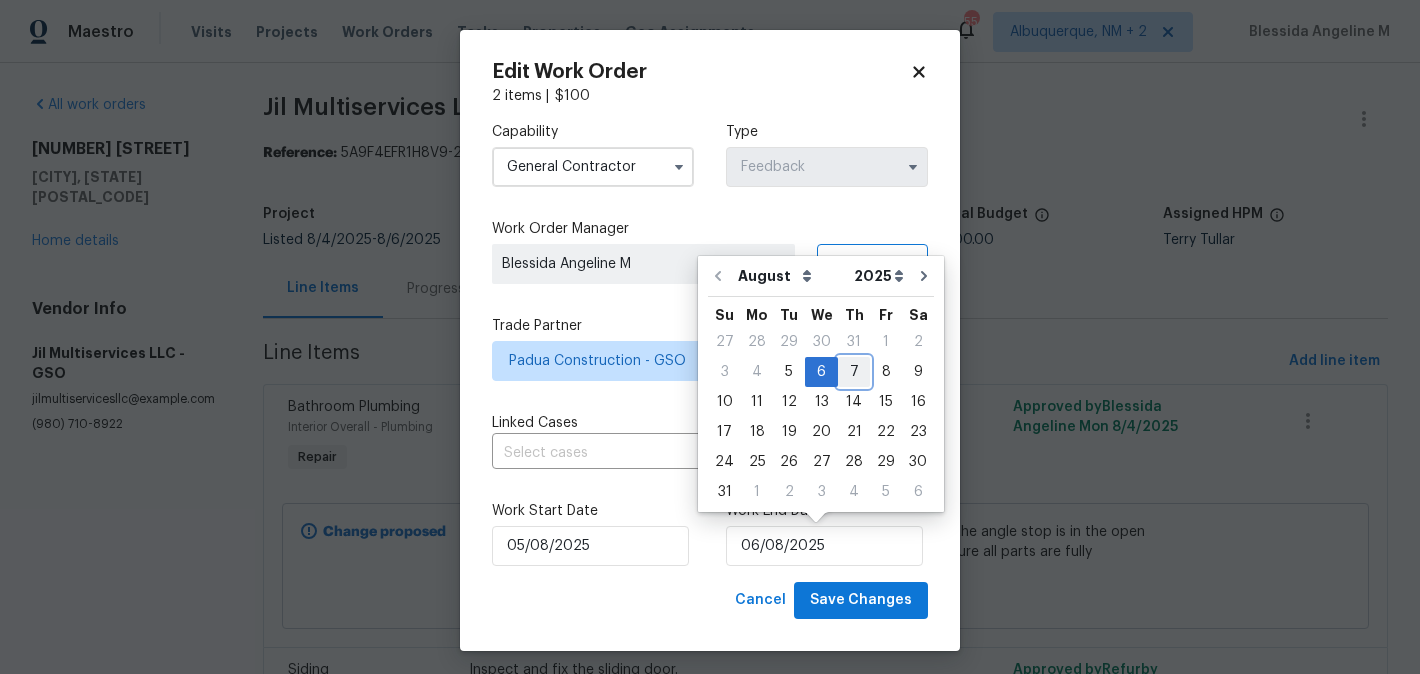 click on "7" at bounding box center [854, 372] 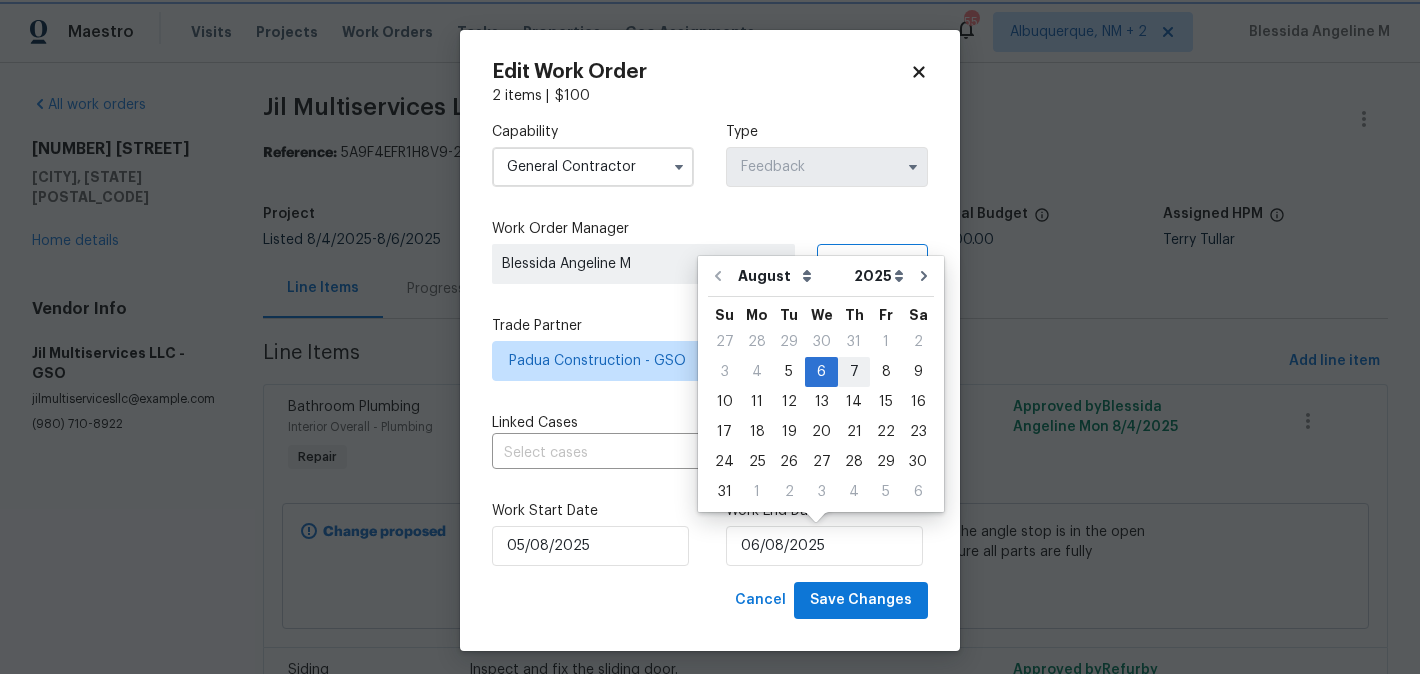 type on "07/08/2025" 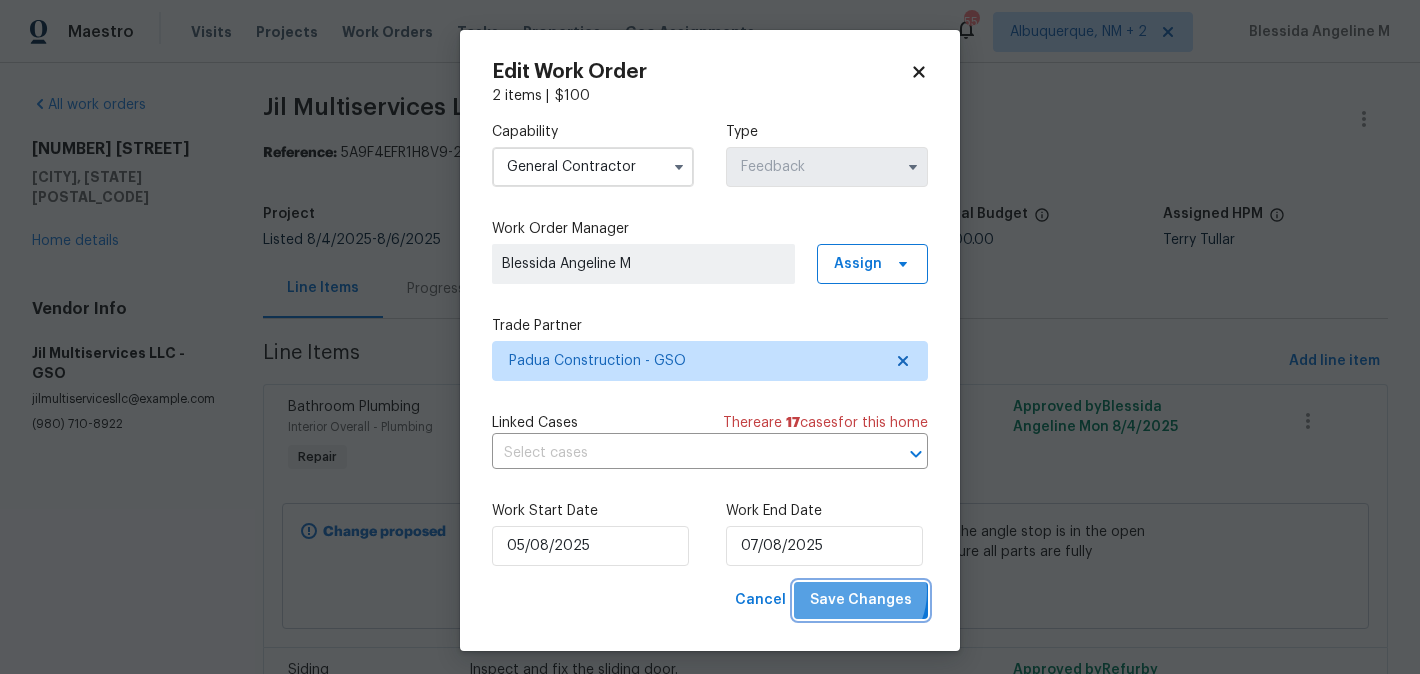 click on "Save Changes" at bounding box center [861, 600] 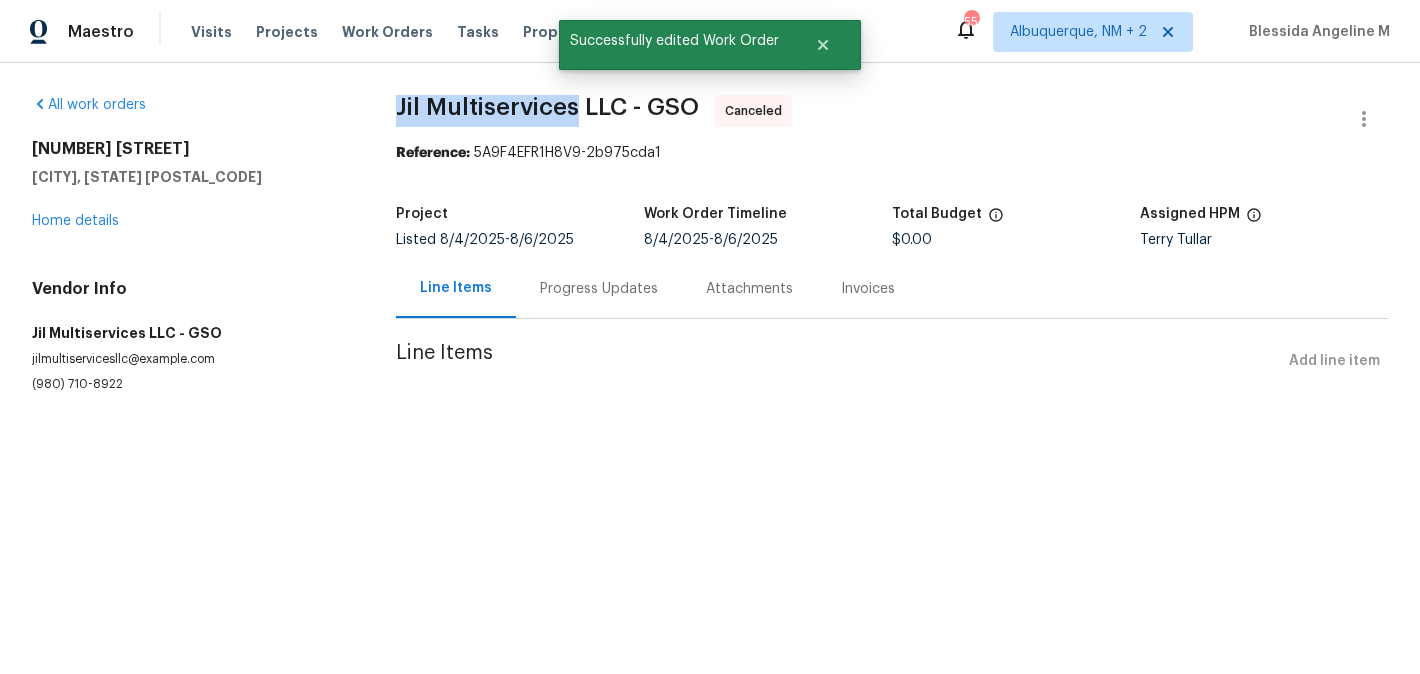 drag, startPoint x: 387, startPoint y: 106, endPoint x: 578, endPoint y: 106, distance: 191 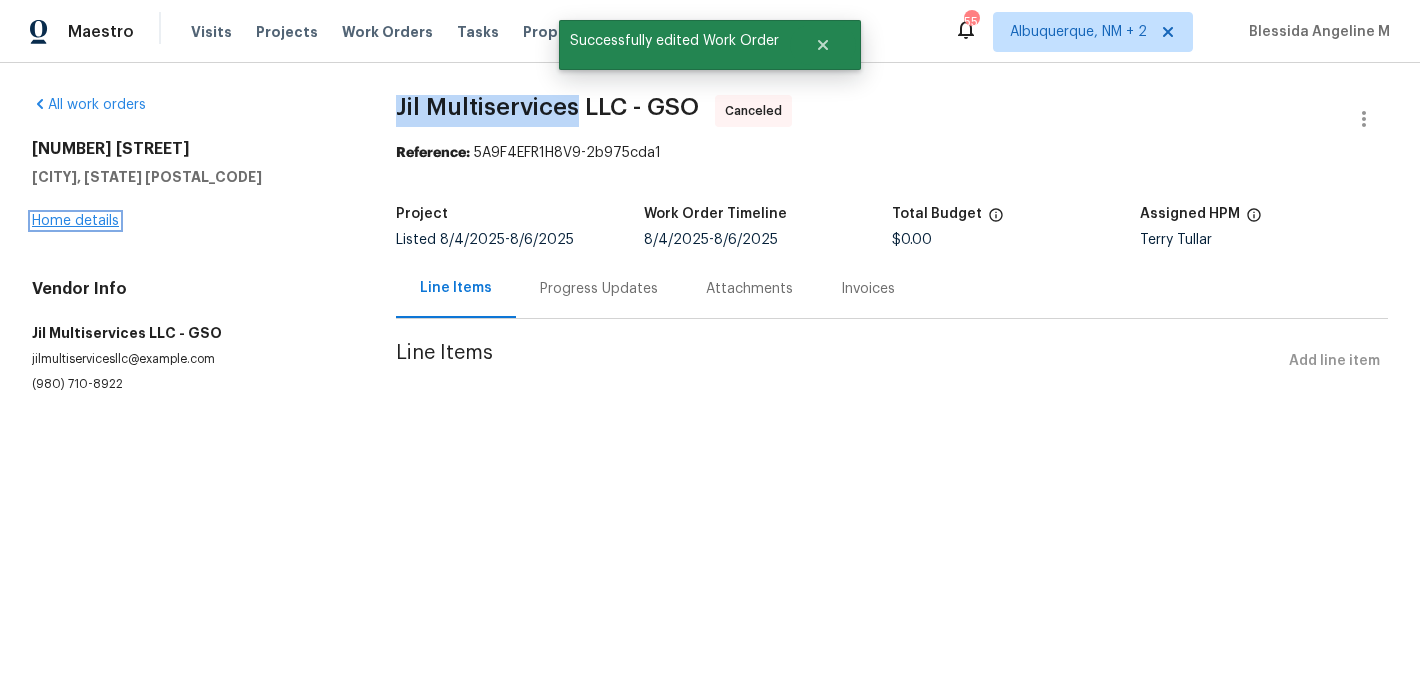click on "Home details" at bounding box center [75, 221] 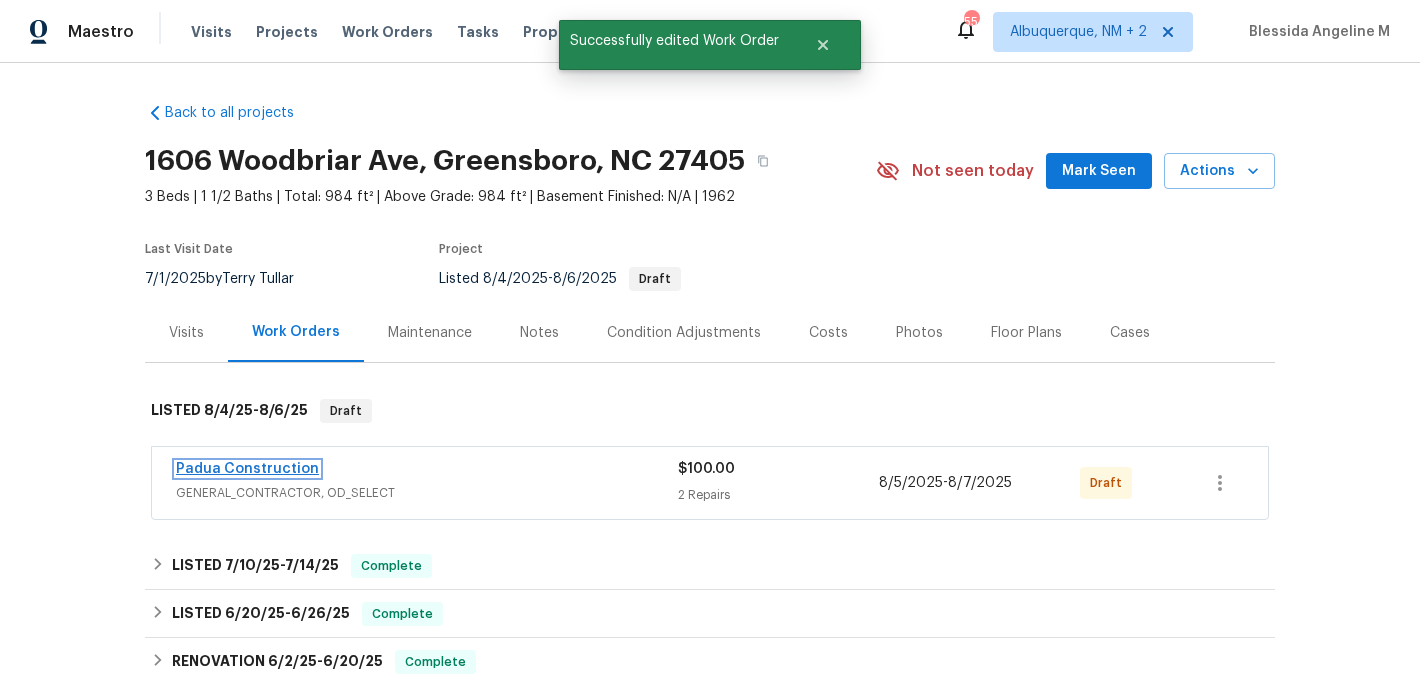 click on "Padua Construction" at bounding box center (247, 469) 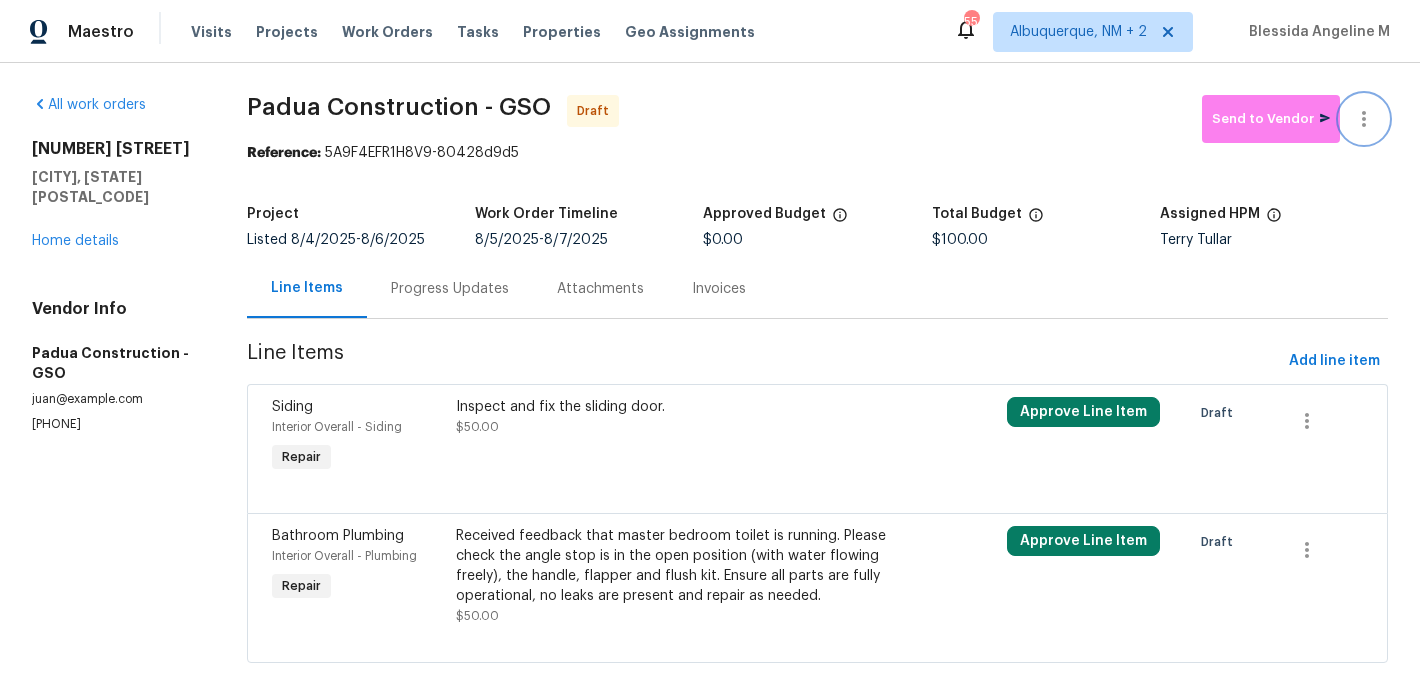 click at bounding box center (1364, 119) 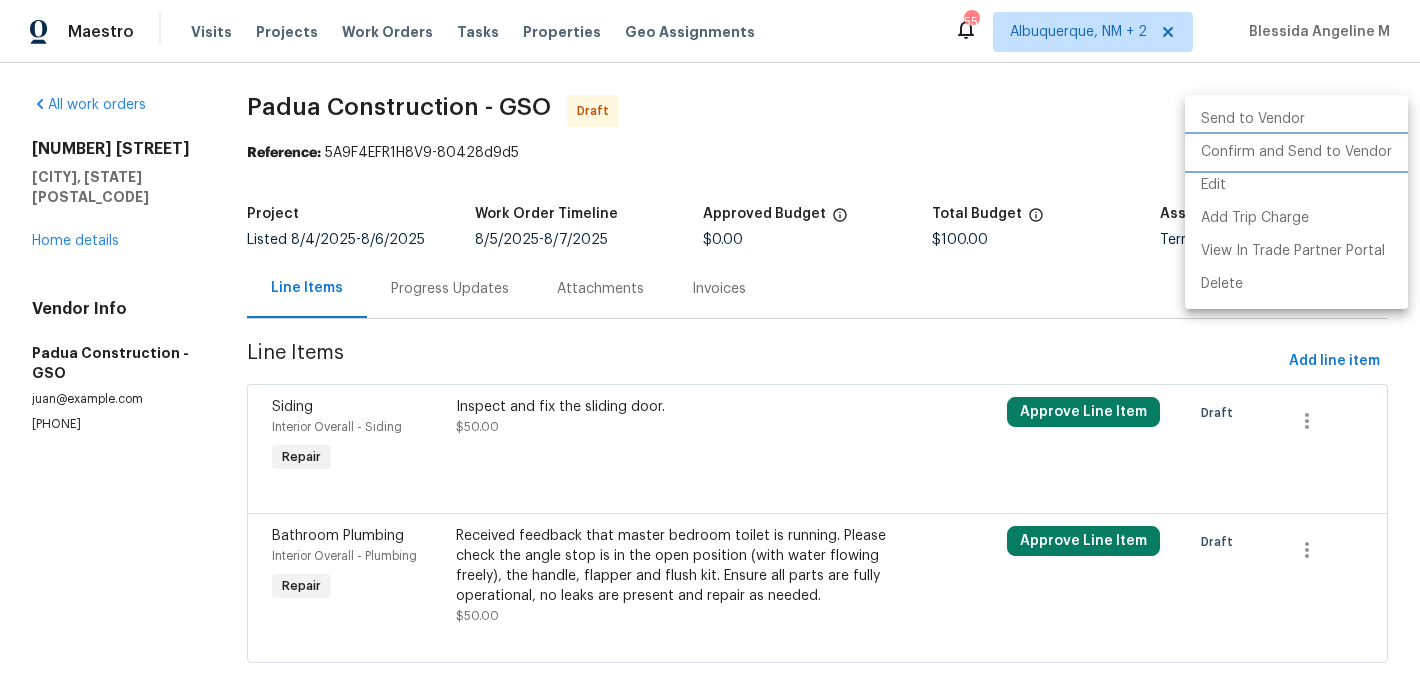 click on "Confirm and Send to Vendor" at bounding box center [1296, 152] 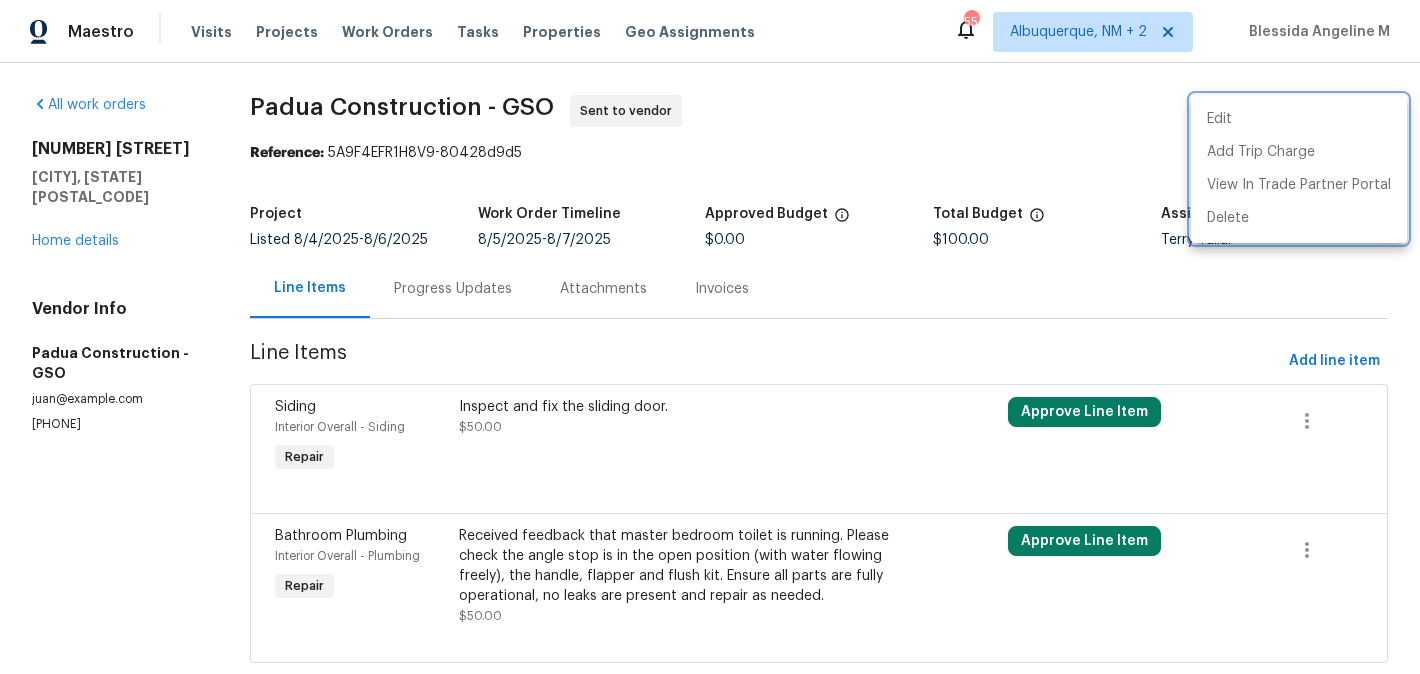 click at bounding box center (710, 337) 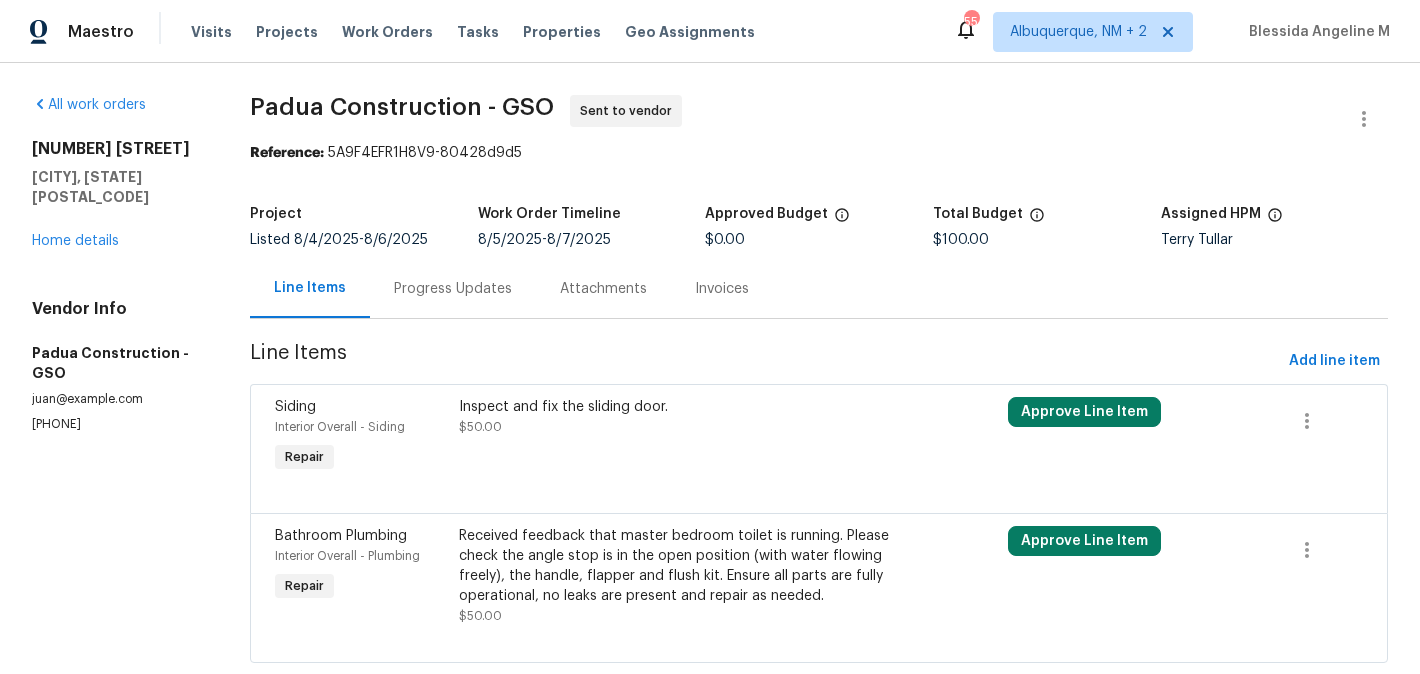 click on "Progress Updates" at bounding box center [453, 289] 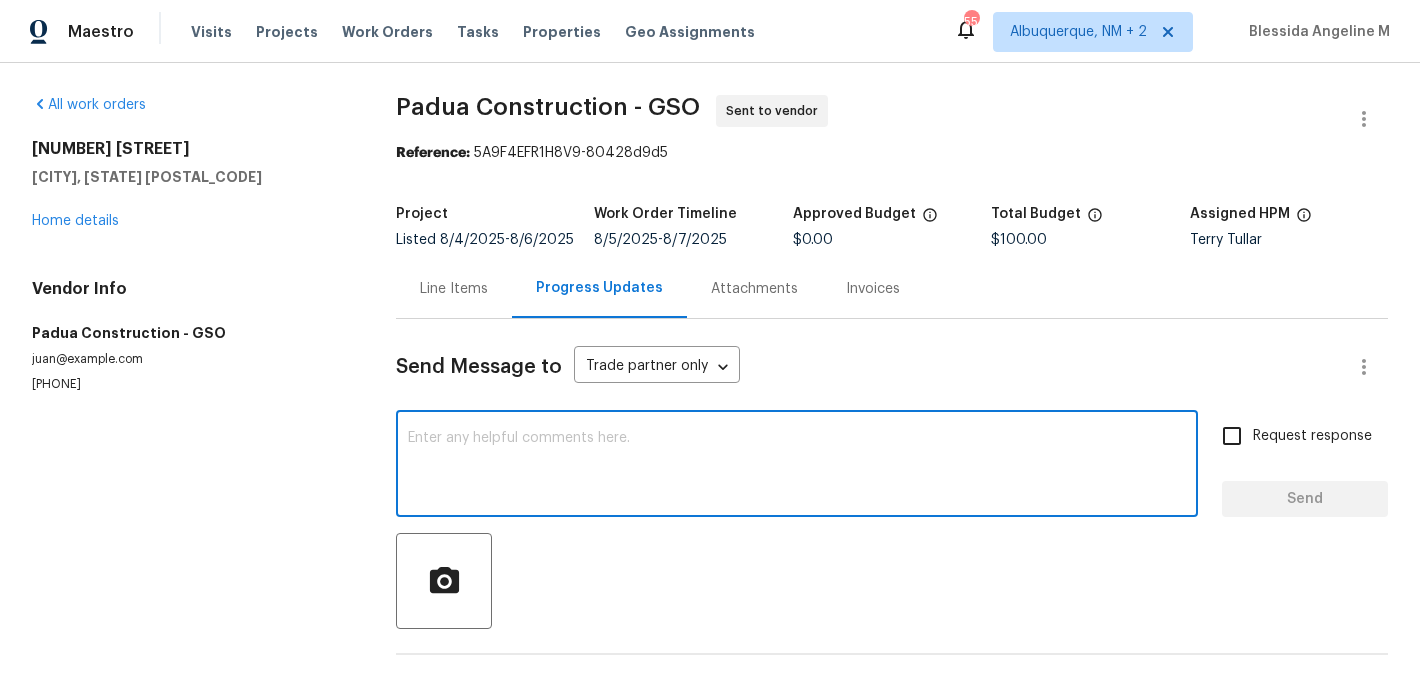 click at bounding box center (797, 466) 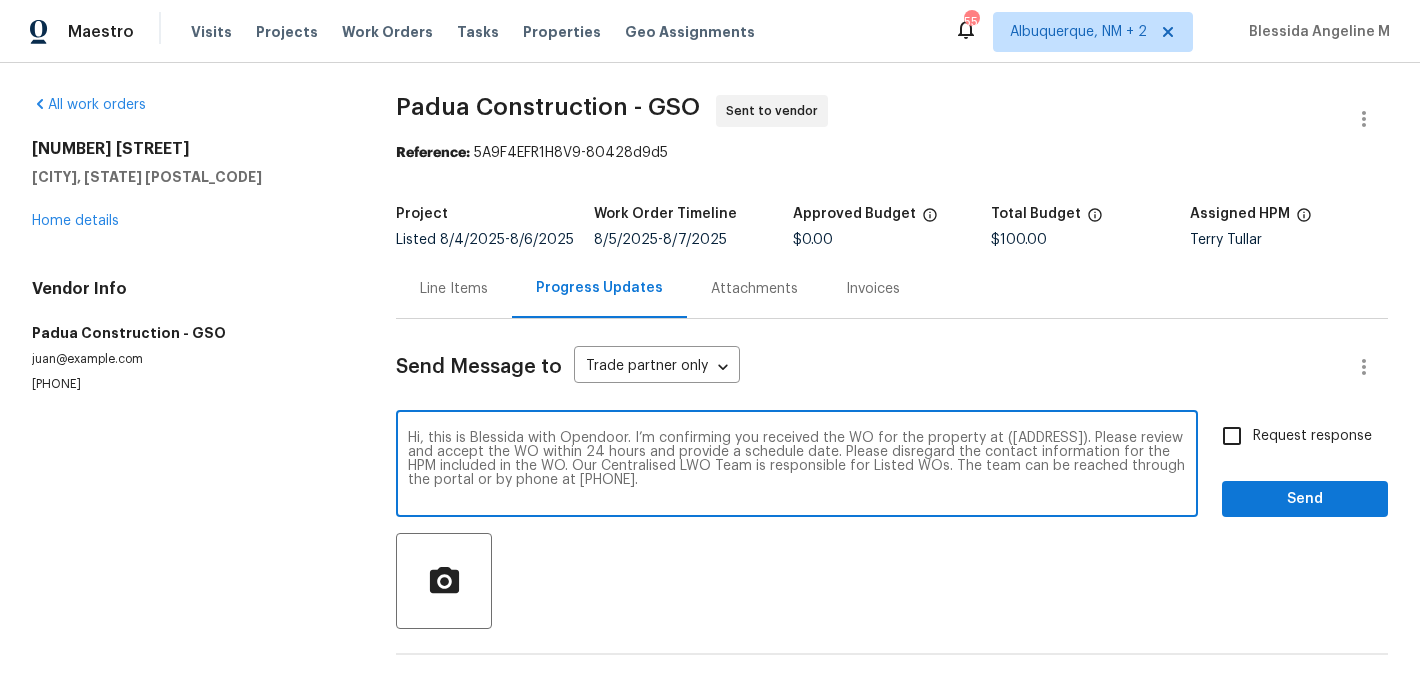 click on "Hi, this is [FIRST] [LAST] with Opendoor. I’m confirming you received the WO for the property at (Address). Please review and accept the WO within 24 hours and provide a schedule date. Please disregard the contact information for the HPM included in the WO. Our Centralised LWO Team is responsible for Listed WOs. The team can be reached through the portal or by phone at ([PHONE])." at bounding box center [797, 466] 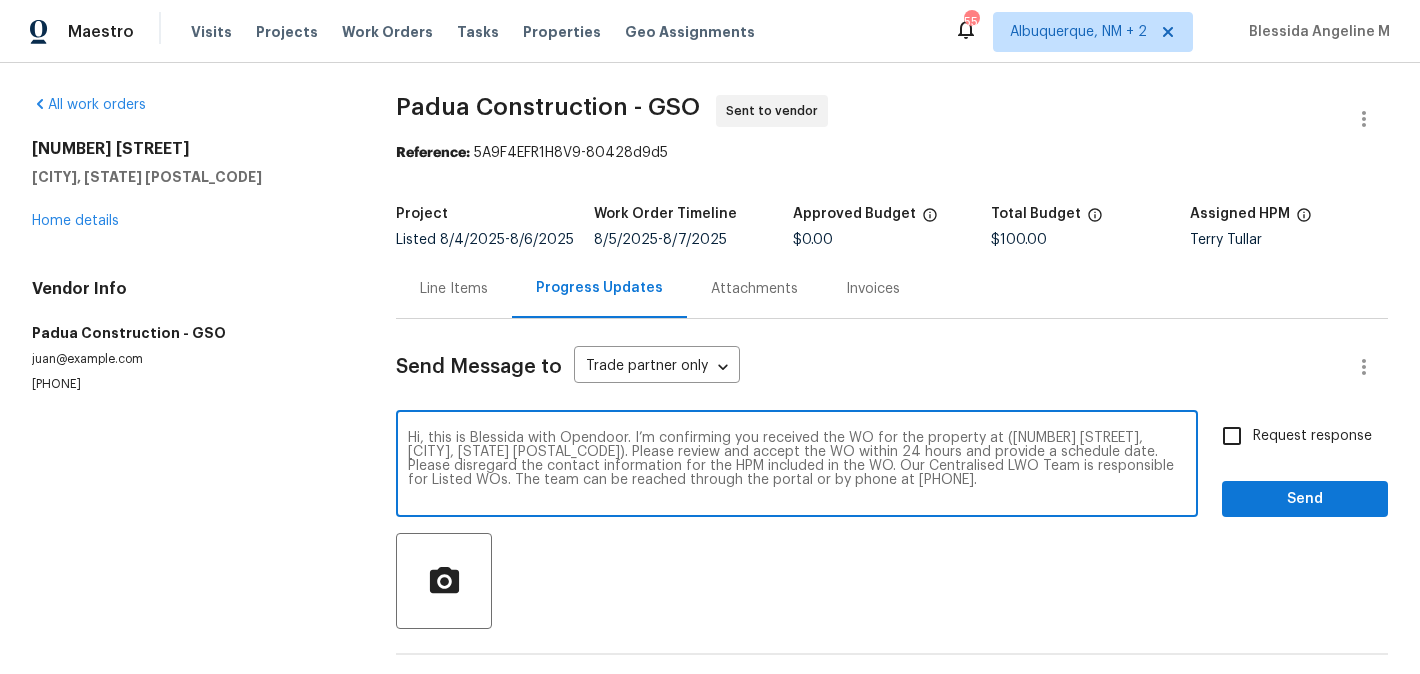 type on "Hi, this is Blessida with Opendoor. I’m confirming you received the WO for the property at (1606 Woodbriar Ave, Greensboro, NC 27405). Please review and accept the WO within 24 hours and provide a schedule date. Please disregard the contact information for the HPM included in the WO. Our Centralised LWO Team is responsible for Listed WOs. The team can be reached through the portal or by phone at (480) 478-0155." 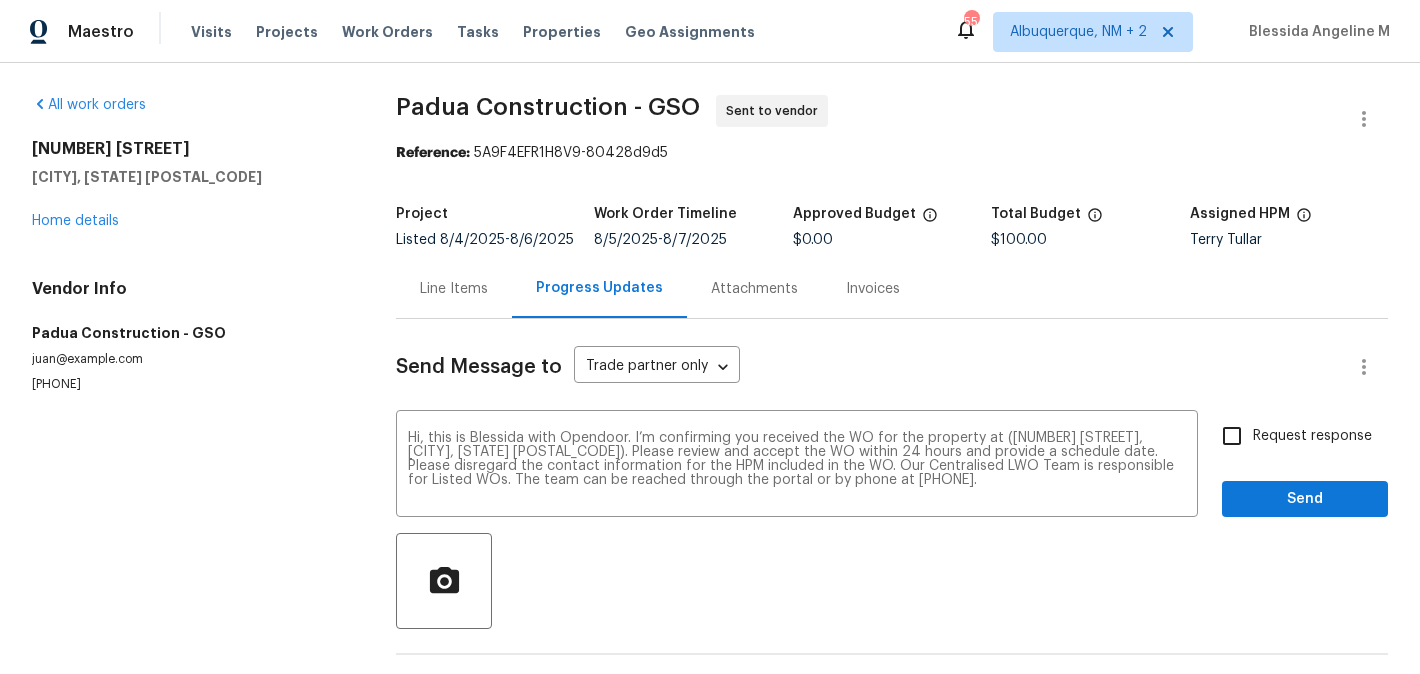 click on "Request response" at bounding box center [1312, 436] 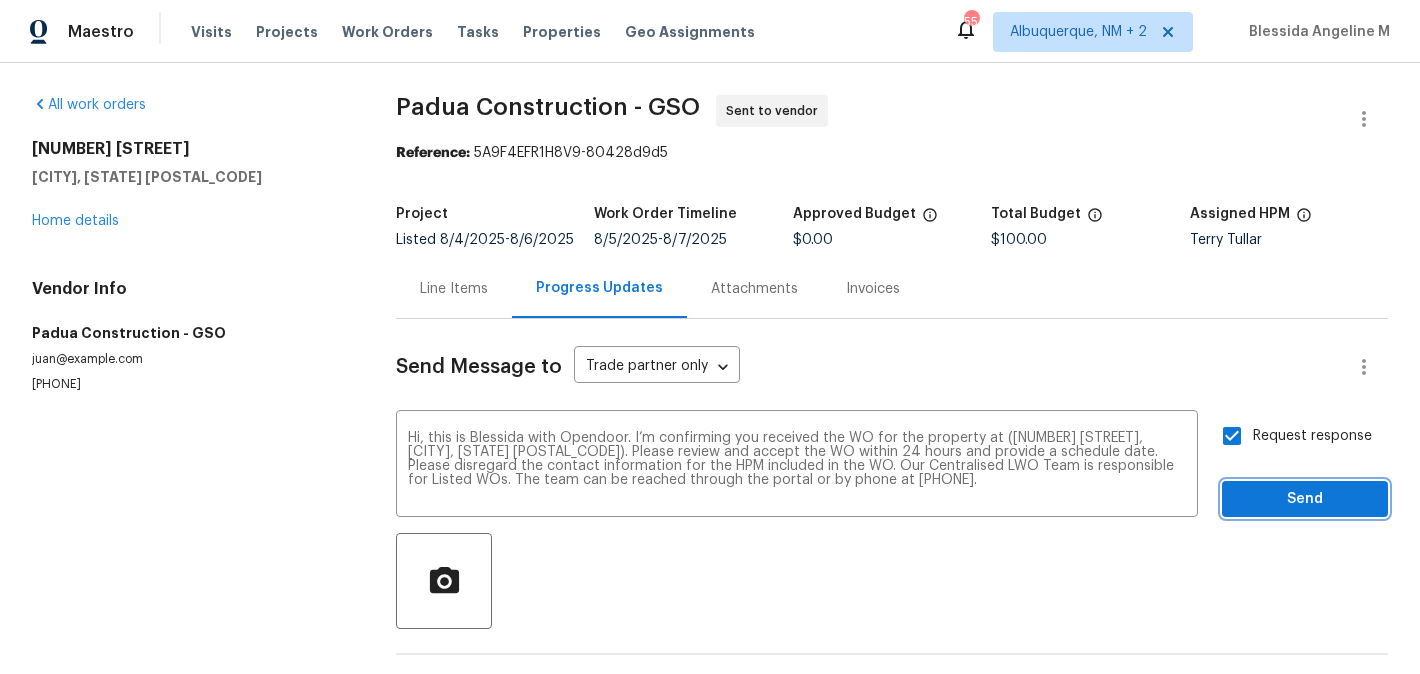 click on "Send" at bounding box center (1305, 499) 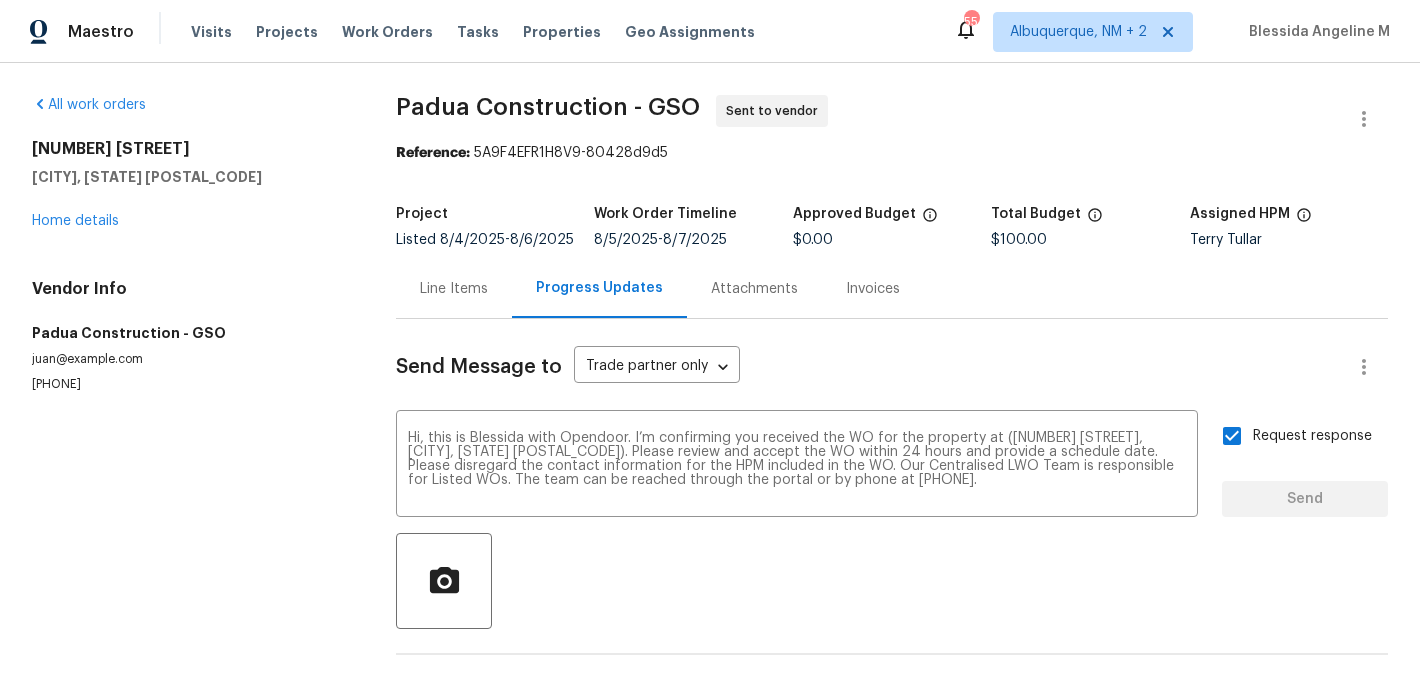 type 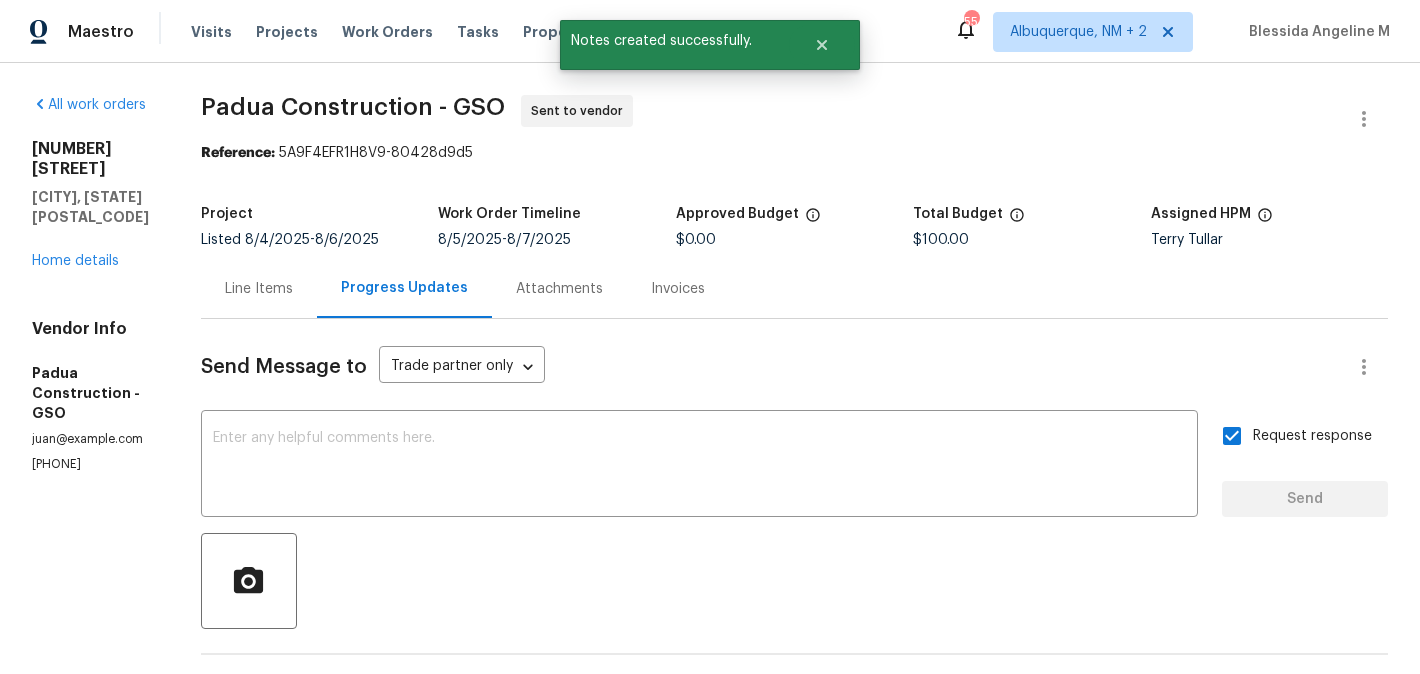 click on "Line Items" at bounding box center [259, 288] 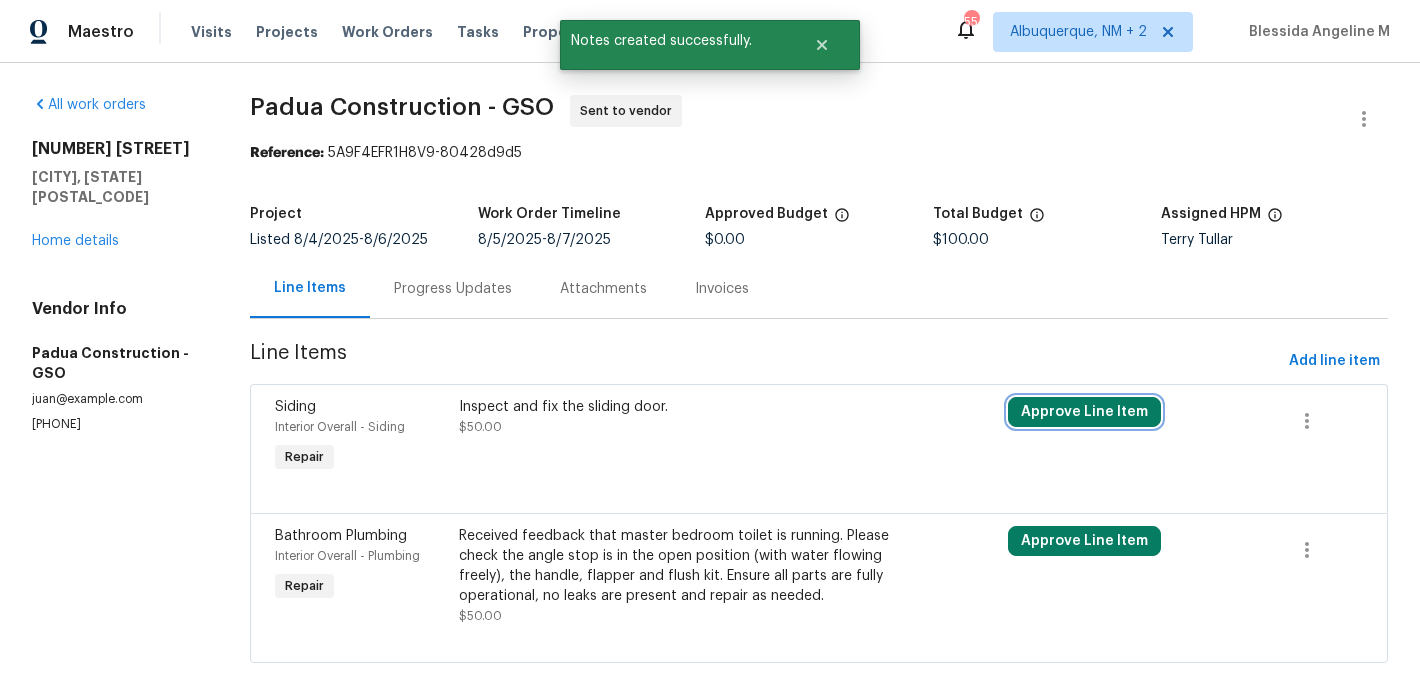 click on "Approve Line Item" at bounding box center [1084, 412] 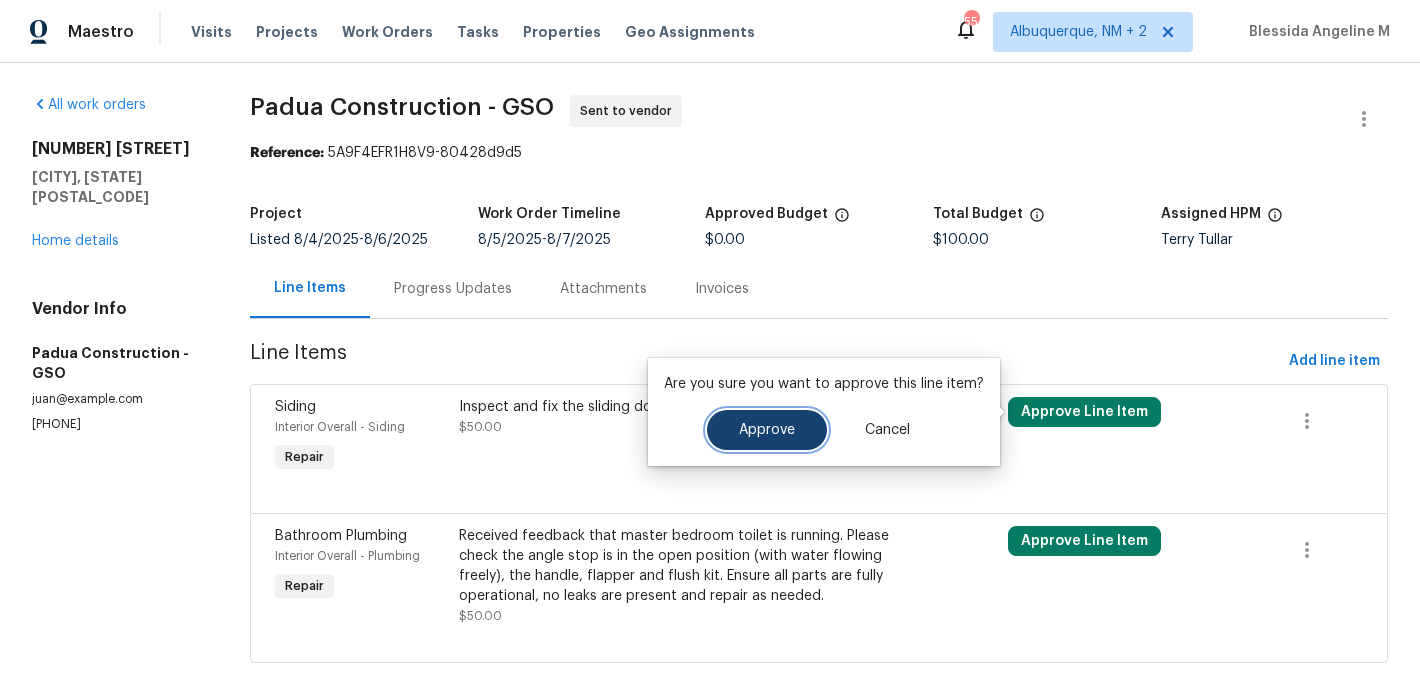 click on "Approve" at bounding box center (767, 430) 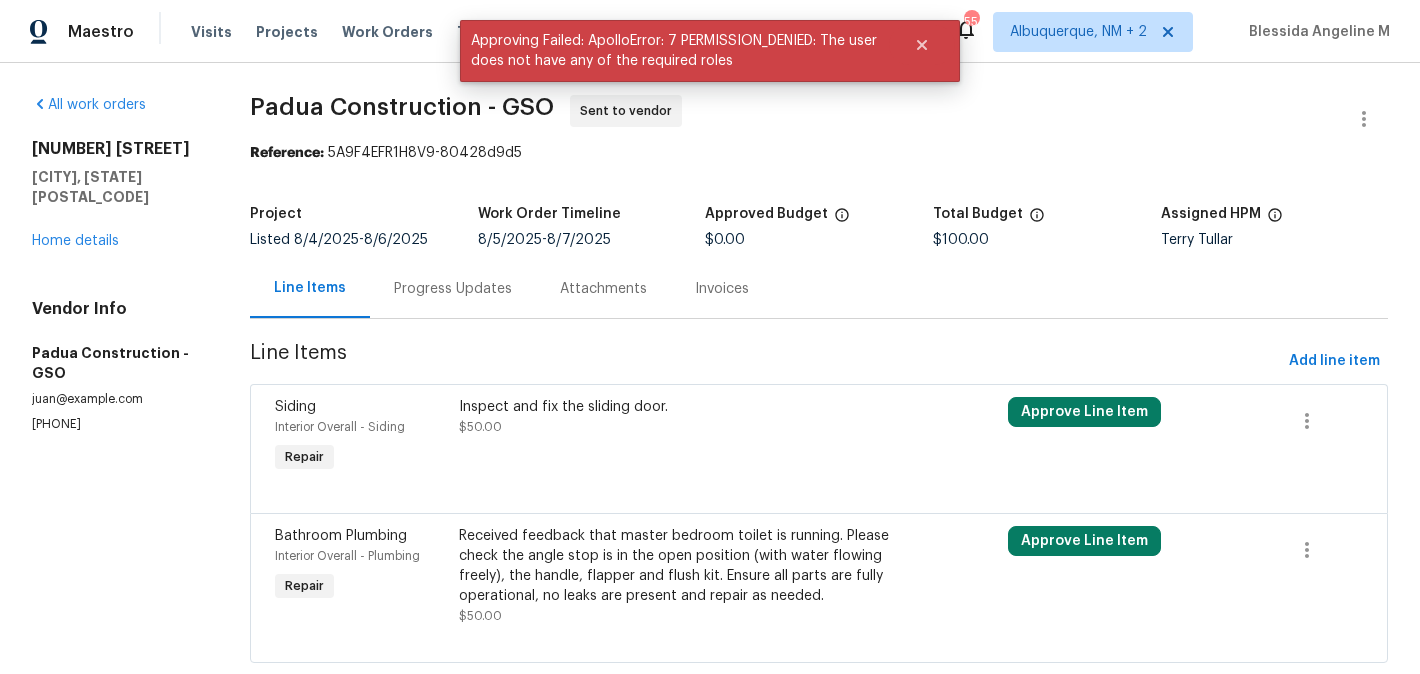 click on "Approve Line Item" at bounding box center (1093, 576) 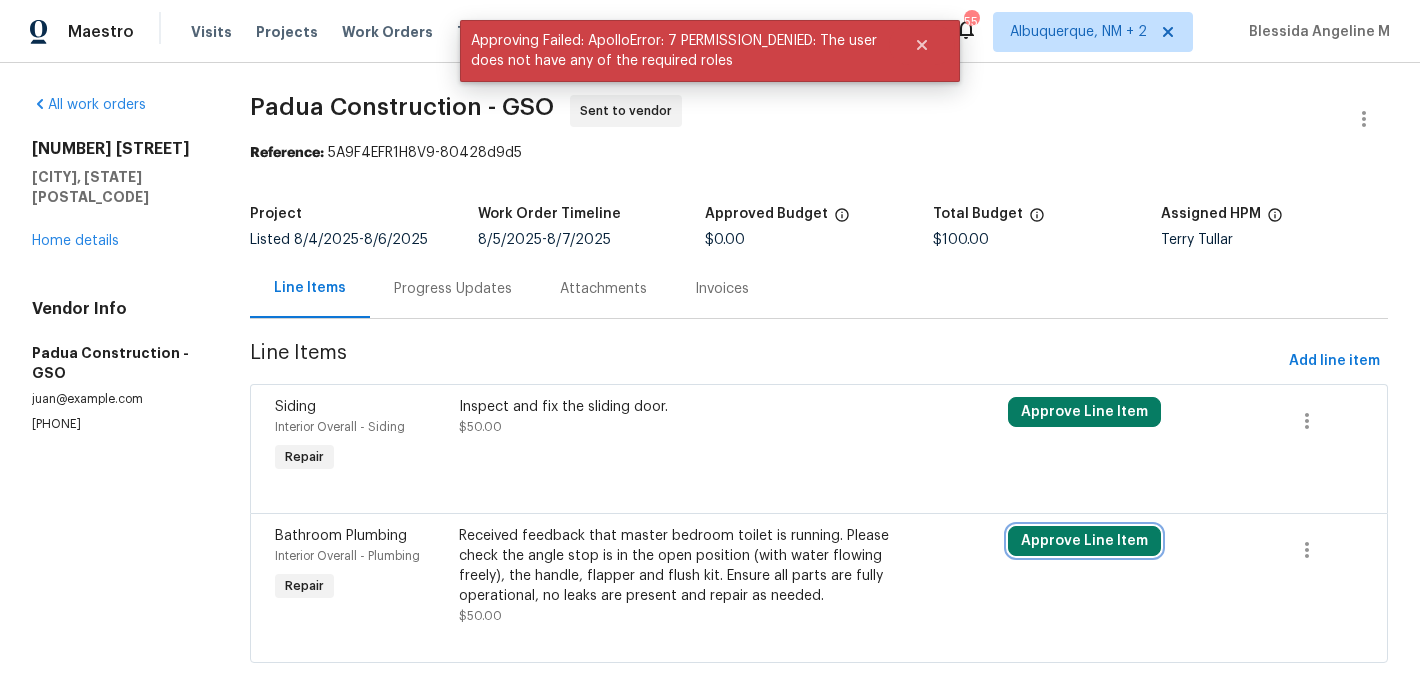 click on "Approve Line Item" at bounding box center (1084, 541) 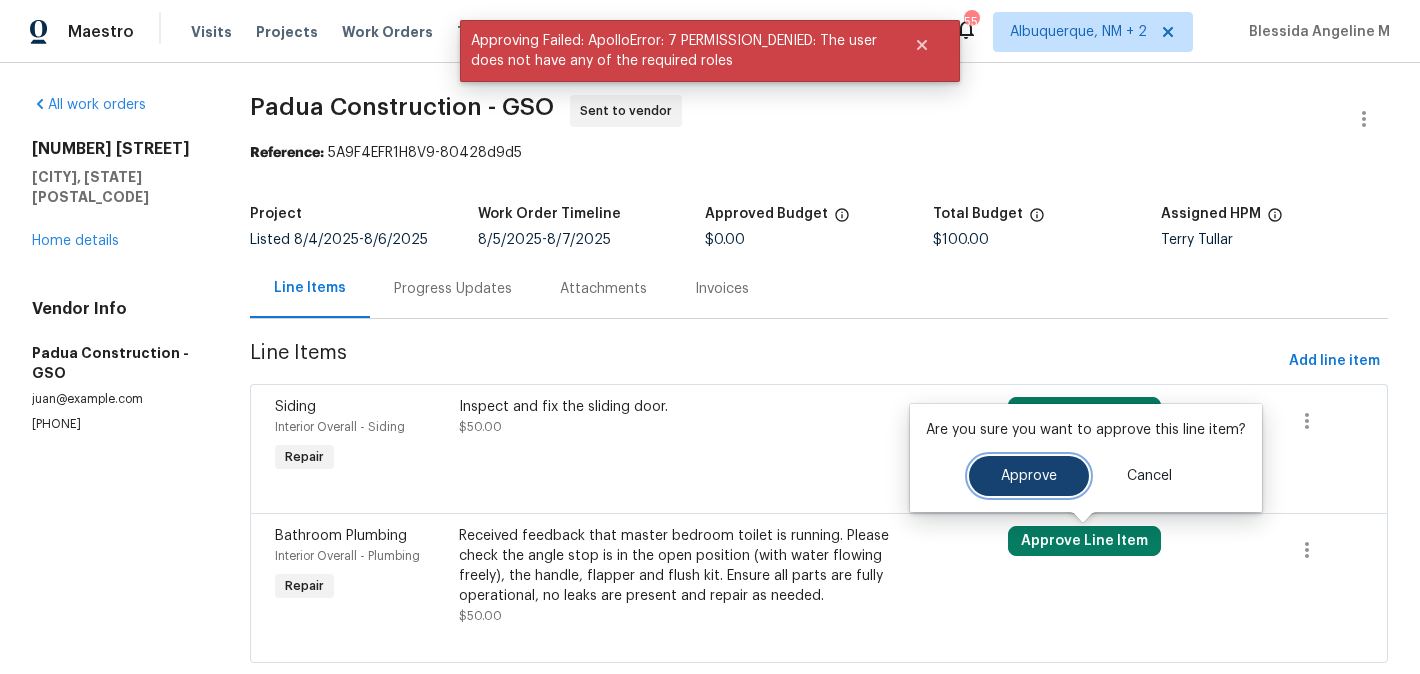 click on "Approve" at bounding box center (1029, 476) 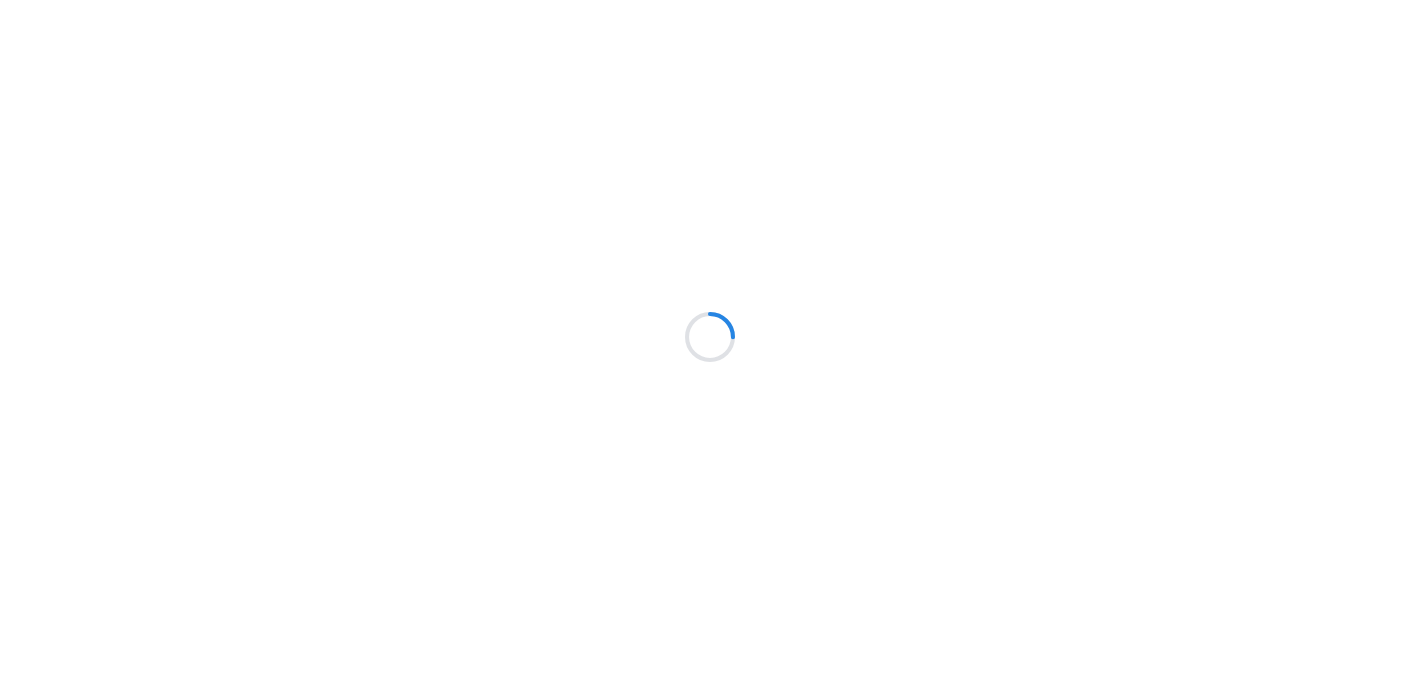 scroll, scrollTop: 0, scrollLeft: 0, axis: both 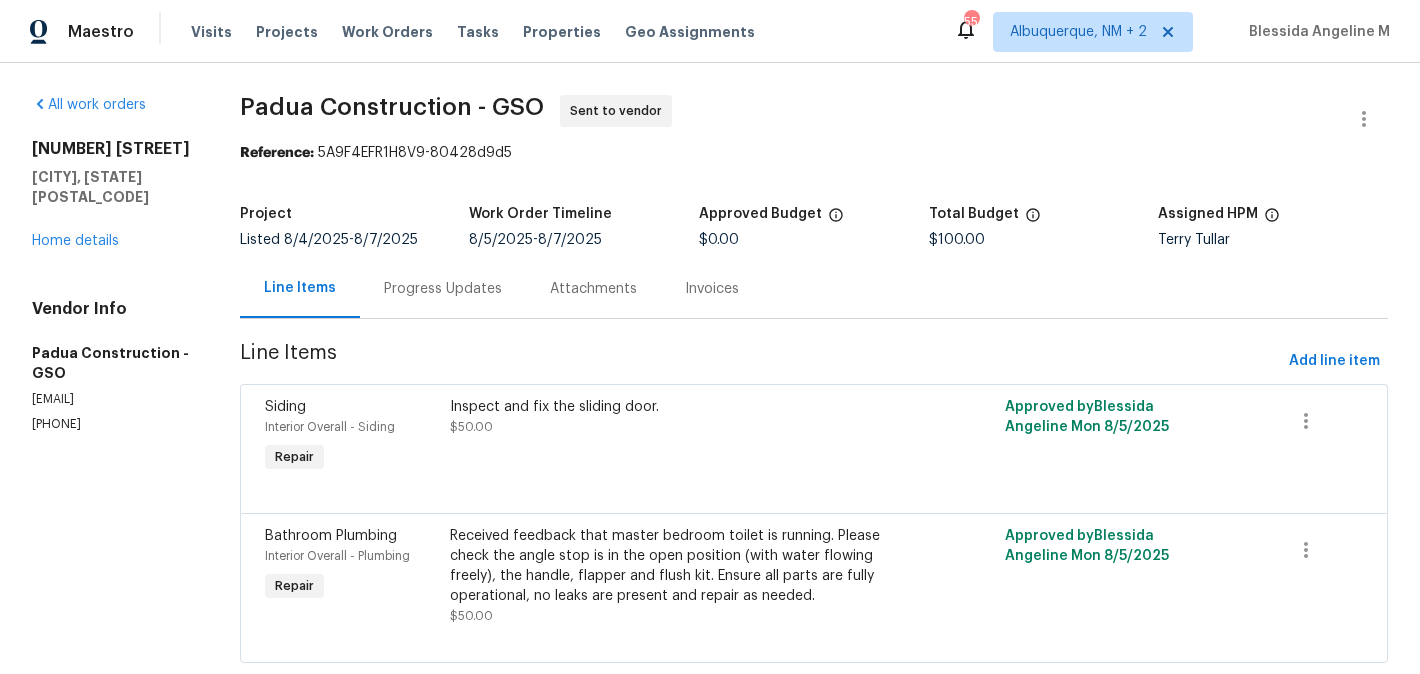 click on "Progress Updates" at bounding box center (443, 289) 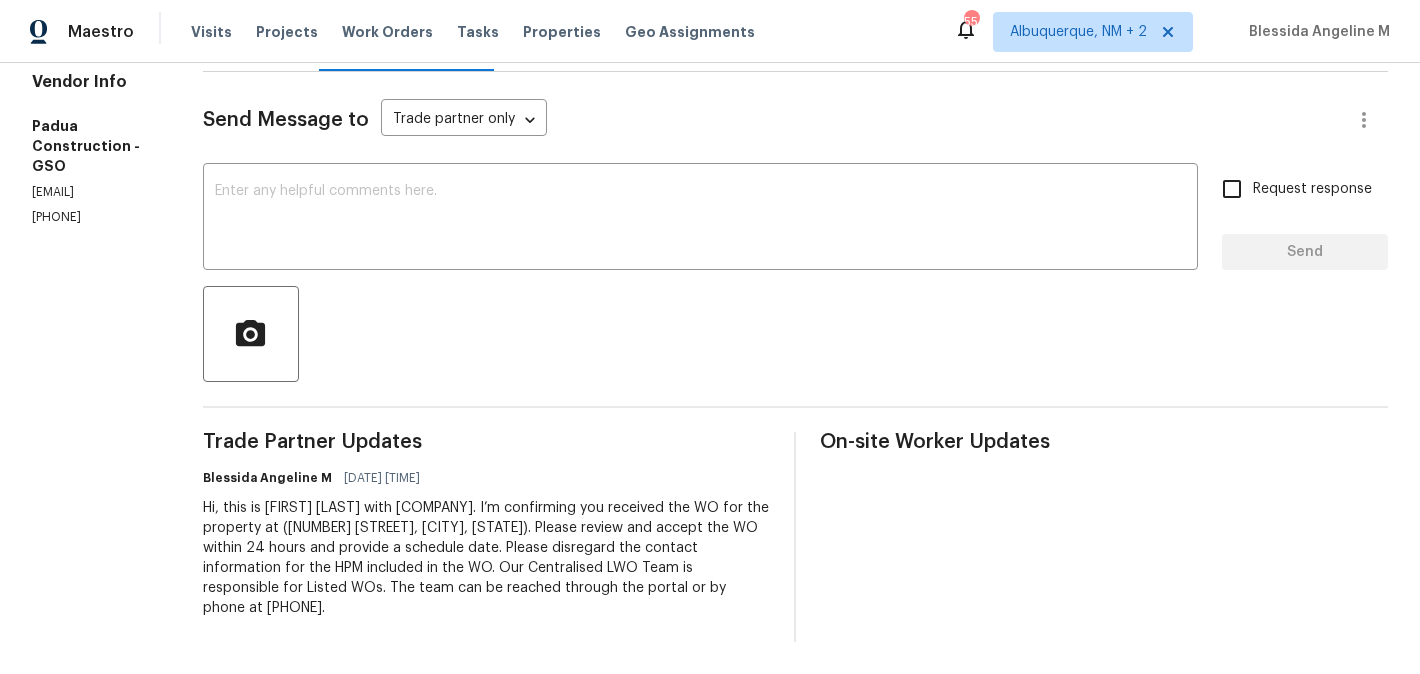 scroll, scrollTop: 0, scrollLeft: 0, axis: both 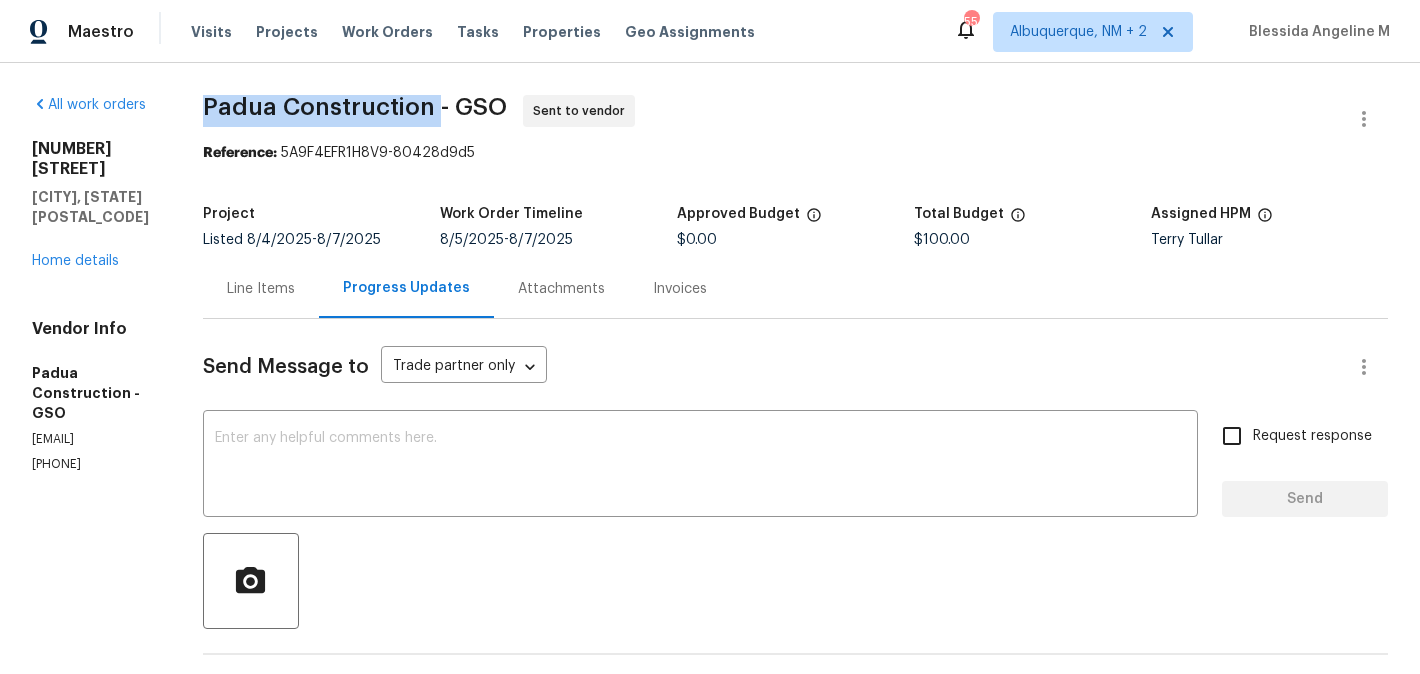 drag, startPoint x: 206, startPoint y: 110, endPoint x: 434, endPoint y: 110, distance: 228 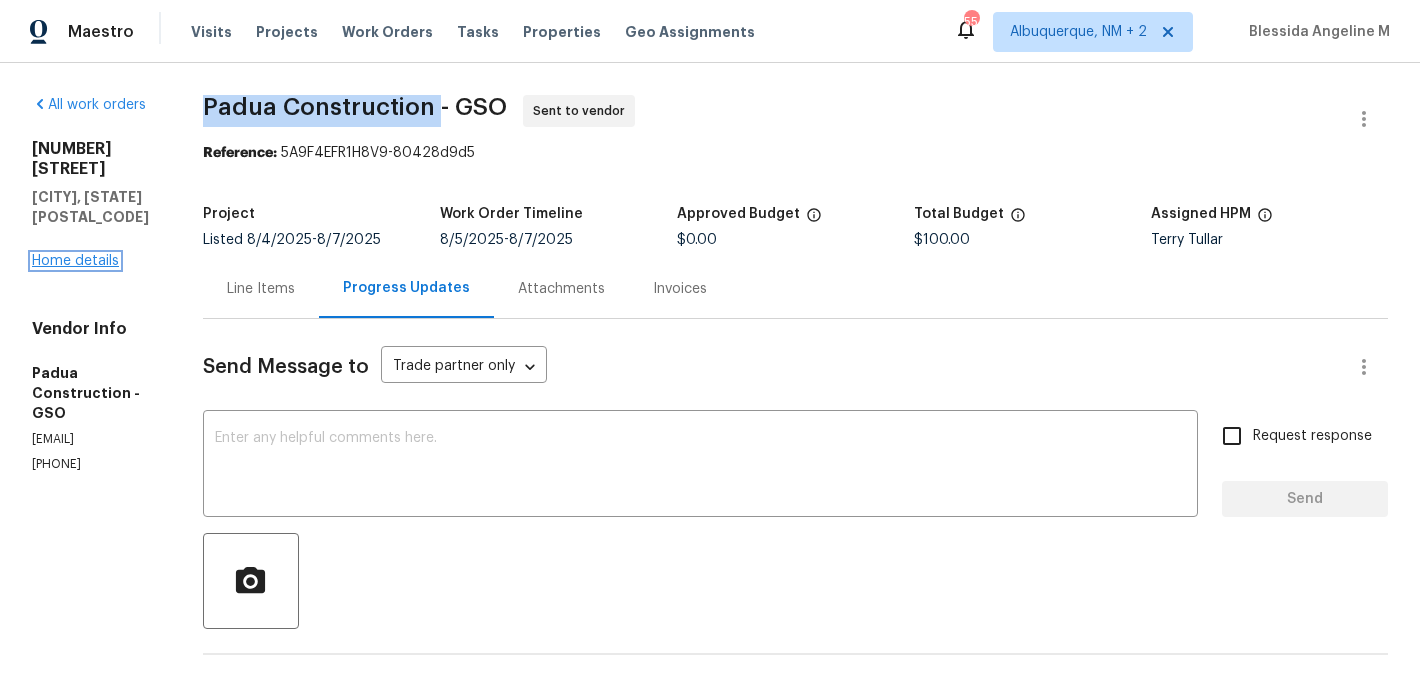 click on "Home details" at bounding box center [75, 261] 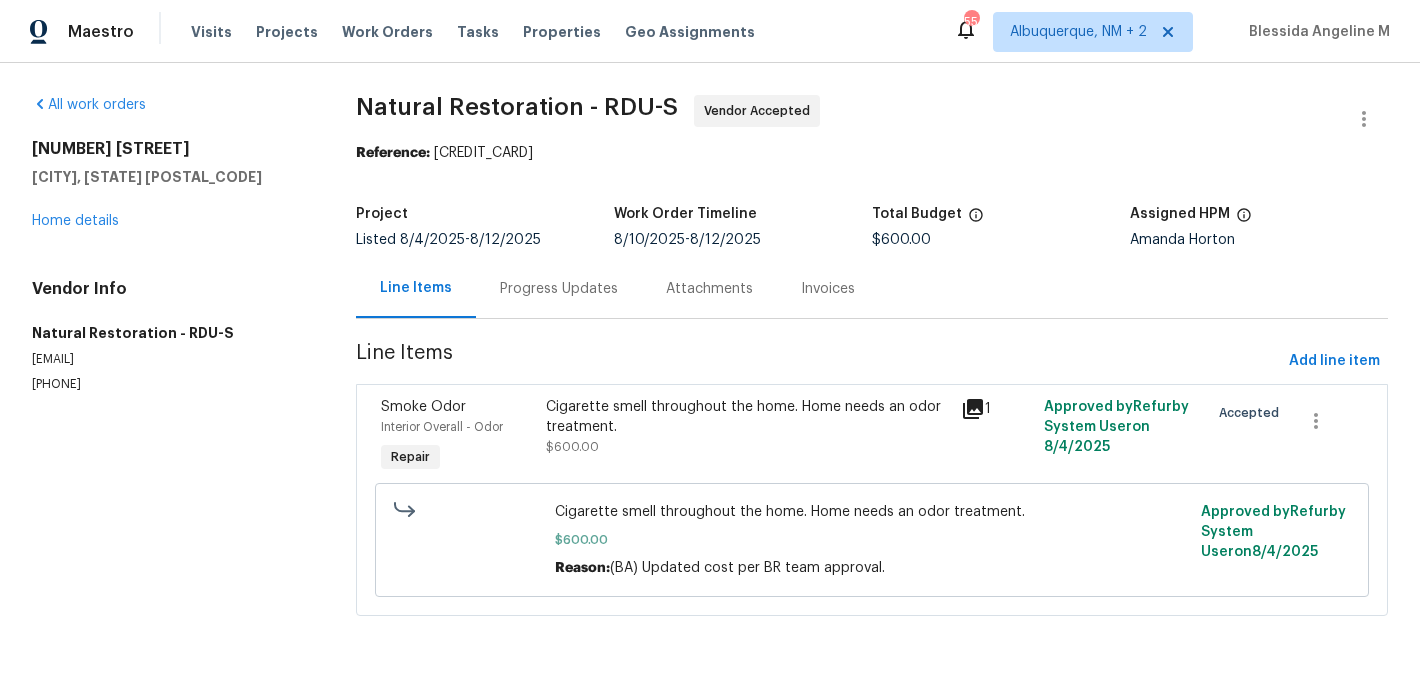 scroll, scrollTop: 0, scrollLeft: 0, axis: both 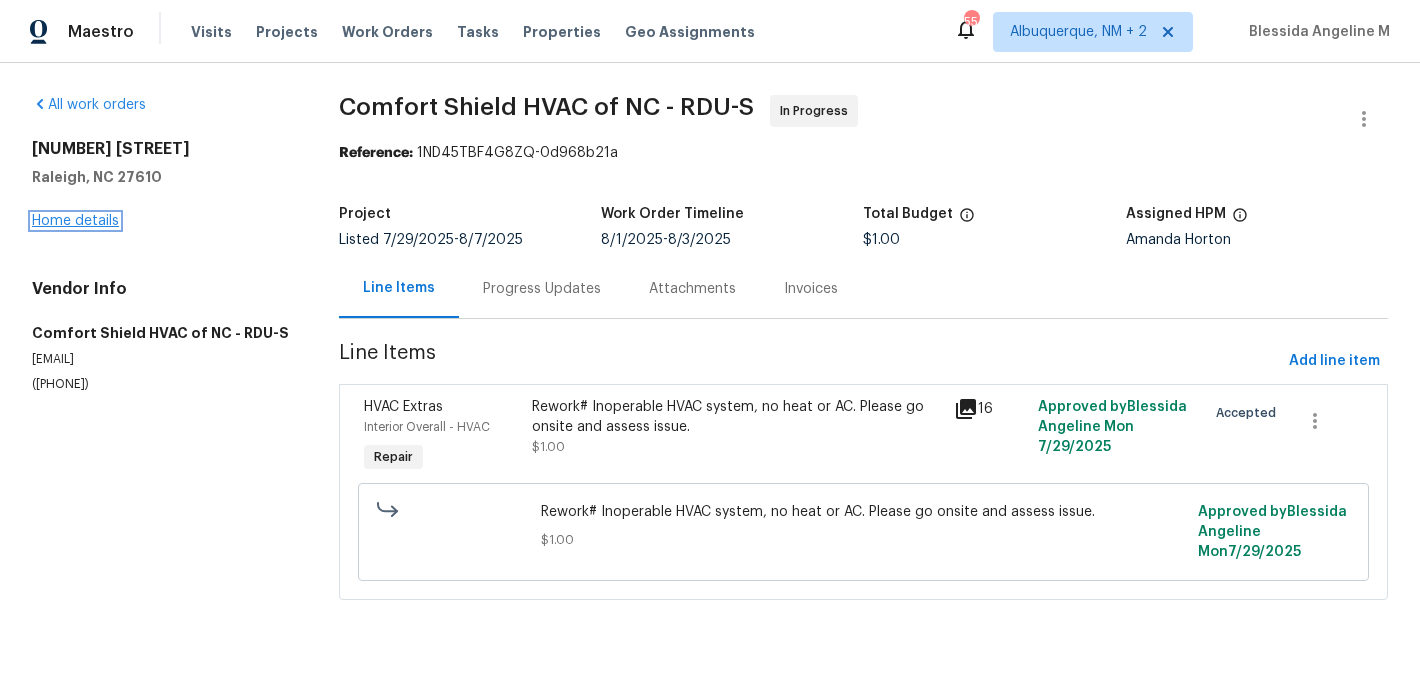 click on "Home details" at bounding box center [75, 221] 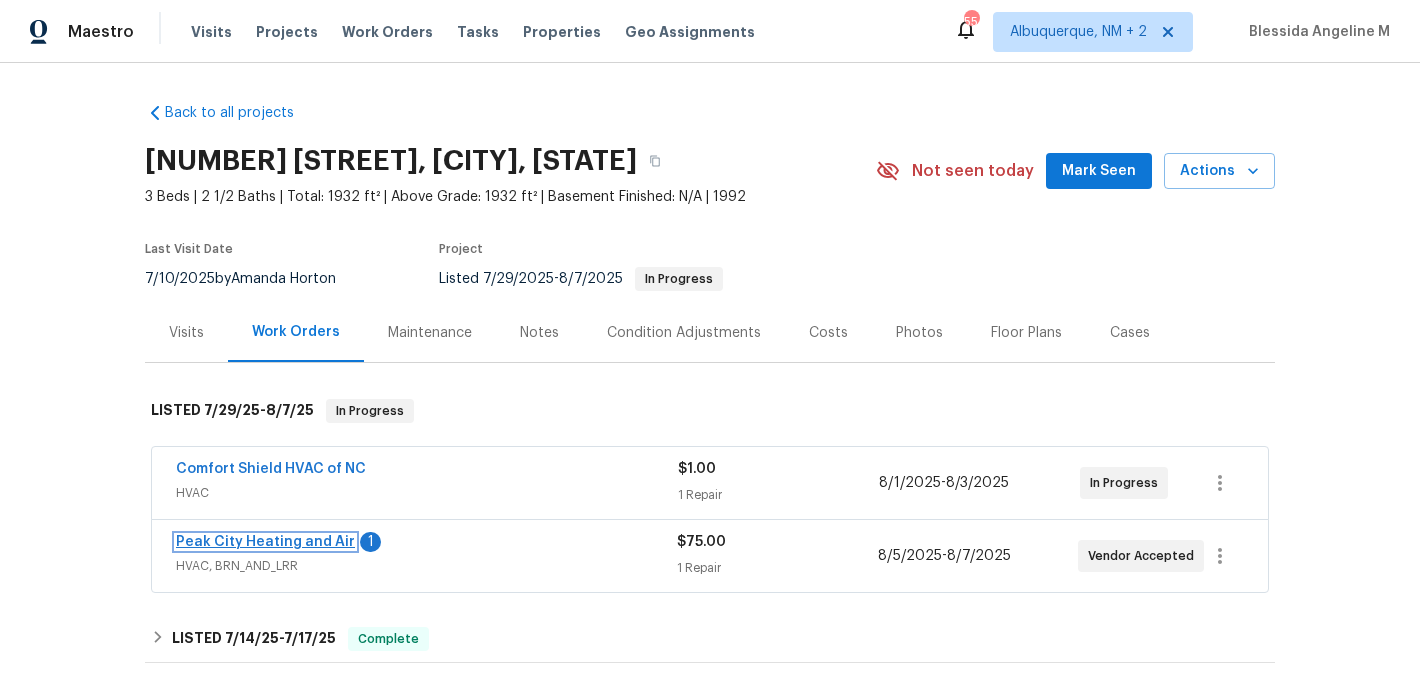 click on "Peak City Heating and Air" at bounding box center [265, 542] 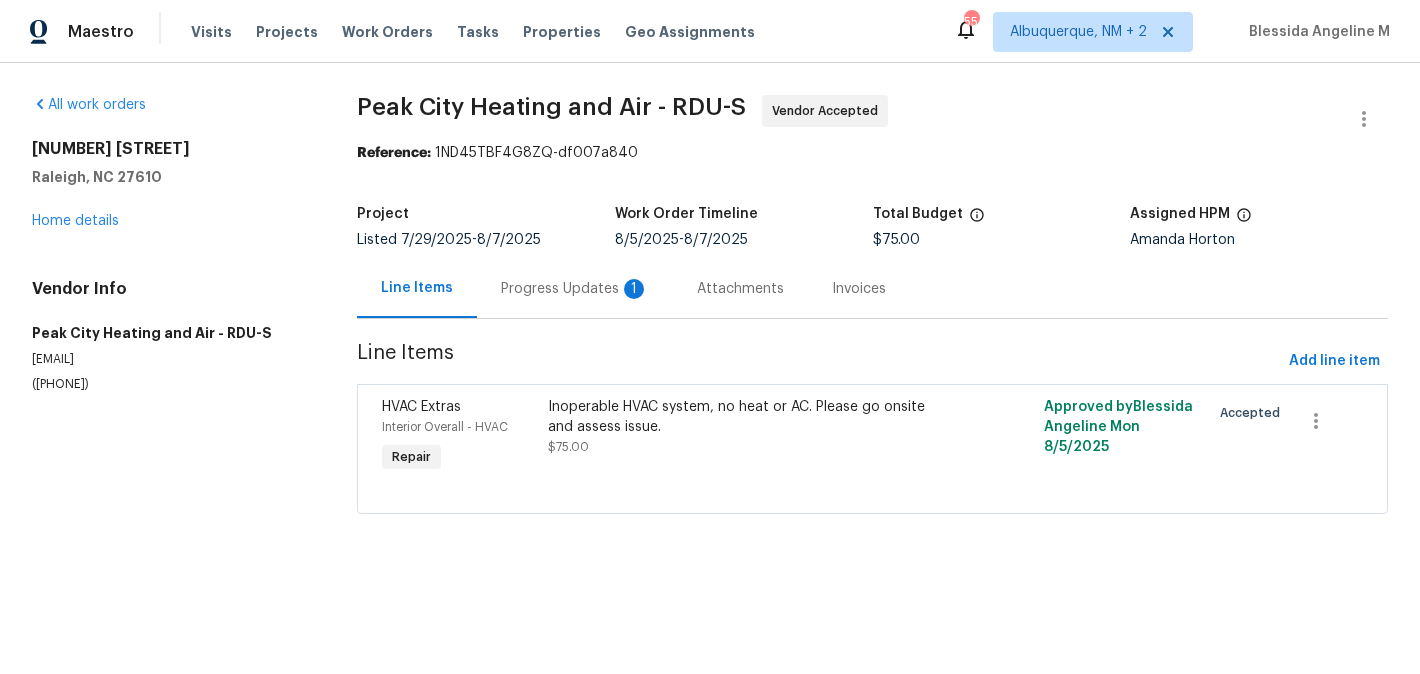click on "Progress Updates 1" at bounding box center [575, 288] 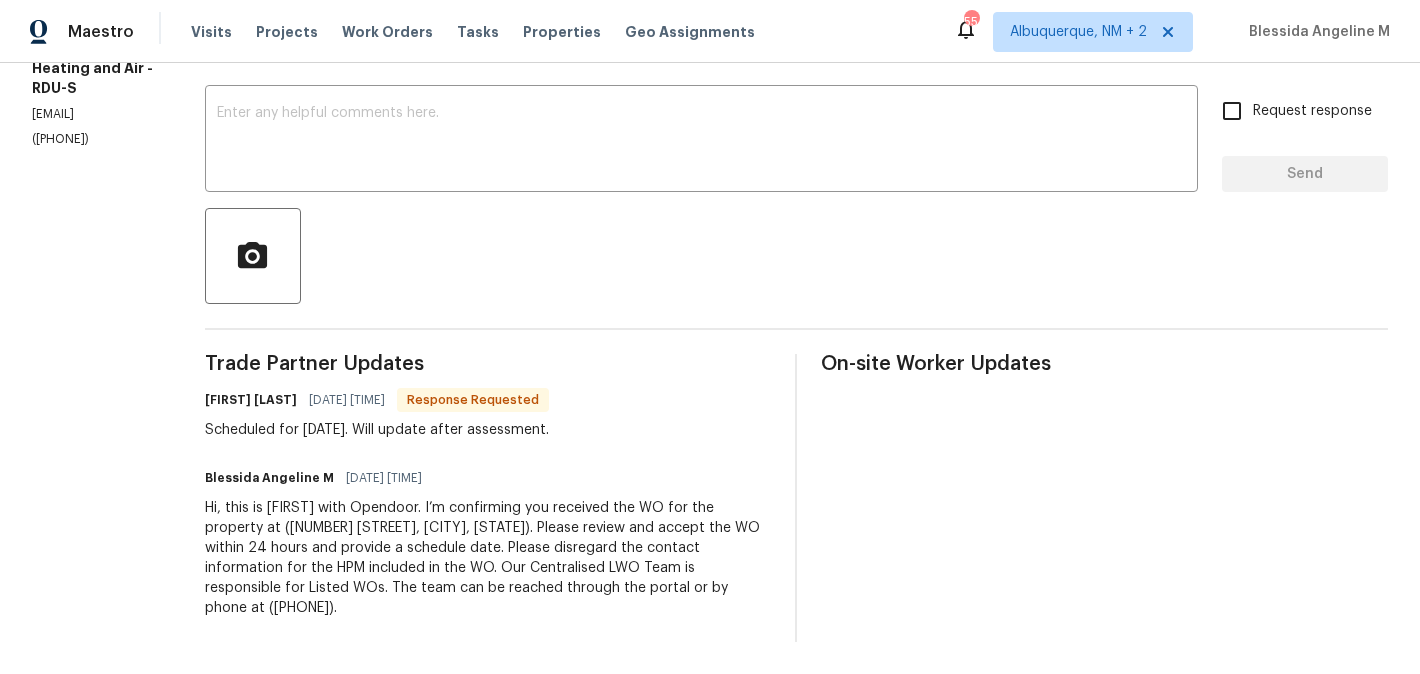 scroll, scrollTop: 304, scrollLeft: 0, axis: vertical 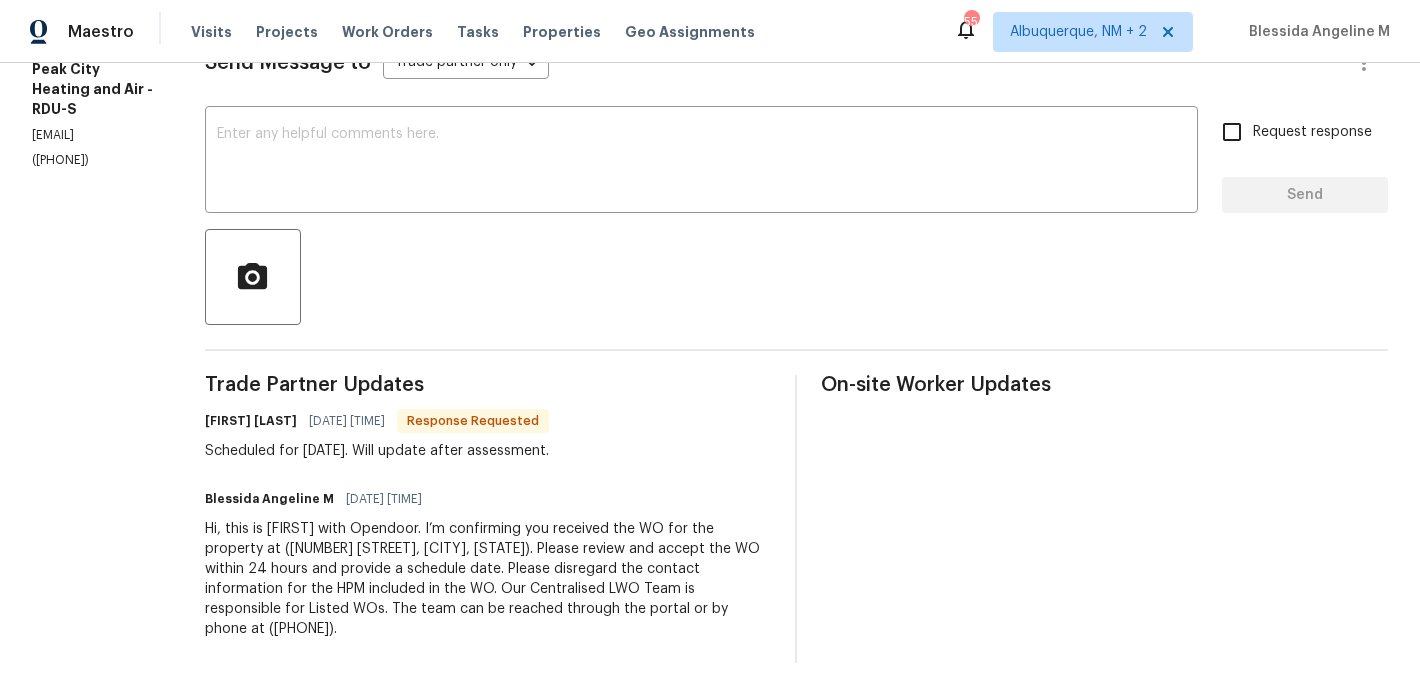 click on "[FIRST] [LAST]" at bounding box center (251, 421) 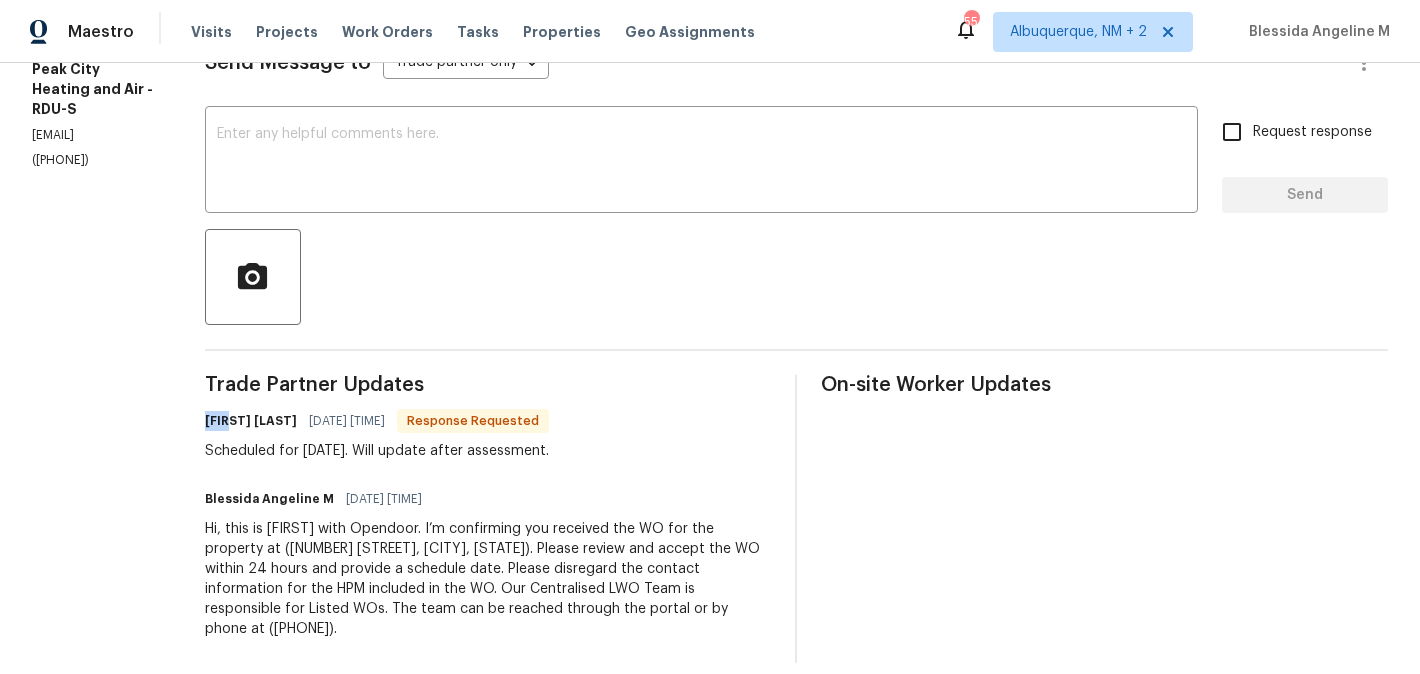 click on "[FIRST] [LAST]" at bounding box center (251, 421) 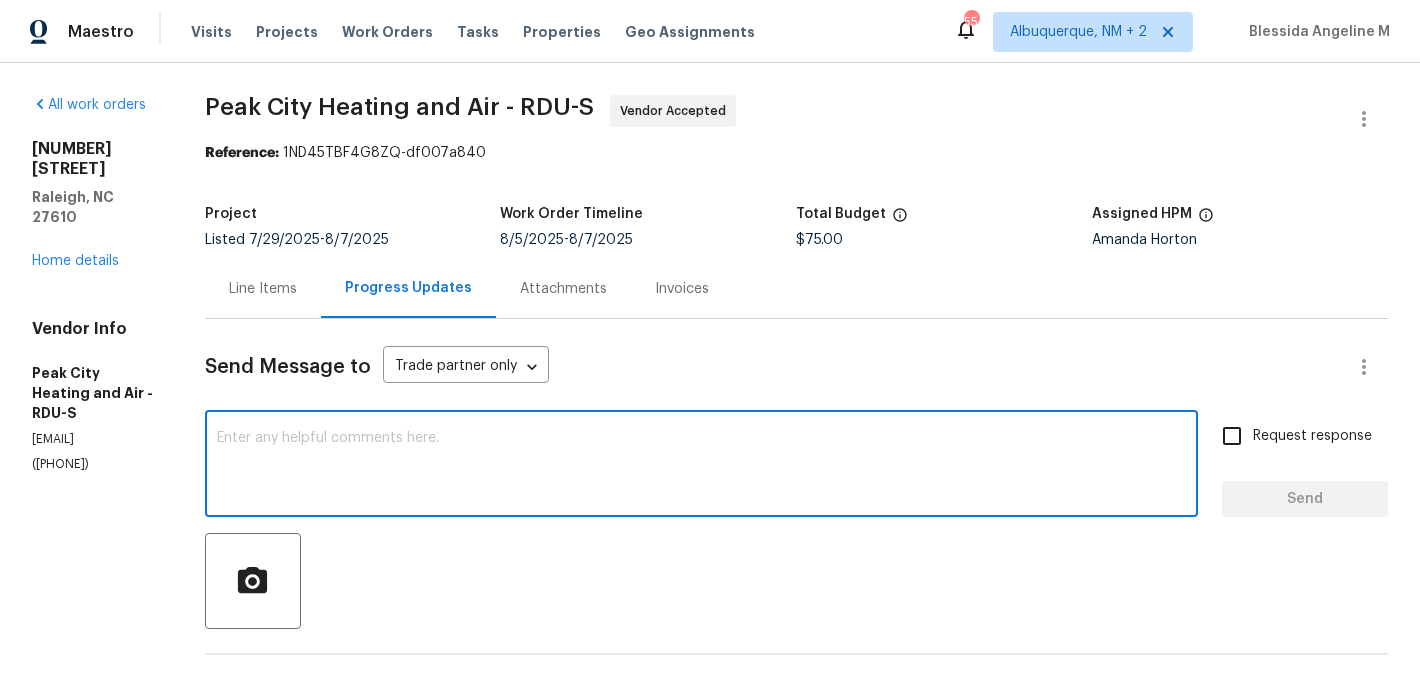 click at bounding box center (702, 466) 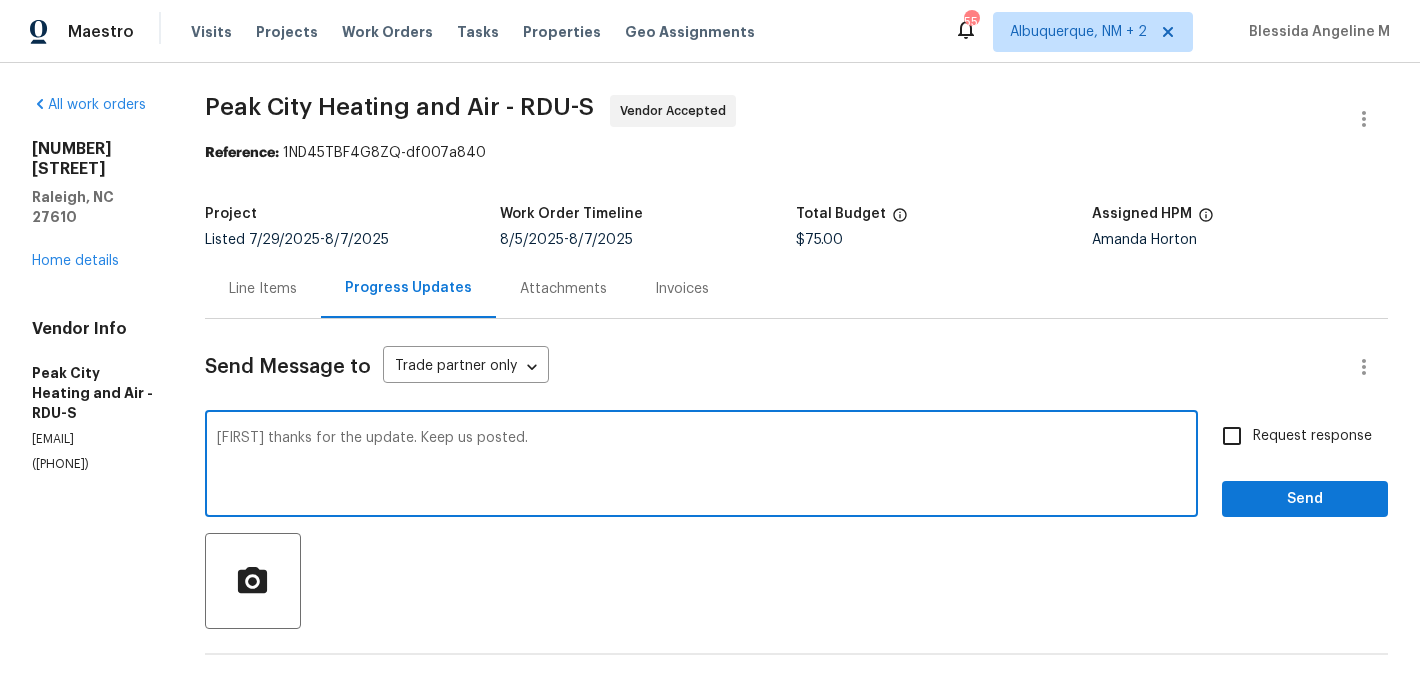 type on "[FIRST] thanks for the update. Keep us posted." 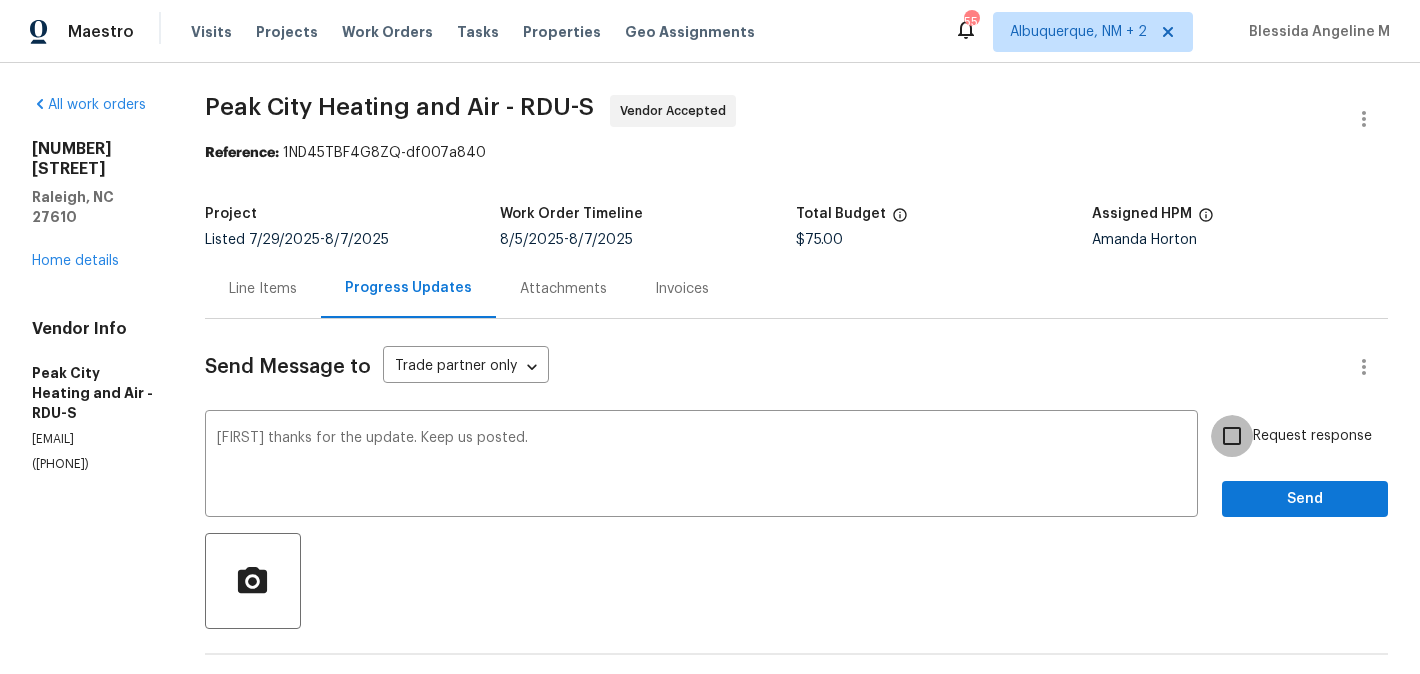 click on "Request response" at bounding box center [1232, 436] 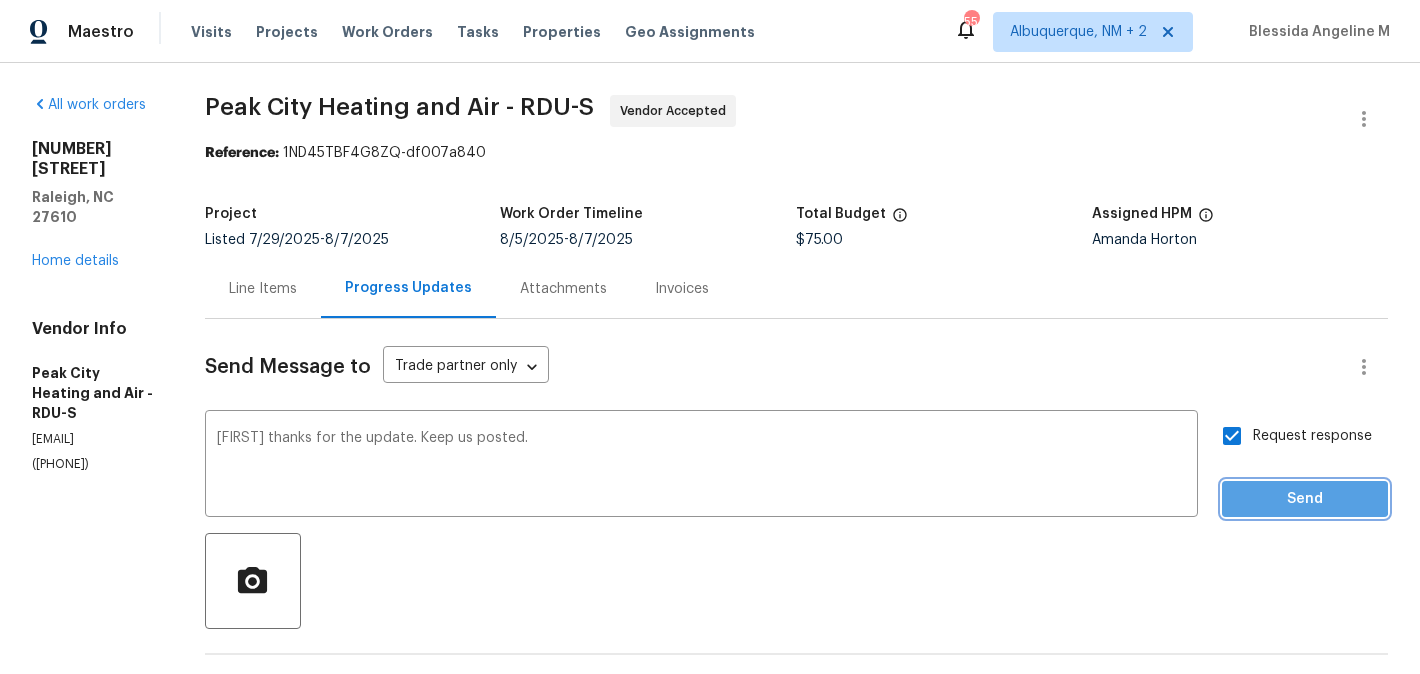 click on "Send" at bounding box center [1305, 499] 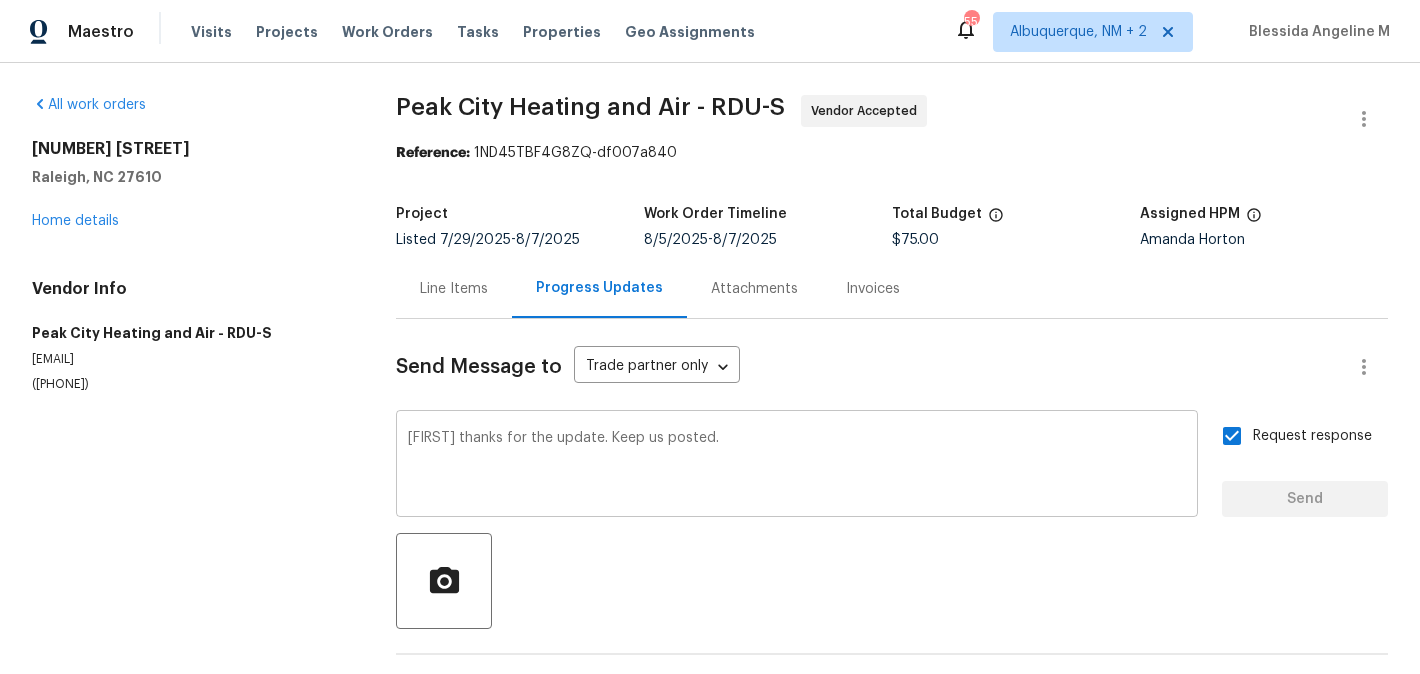 type 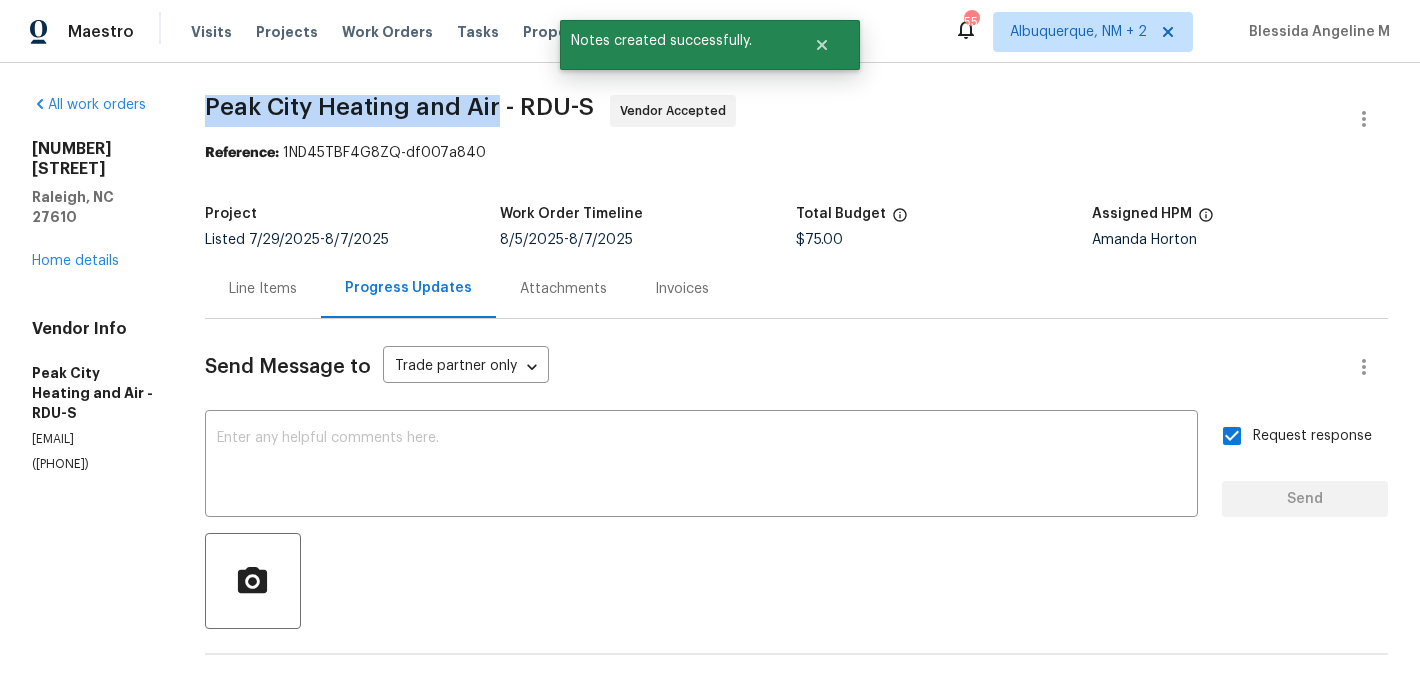 drag, startPoint x: 236, startPoint y: 106, endPoint x: 523, endPoint y: 107, distance: 287.00174 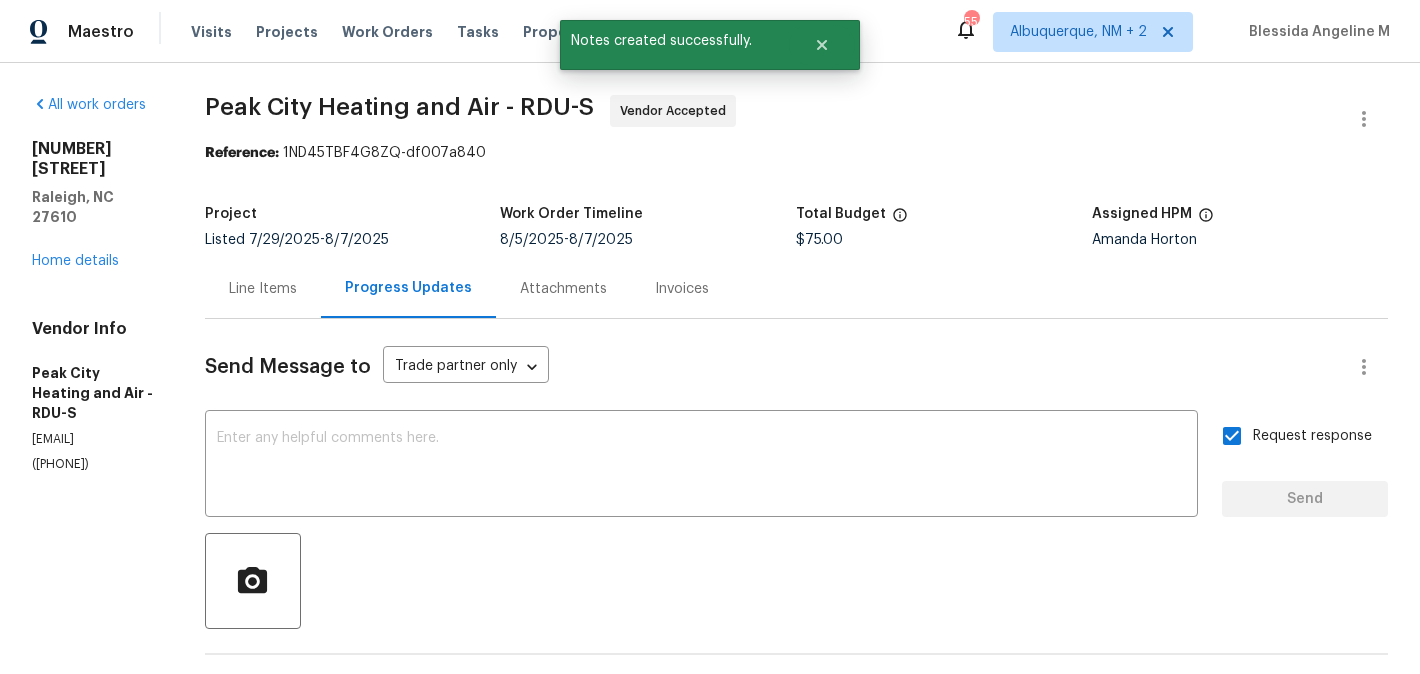 click on "5317 Tifton Dr Raleigh, NC 27610 Home details" at bounding box center [94, 205] 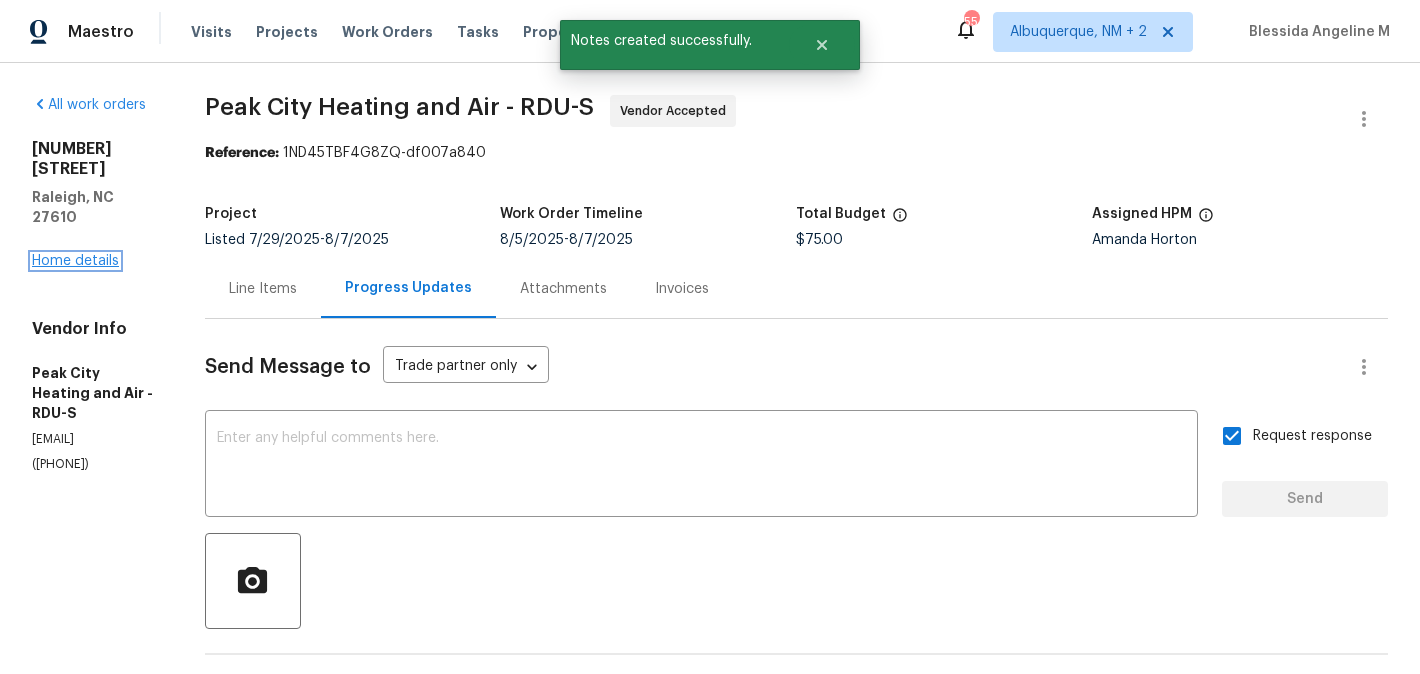 click on "Home details" at bounding box center [75, 261] 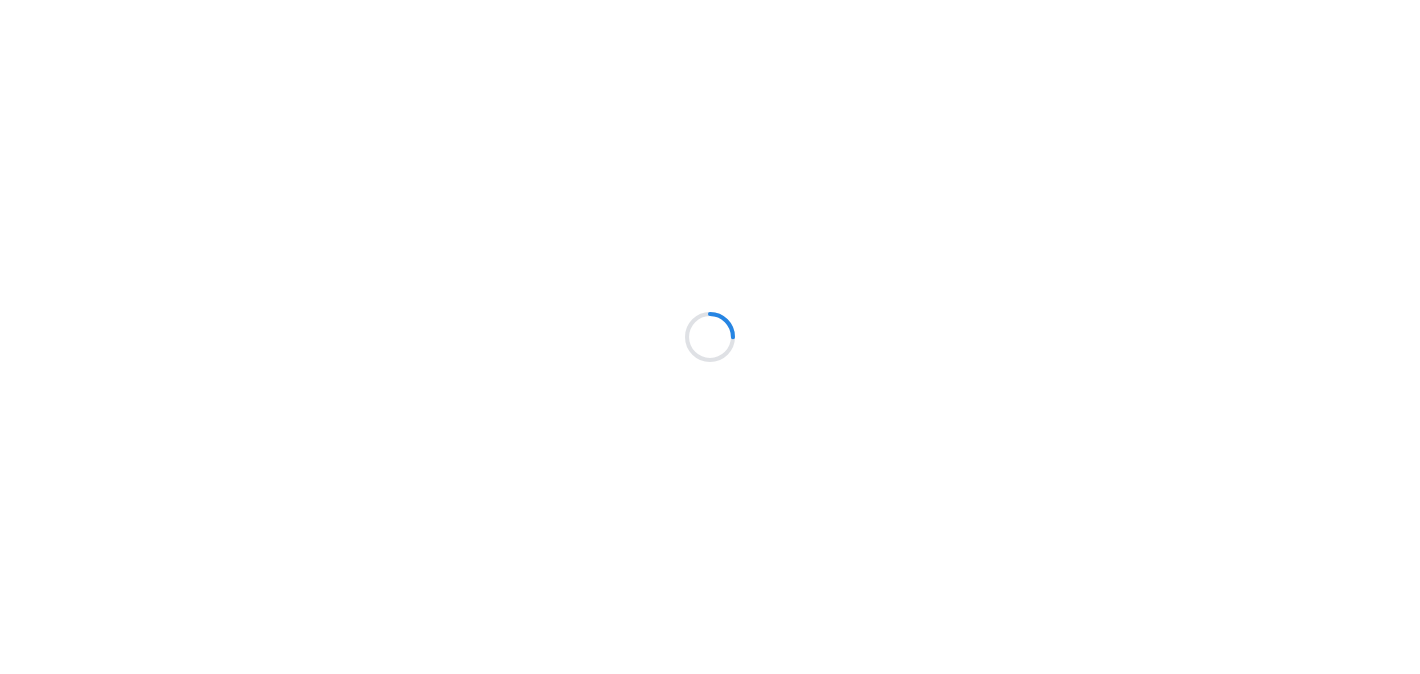 scroll, scrollTop: 0, scrollLeft: 0, axis: both 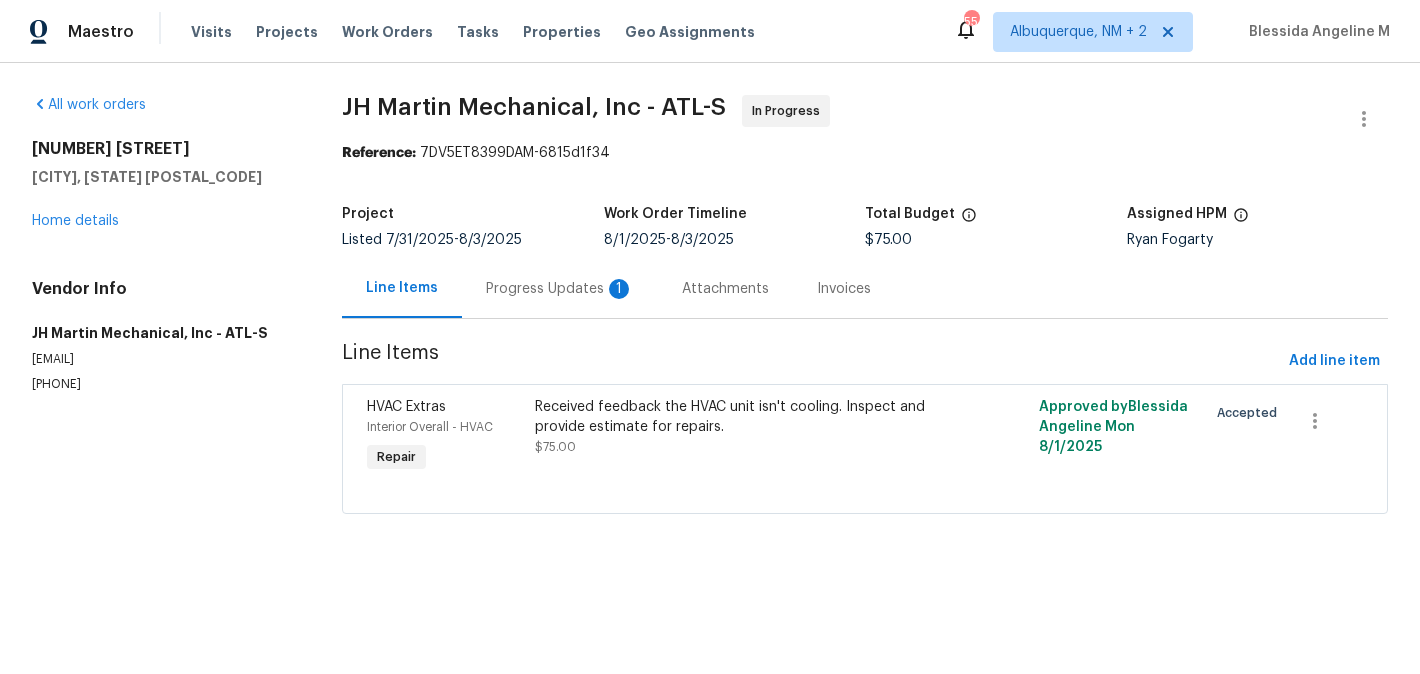 click on "Progress Updates 1" at bounding box center (560, 288) 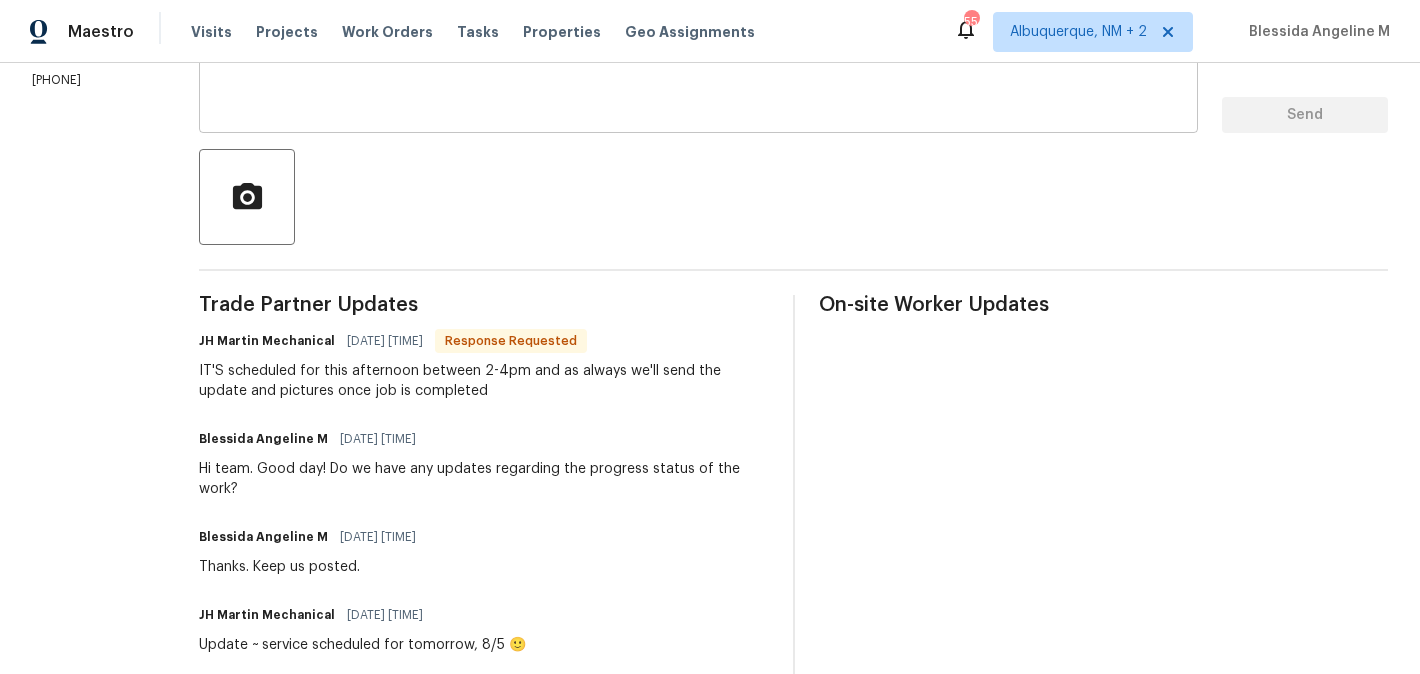 scroll, scrollTop: 219, scrollLeft: 0, axis: vertical 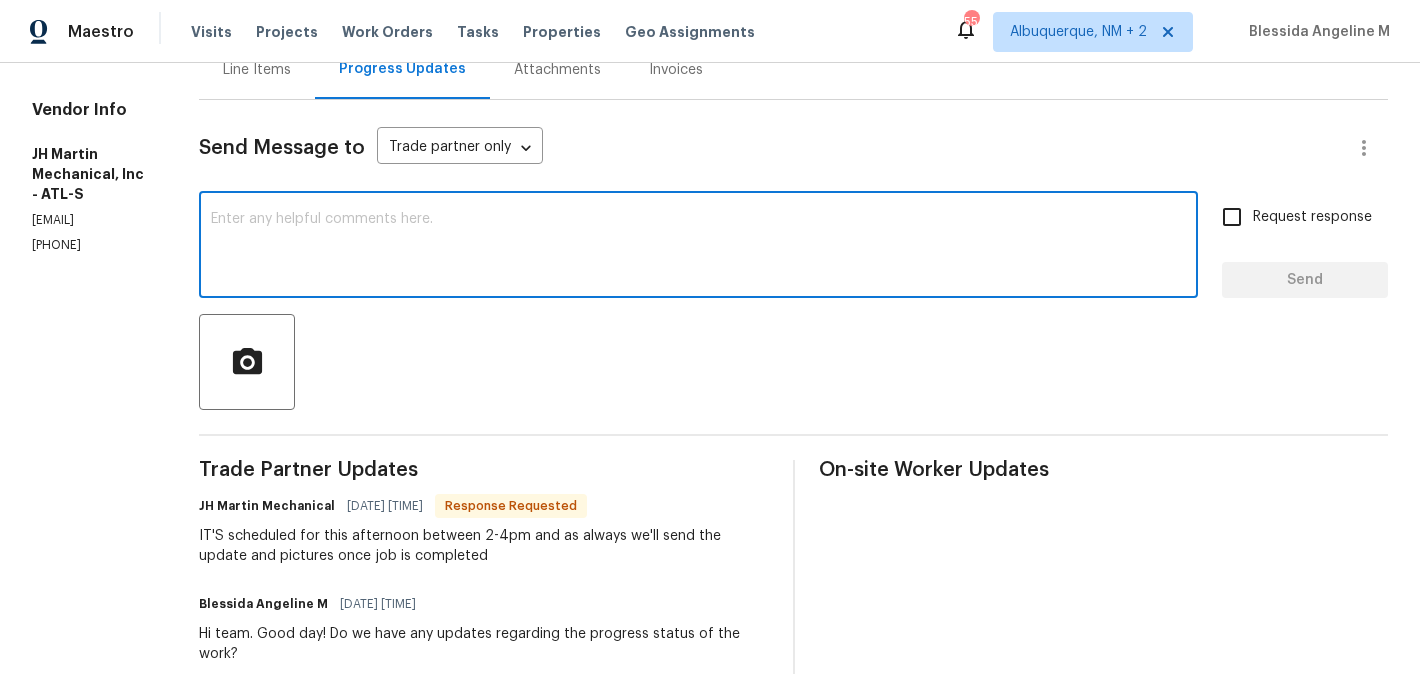 click at bounding box center [698, 247] 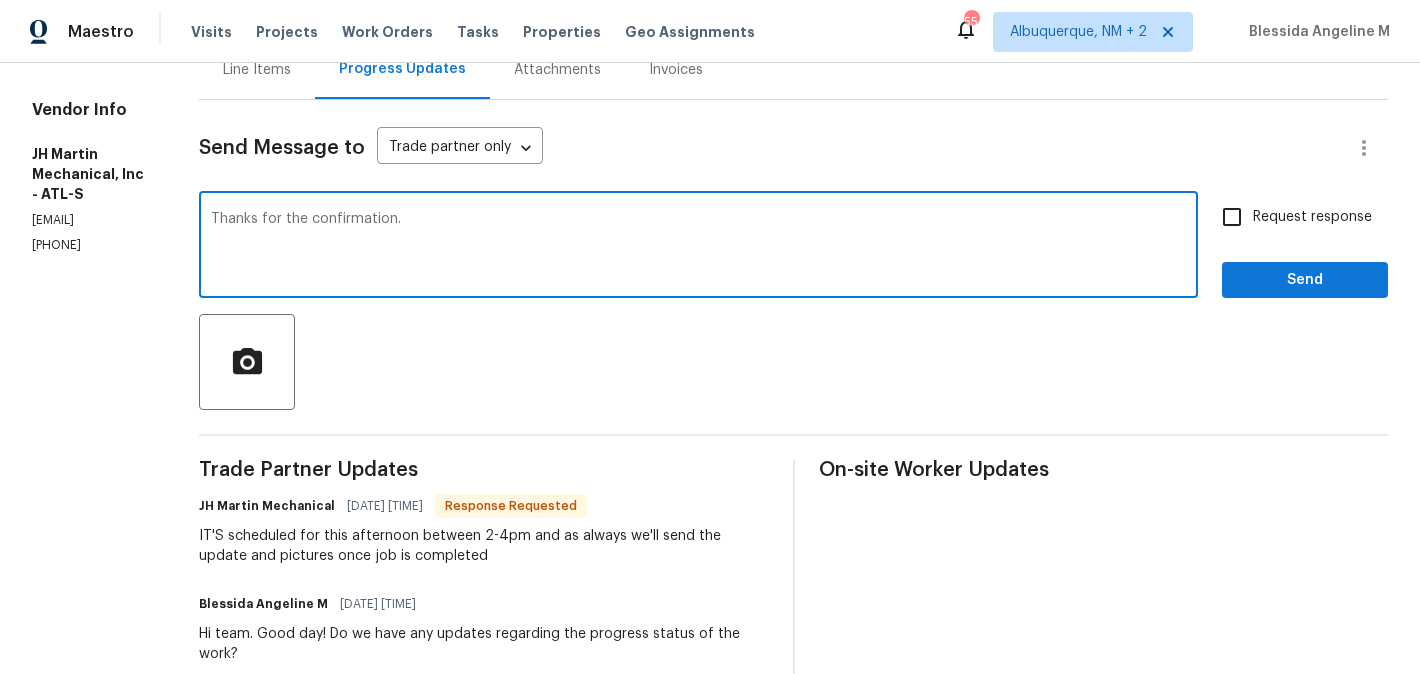 type on "Thanks for the confirmation." 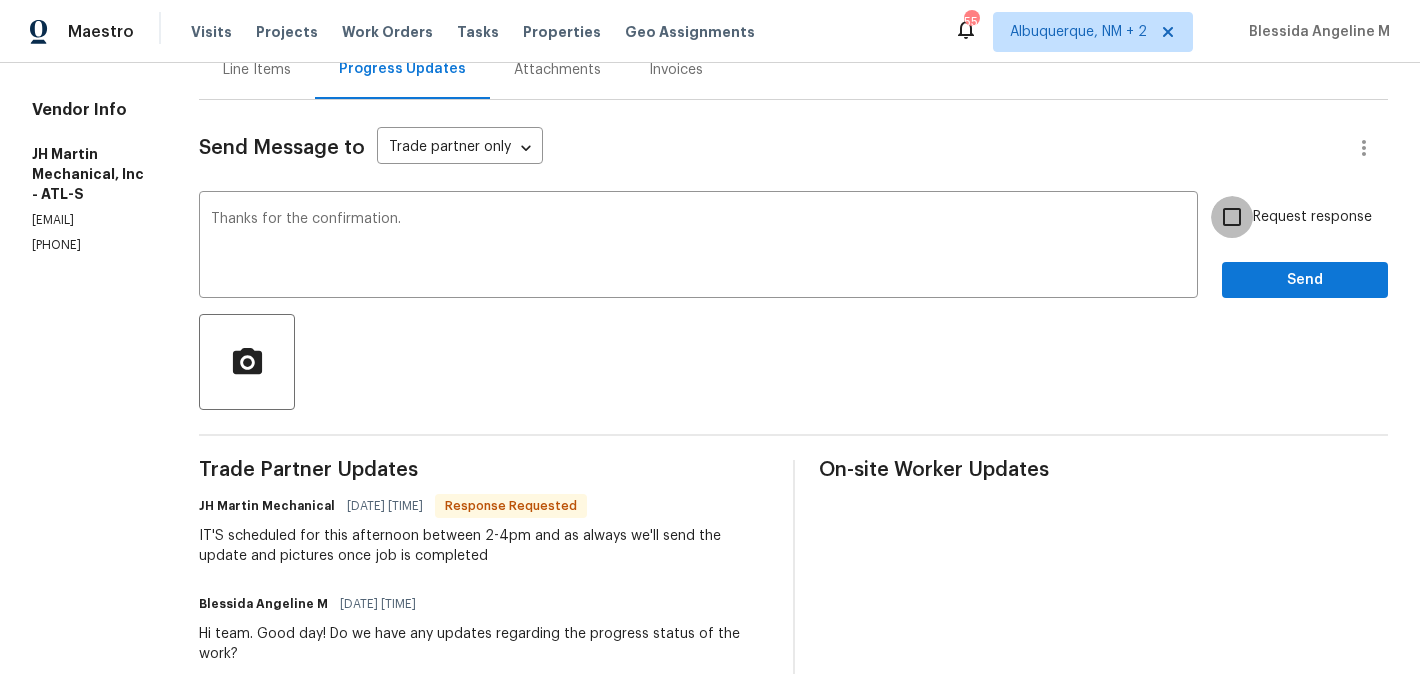 click on "Request response" at bounding box center (1232, 217) 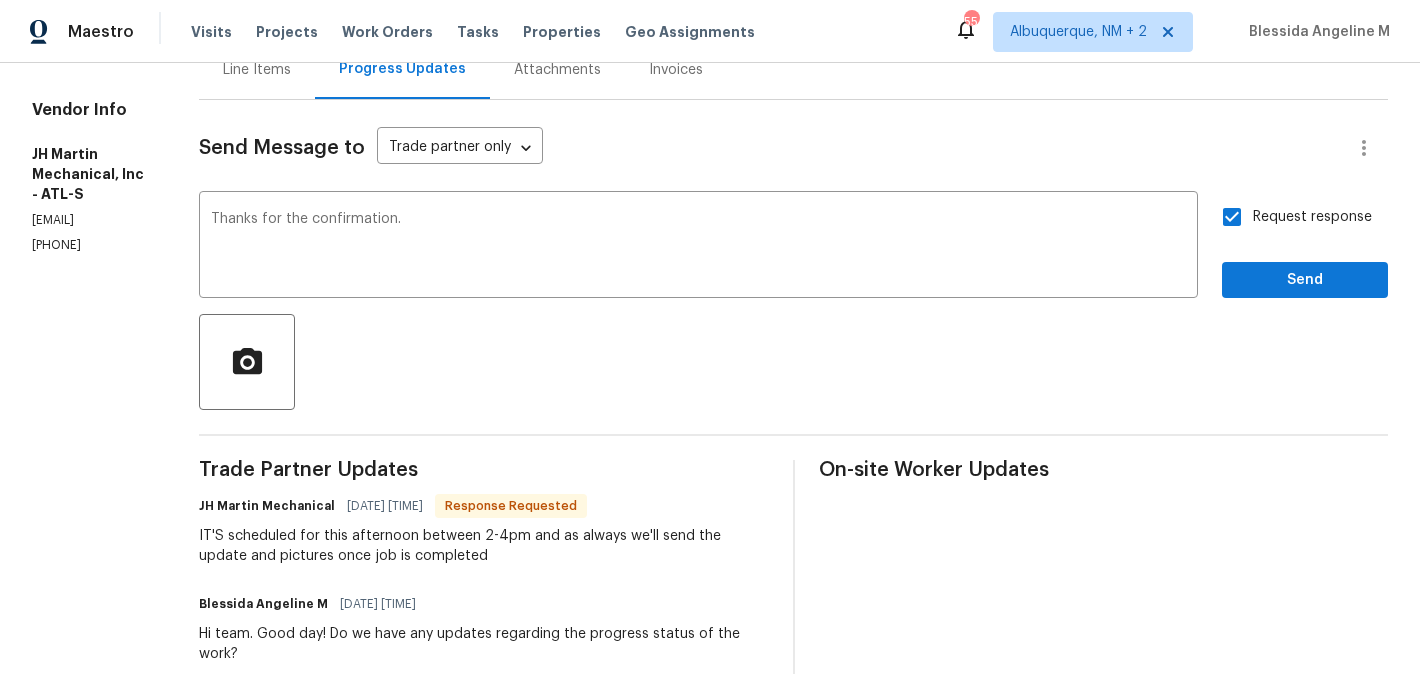 click on "Request response Send" at bounding box center [1305, 247] 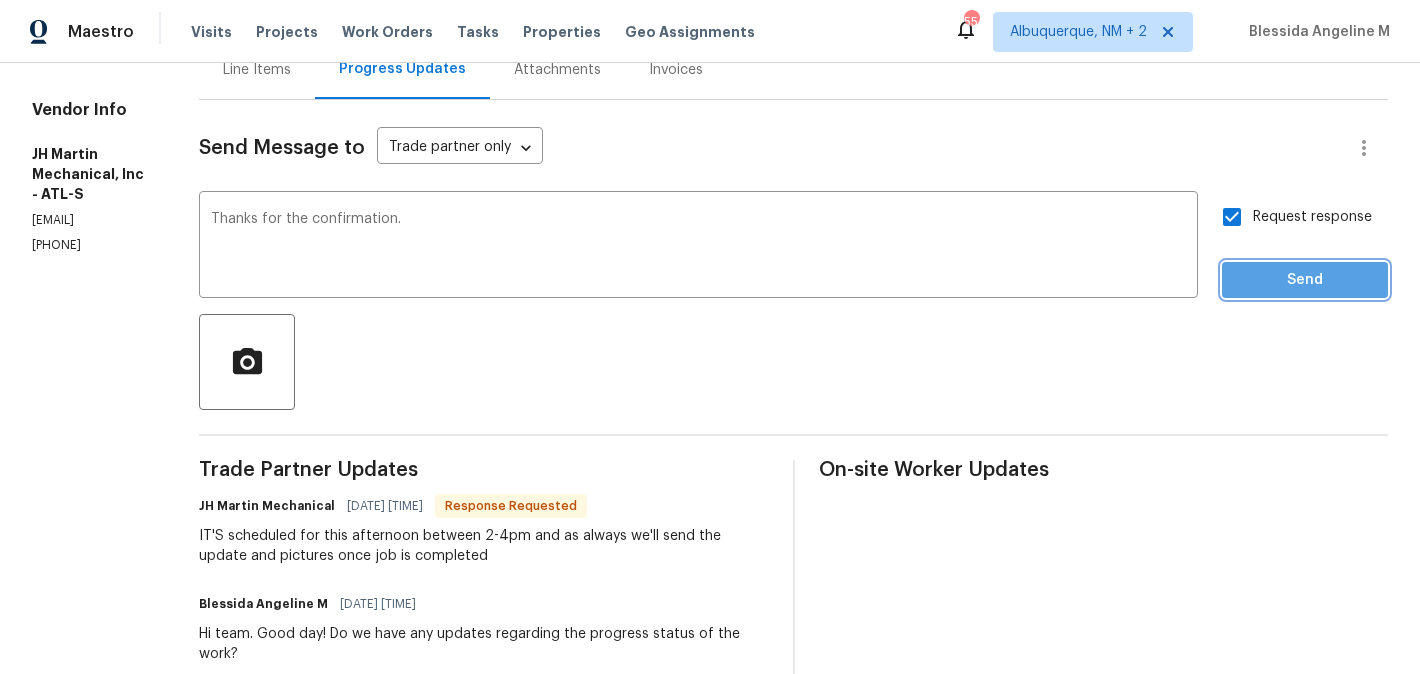 click on "Send" at bounding box center [1305, 280] 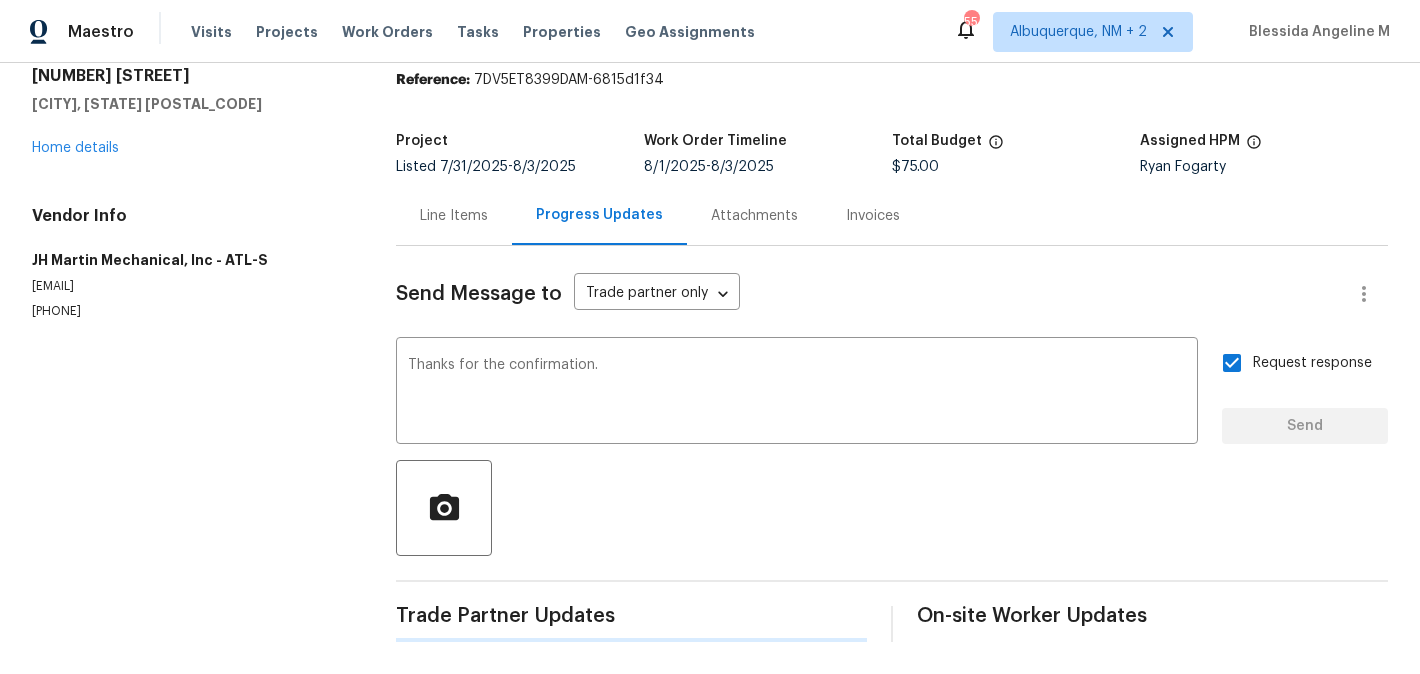 type 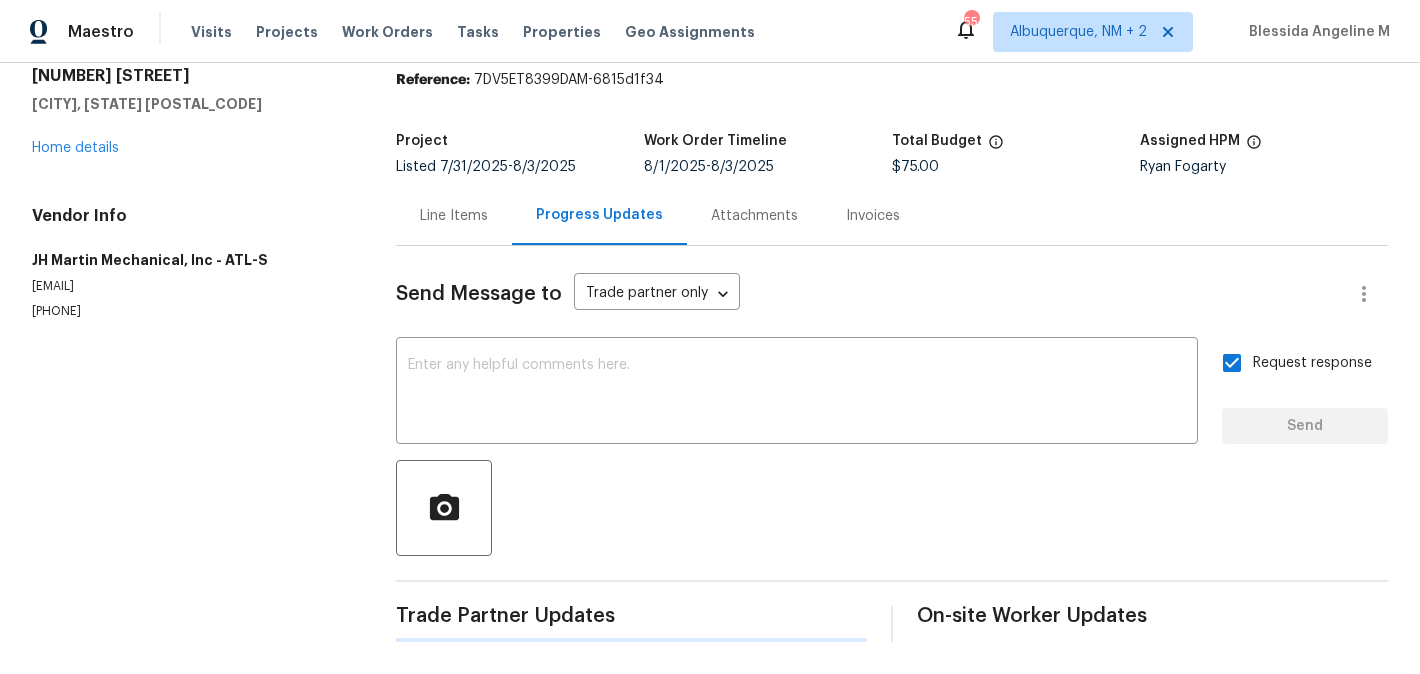 scroll, scrollTop: 219, scrollLeft: 0, axis: vertical 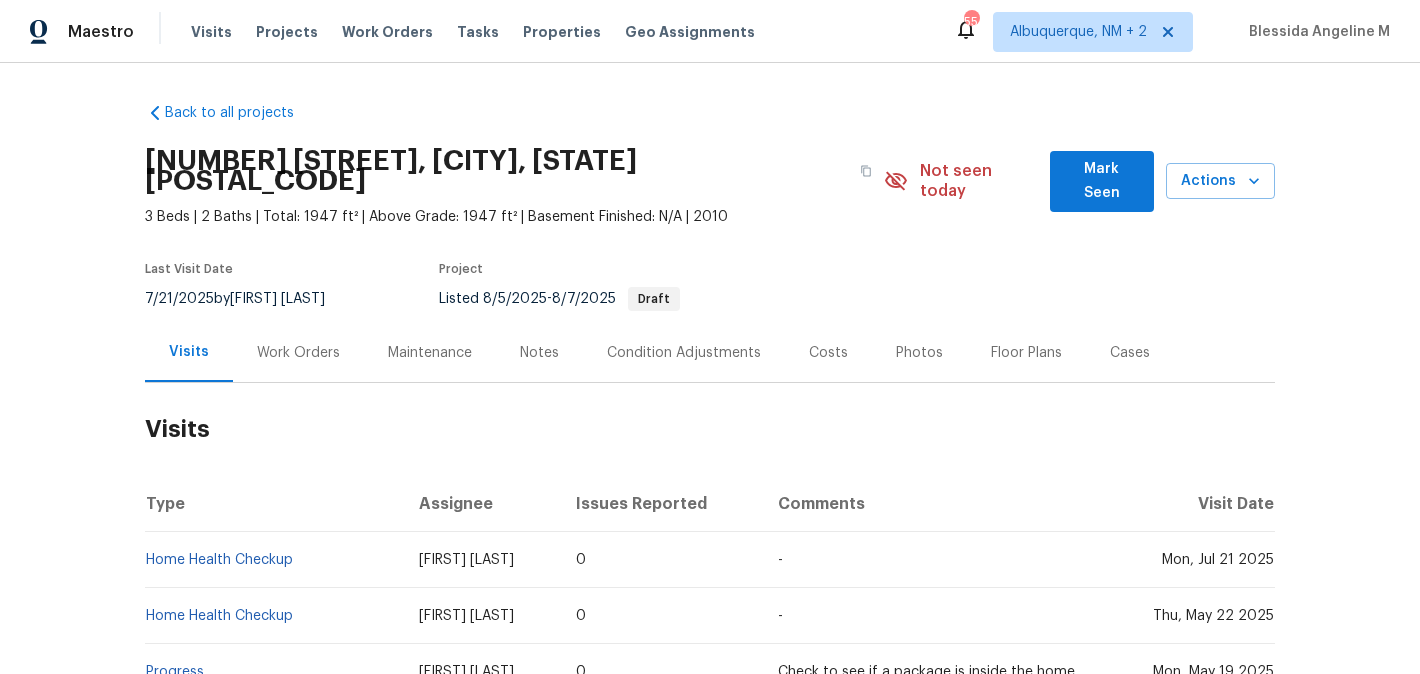 click on "Work Orders" at bounding box center [298, 353] 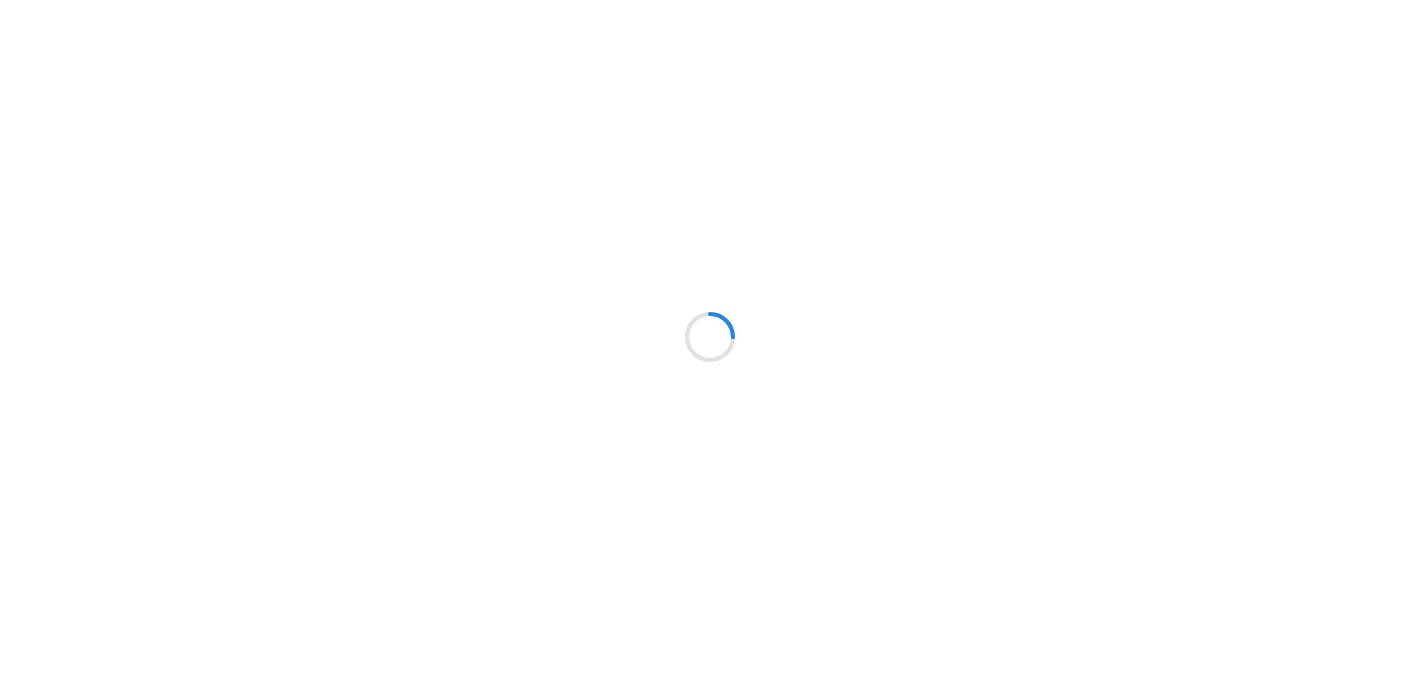 scroll, scrollTop: 0, scrollLeft: 0, axis: both 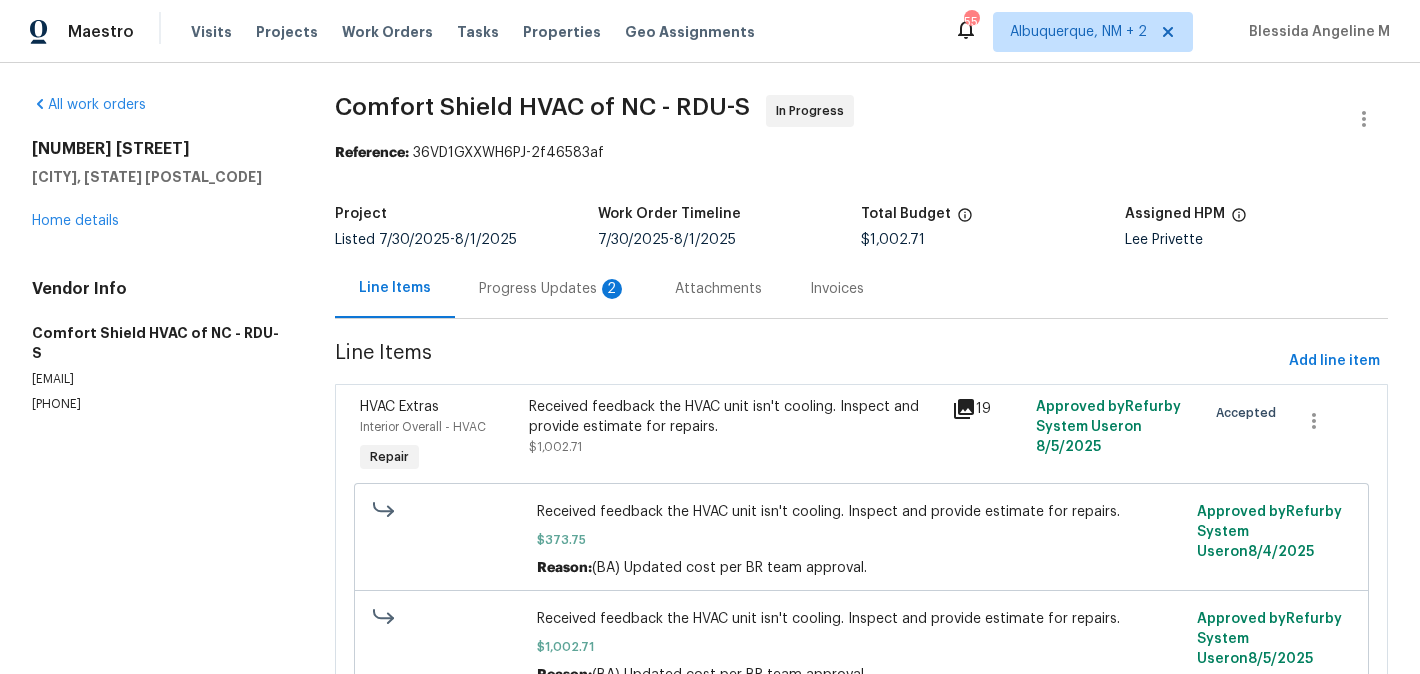click on "Progress Updates 2" at bounding box center (553, 288) 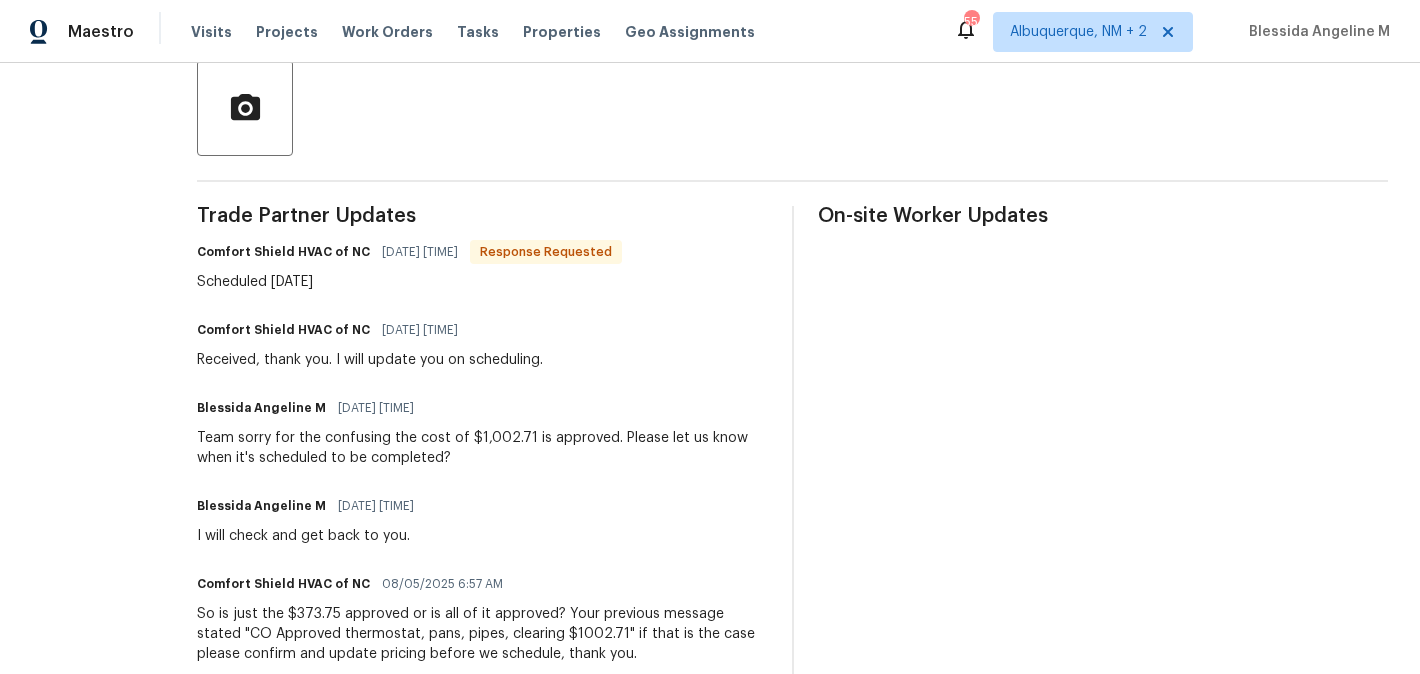 scroll, scrollTop: 0, scrollLeft: 0, axis: both 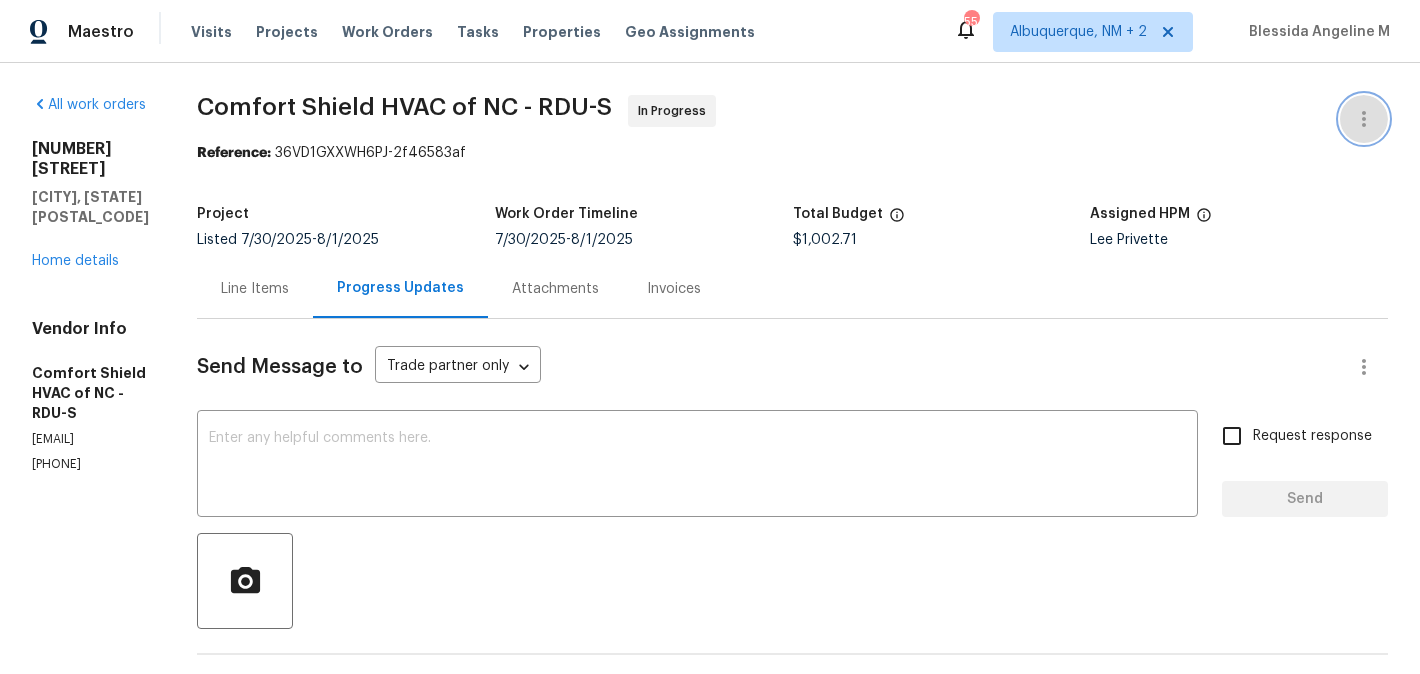 click 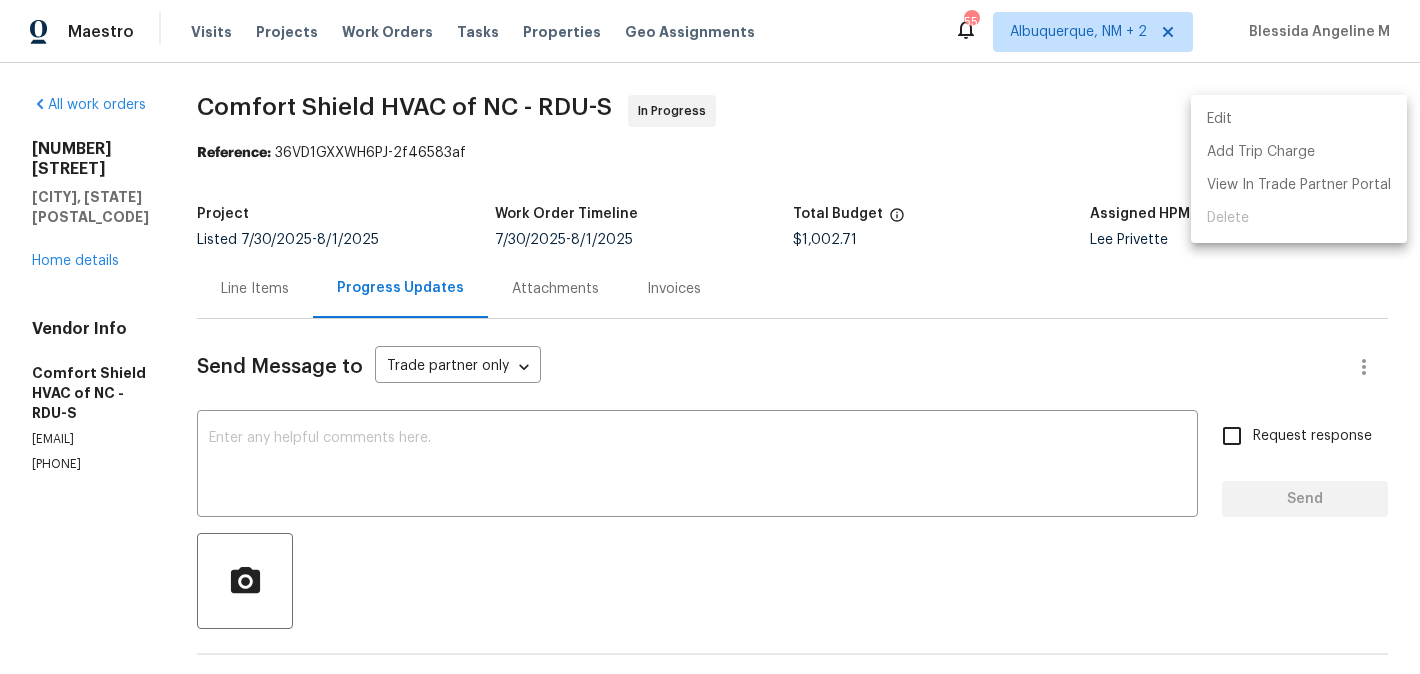 click on "Edit" at bounding box center [1299, 119] 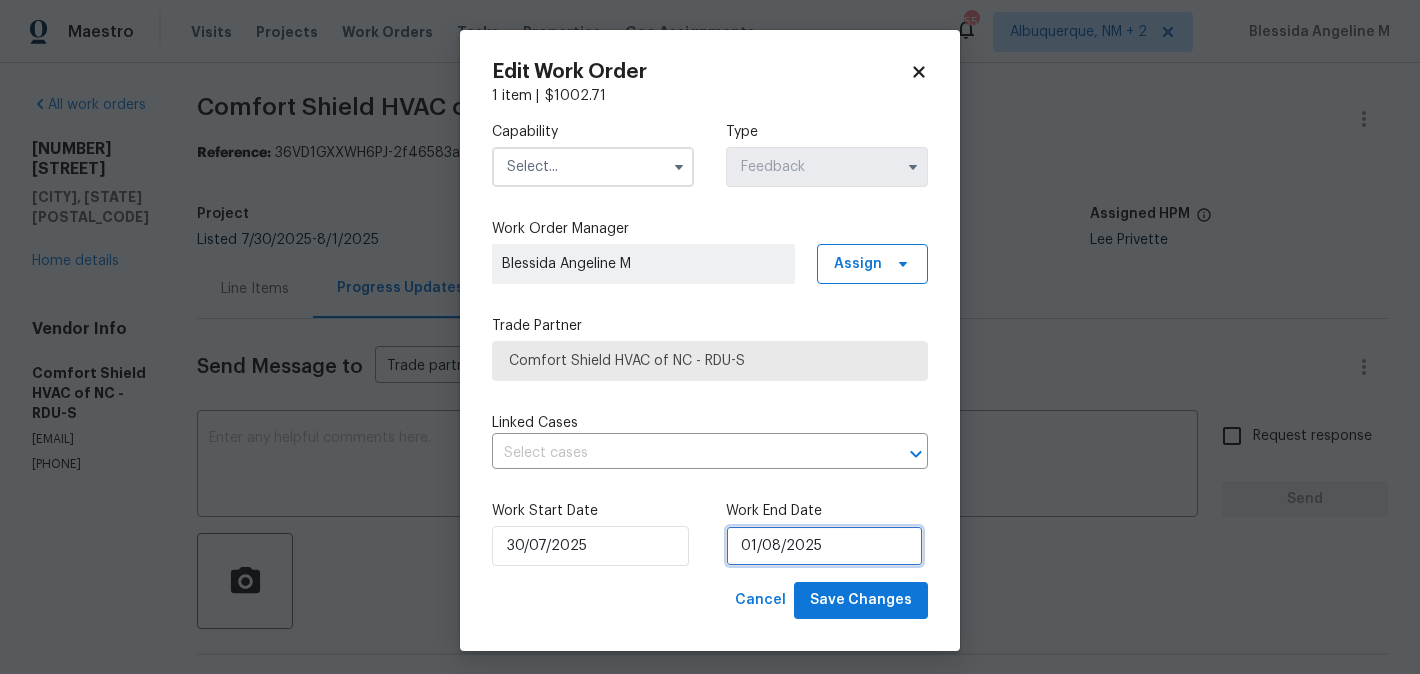 click on "01/08/2025" at bounding box center (824, 546) 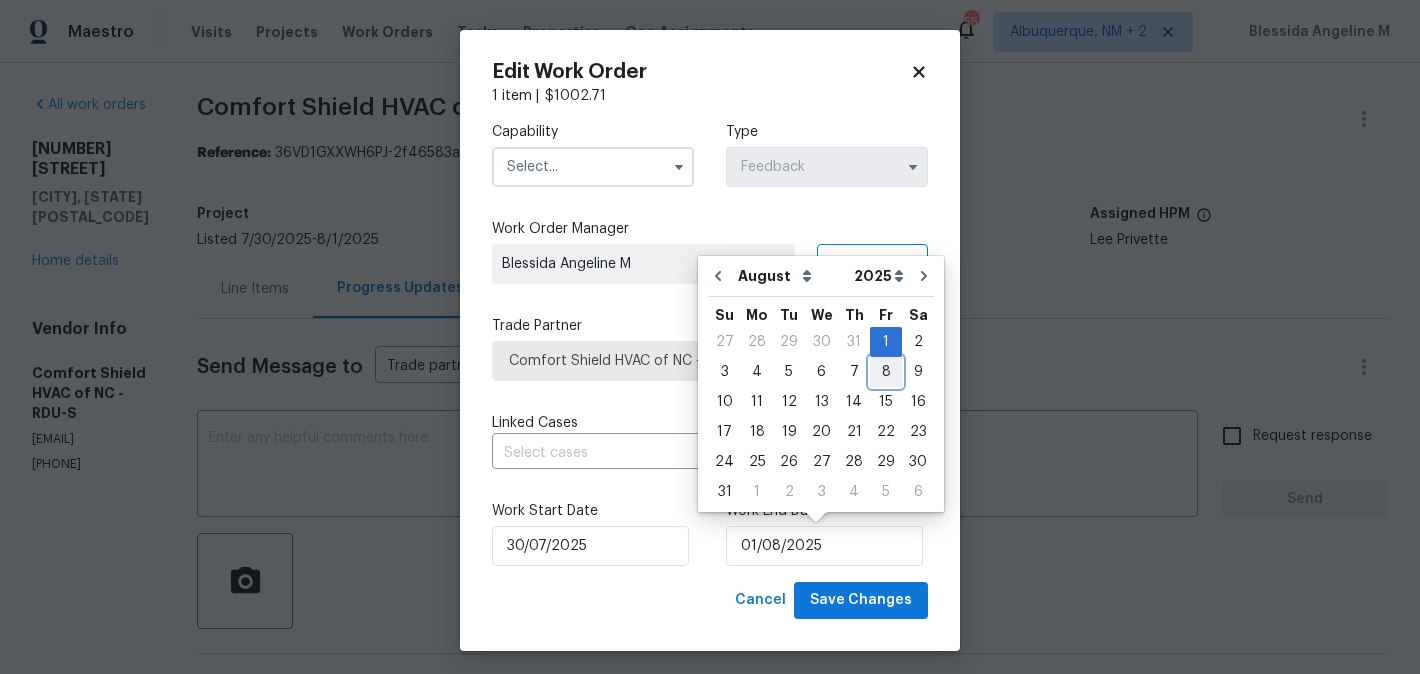 click on "8" at bounding box center [886, 372] 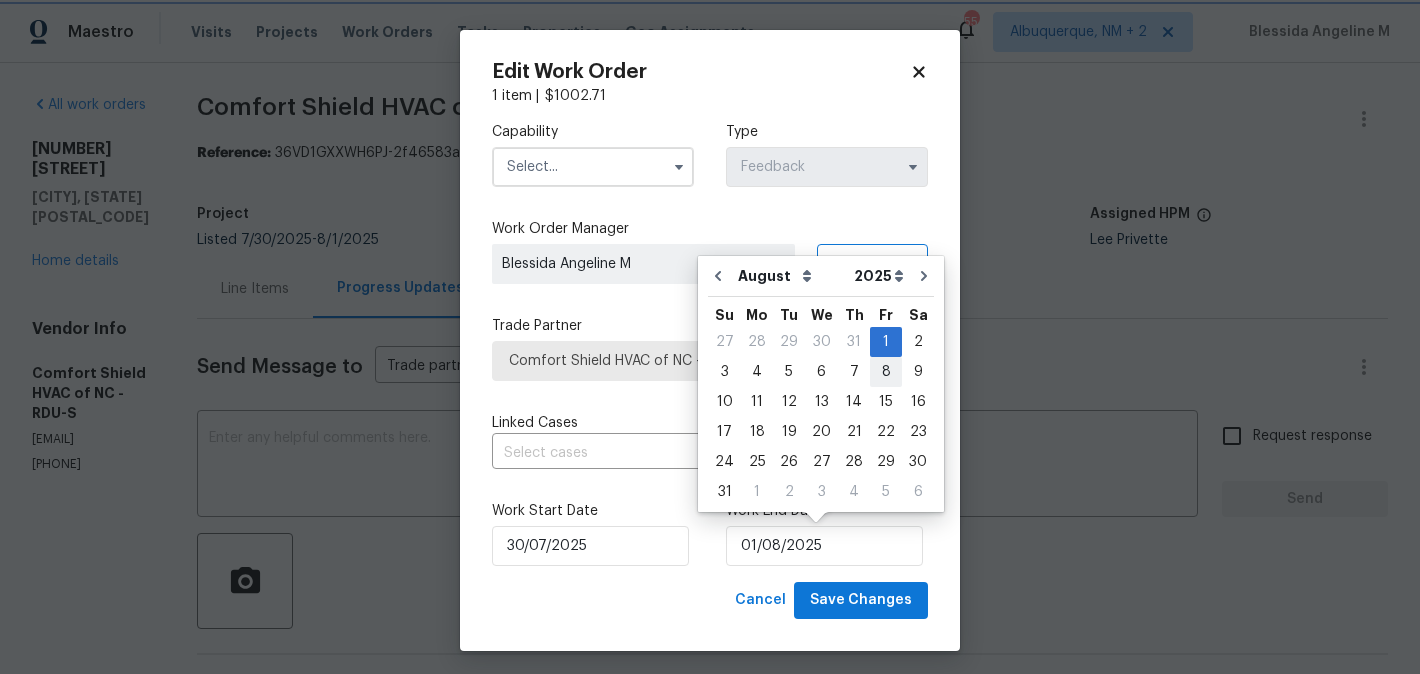 type on "08/08/2025" 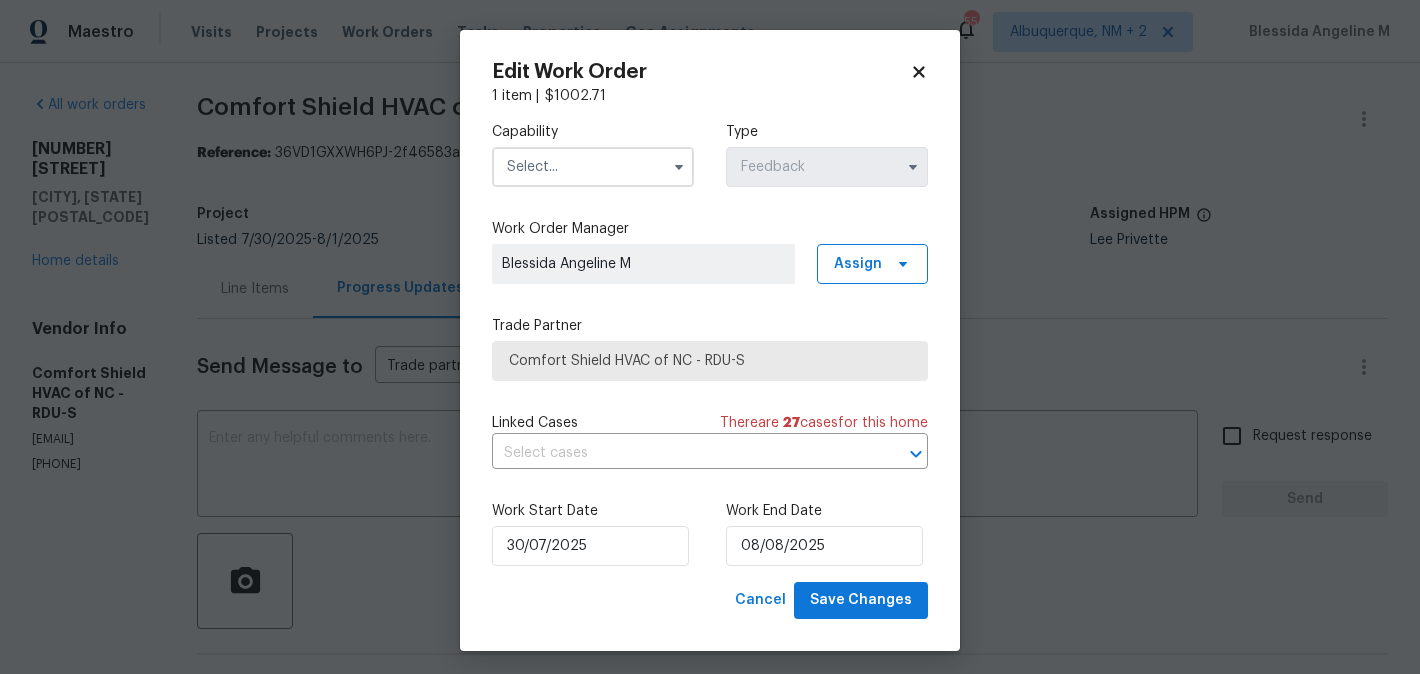 click at bounding box center [593, 167] 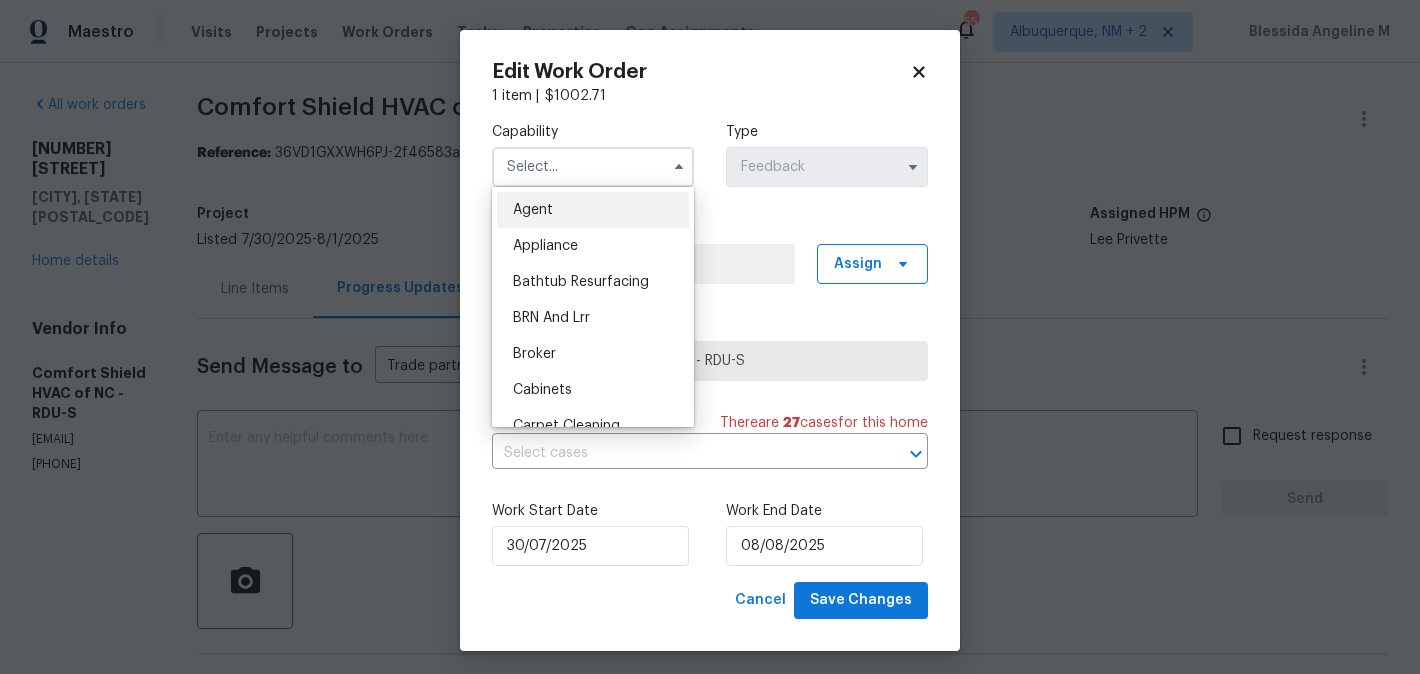 scroll, scrollTop: 7, scrollLeft: 0, axis: vertical 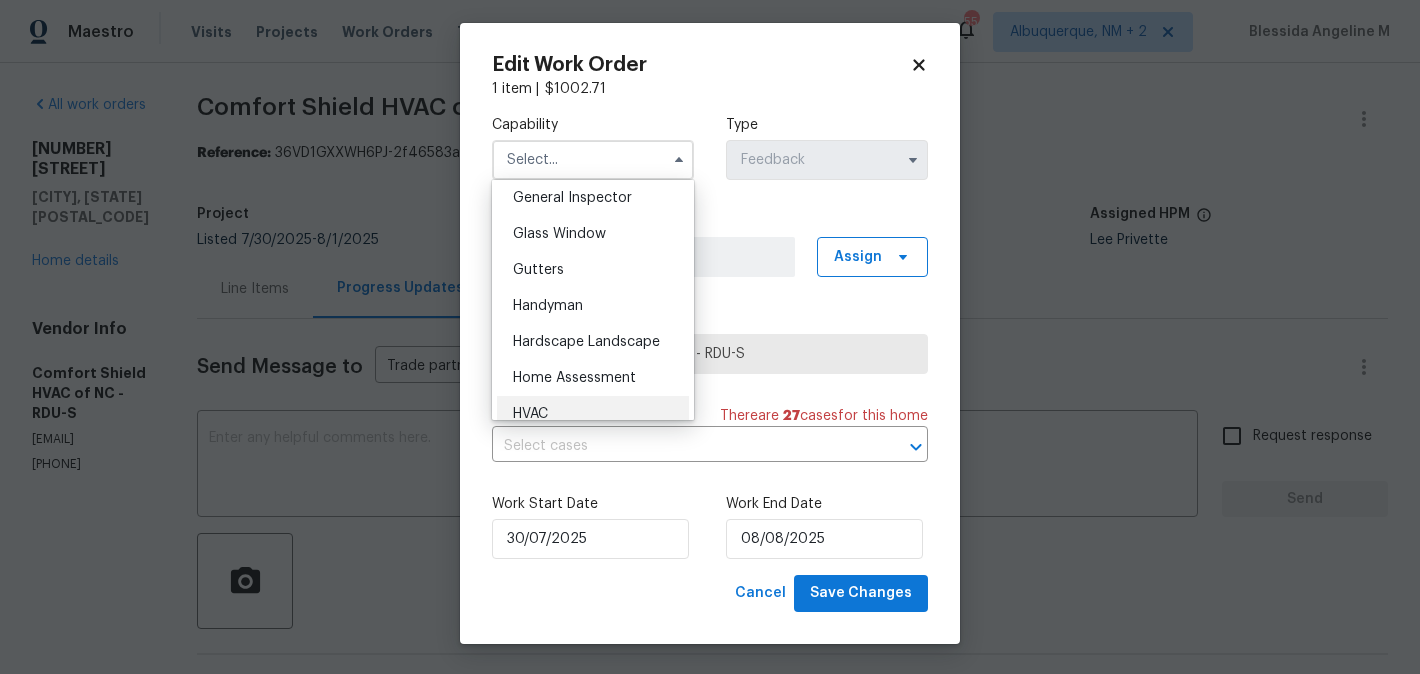 click on "HVAC" at bounding box center [593, 414] 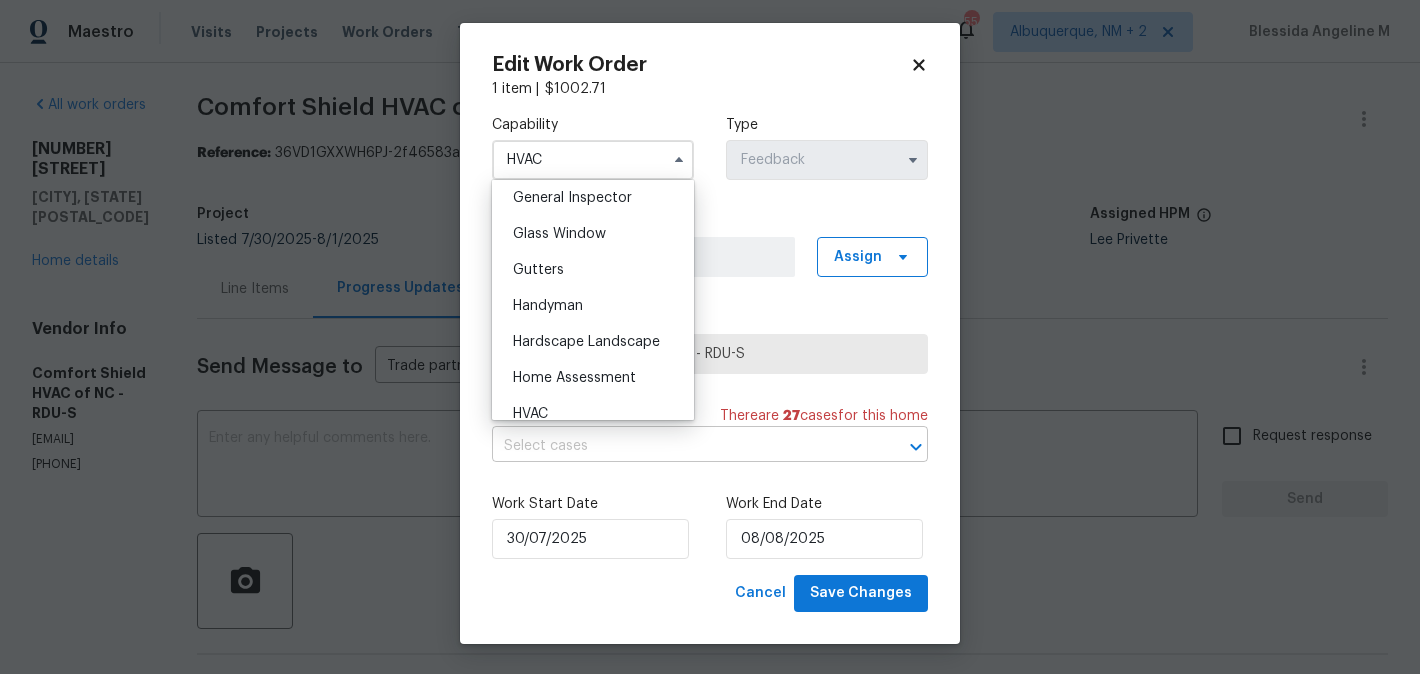 scroll, scrollTop: 1050, scrollLeft: 0, axis: vertical 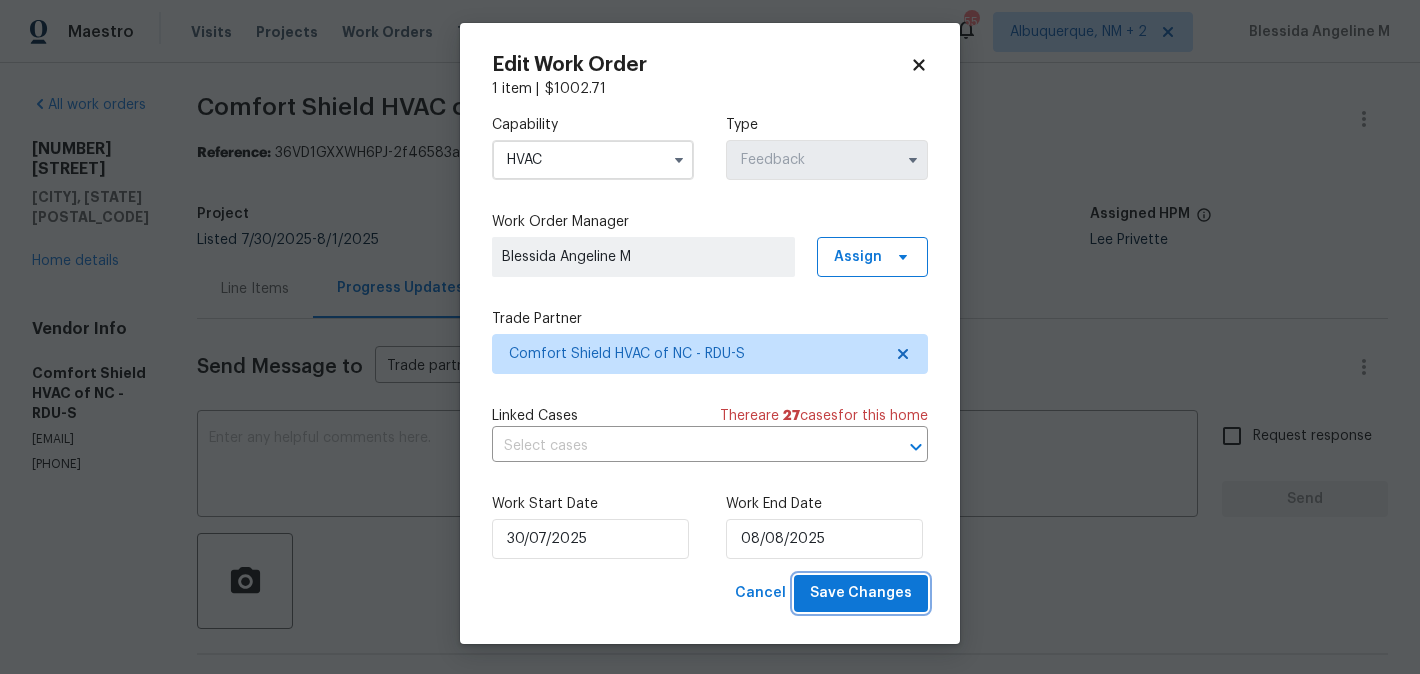 click on "Save Changes" at bounding box center [861, 593] 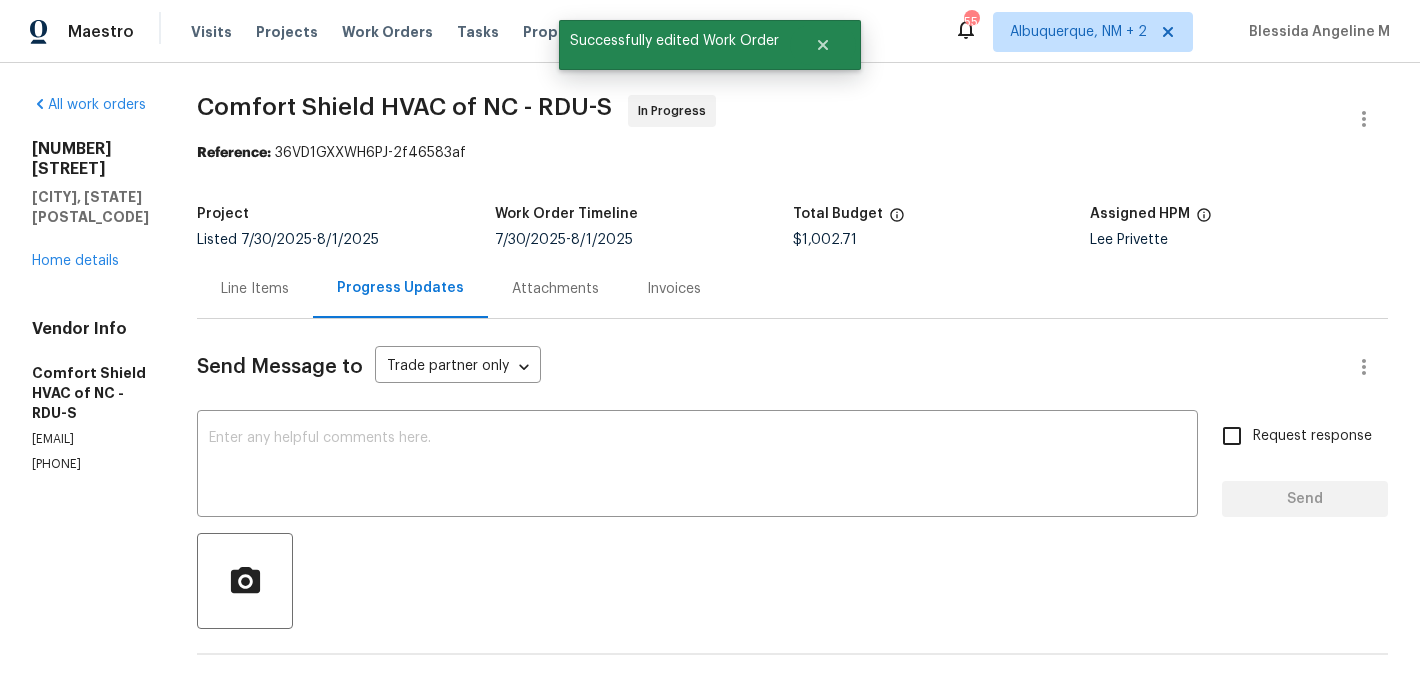 scroll, scrollTop: 0, scrollLeft: 0, axis: both 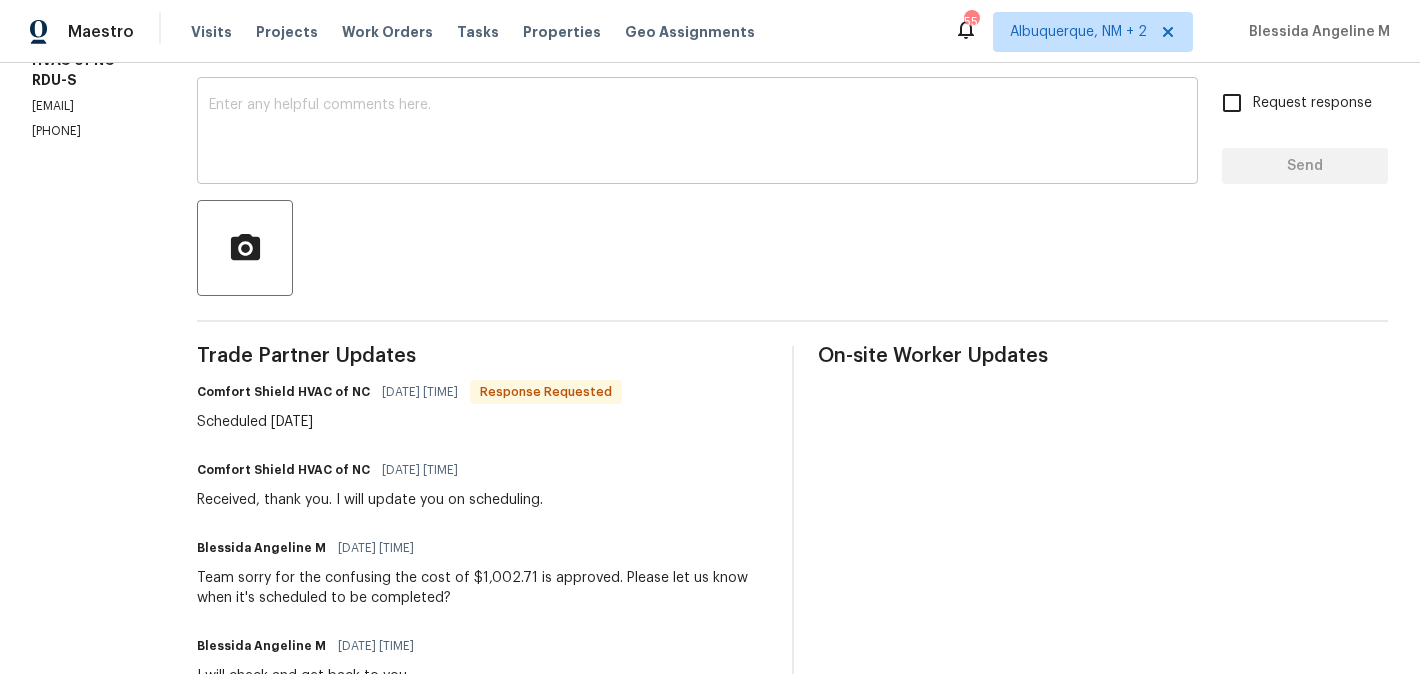click at bounding box center [697, 133] 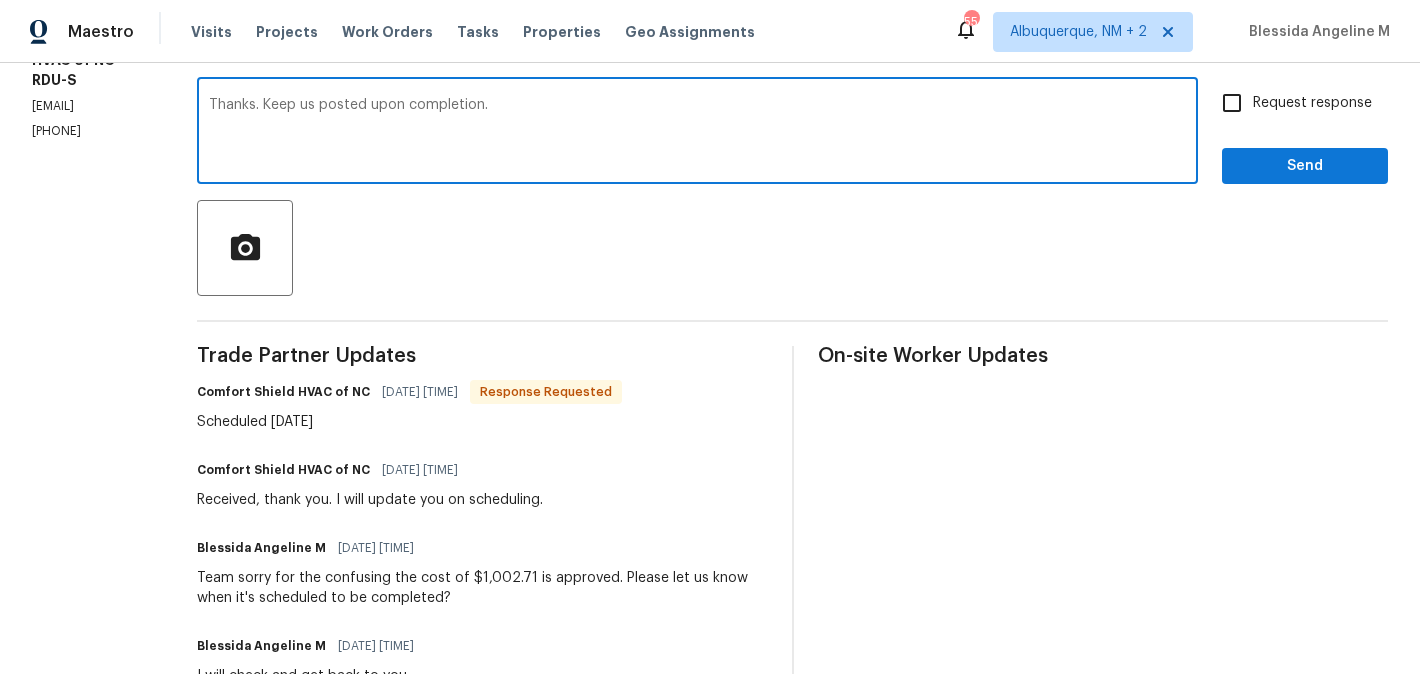 type on "Thanks. Keep us posted upon completion." 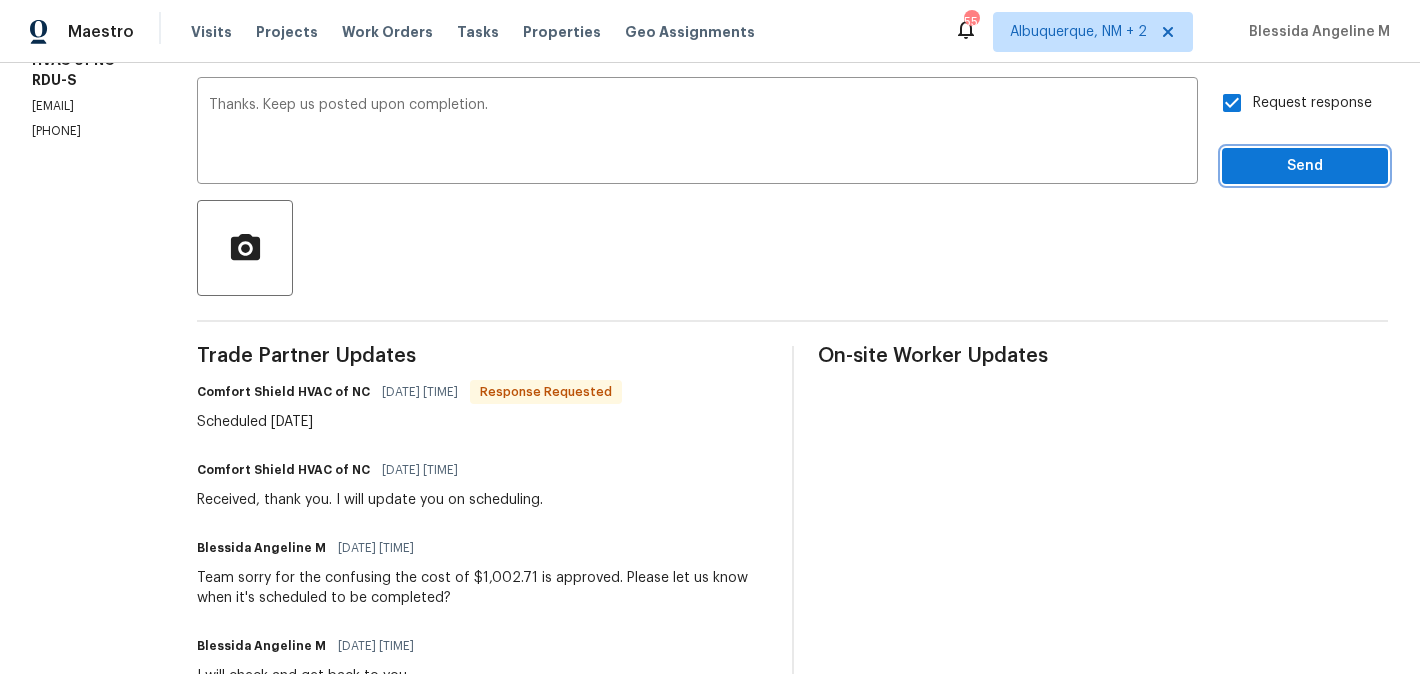 click on "Send" at bounding box center [1305, 166] 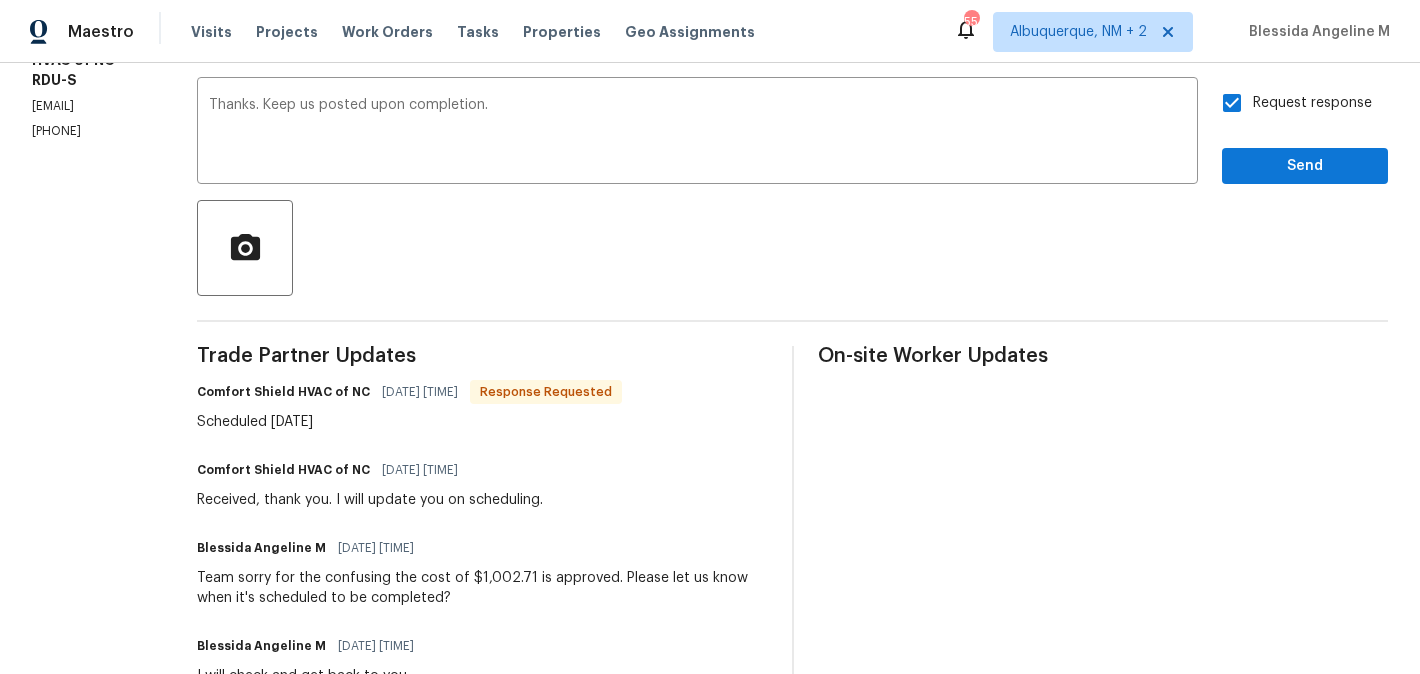 scroll, scrollTop: 73, scrollLeft: 0, axis: vertical 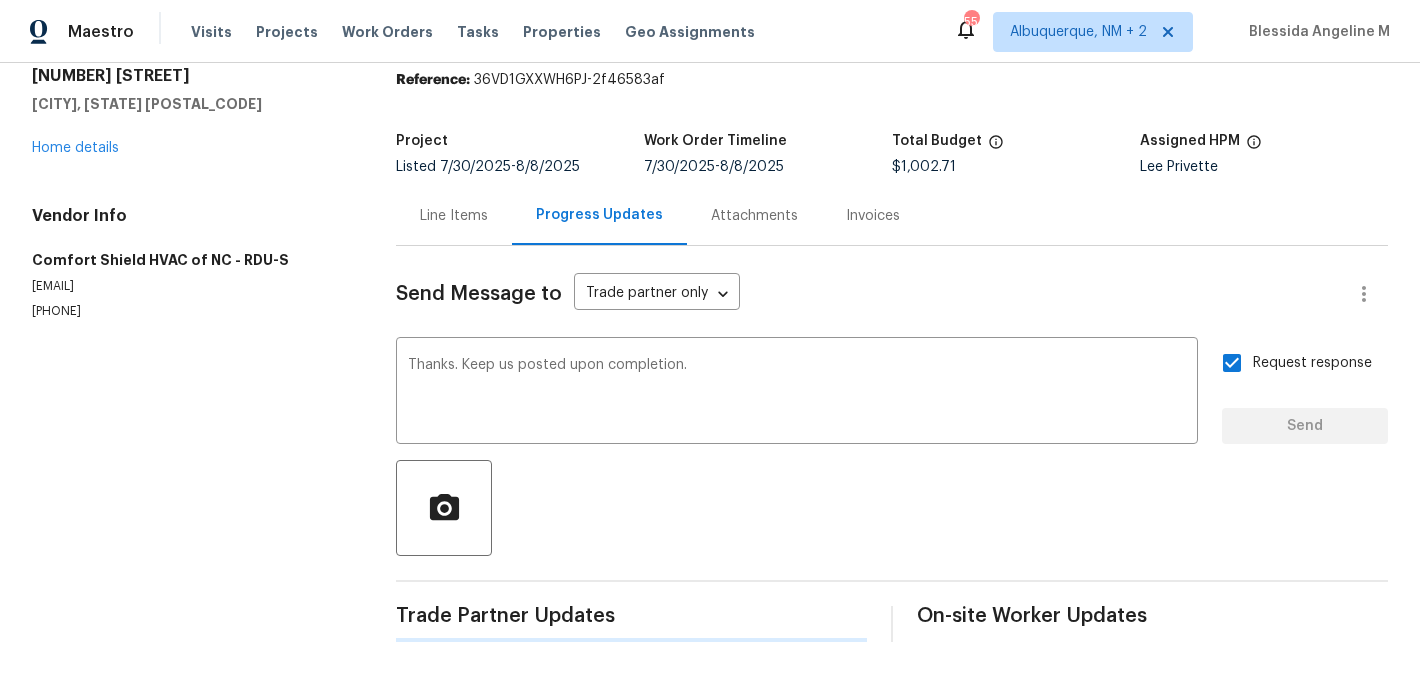 type 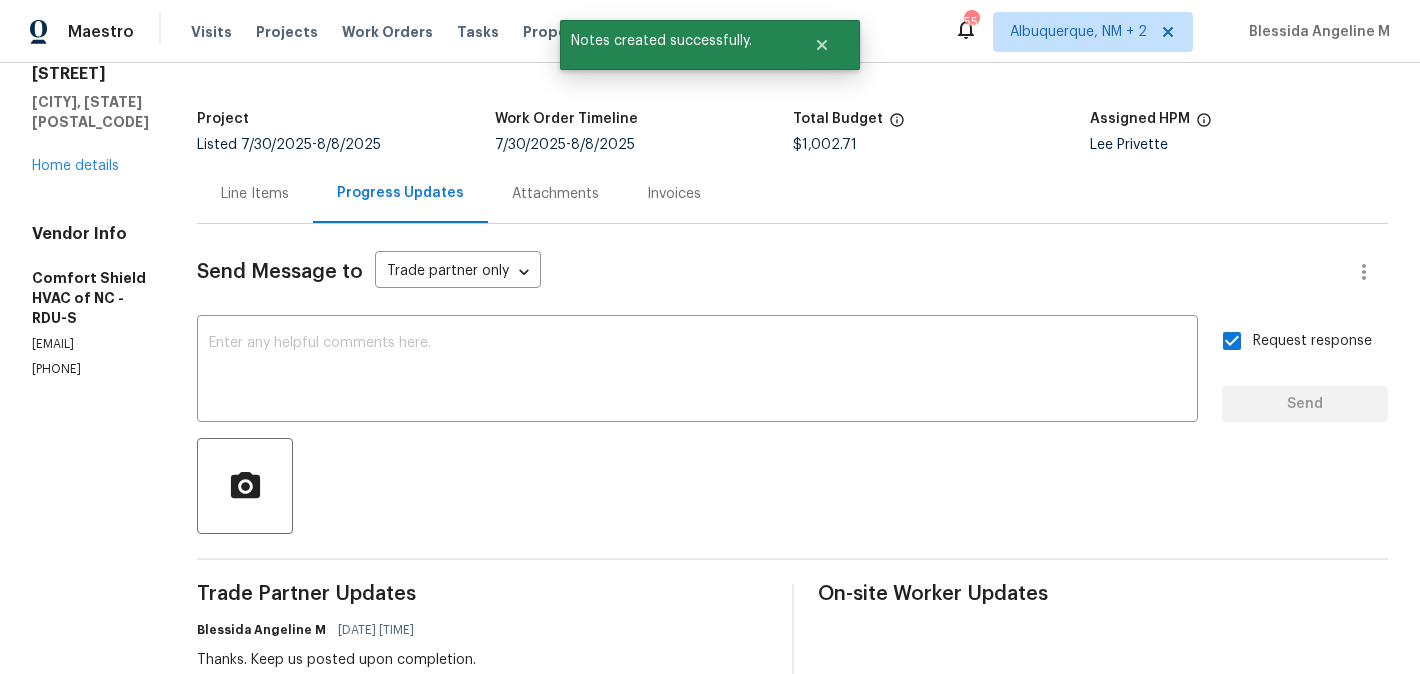 scroll, scrollTop: 0, scrollLeft: 0, axis: both 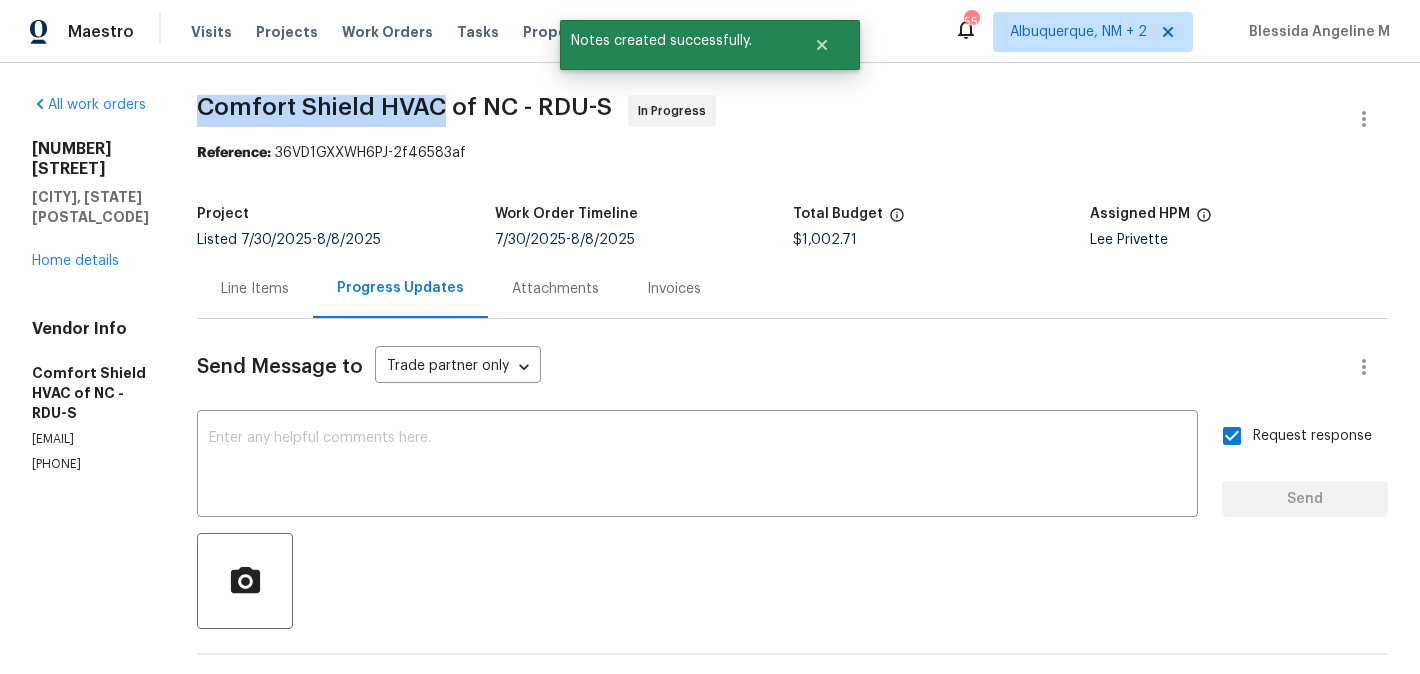 drag, startPoint x: 290, startPoint y: 108, endPoint x: 537, endPoint y: 107, distance: 247.00203 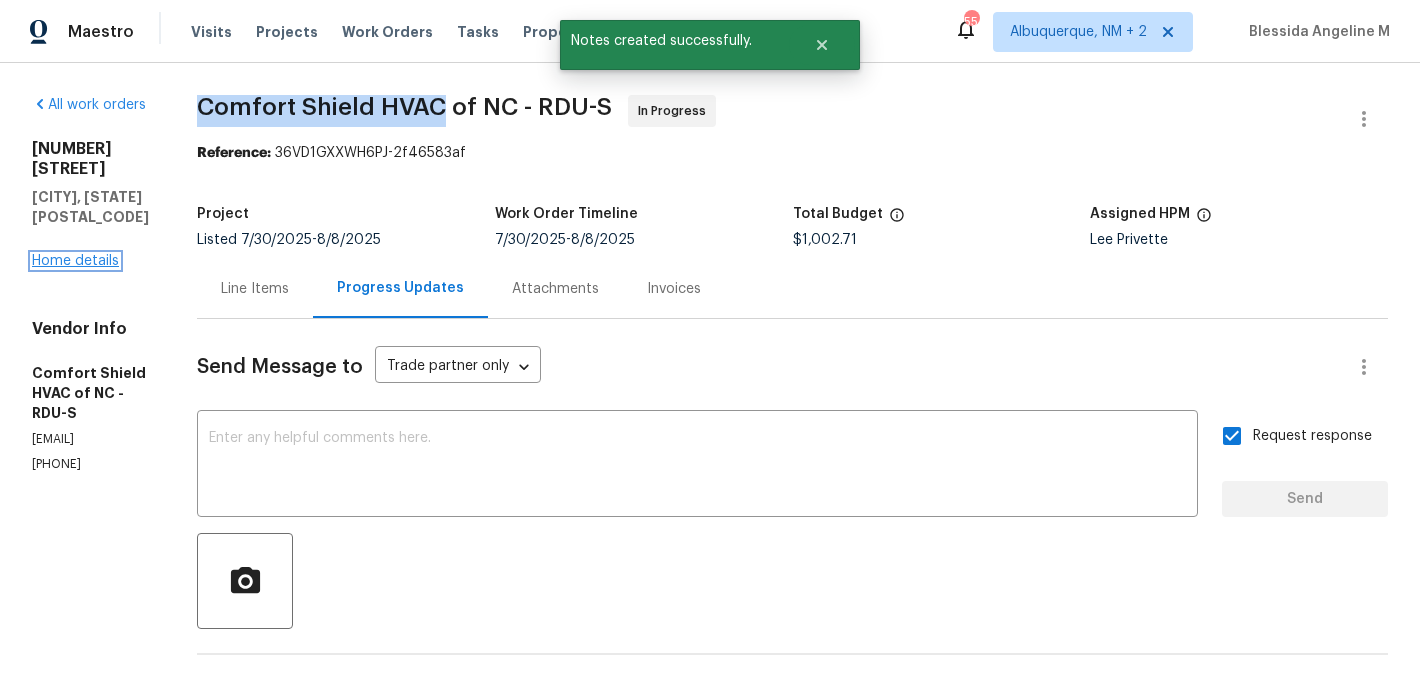 click on "Home details" at bounding box center (75, 261) 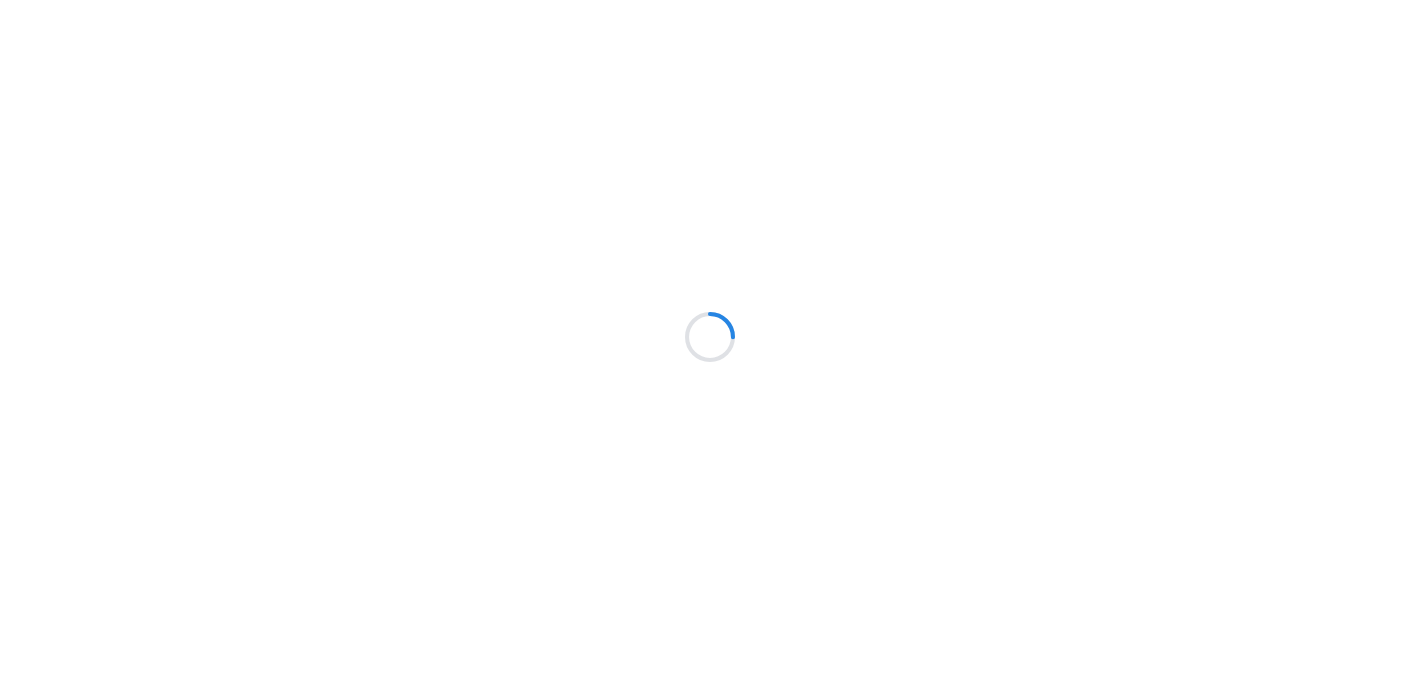 scroll, scrollTop: 0, scrollLeft: 0, axis: both 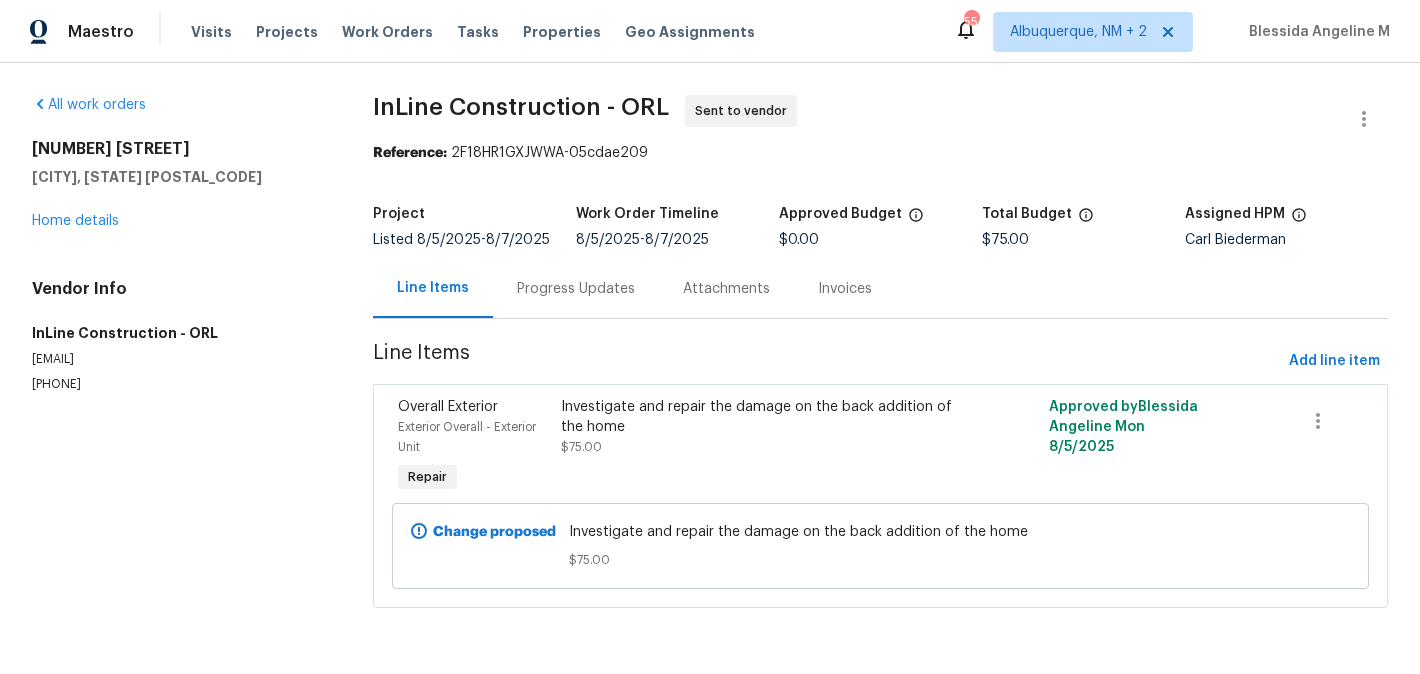 click on "Progress Updates" at bounding box center [576, 289] 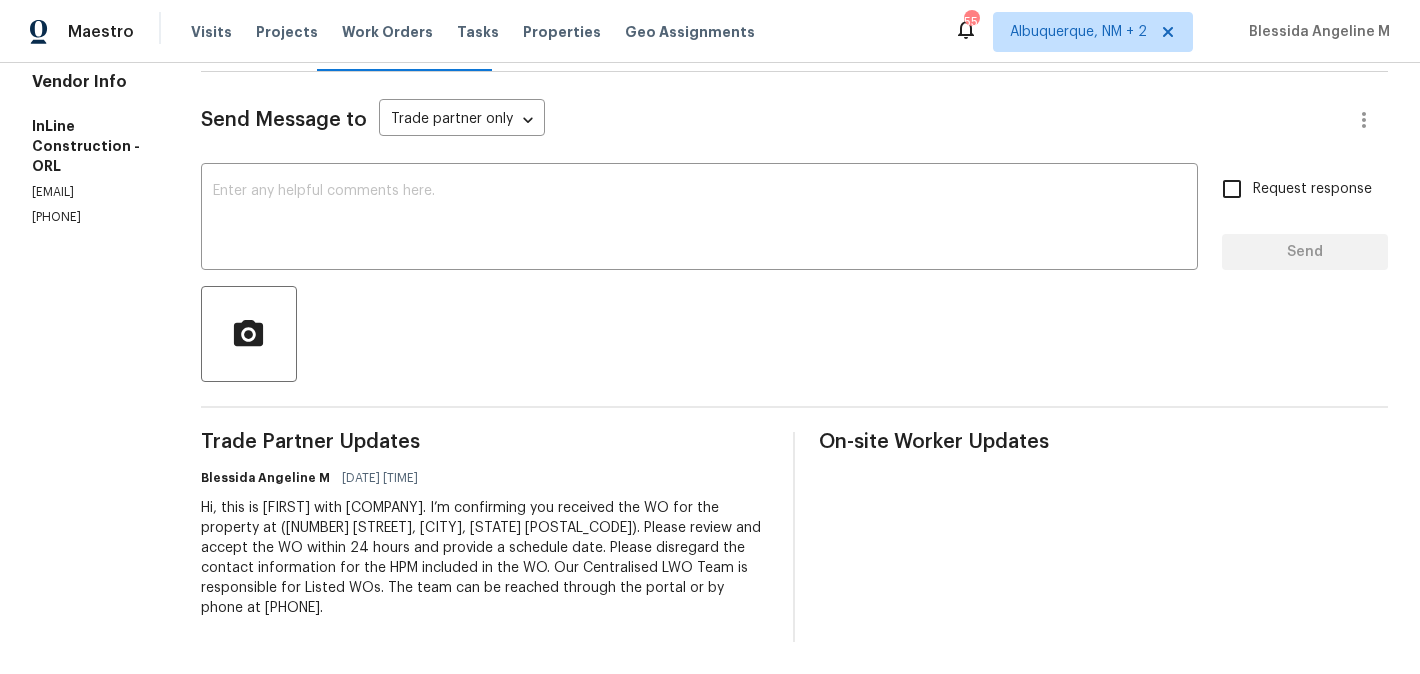scroll, scrollTop: 0, scrollLeft: 0, axis: both 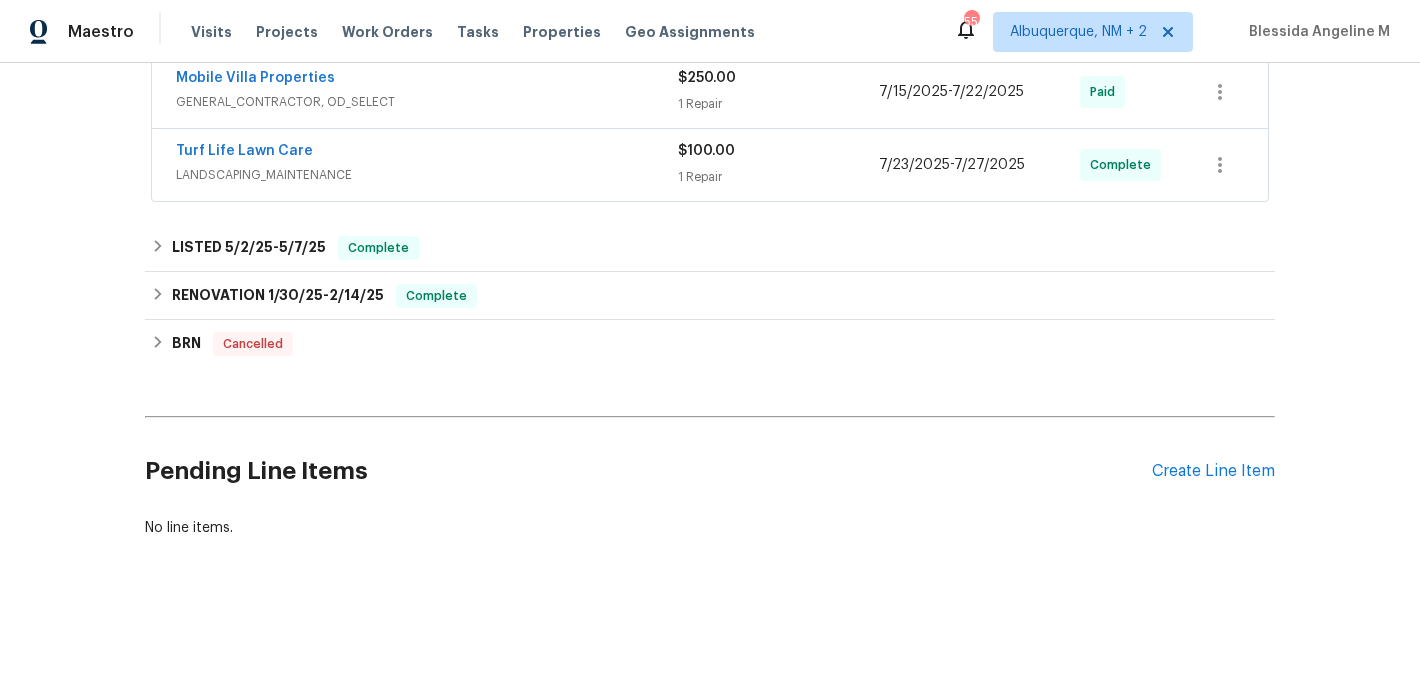 click on "Pending Line Items Create Line Item" at bounding box center (710, 471) 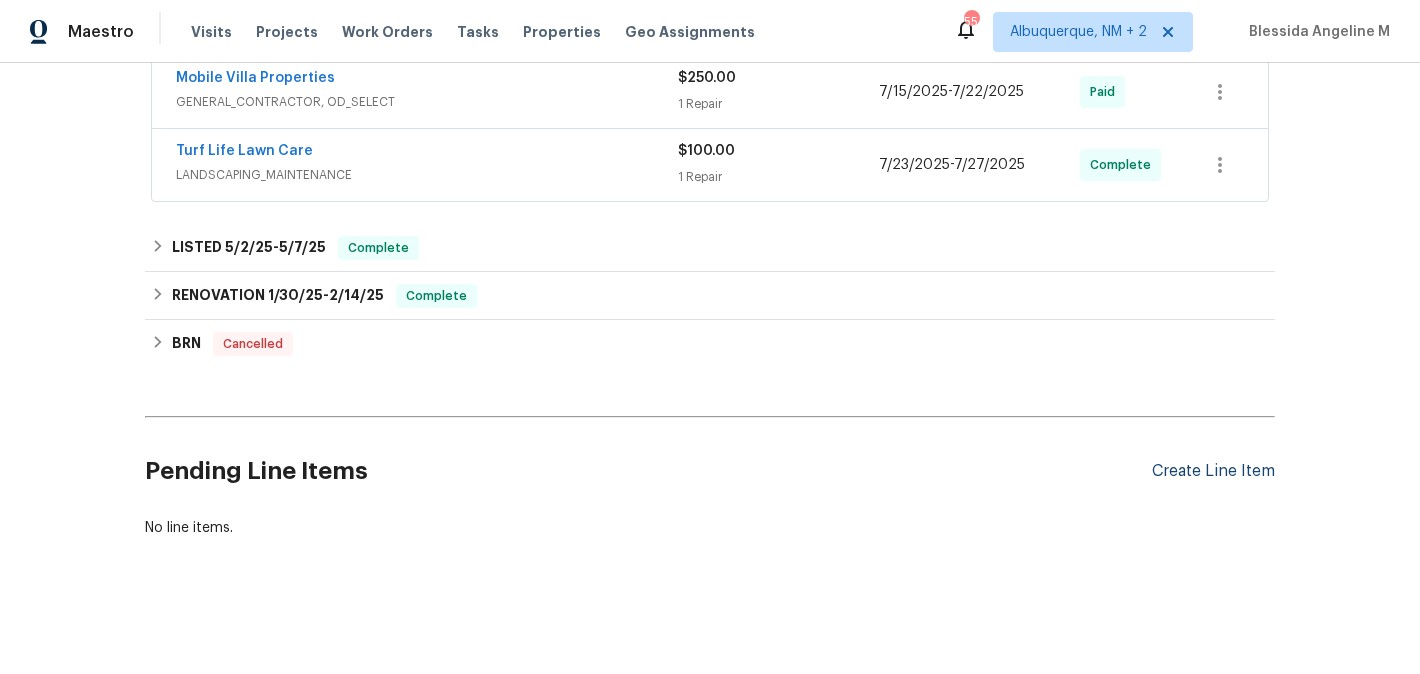 click on "Create Line Item" at bounding box center [1213, 471] 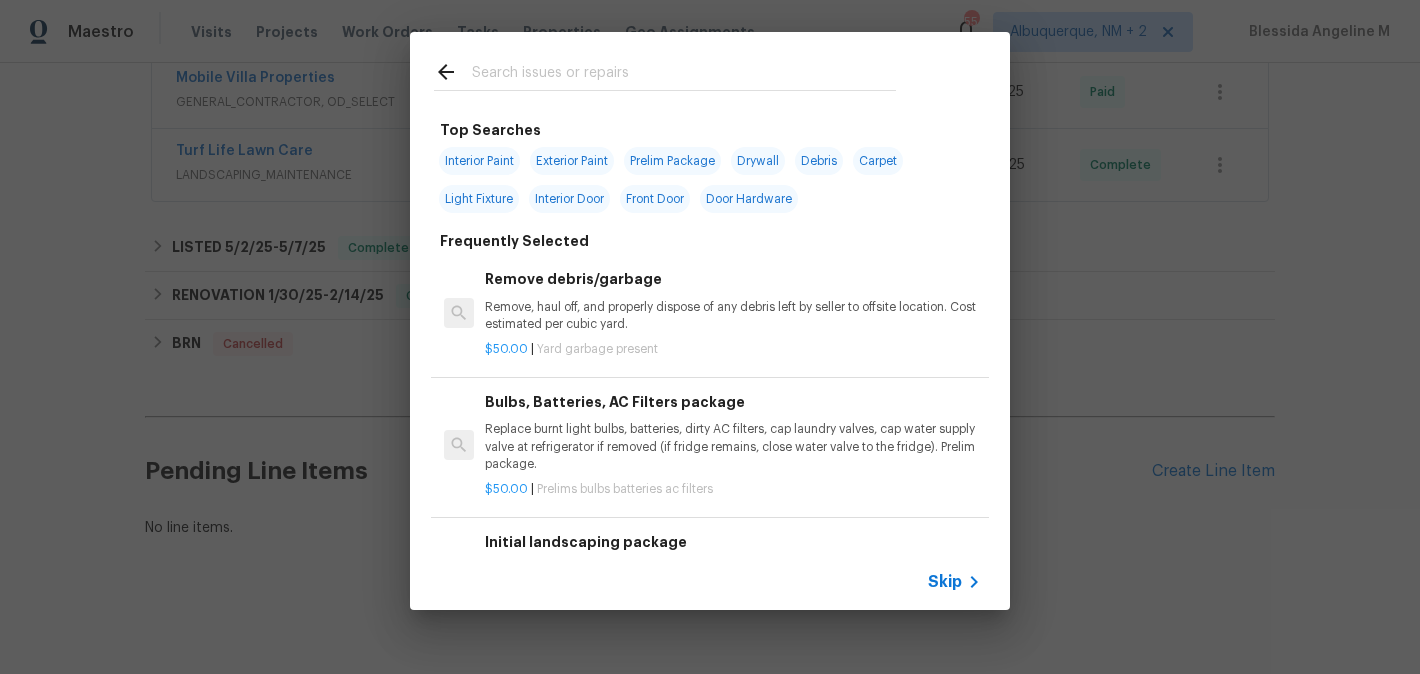 click at bounding box center (665, 71) 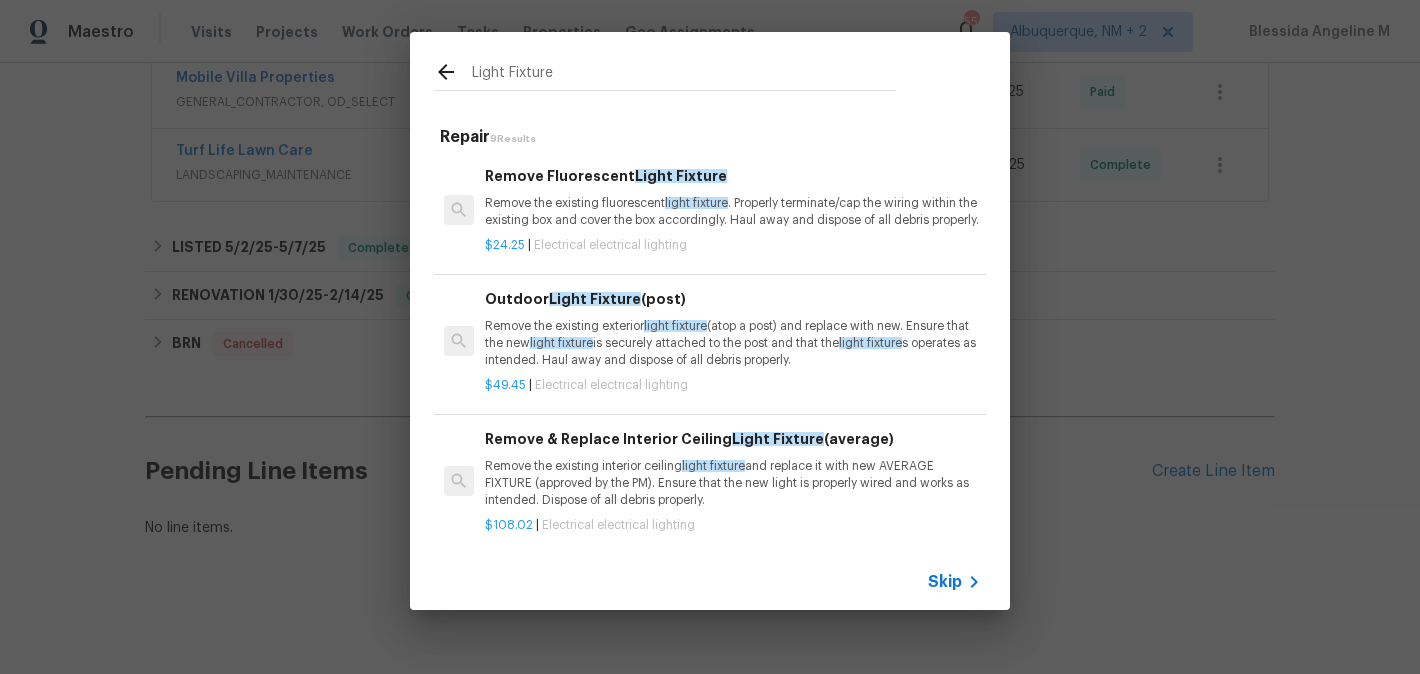 click on "Remove the existing fluorescent  light fixture . Properly terminate/cap the wiring within the existing box and cover the box accordingly. Haul away and dispose of all debris properly." at bounding box center (733, 212) 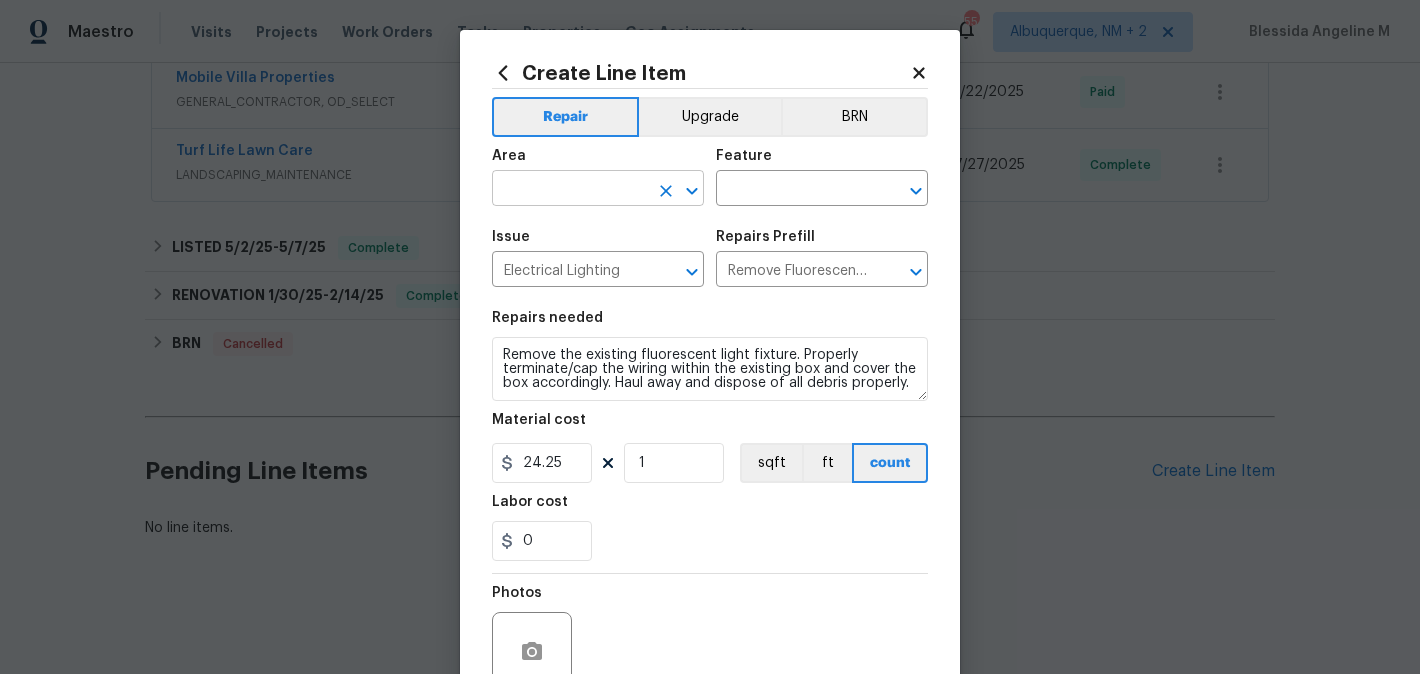 click at bounding box center [570, 190] 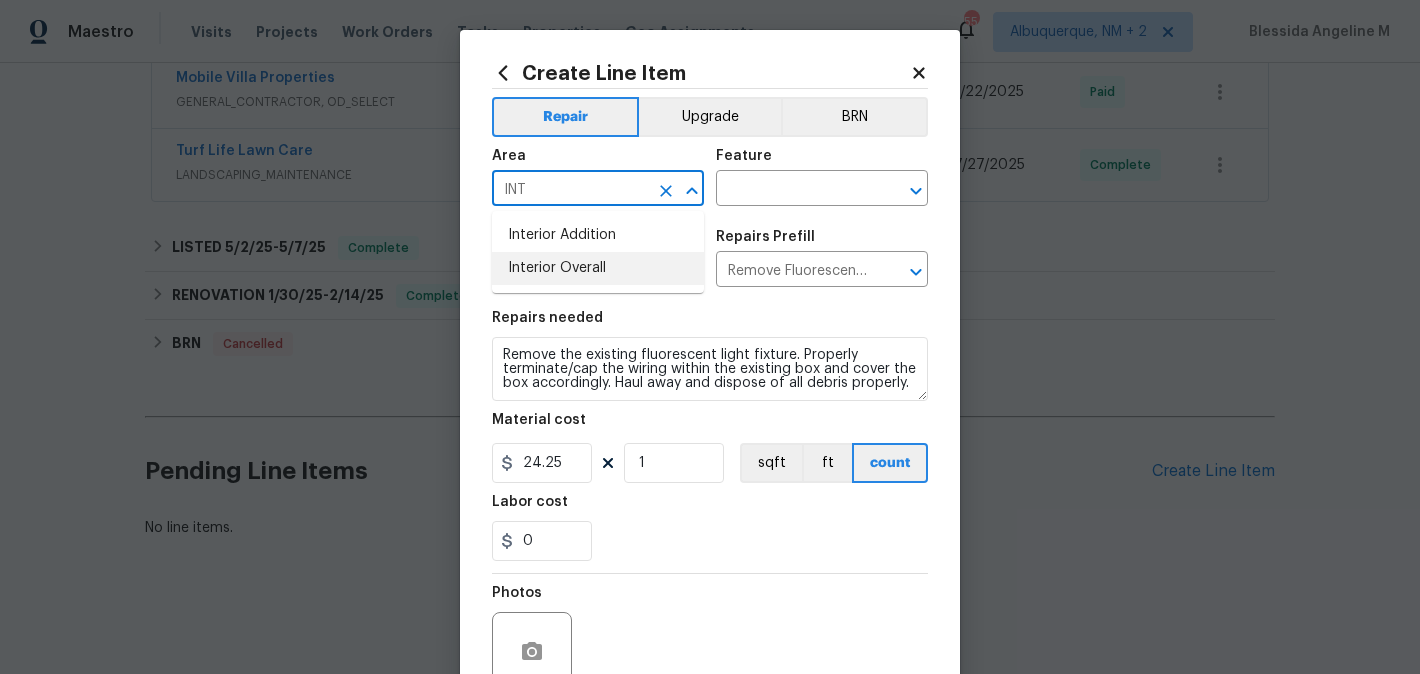 click on "Interior Overall" at bounding box center (598, 268) 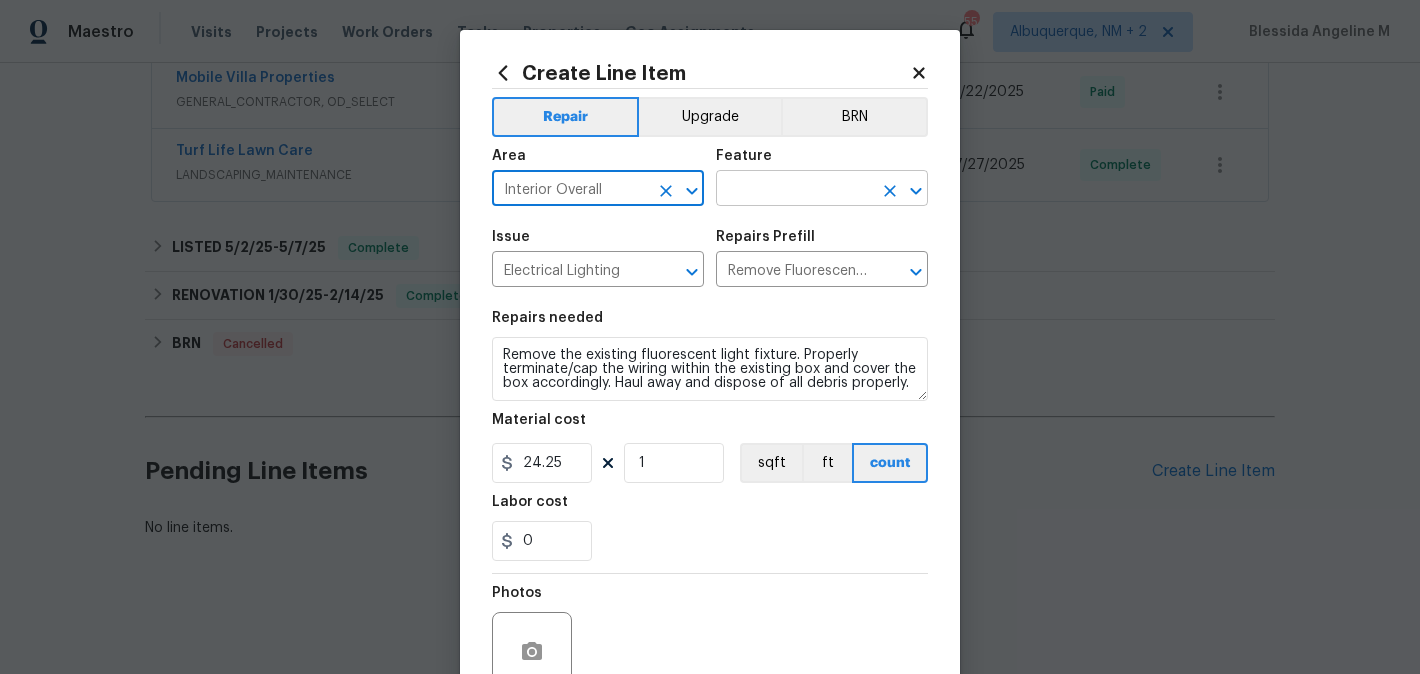 type on "Interior Overall" 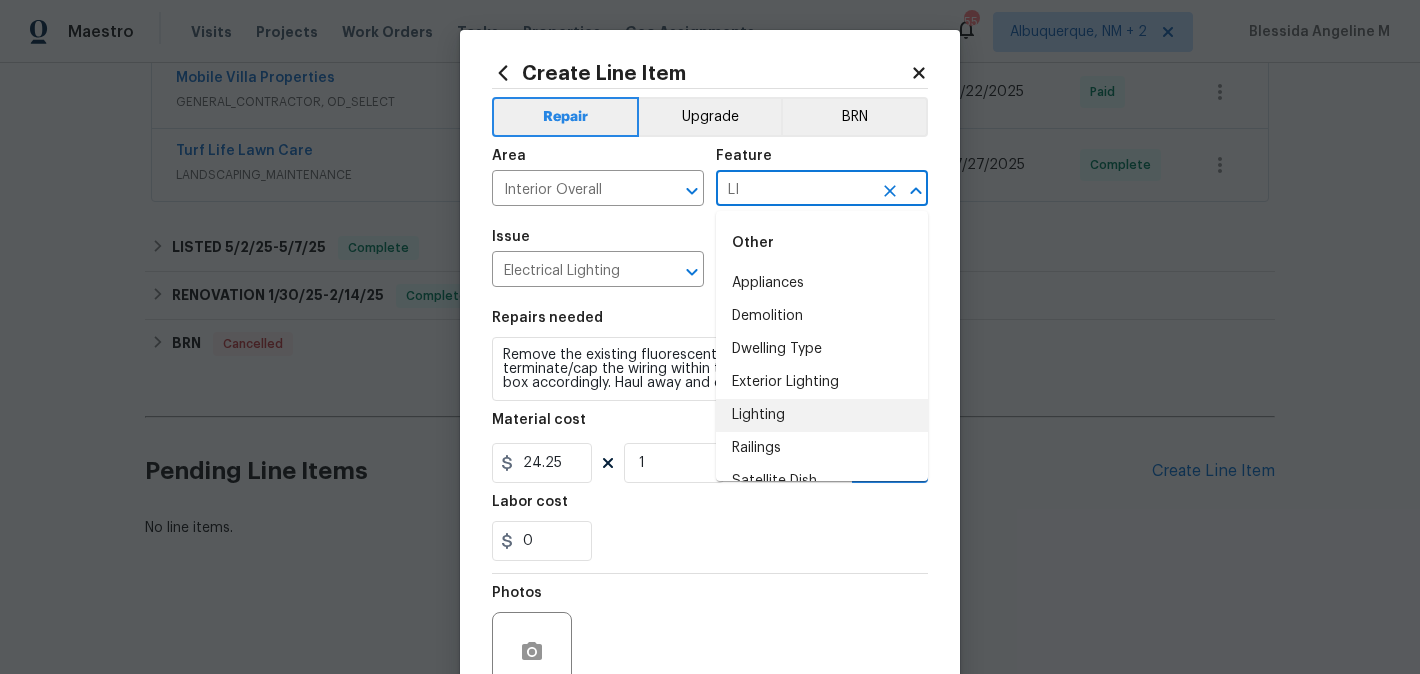 click on "Lighting" at bounding box center [822, 415] 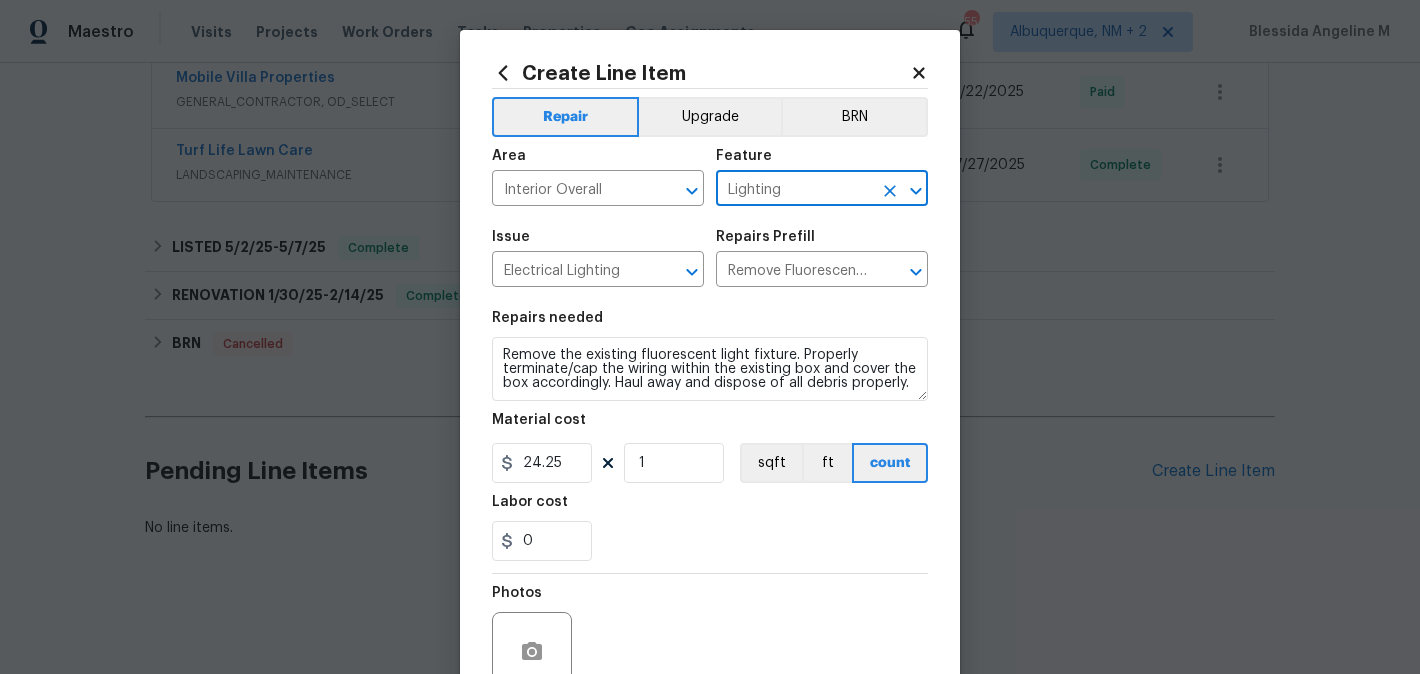 type on "Lighting" 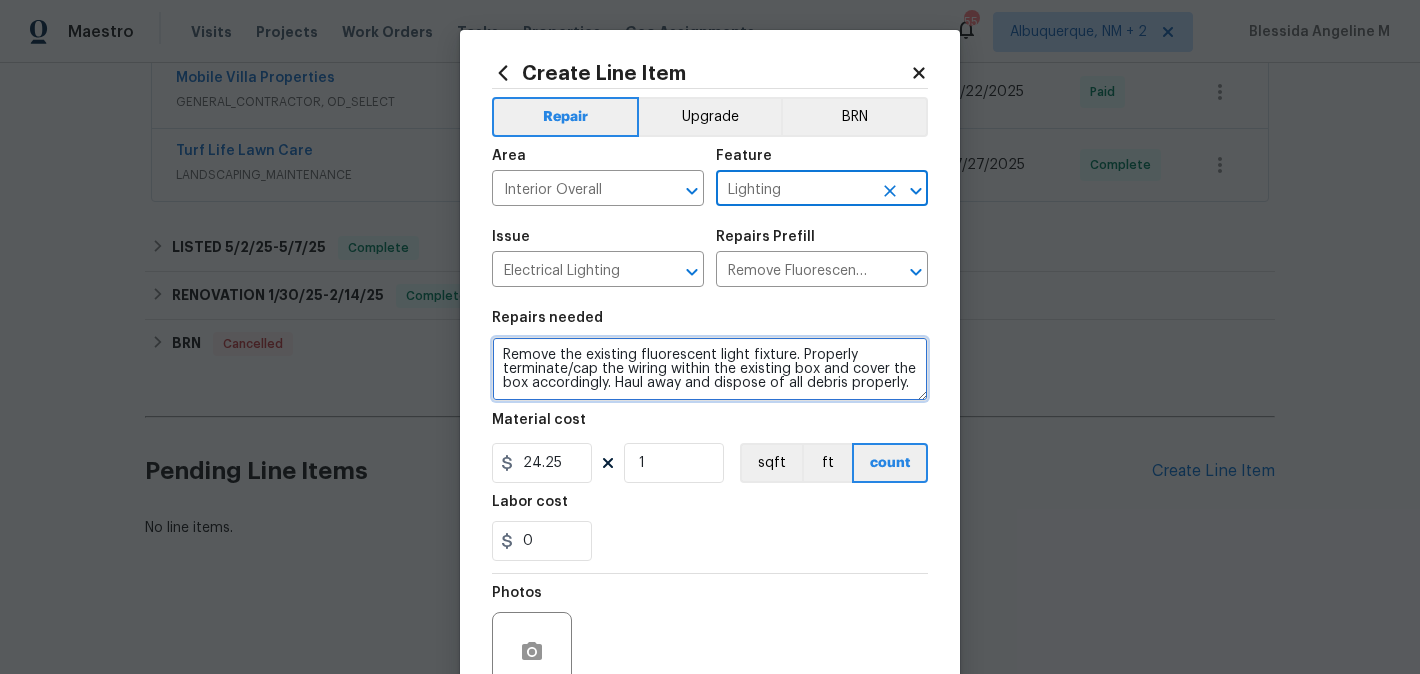click on "Remove the existing fluorescent light fixture. Properly terminate/cap the wiring within the existing box and cover the box accordingly. Haul away and dispose of all debris properly." at bounding box center [710, 369] 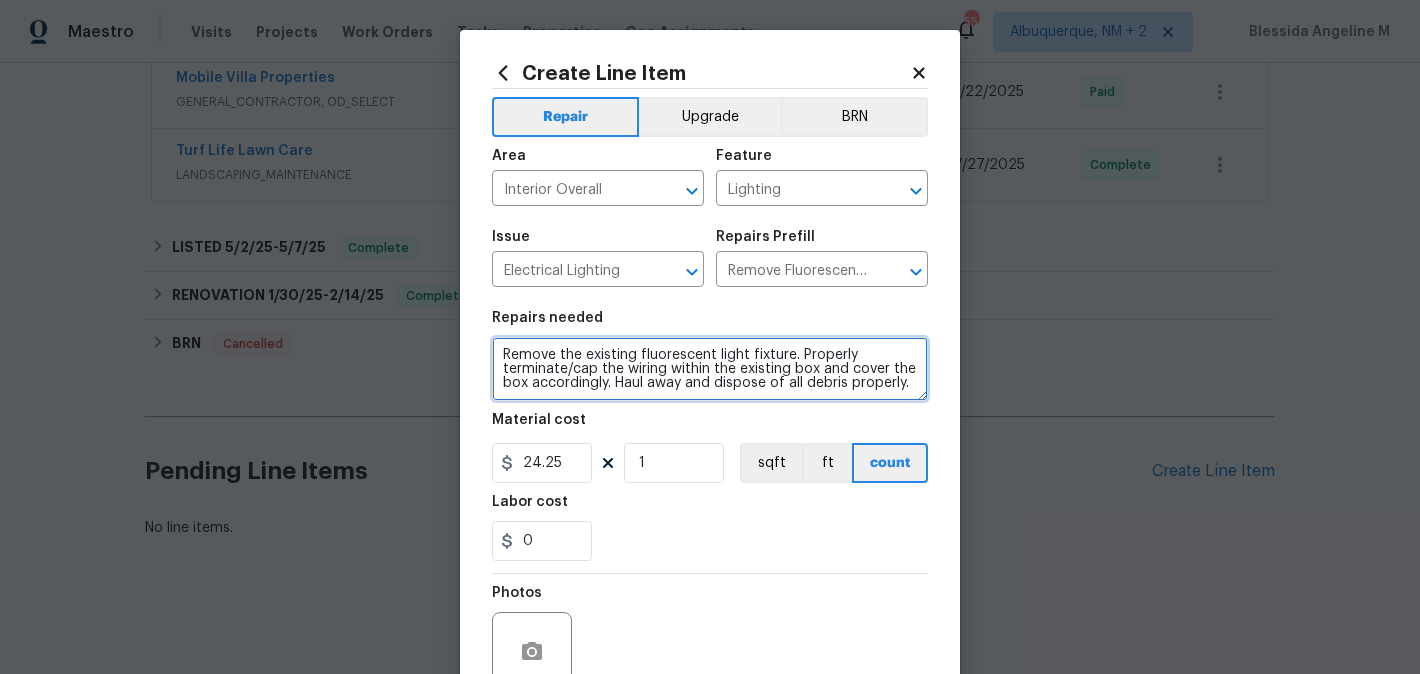 click on "Remove the existing fluorescent light fixture. Properly terminate/cap the wiring within the existing box and cover the box accordingly. Haul away and dispose of all debris properly." at bounding box center [710, 369] 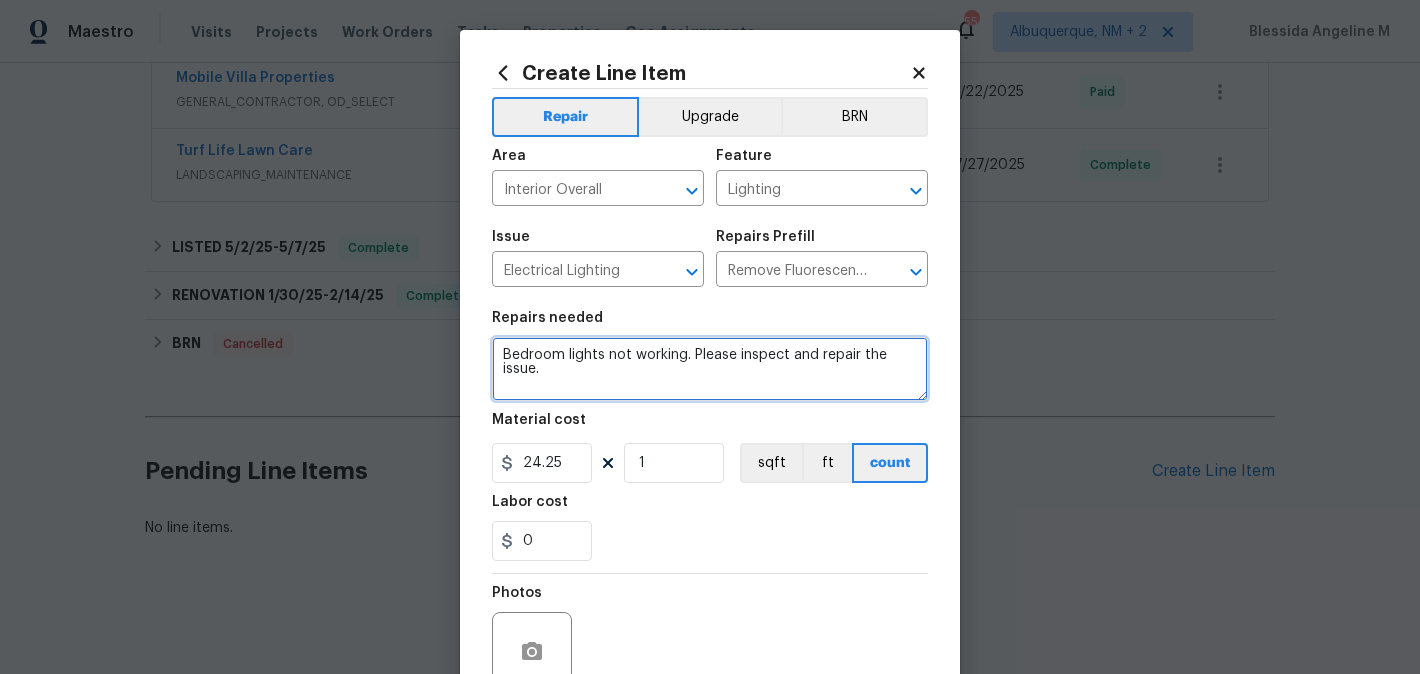 type on "Bedroom lights not working. Please inspect and repair the issue." 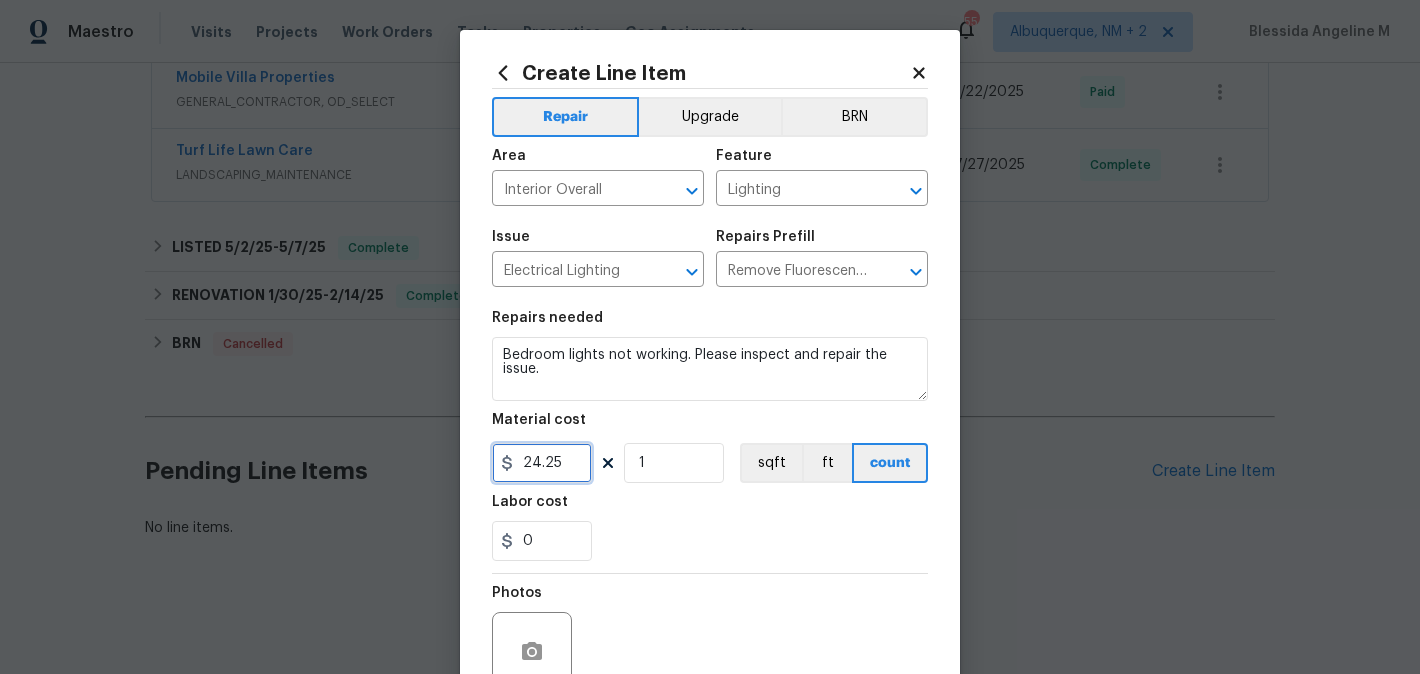 click on "24.25" at bounding box center [542, 463] 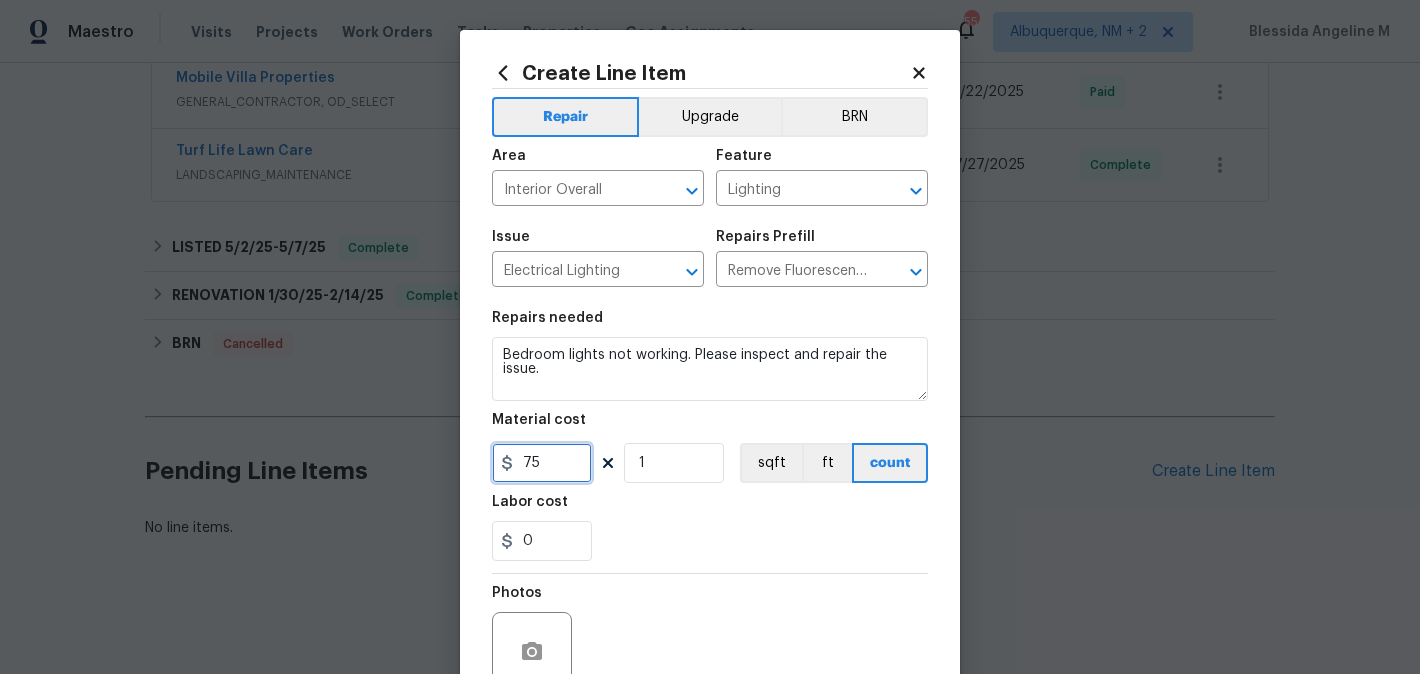 scroll, scrollTop: 188, scrollLeft: 0, axis: vertical 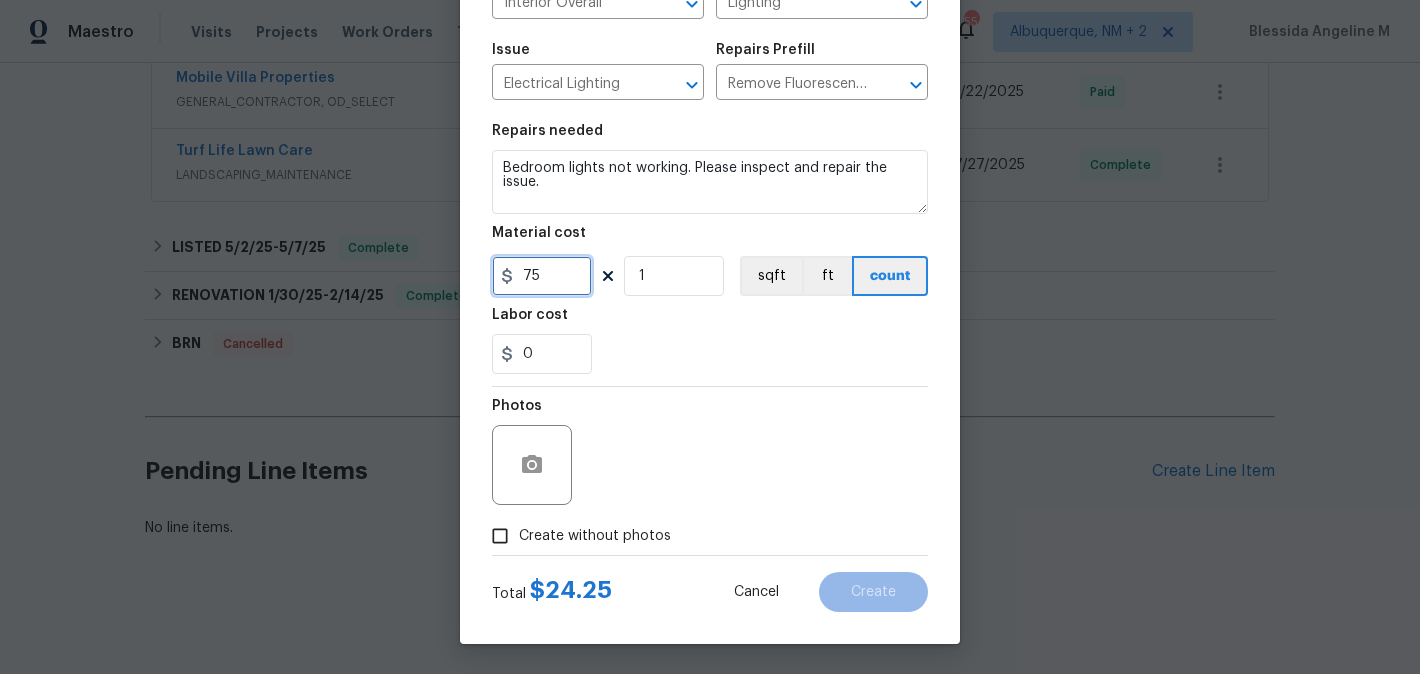type on "75" 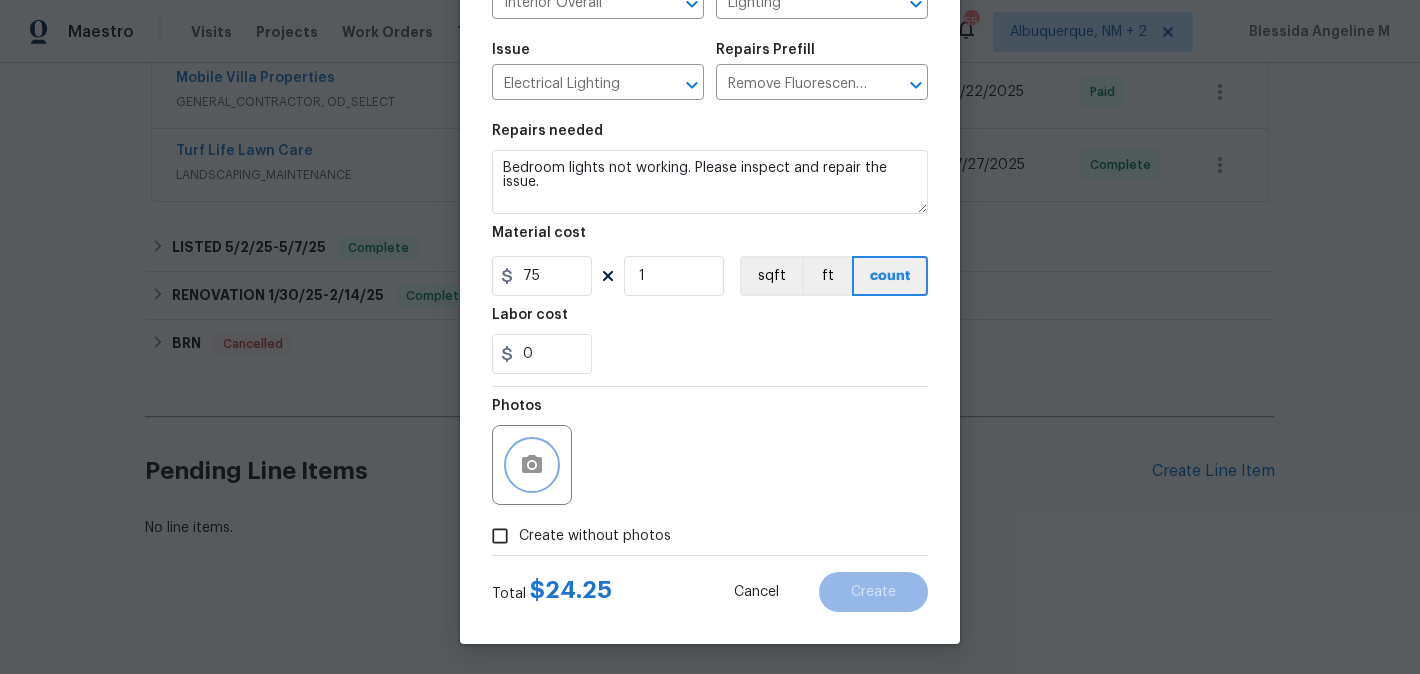 click at bounding box center [532, 465] 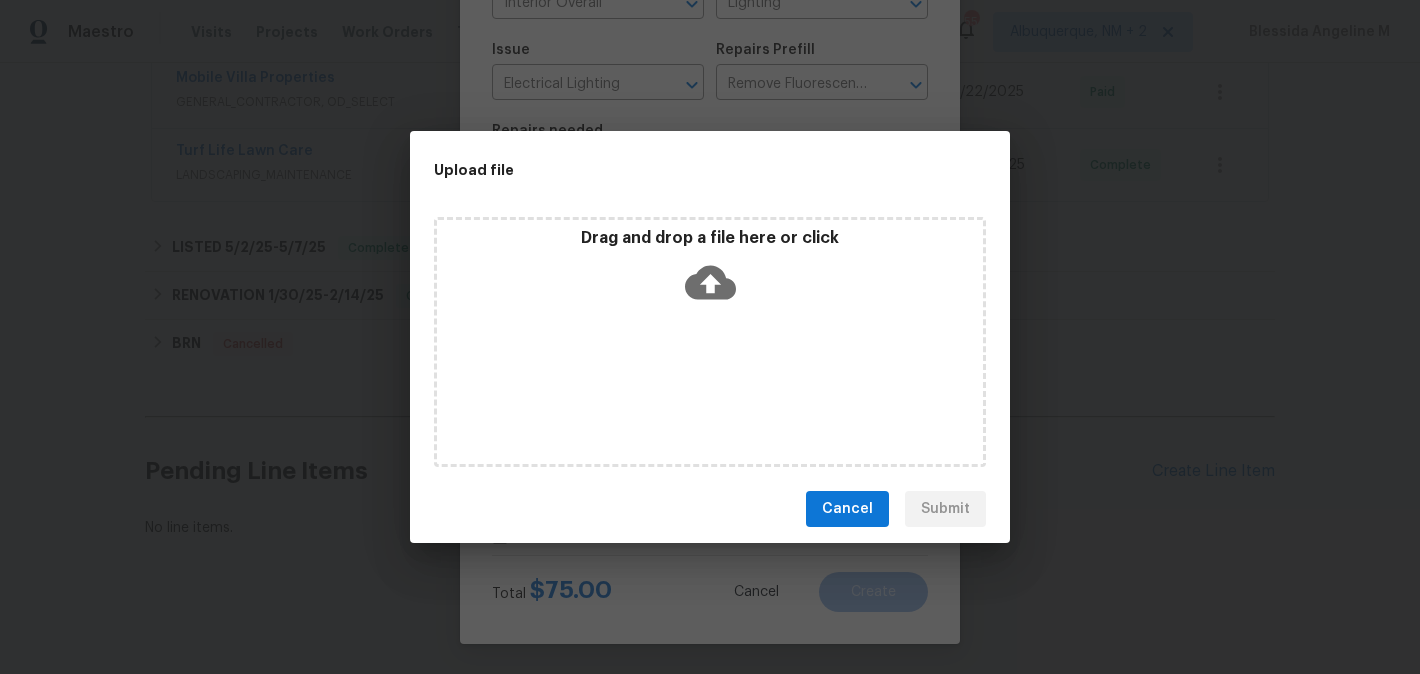 click 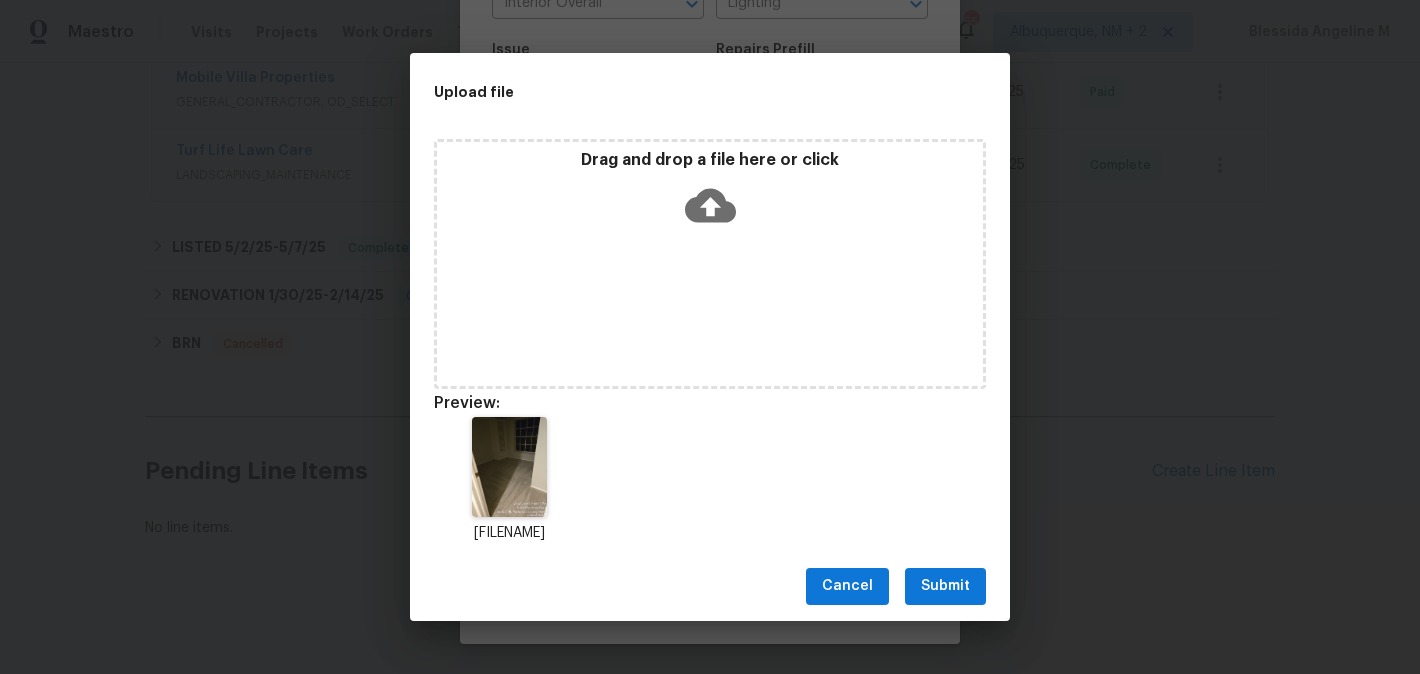 click on "Submit" at bounding box center [945, 586] 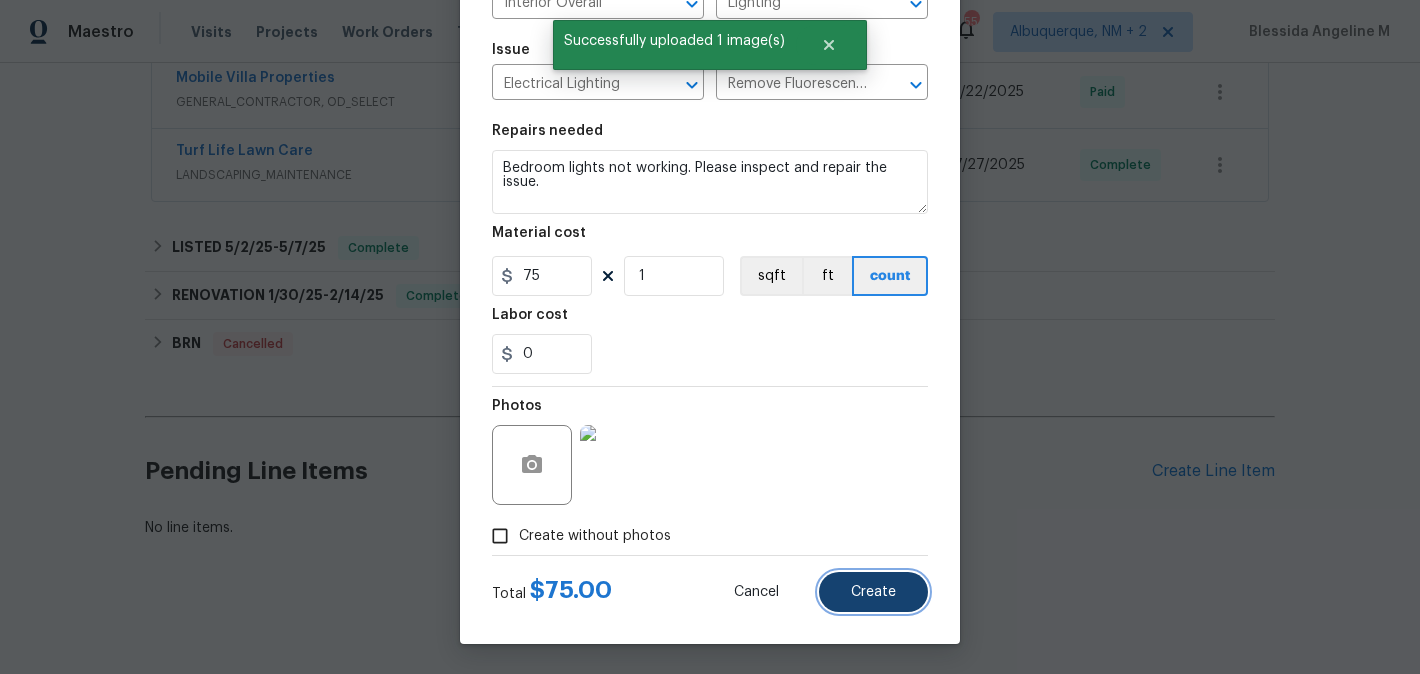 click on "Create" at bounding box center (873, 592) 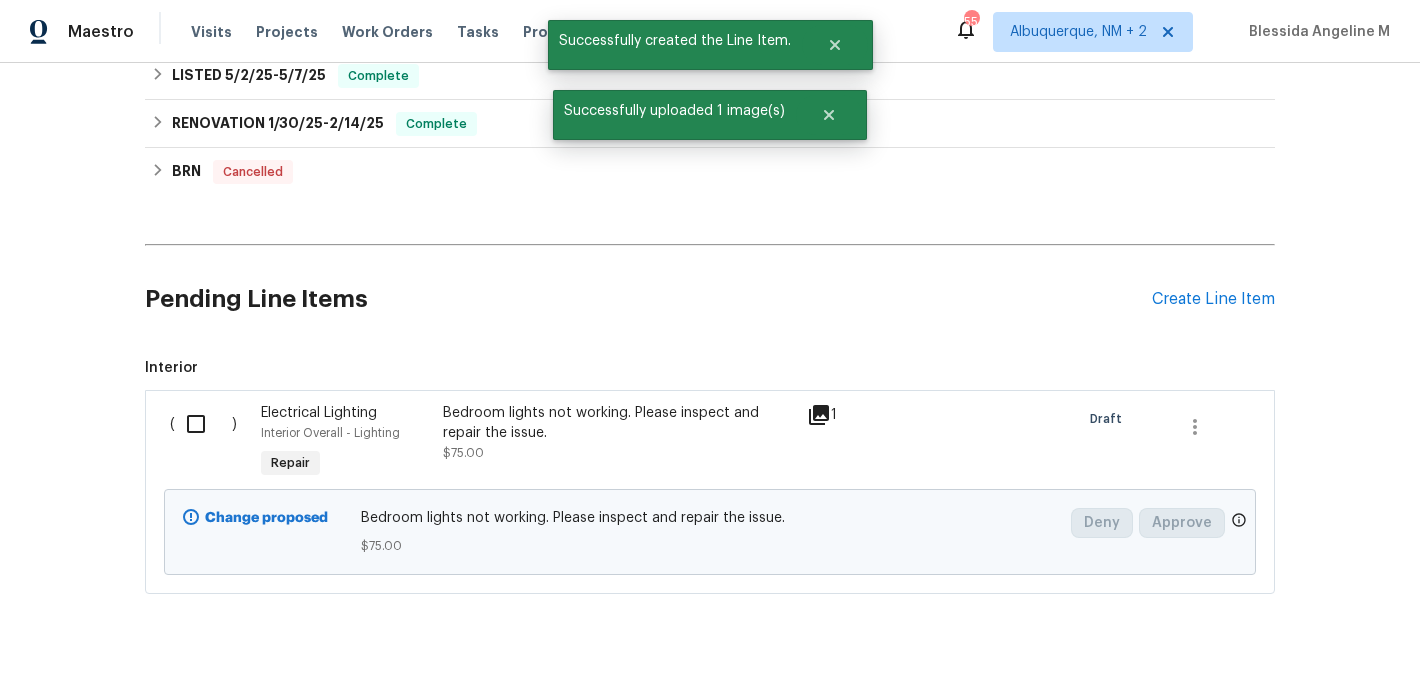 scroll, scrollTop: 692, scrollLeft: 0, axis: vertical 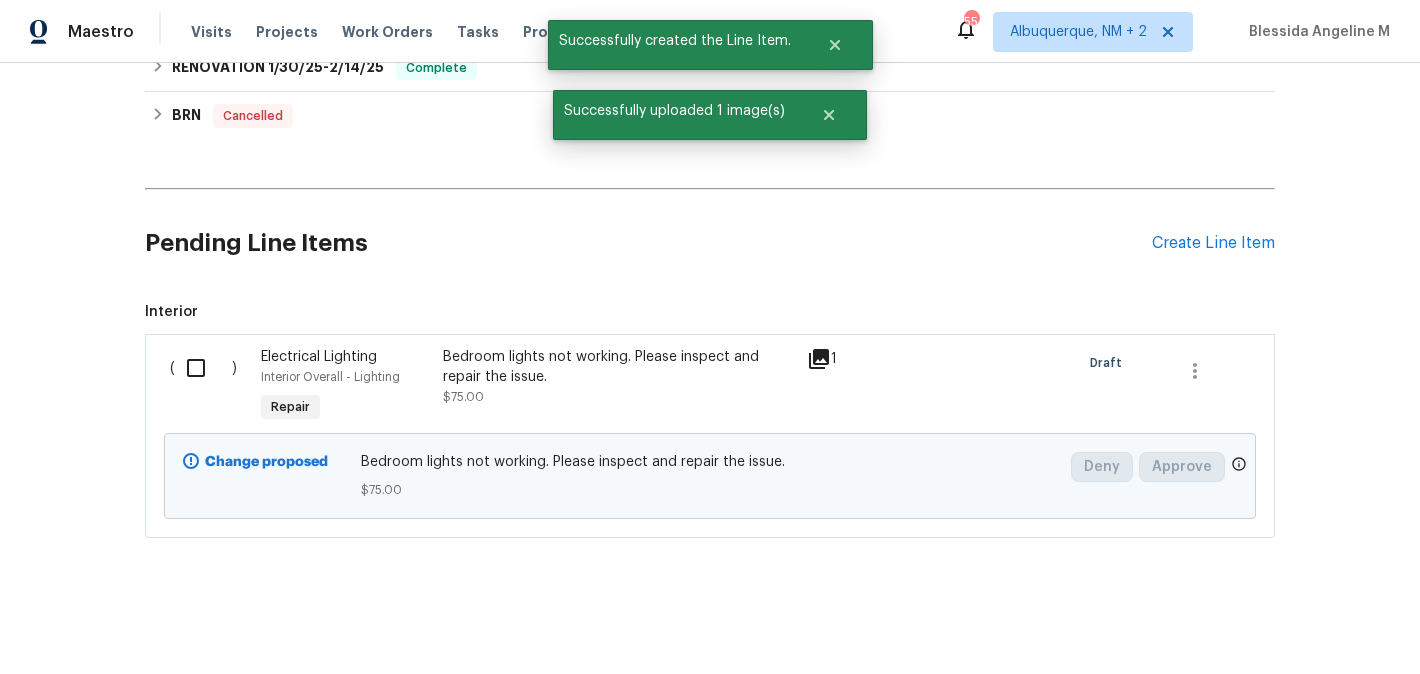 click on "( ) Electrical Lighting Interior Overall - Lighting Repair Bedroom lights not working. Please inspect and repair the issue. $75.00   1 Draft Change proposed Bedroom lights not working. Please inspect and repair the issue. $75.00 Deny Approve" at bounding box center [710, 436] 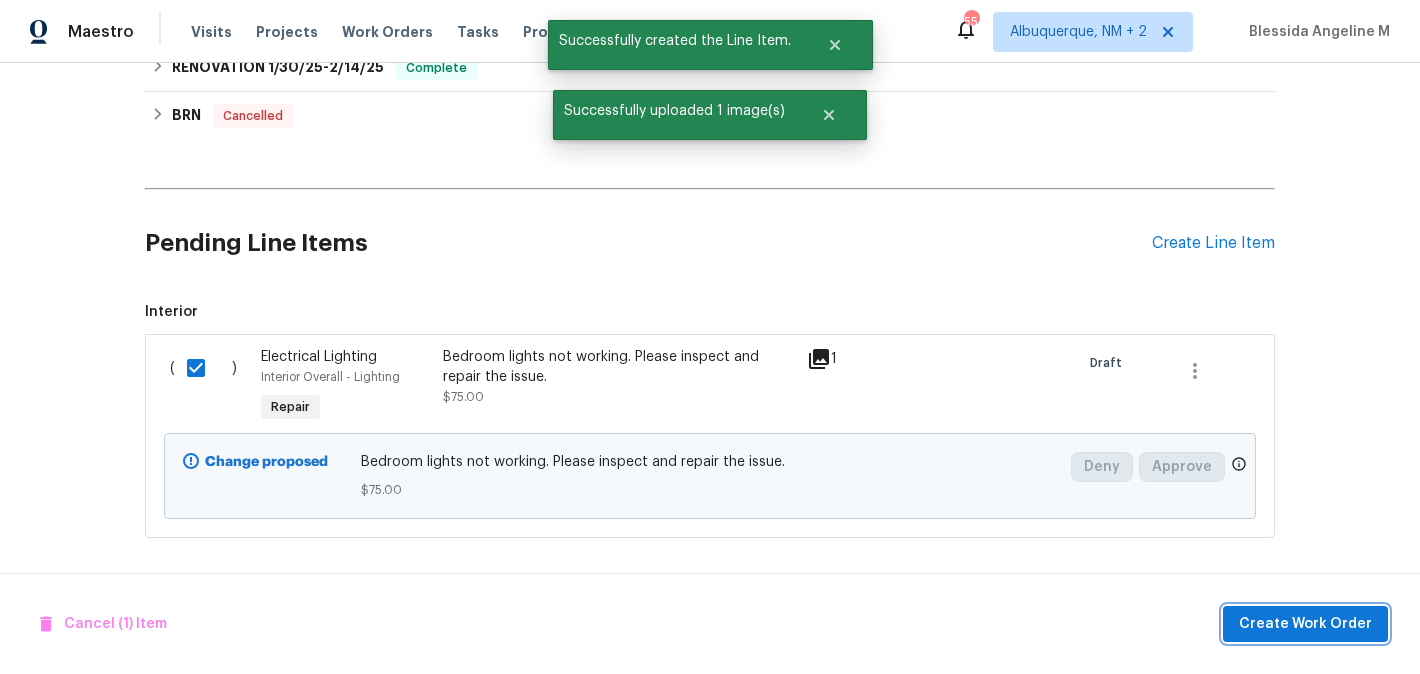 click on "Create Work Order" at bounding box center [1305, 624] 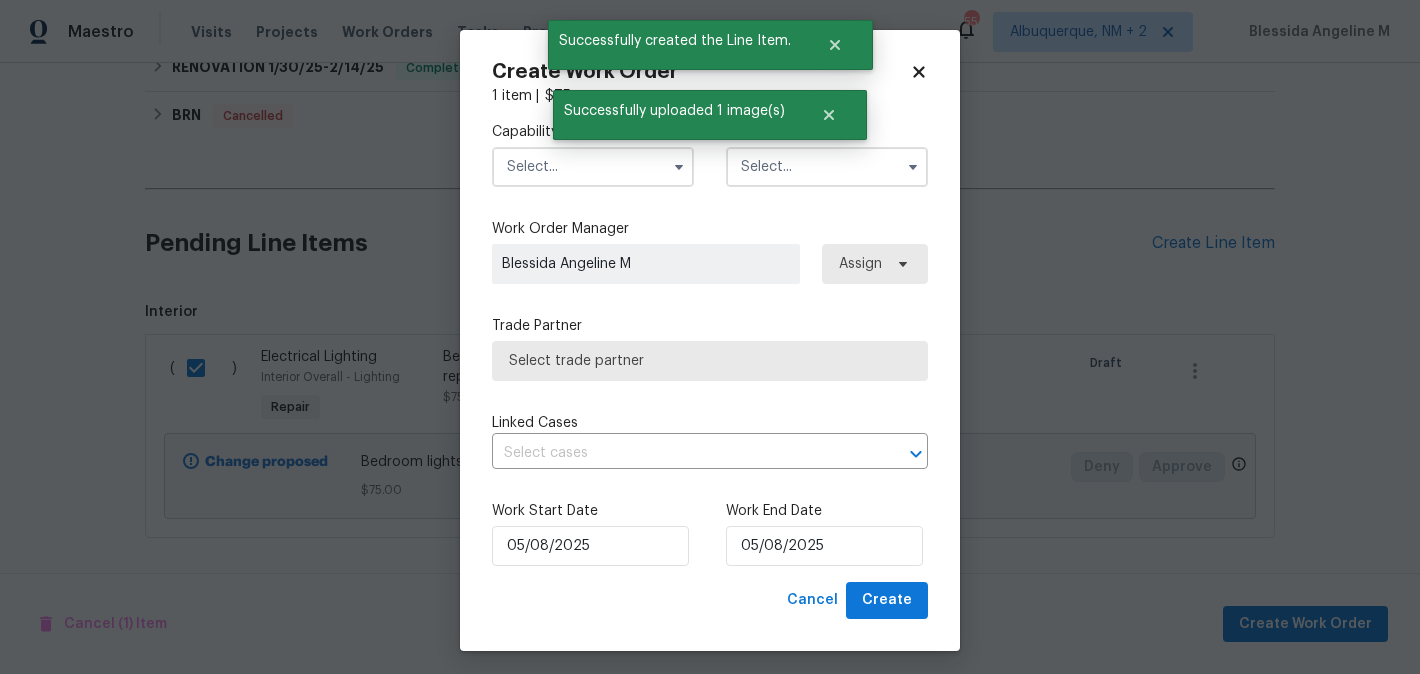 click at bounding box center [593, 167] 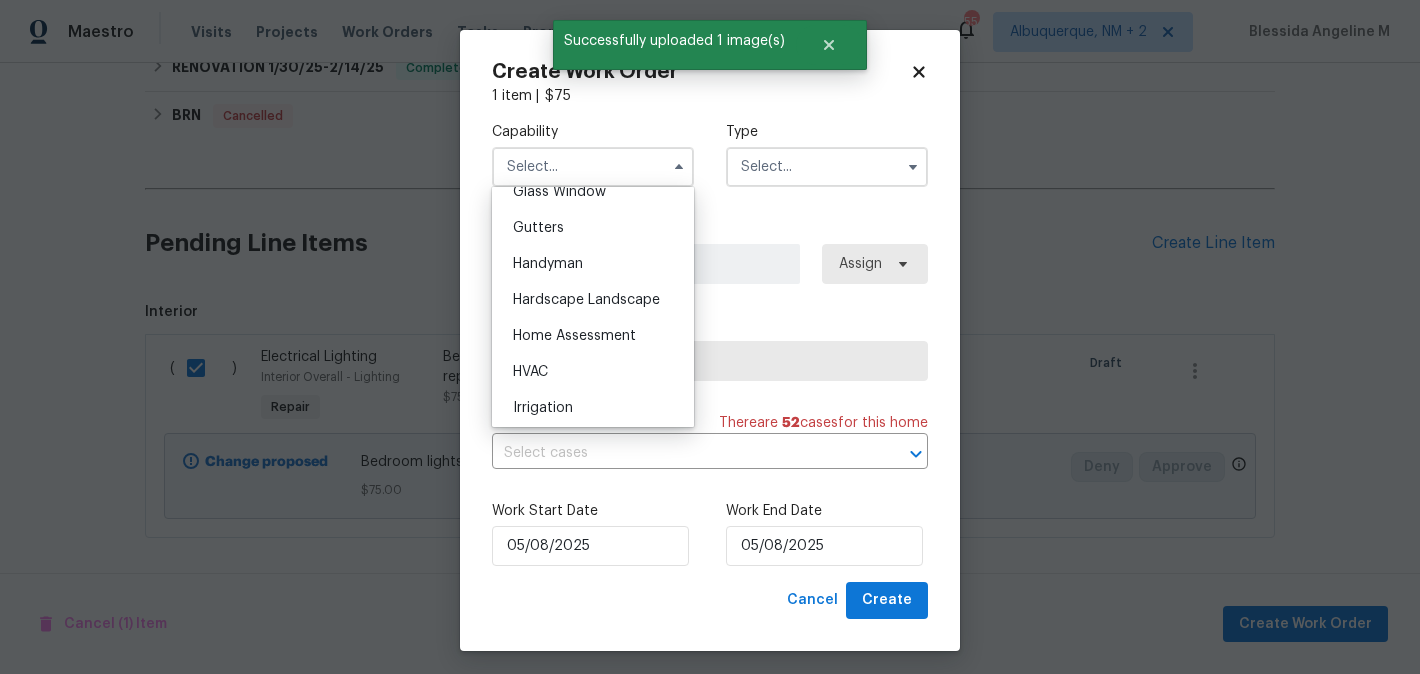 scroll, scrollTop: 1048, scrollLeft: 0, axis: vertical 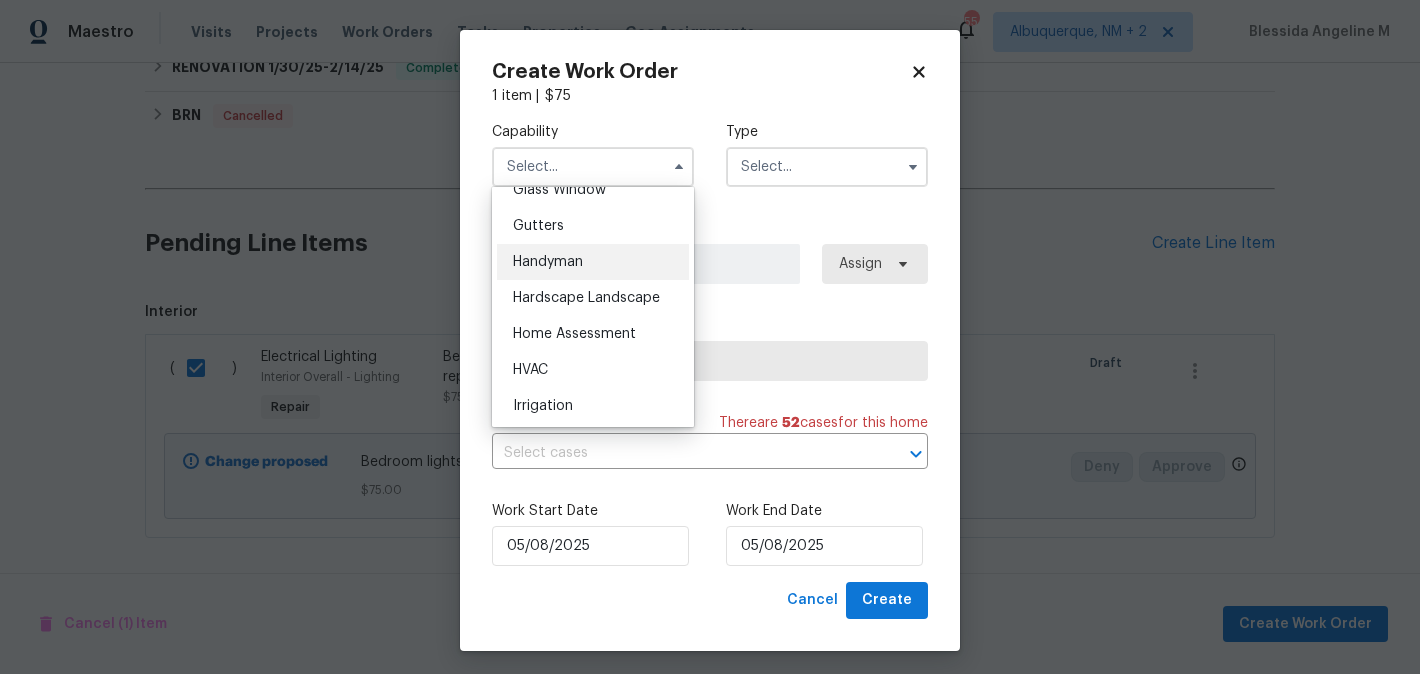 click on "Handyman" at bounding box center [548, 262] 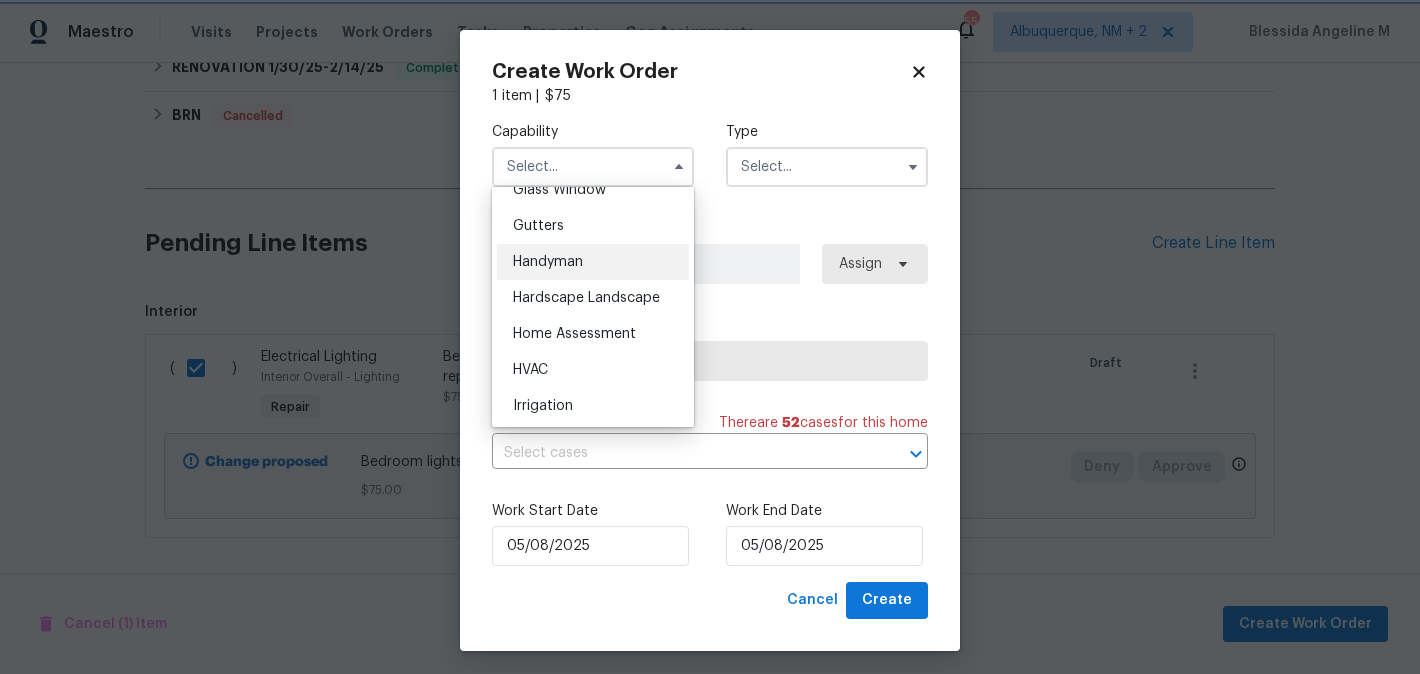 type on "Handyman" 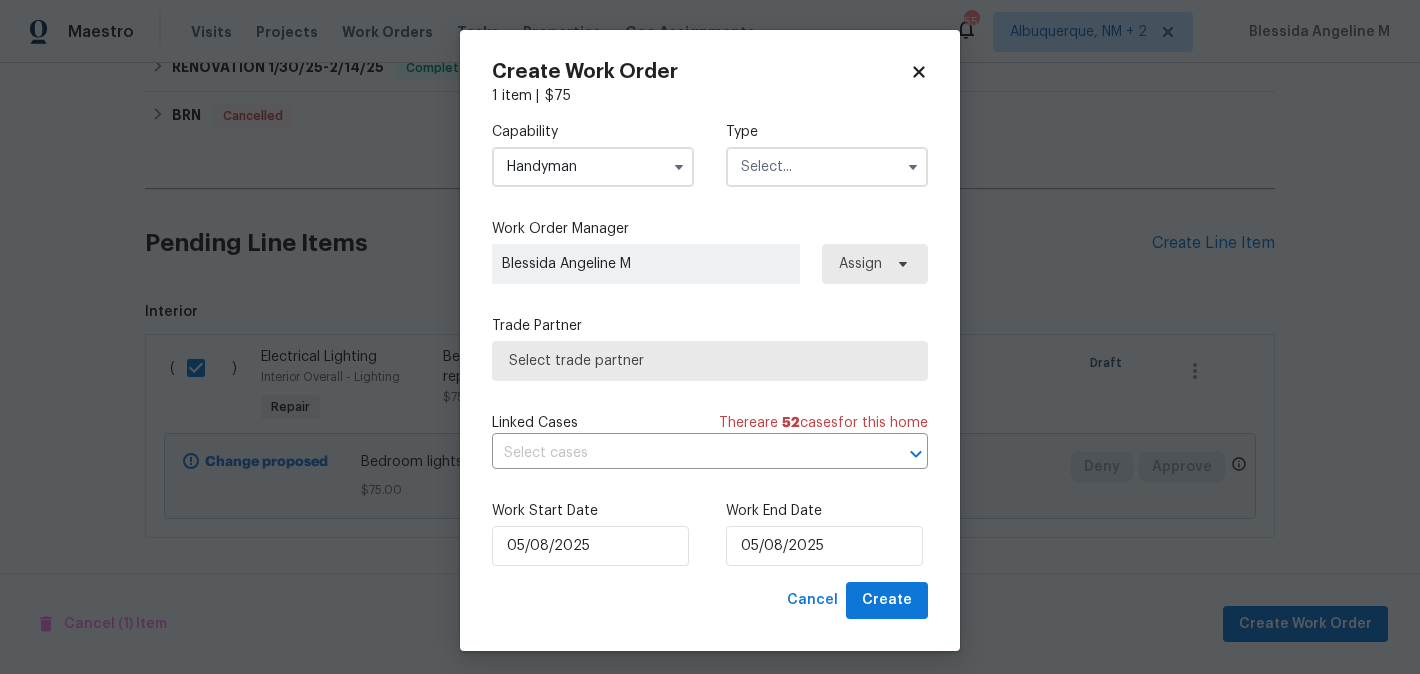 click at bounding box center [827, 167] 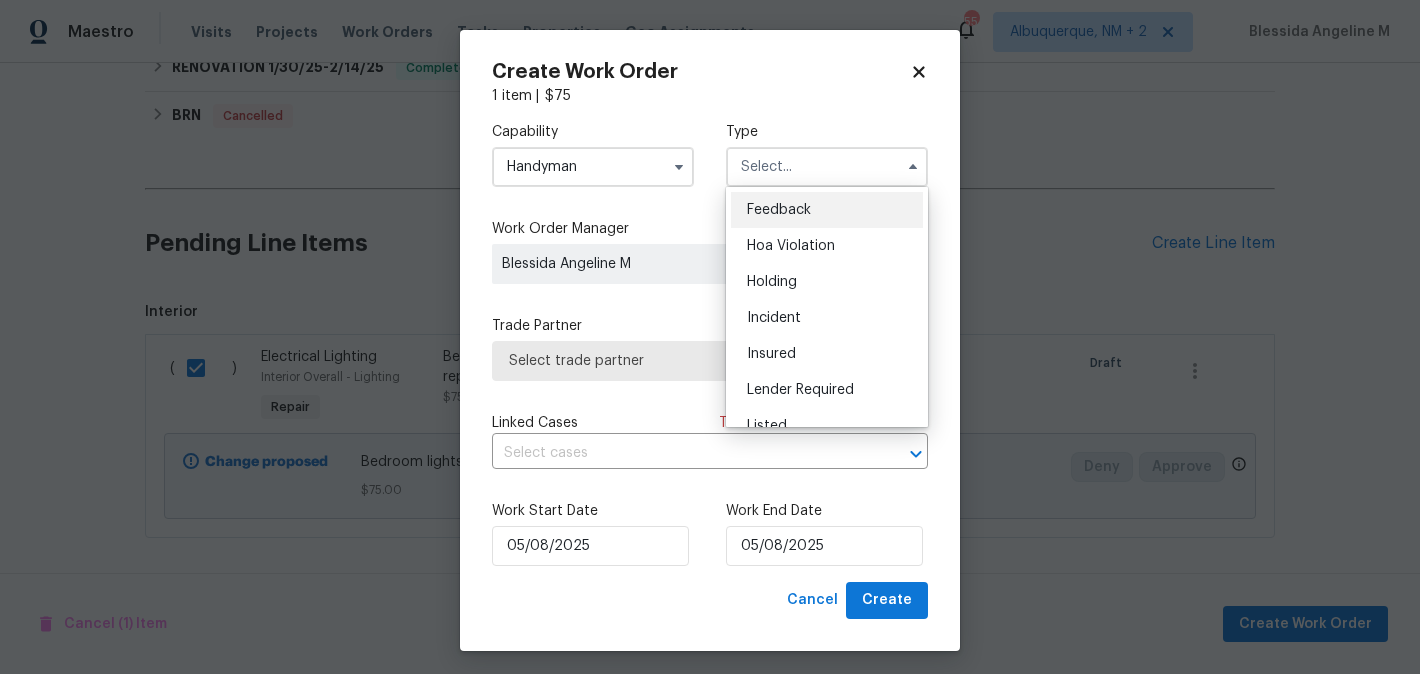 click on "Feedback" at bounding box center (827, 210) 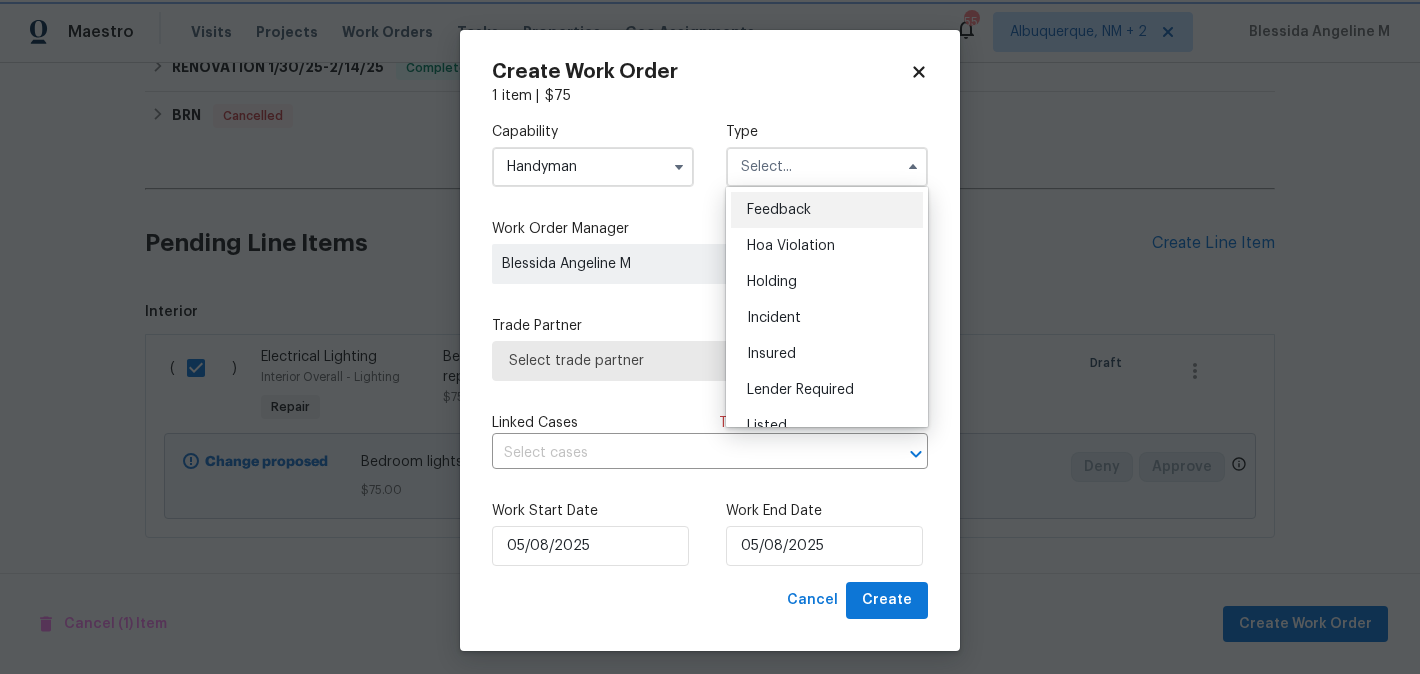 type on "Feedback" 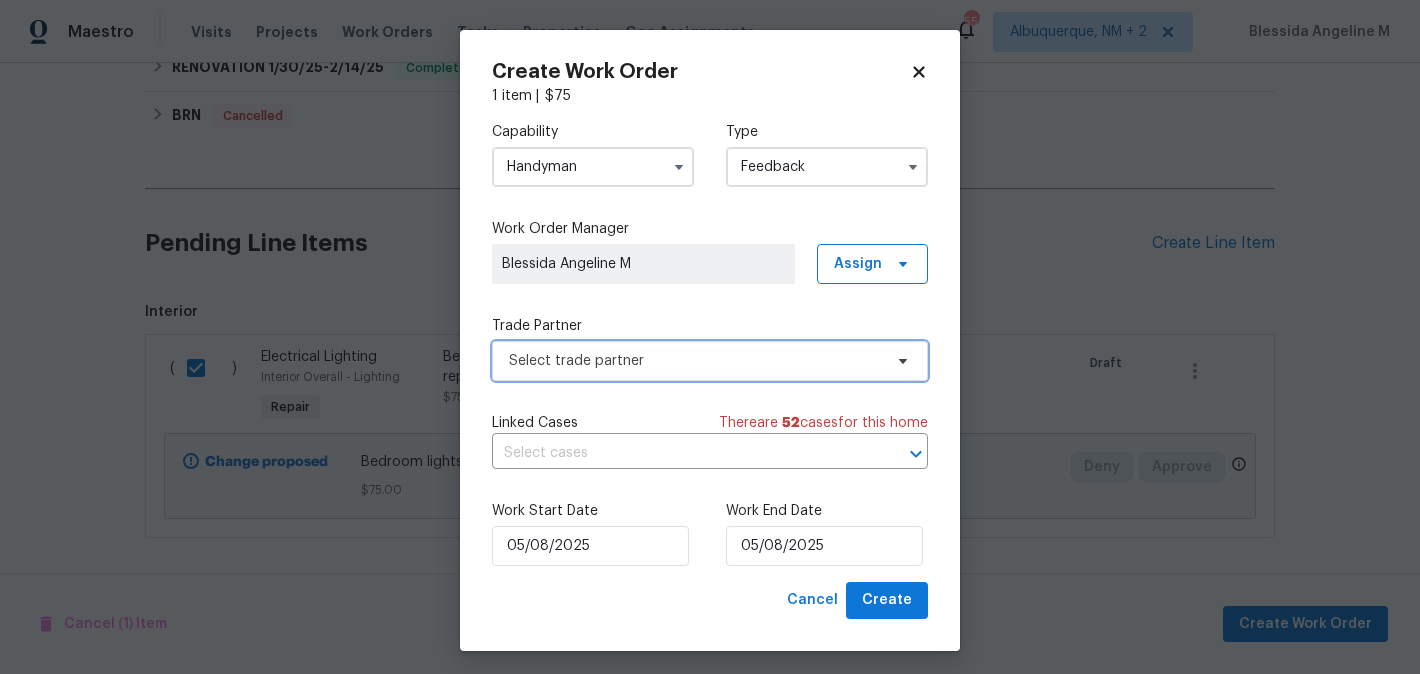 click on "Select trade partner" at bounding box center [695, 361] 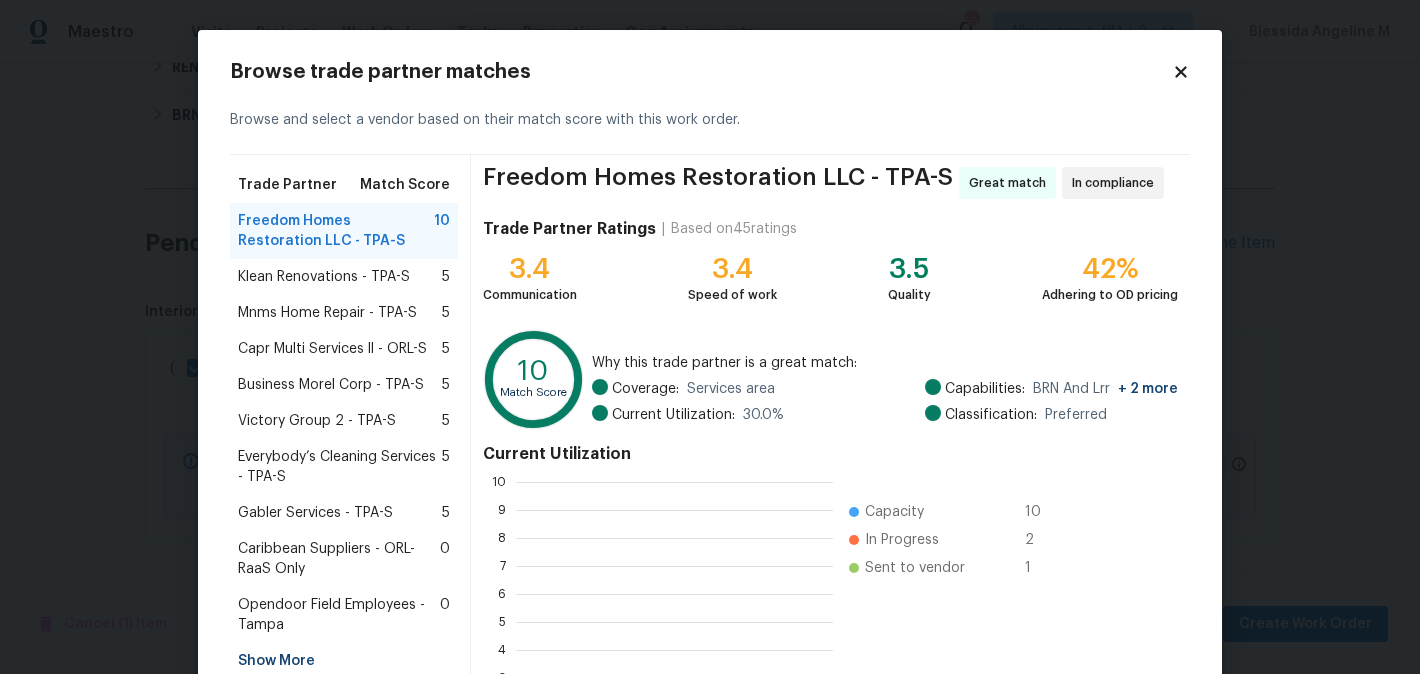scroll, scrollTop: 2, scrollLeft: 2, axis: both 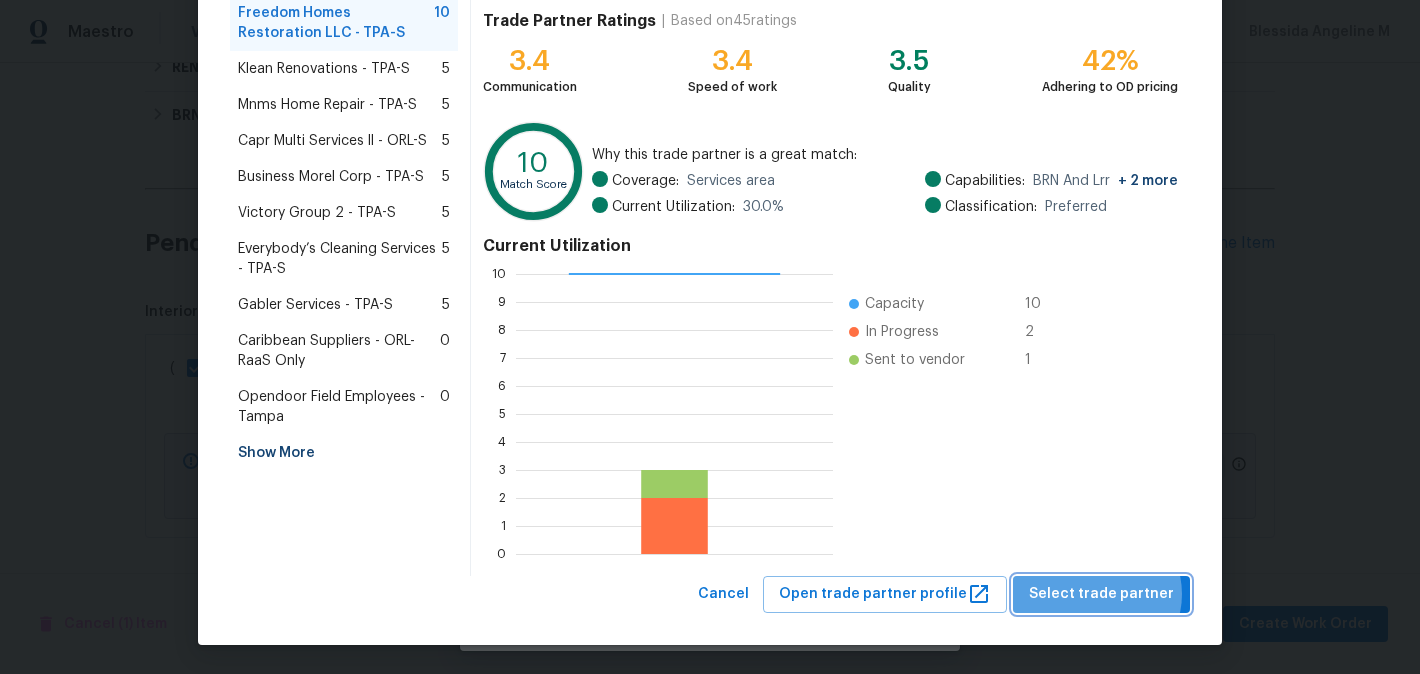 click on "Select trade partner" at bounding box center [1101, 594] 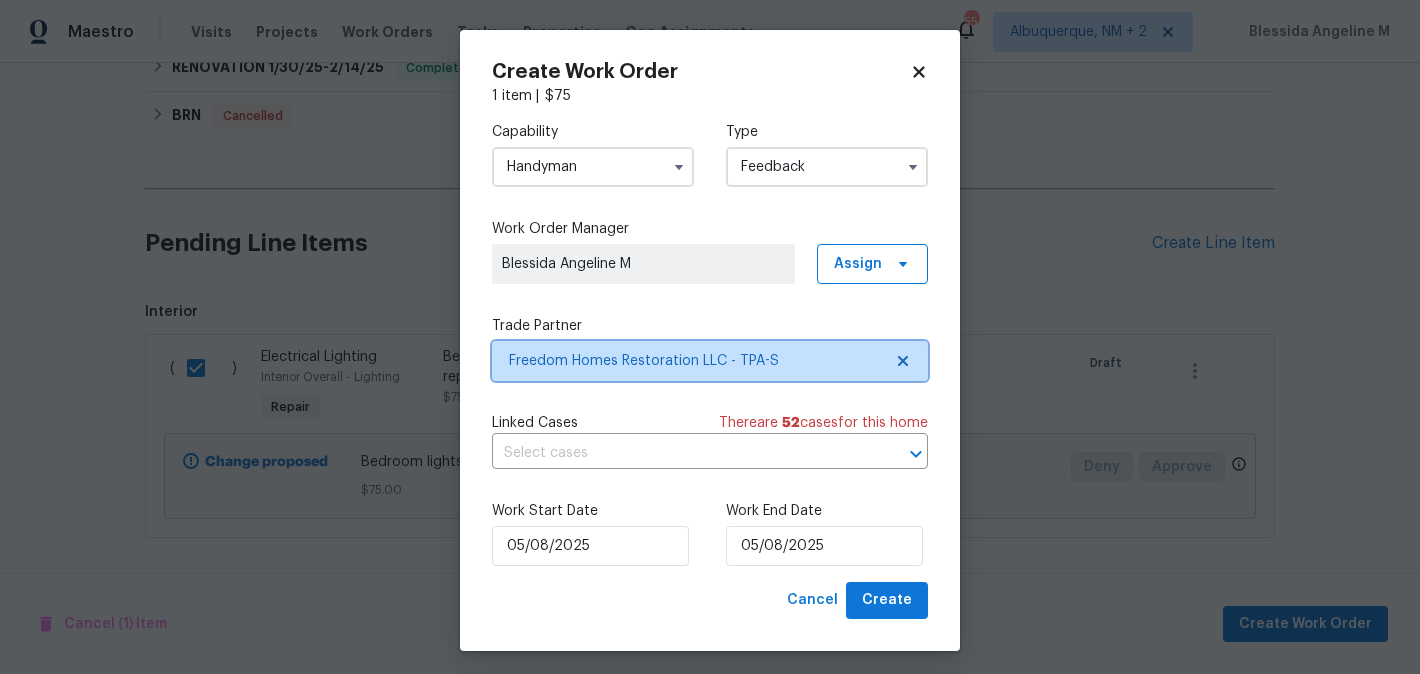 scroll, scrollTop: 0, scrollLeft: 0, axis: both 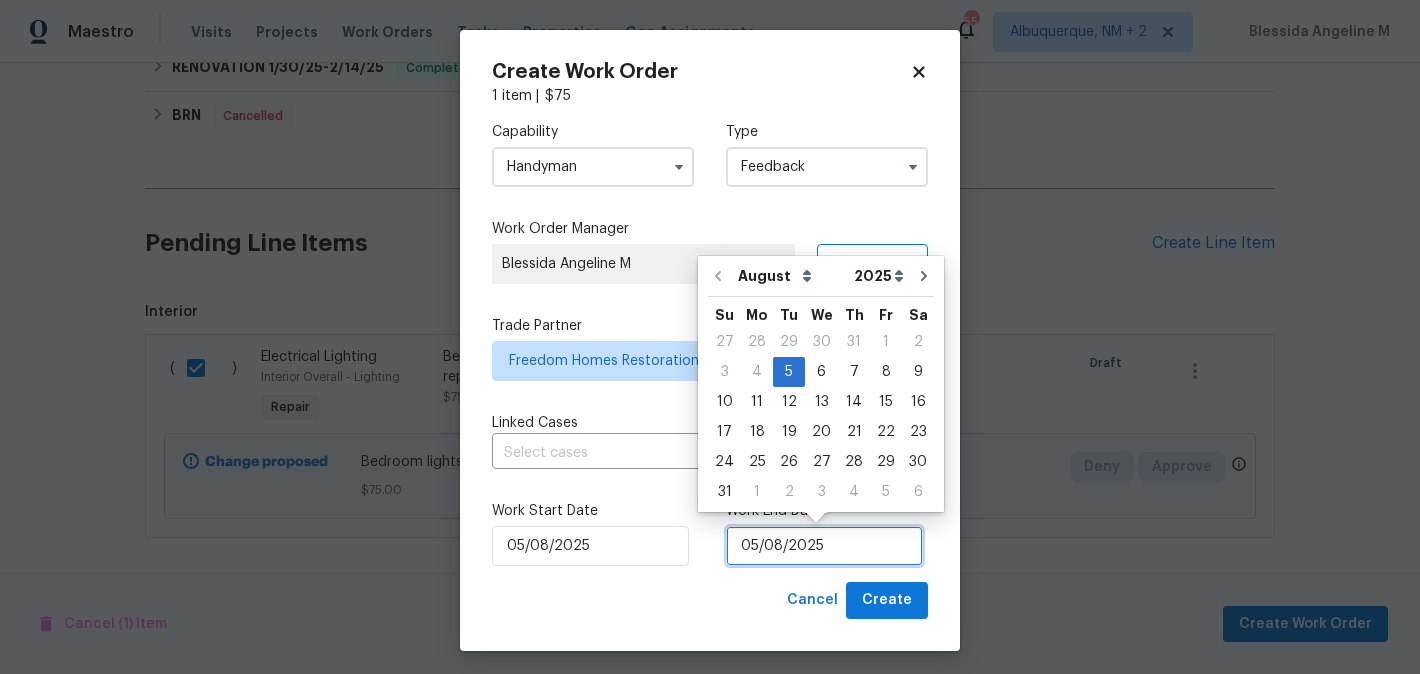 click on "05/08/2025" at bounding box center (824, 546) 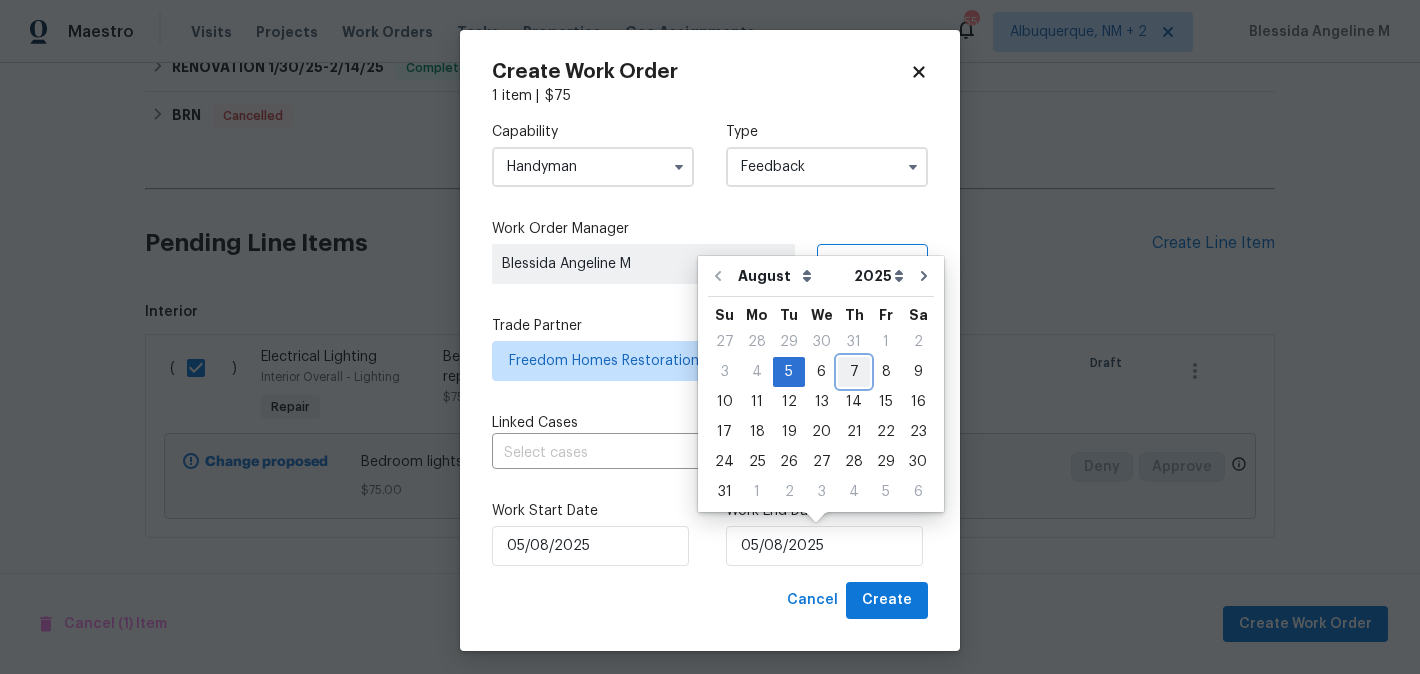 click on "7" at bounding box center (854, 372) 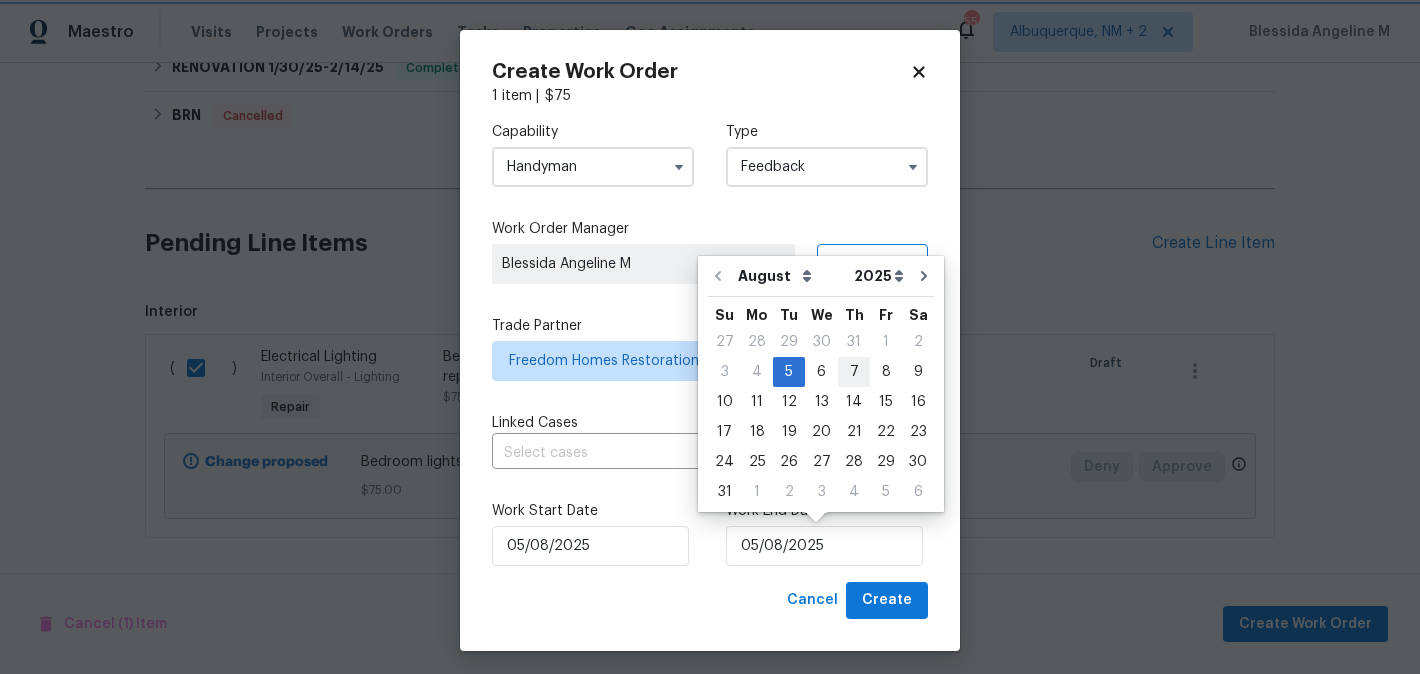 type on "07/08/2025" 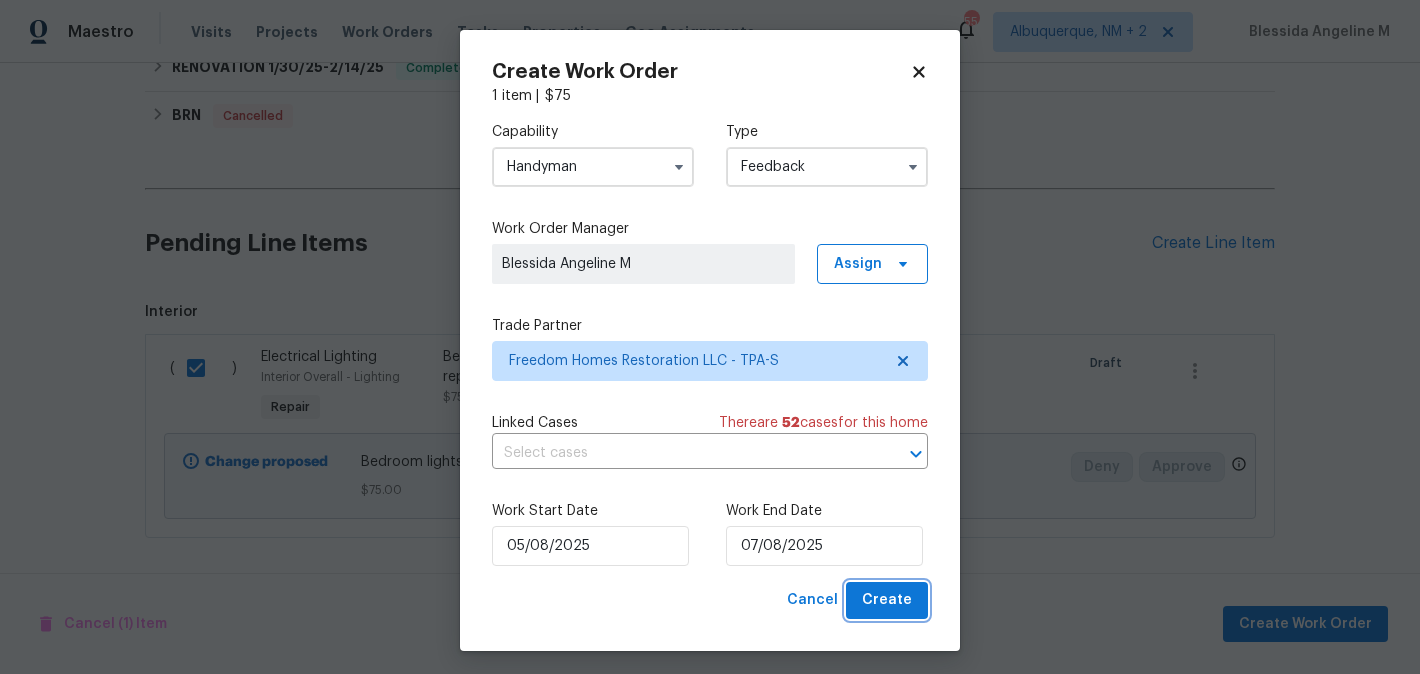 click on "Create" at bounding box center [887, 600] 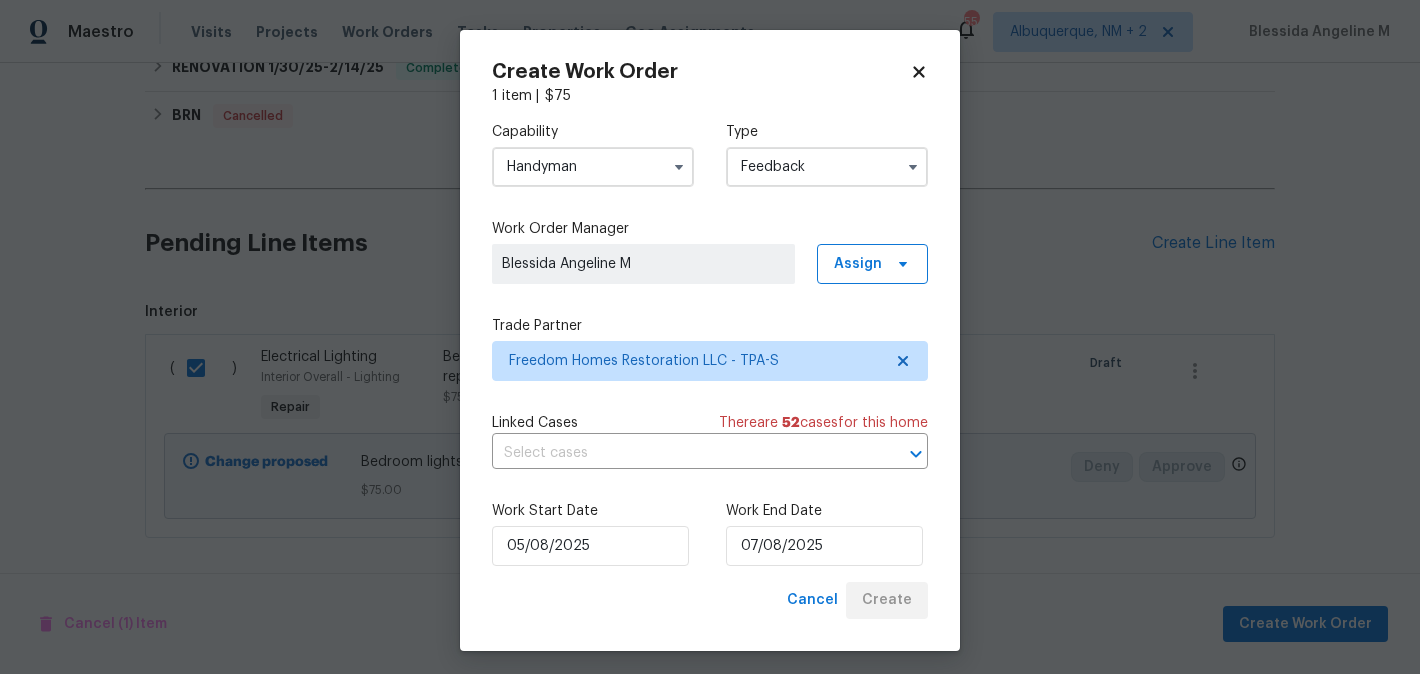 checkbox on "false" 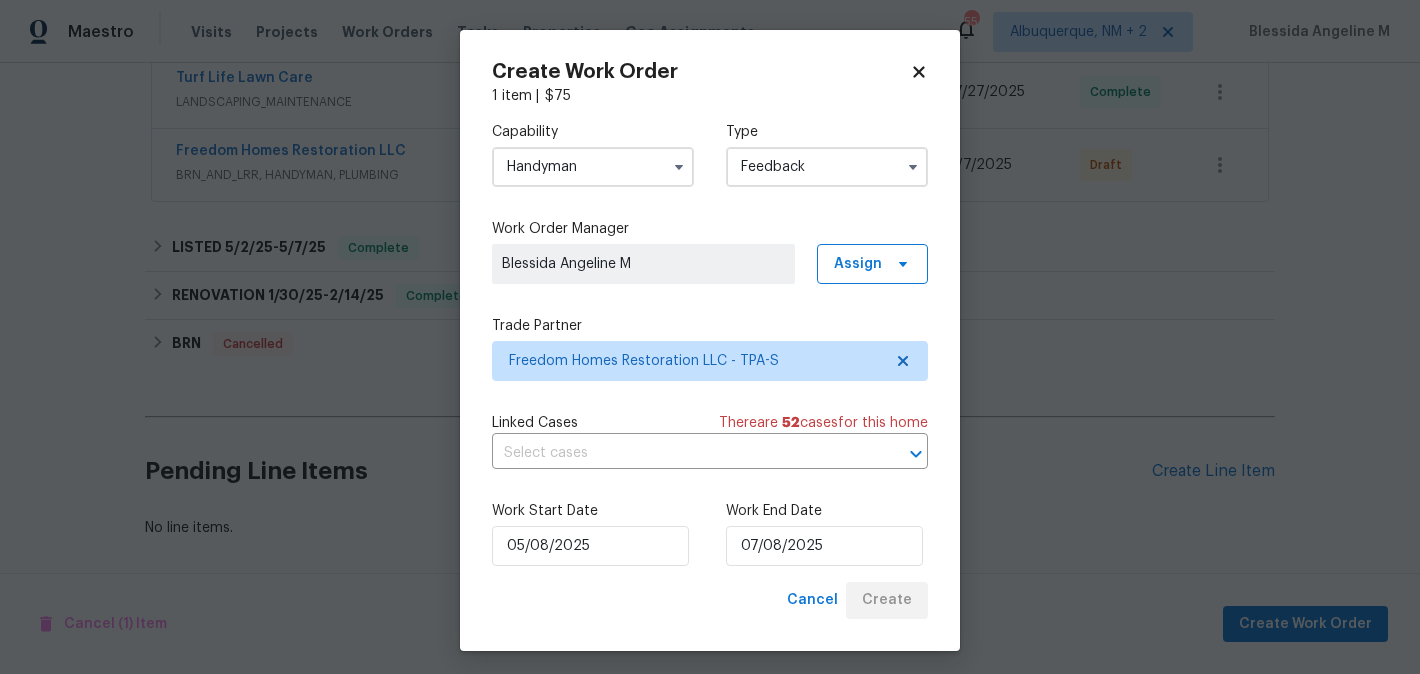scroll, scrollTop: 537, scrollLeft: 0, axis: vertical 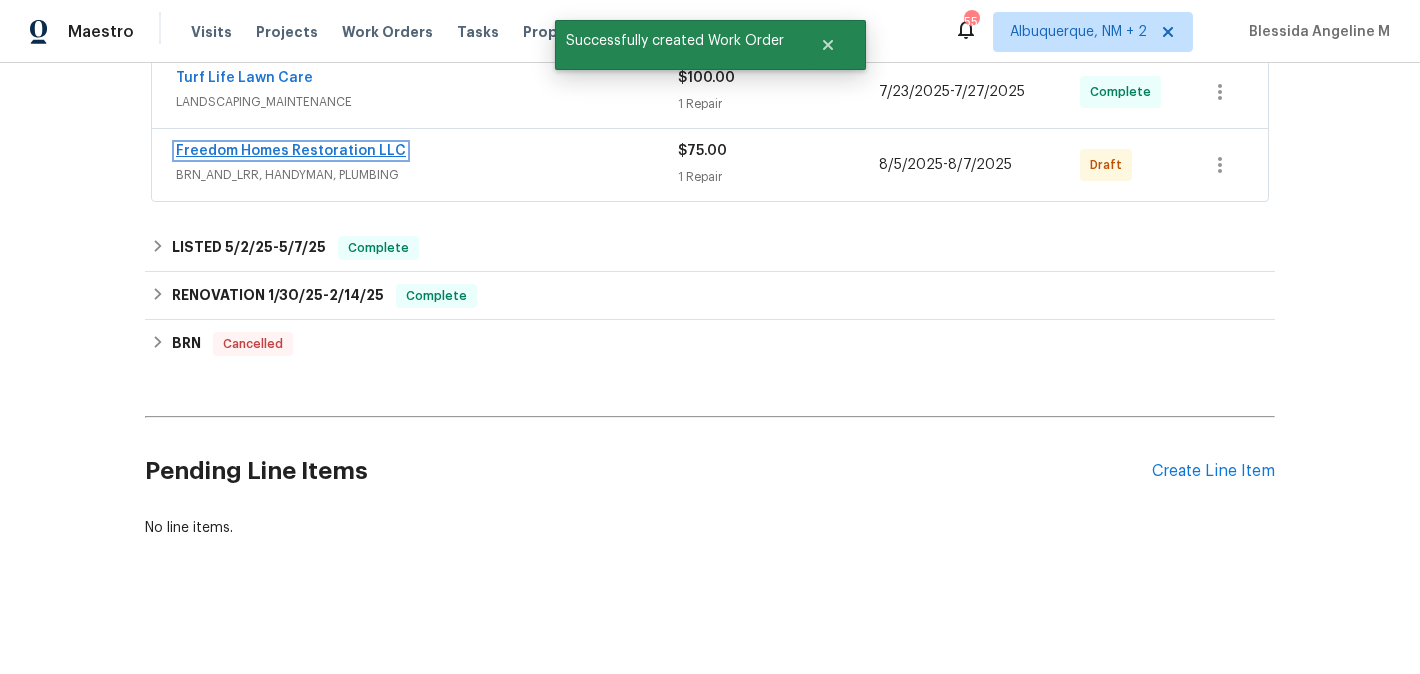 click on "Freedom Homes Restoration LLC" at bounding box center [291, 151] 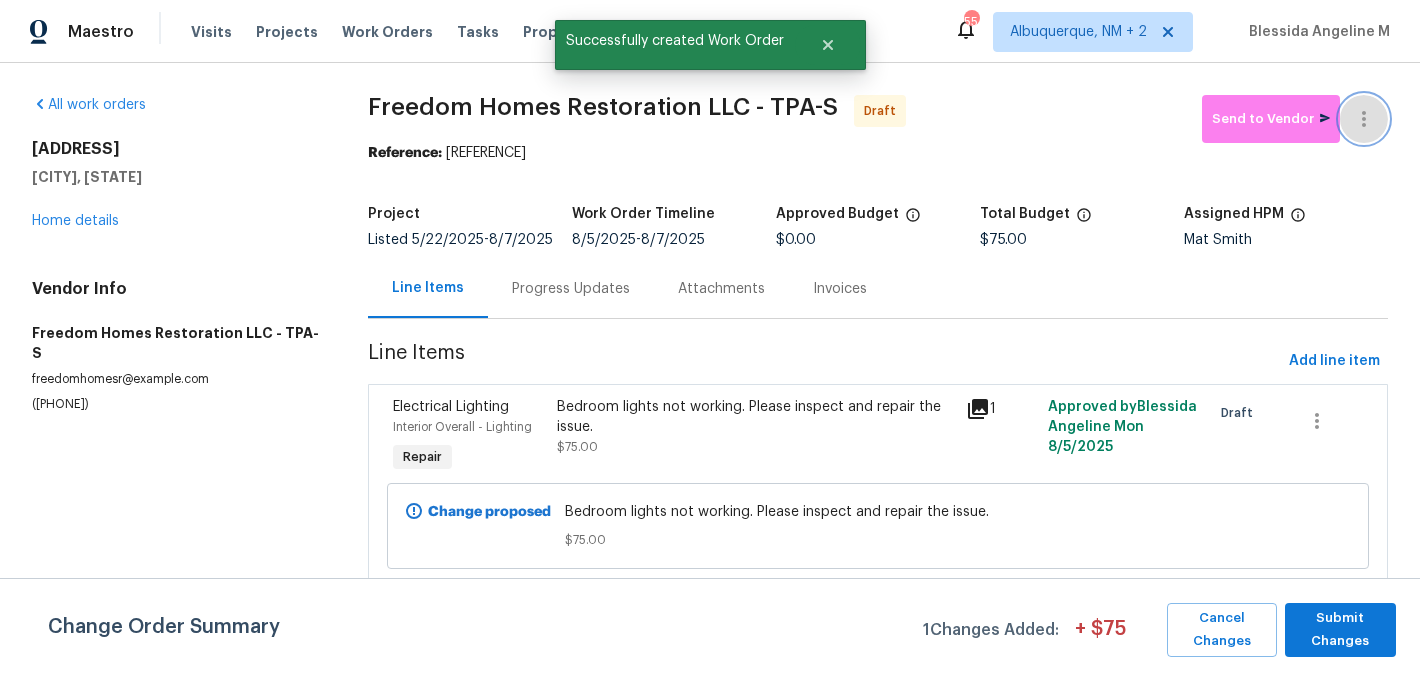 click 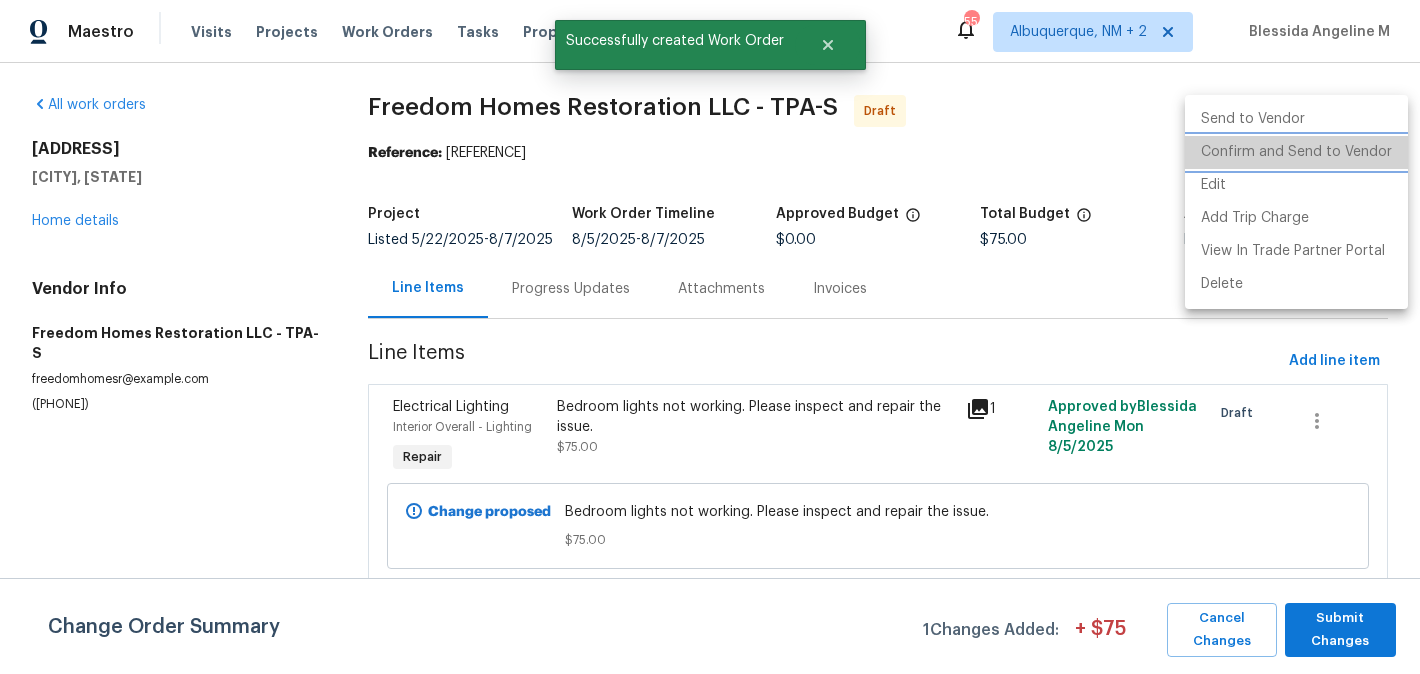 click on "Confirm and Send to Vendor" at bounding box center [1296, 152] 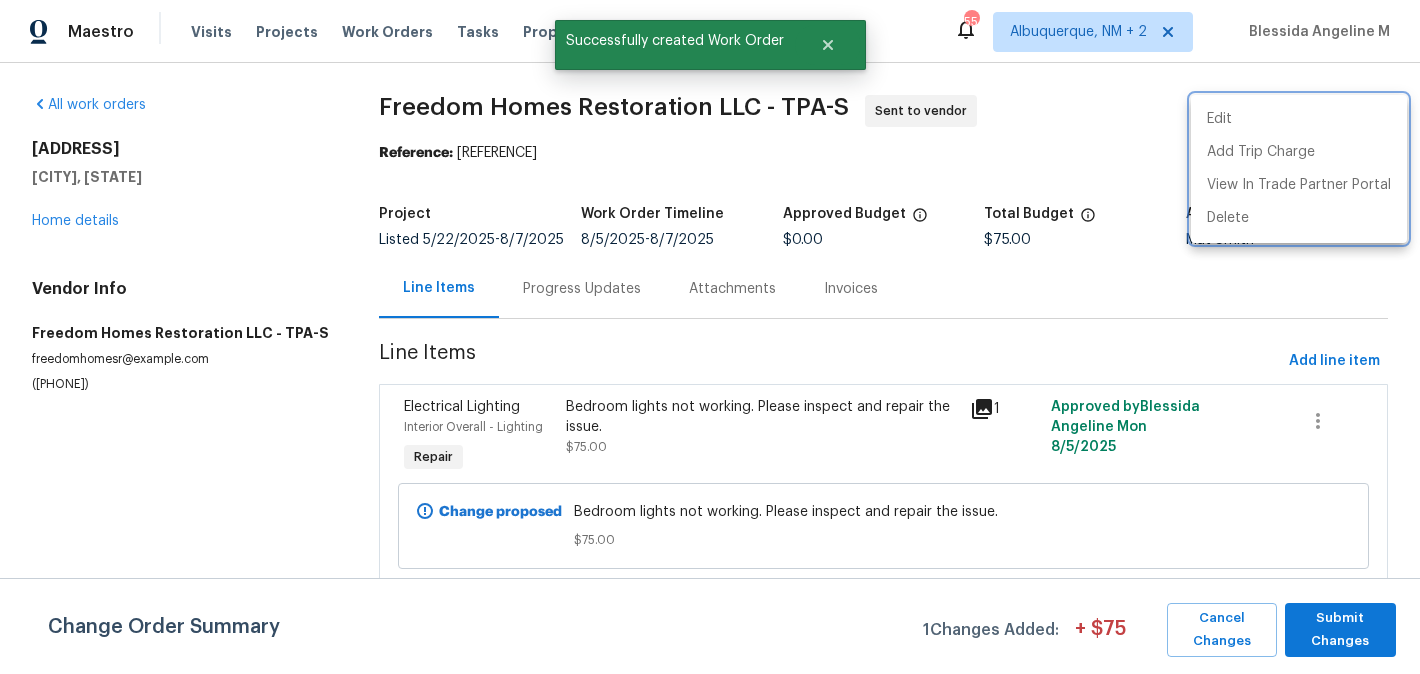 click at bounding box center [710, 337] 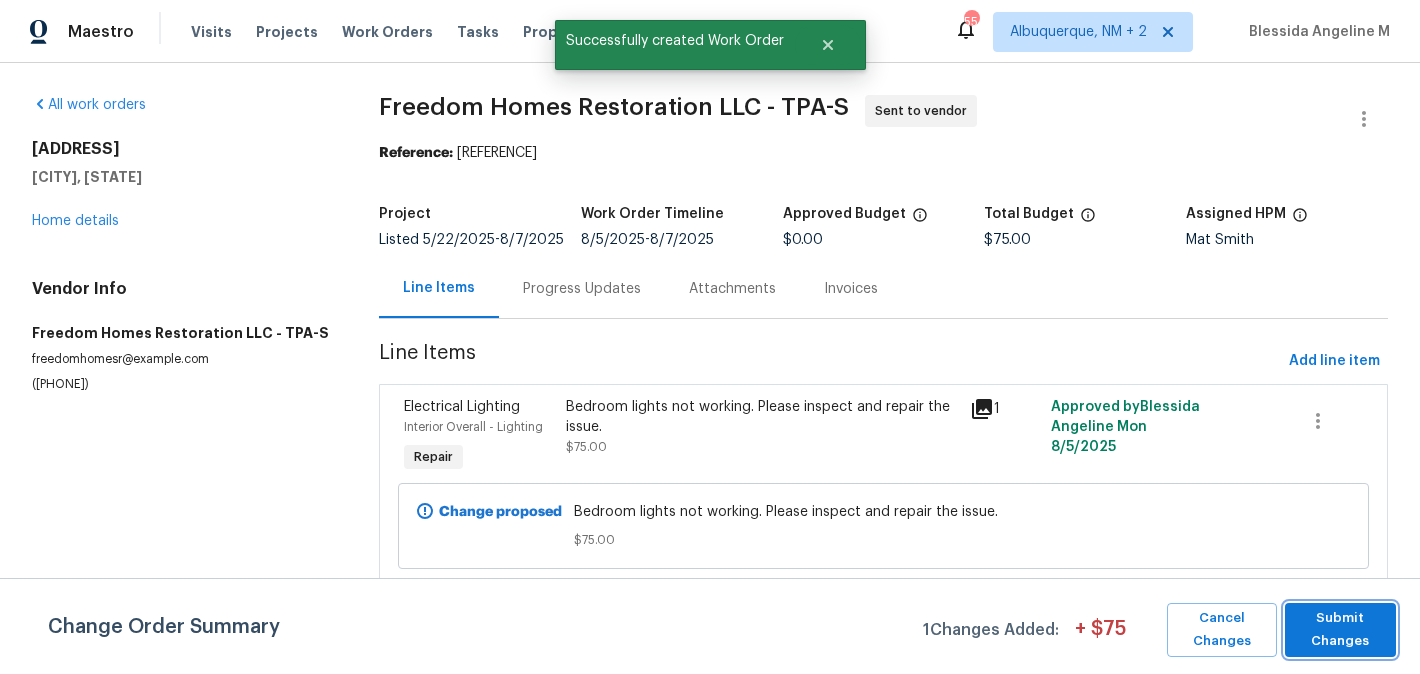 click on "Submit Changes" at bounding box center [1340, 630] 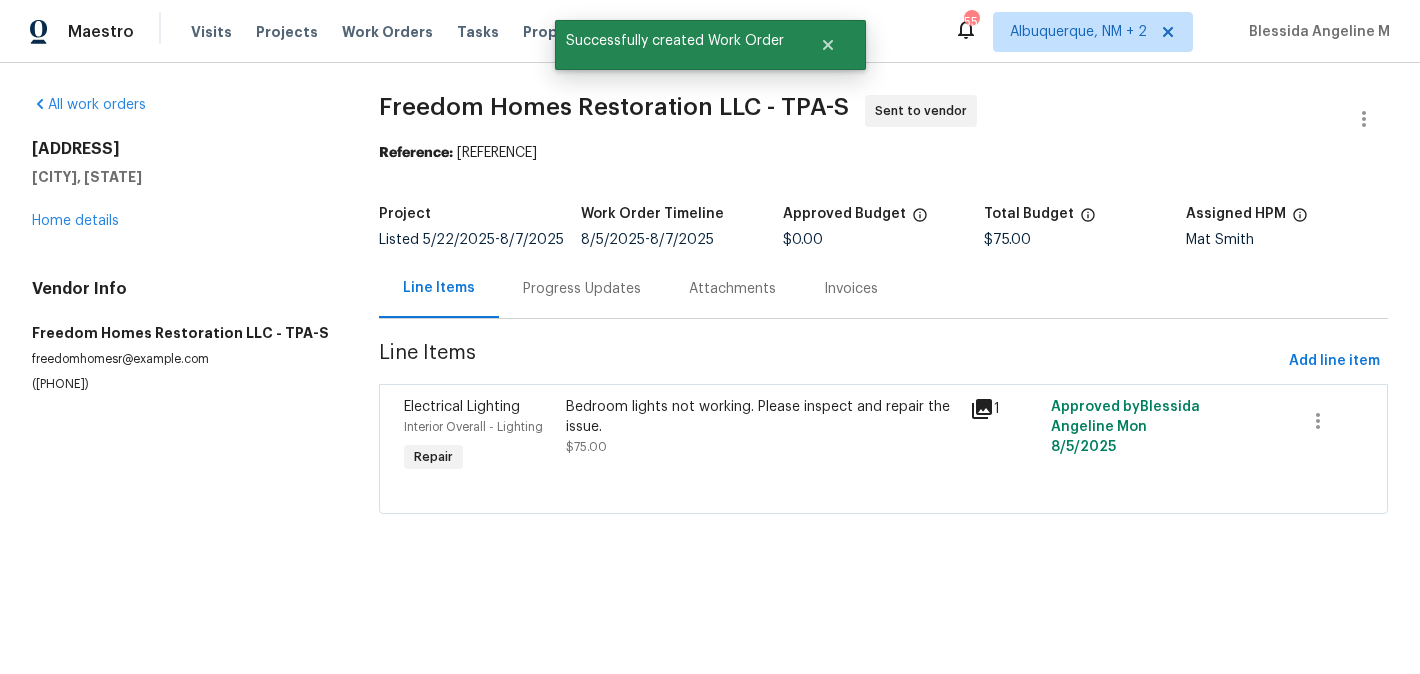click on "Progress Updates" at bounding box center (582, 289) 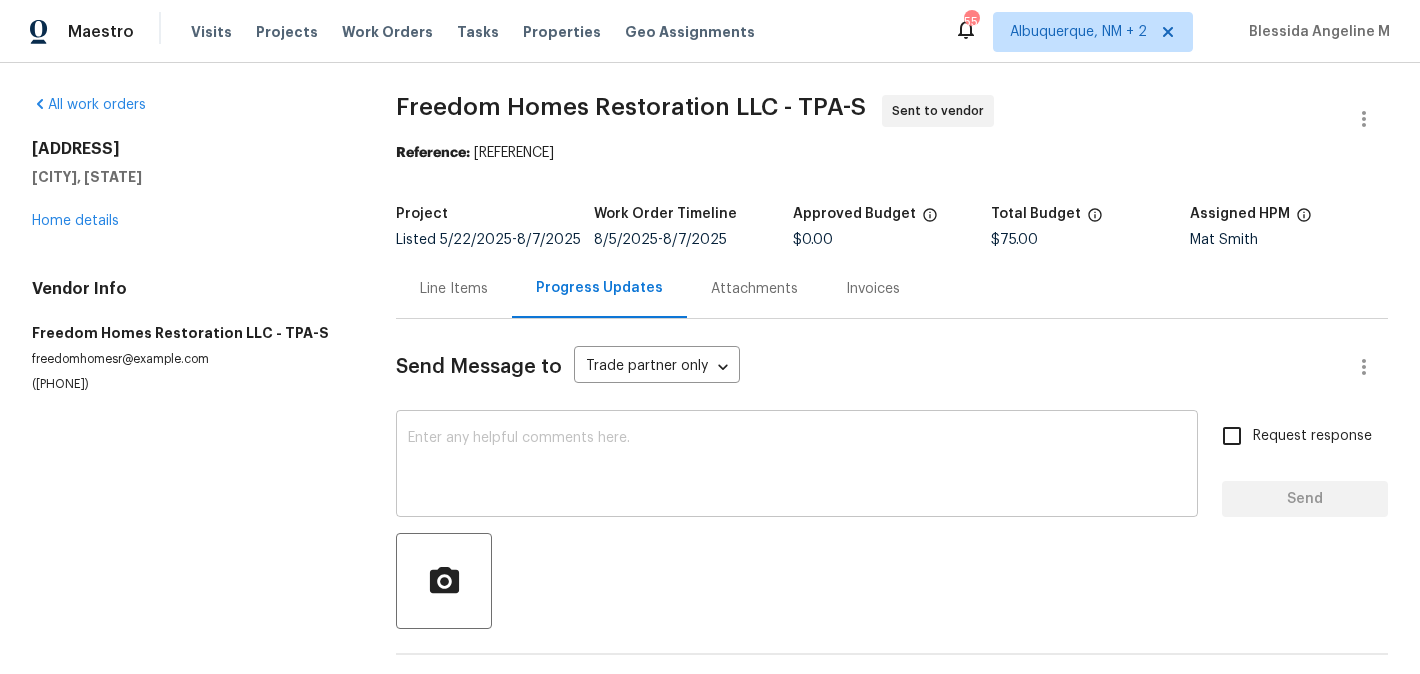 click at bounding box center (797, 466) 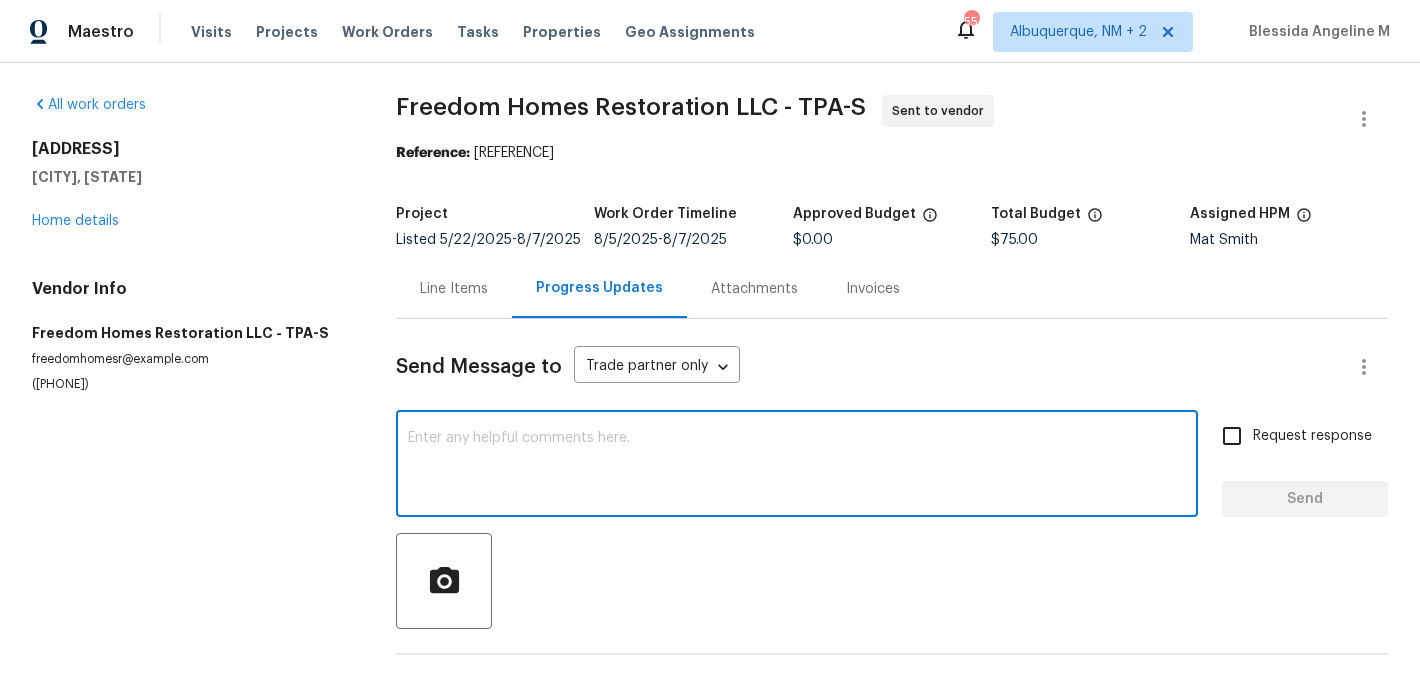 paste on "Hi, this is [FIRST] [LAST] with Opendoor. I’m confirming you received the WO for the property at (Address). Please review and accept the WO within 24 hours and provide a schedule date. Please disregard the contact information for the HPM included in the WO. Our Centralised LWO Team is responsible for Listed WOs. The team can be reached through the portal or by phone at ([PHONE])." 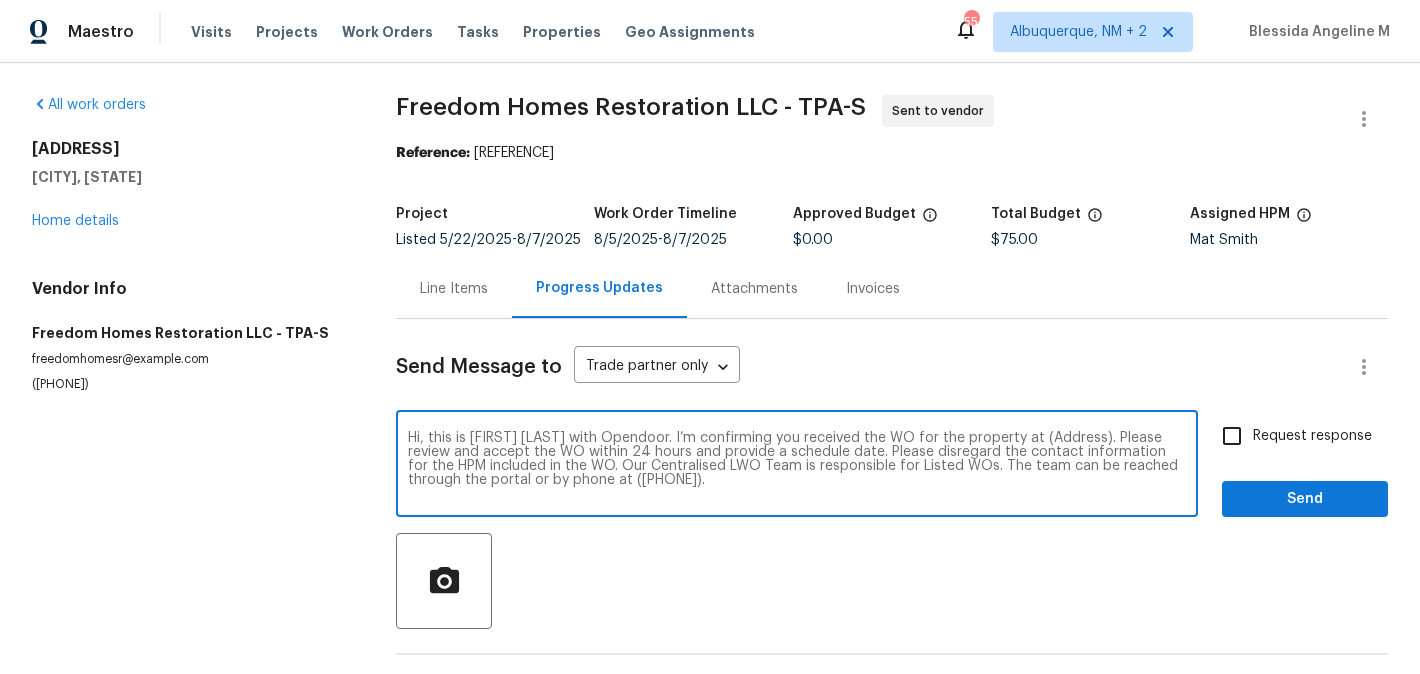 click on "Hi, this is [FIRST] [LAST] with Opendoor. I’m confirming you received the WO for the property at (Address). Please review and accept the WO within 24 hours and provide a schedule date. Please disregard the contact information for the HPM included in the WO. Our Centralised LWO Team is responsible for Listed WOs. The team can be reached through the portal or by phone at ([PHONE])." at bounding box center [797, 466] 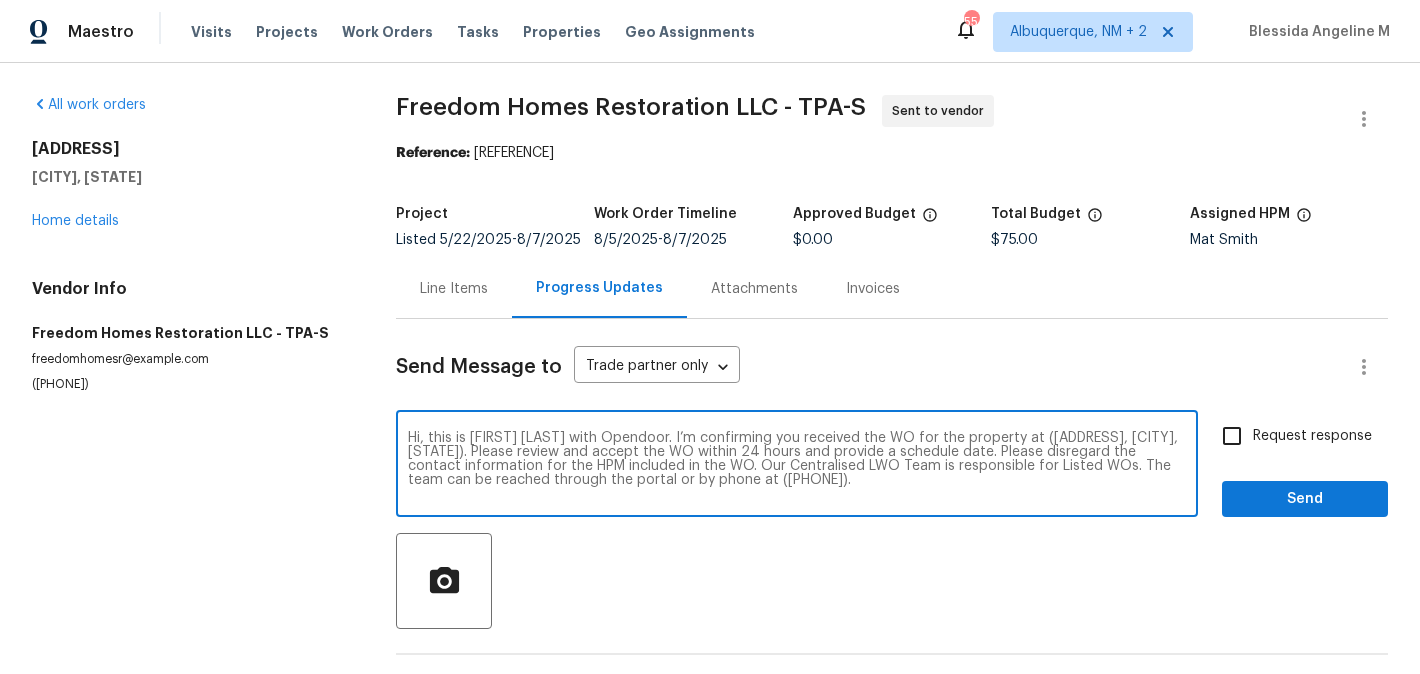 type on "Hi, this is [FIRST] [LAST] with Opendoor. I’m confirming you received the WO for the property at ([ADDRESS], [CITY], [STATE]). Please review and accept the WO within 24 hours and provide a schedule date. Please disregard the contact information for the HPM included in the WO. Our Centralised LWO Team is responsible for Listed WOs. The team can be reached through the portal or by phone at ([PHONE])." 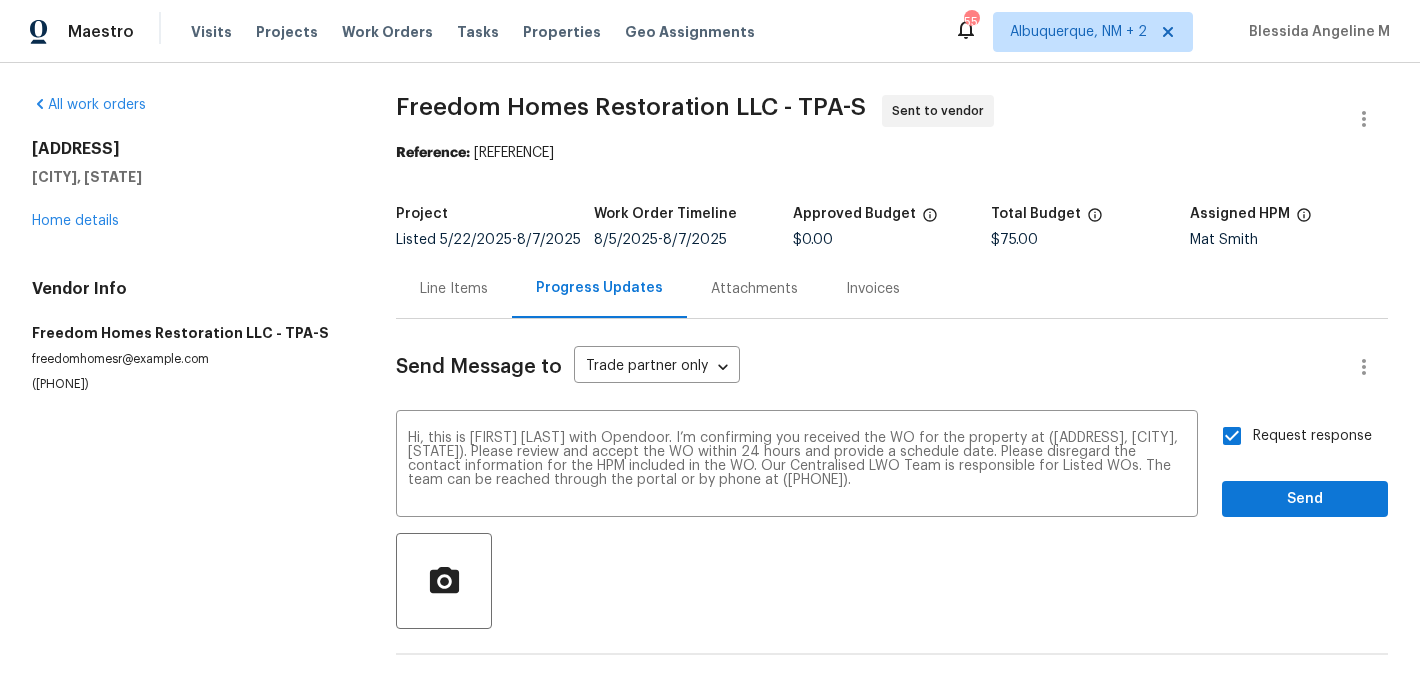 click on "Send Message to Trade partner only Trade partner only ​ Hi, this is [FIRST] [LAST] with Opendoor. I’m confirming you received the WO for the property at ([ADDRESS], [CITY], [STATE]). Please review and accept the WO within 24 hours and provide a schedule date. Please disregard the contact information for the HPM included in the WO. Our Centralised LWO Team is responsible for Listed WOs. The team can be reached through the portal or by phone at ([PHONE]).
x ​ Request response Send Trade Partner Updates On-site Worker Updates" at bounding box center (892, 515) 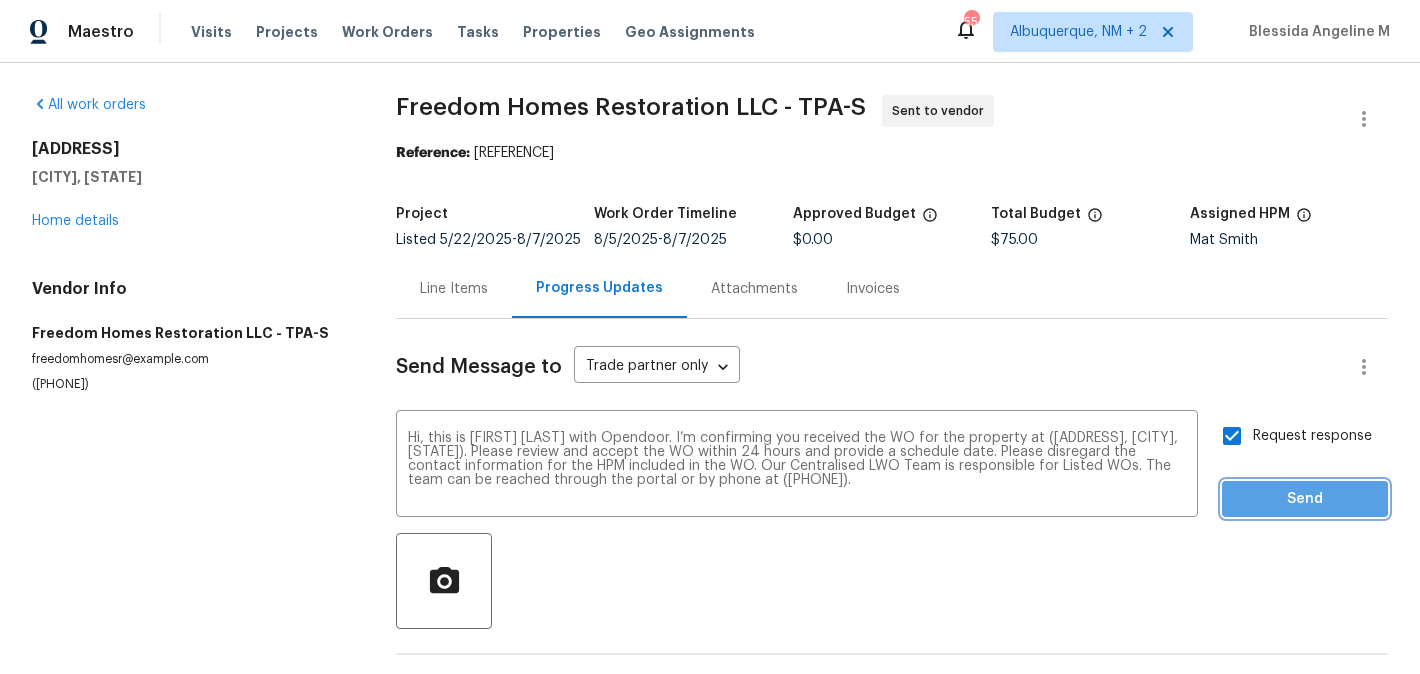 click on "Send" at bounding box center [1305, 499] 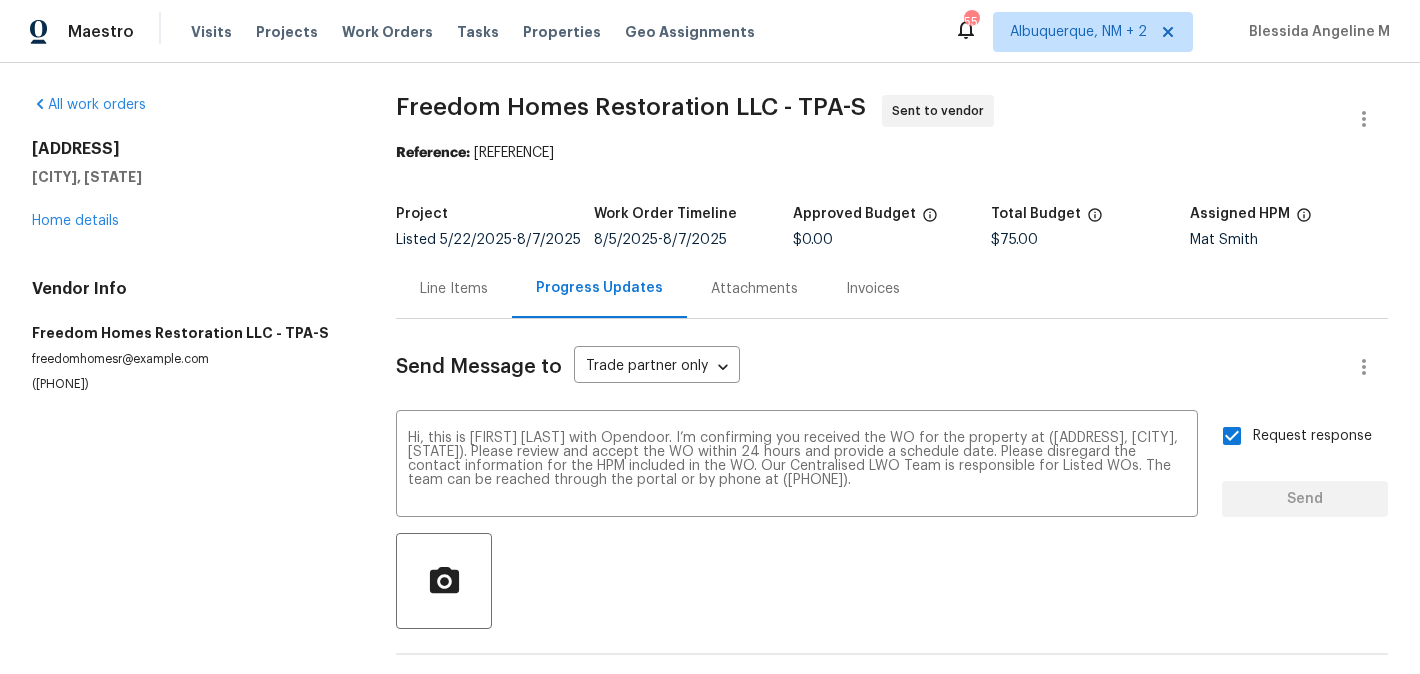 type 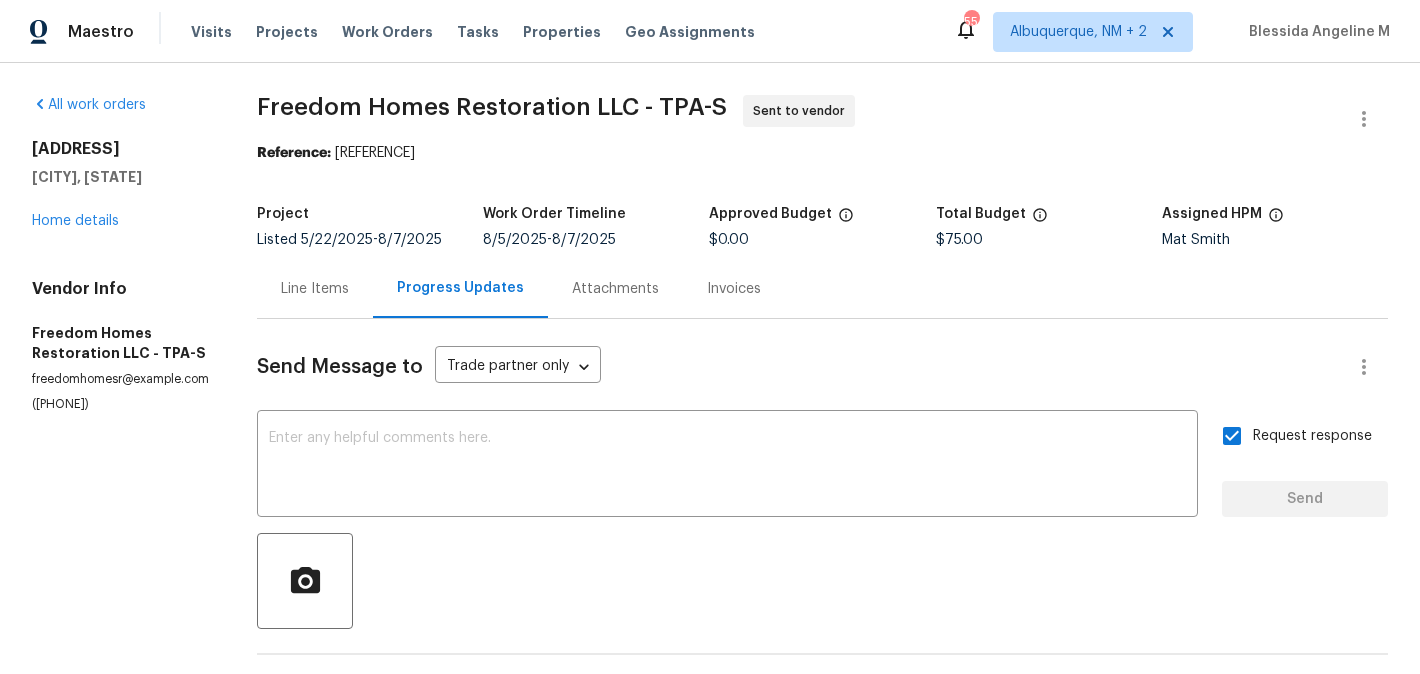 drag, startPoint x: 316, startPoint y: 156, endPoint x: 574, endPoint y: 156, distance: 258 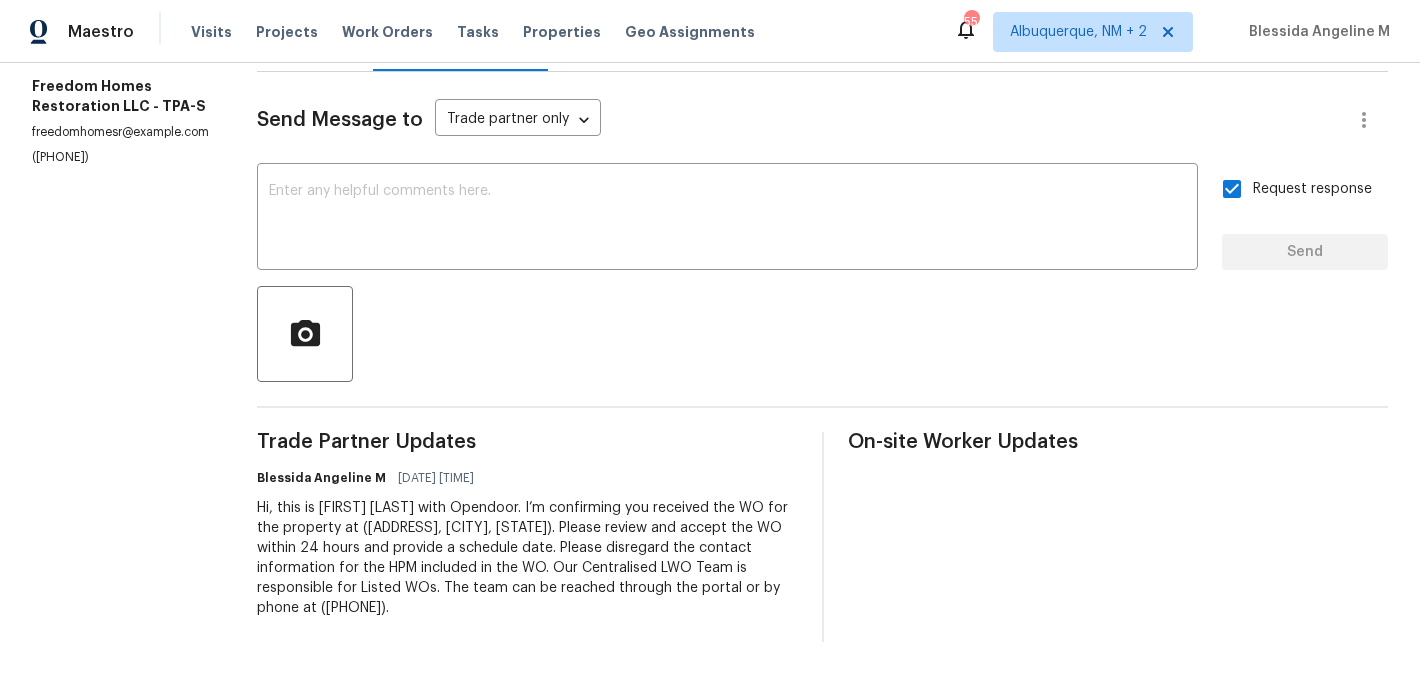 scroll, scrollTop: 0, scrollLeft: 0, axis: both 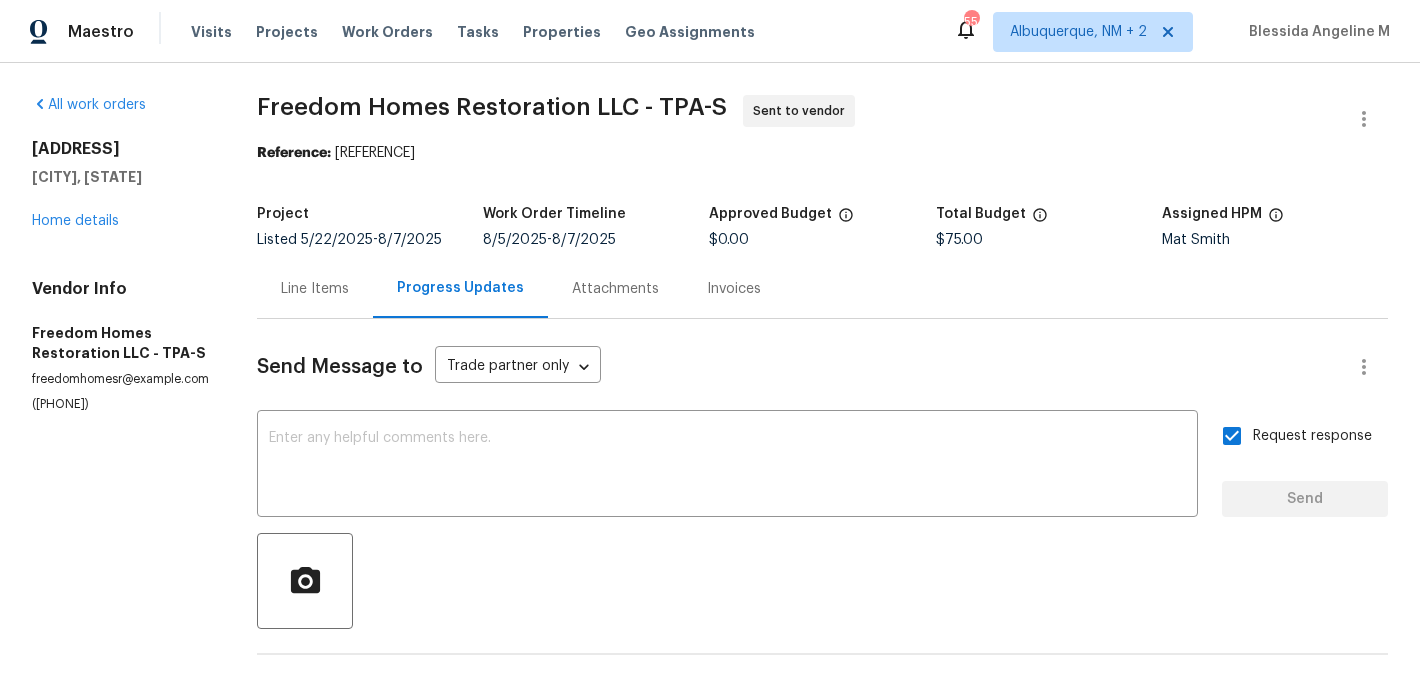 click on "Line Items" at bounding box center [315, 288] 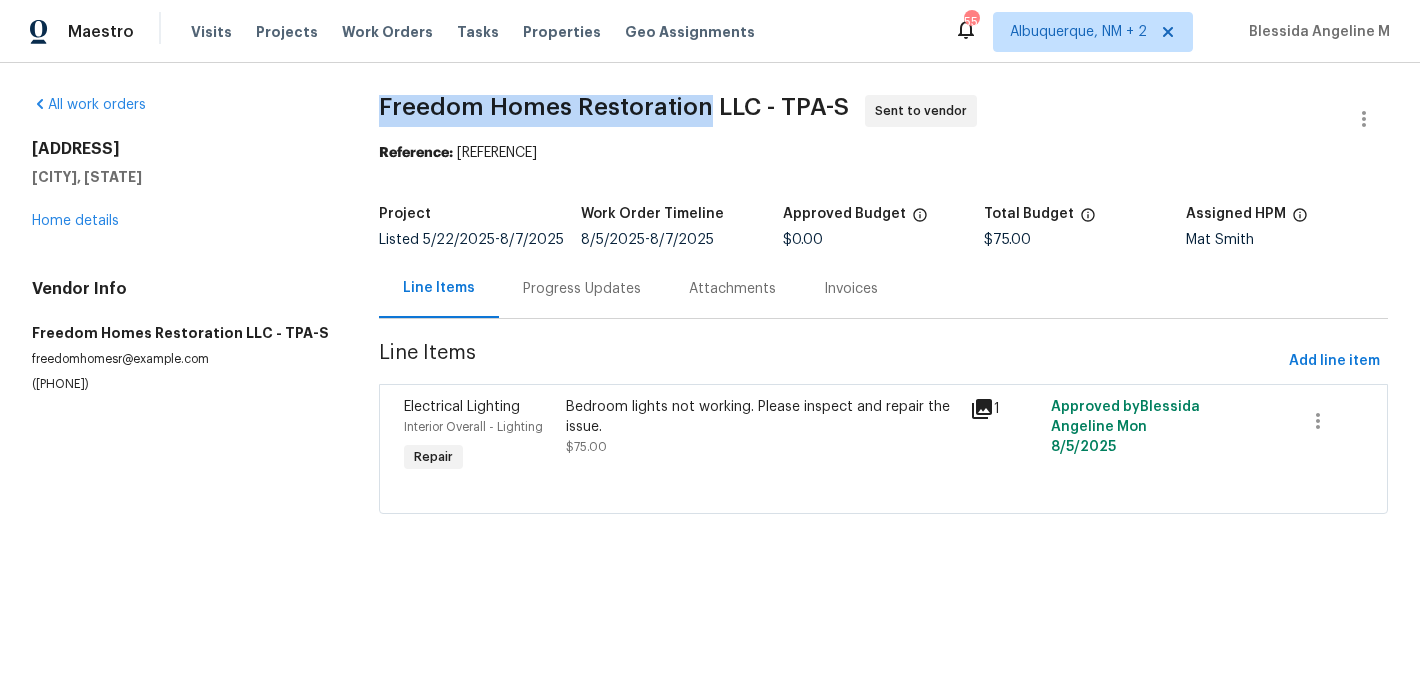 drag, startPoint x: 367, startPoint y: 114, endPoint x: 702, endPoint y: 114, distance: 335 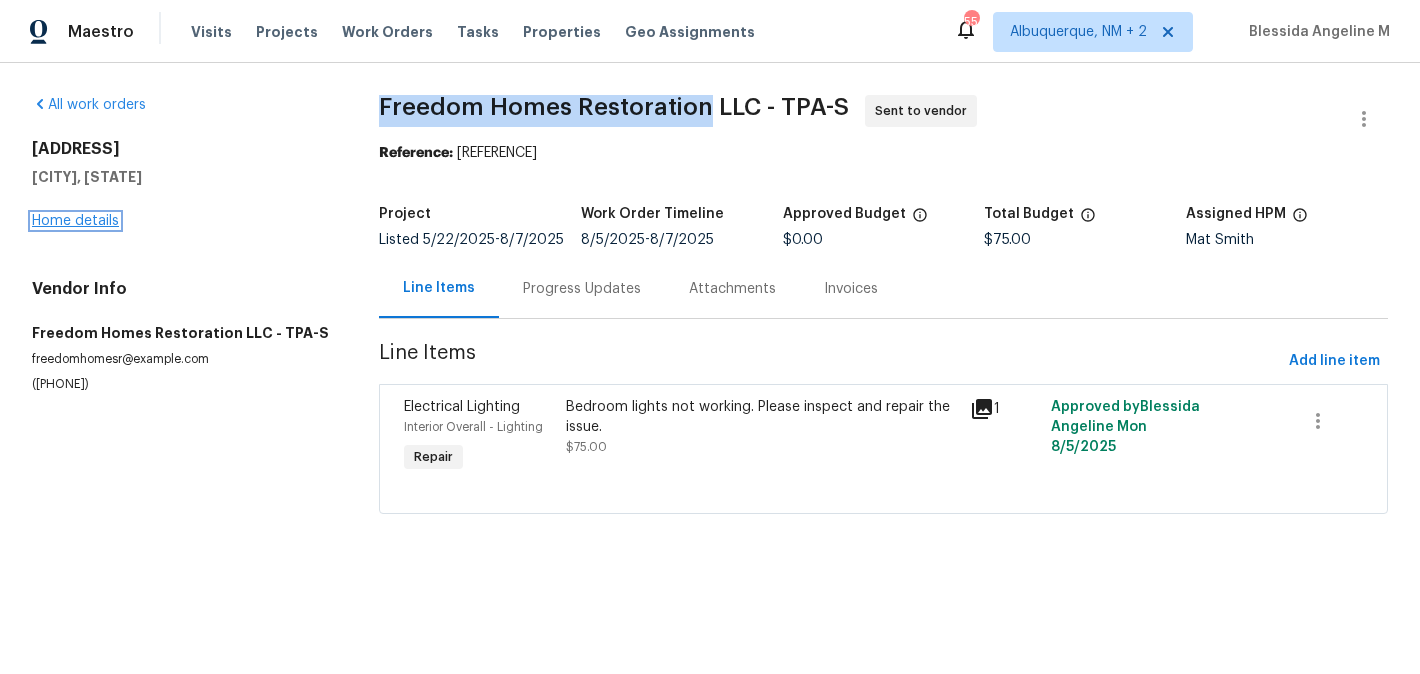 click on "Home details" at bounding box center (75, 221) 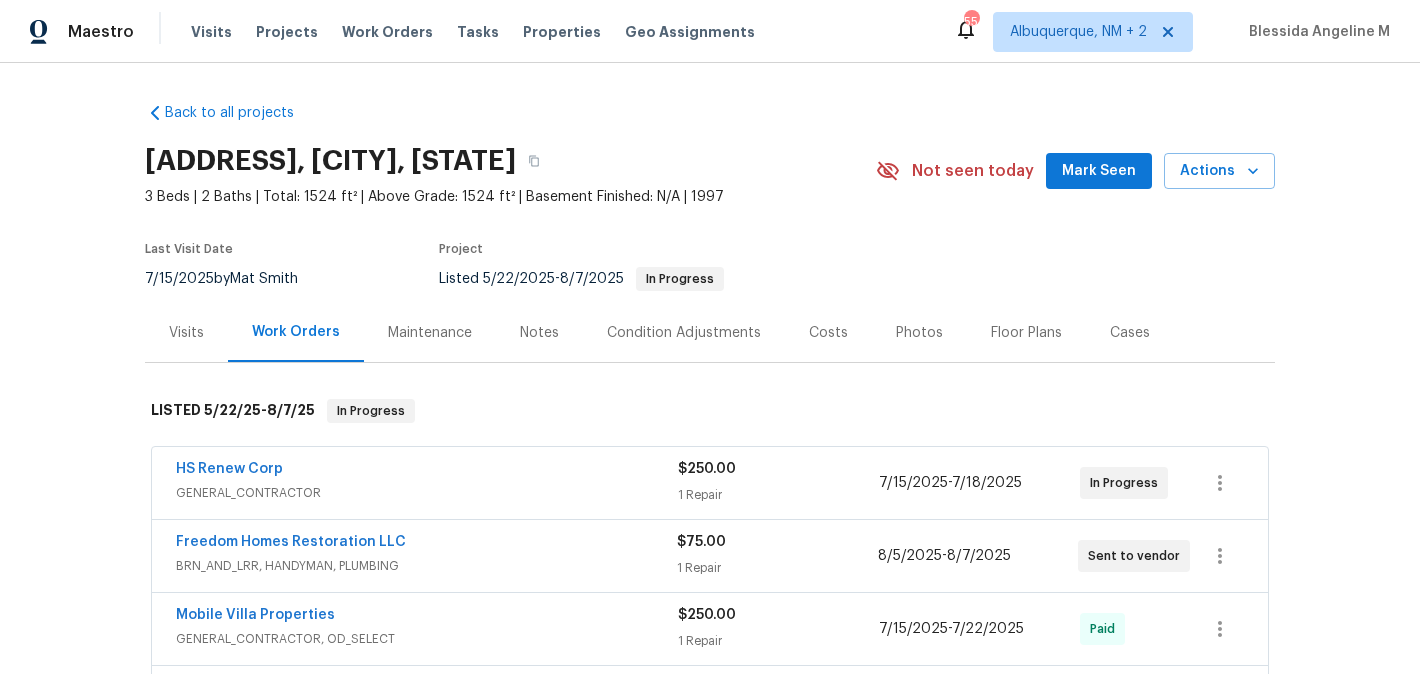 scroll, scrollTop: 418, scrollLeft: 0, axis: vertical 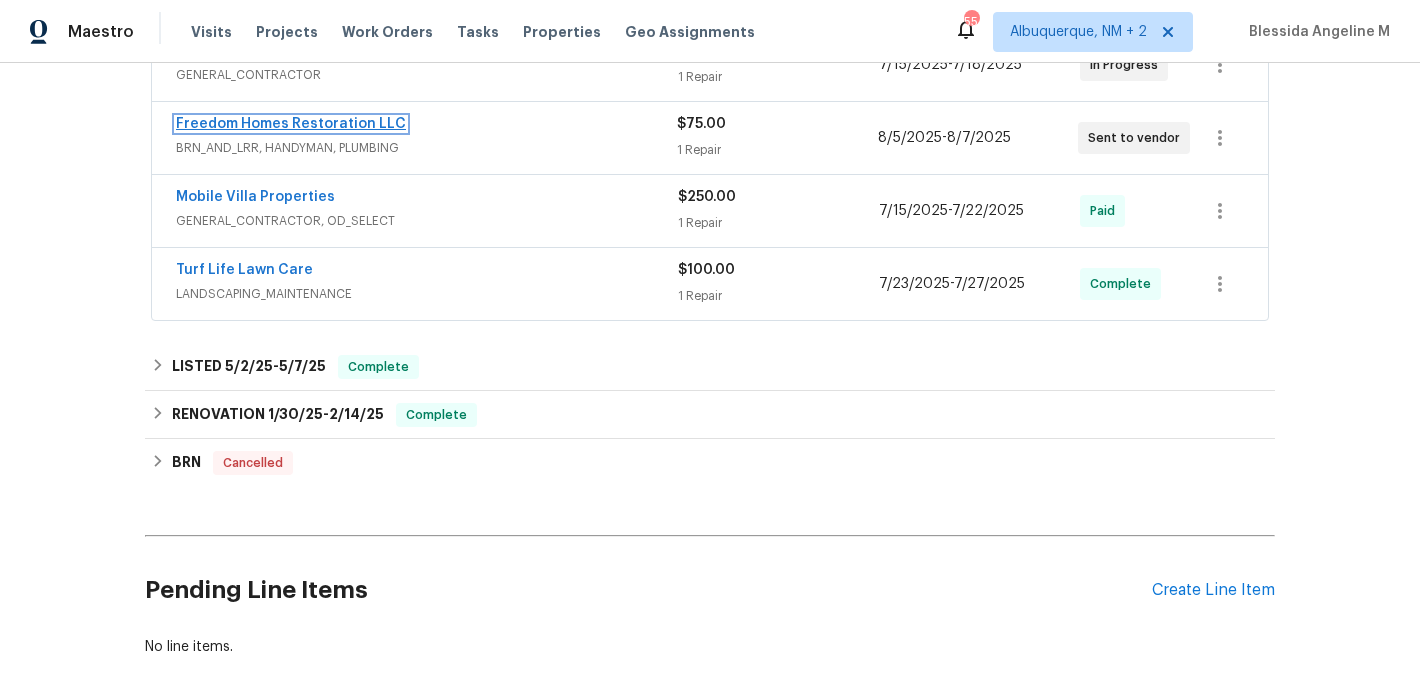 click on "Freedom Homes Restoration LLC" at bounding box center [291, 124] 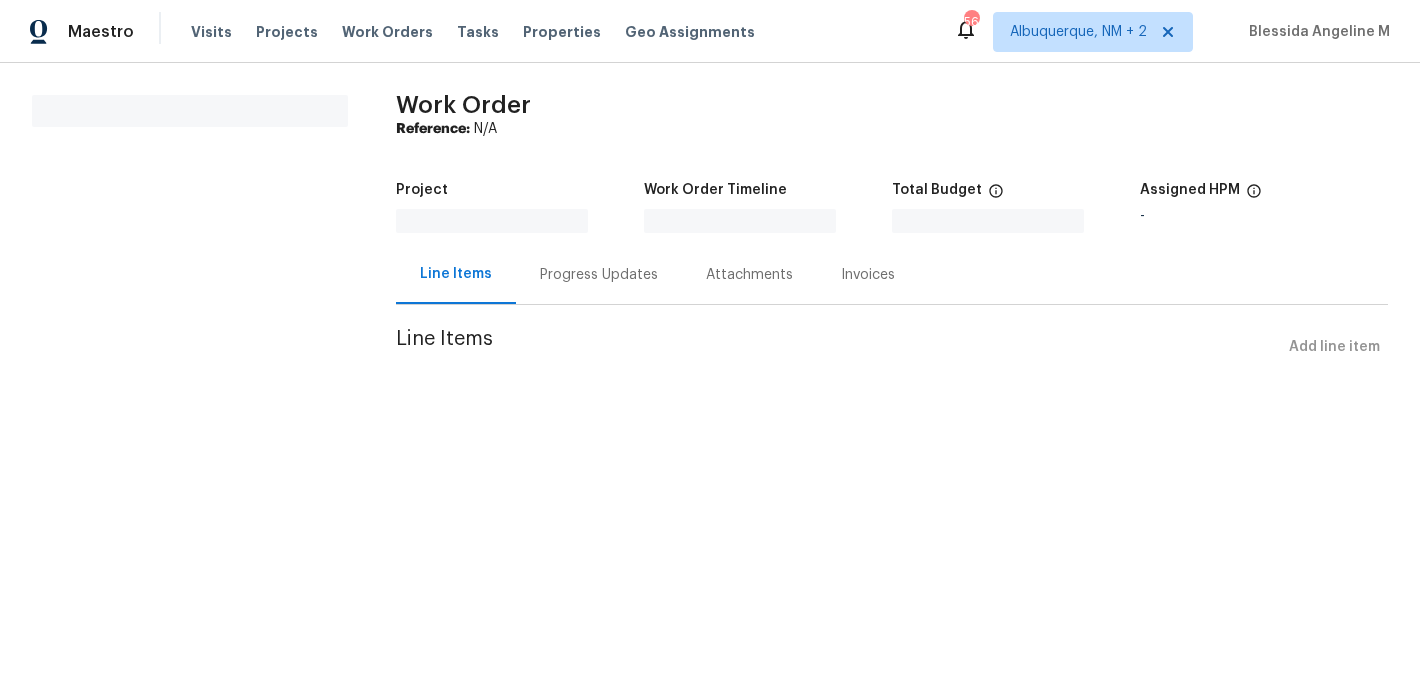 scroll, scrollTop: 0, scrollLeft: 0, axis: both 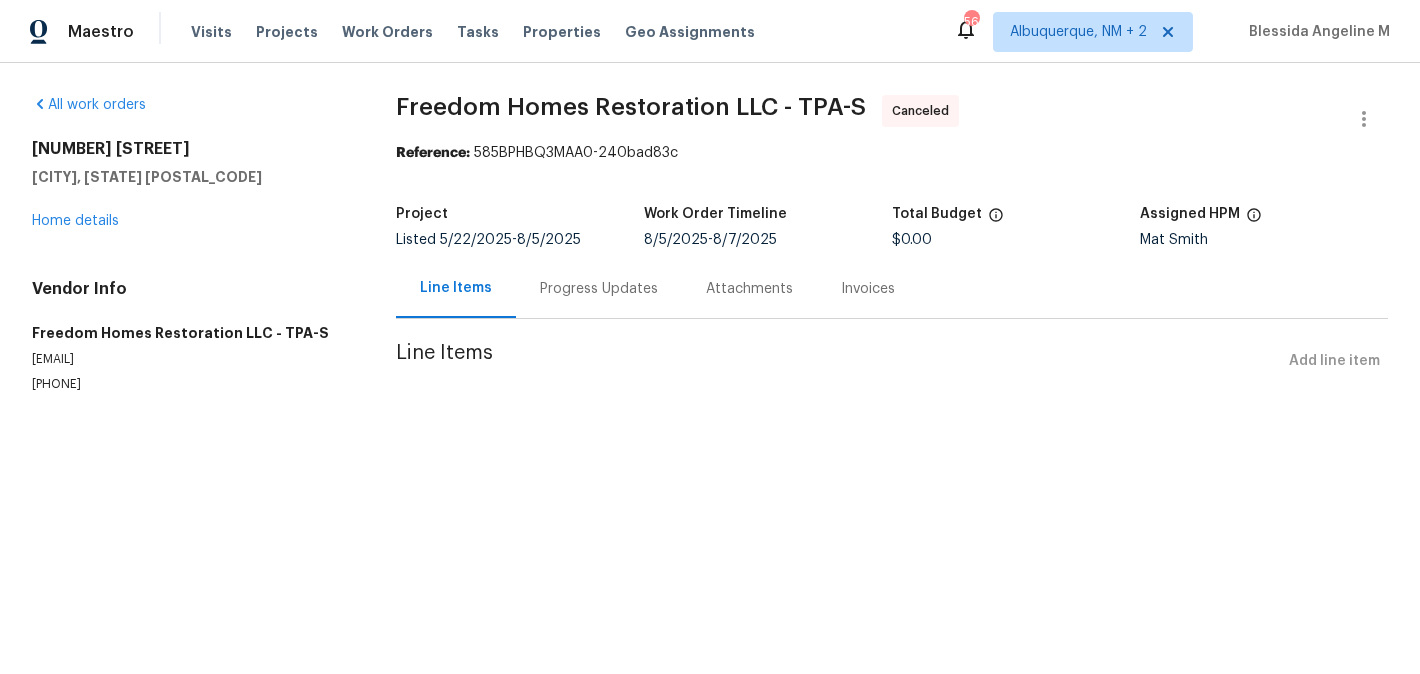 click on "Freedom Homes Restoration LLC - TPA-S Canceled Reference:   [REFERENCE] Project Listed   [DATE]  -  [DATE] Work Order Timeline [DATE]  -  [DATE] Total Budget [CURRENCY] Assigned HPM [LAST] Line Items Progress Updates Attachments Invoices Line Items Add line item" at bounding box center (892, 268) 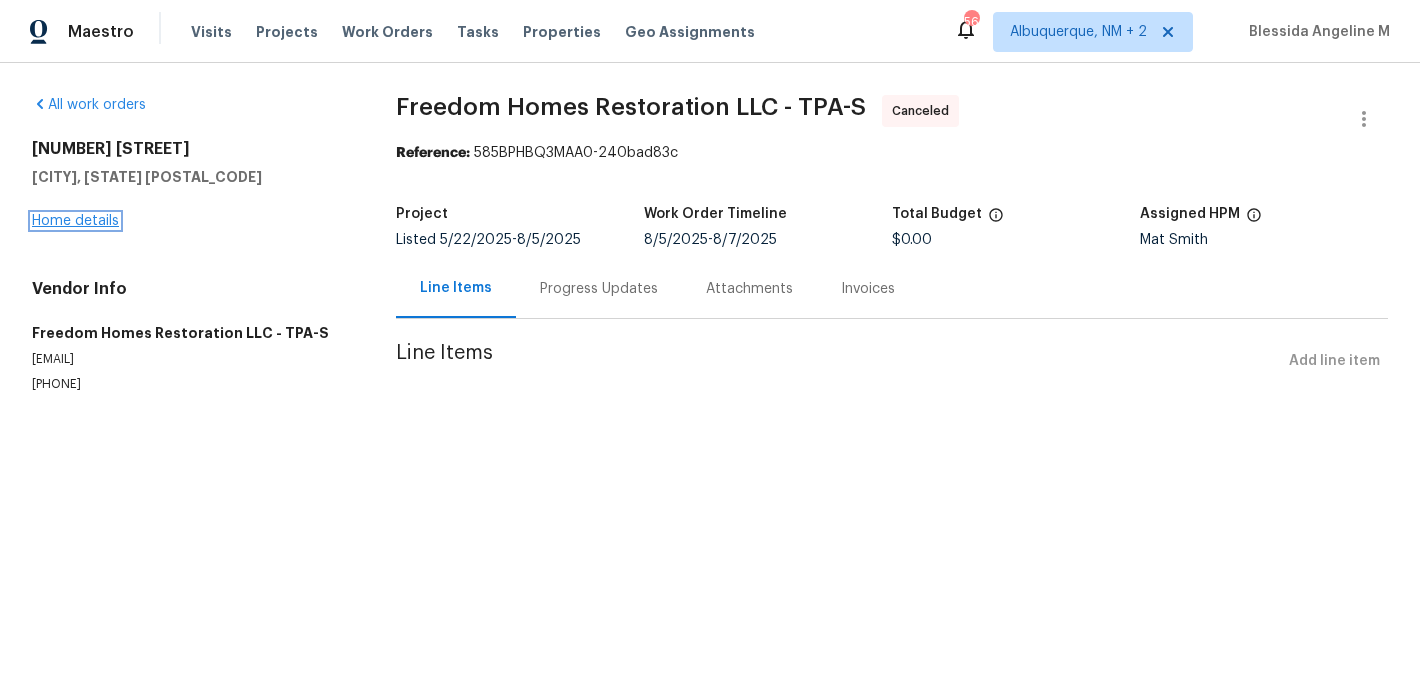 click on "Home details" at bounding box center [75, 221] 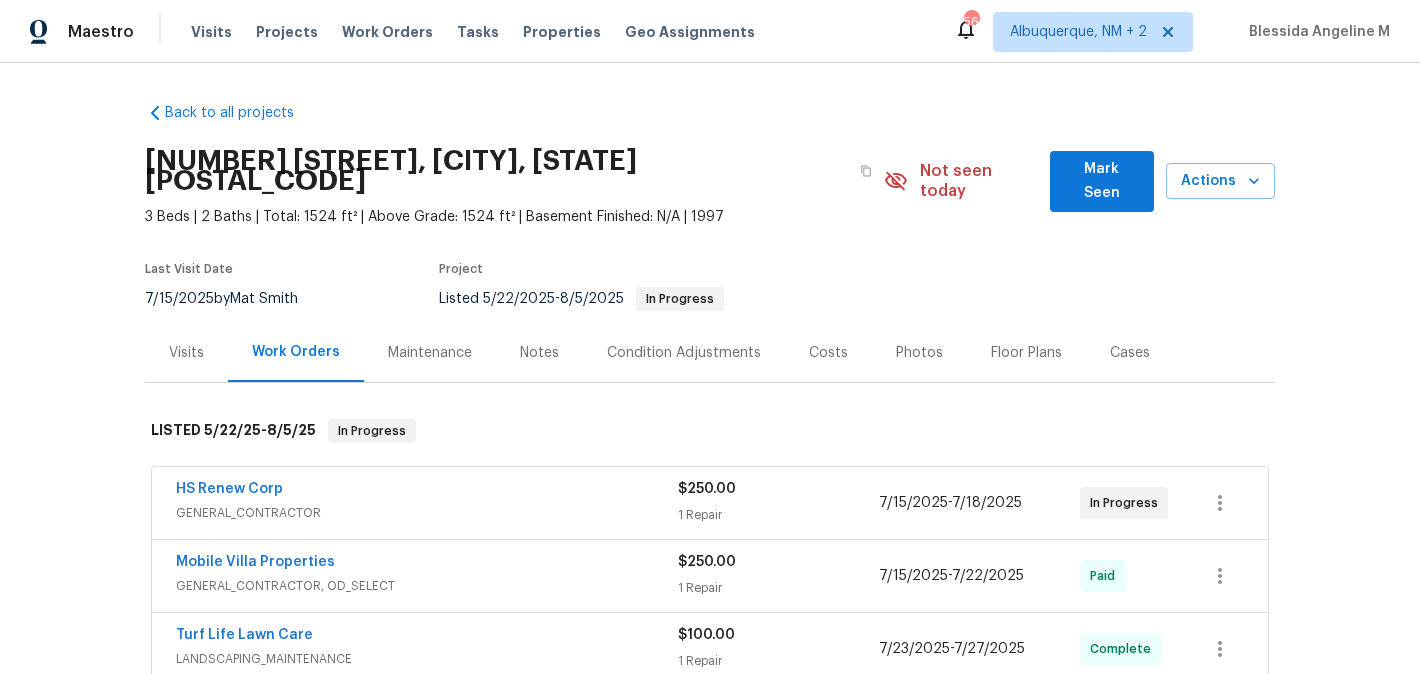 scroll, scrollTop: 125, scrollLeft: 0, axis: vertical 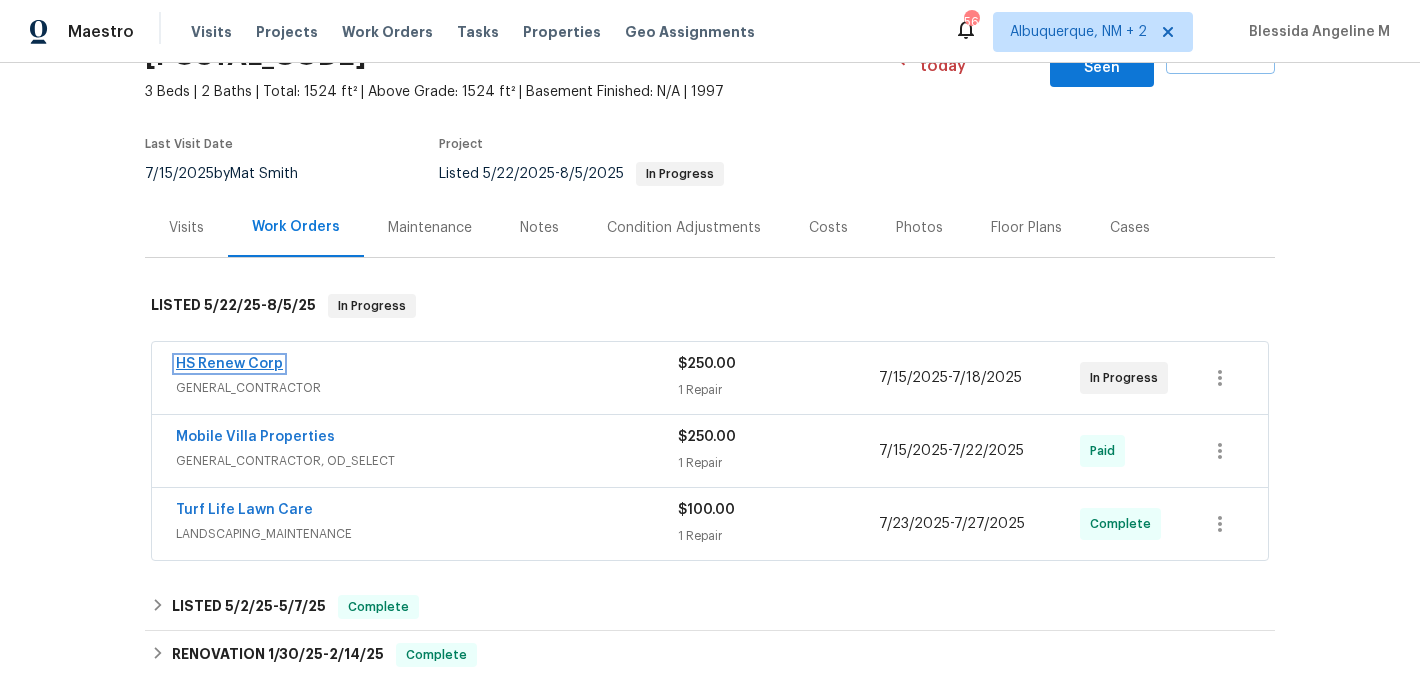 click on "HS Renew Corp" at bounding box center (229, 364) 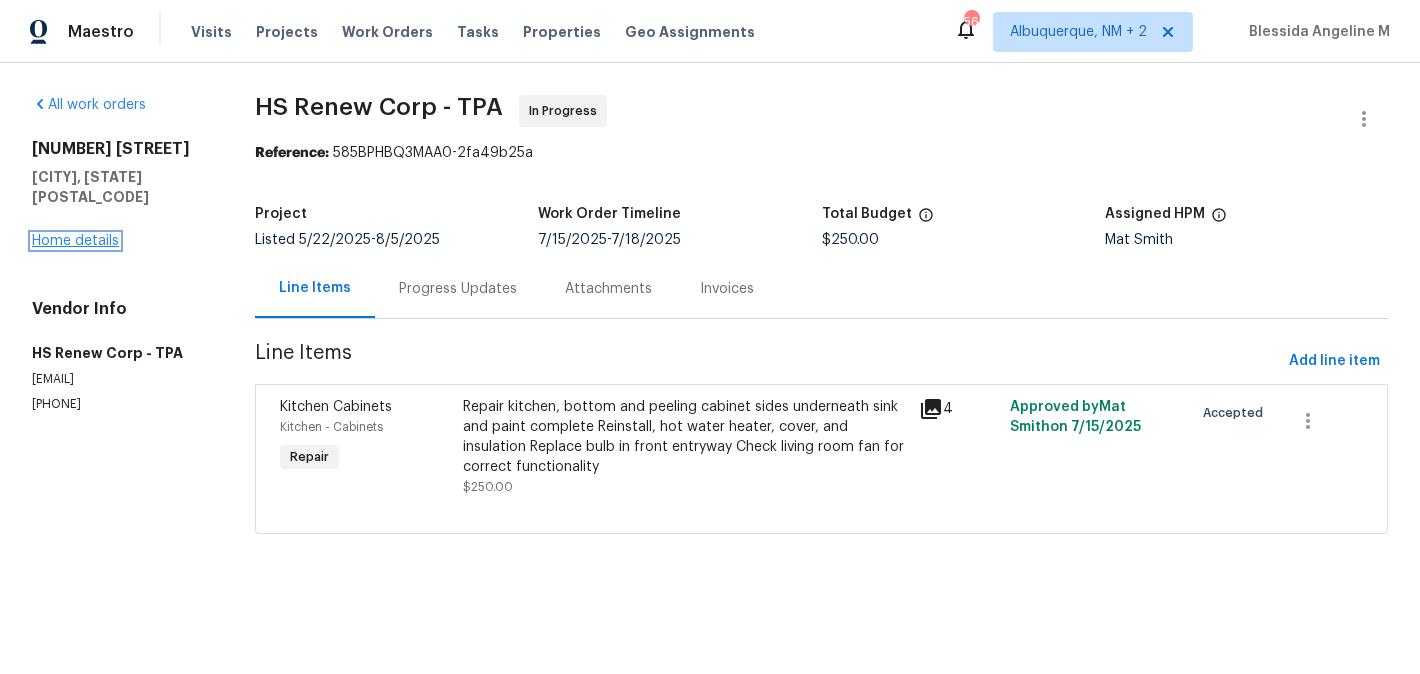 click on "Home details" at bounding box center (75, 241) 